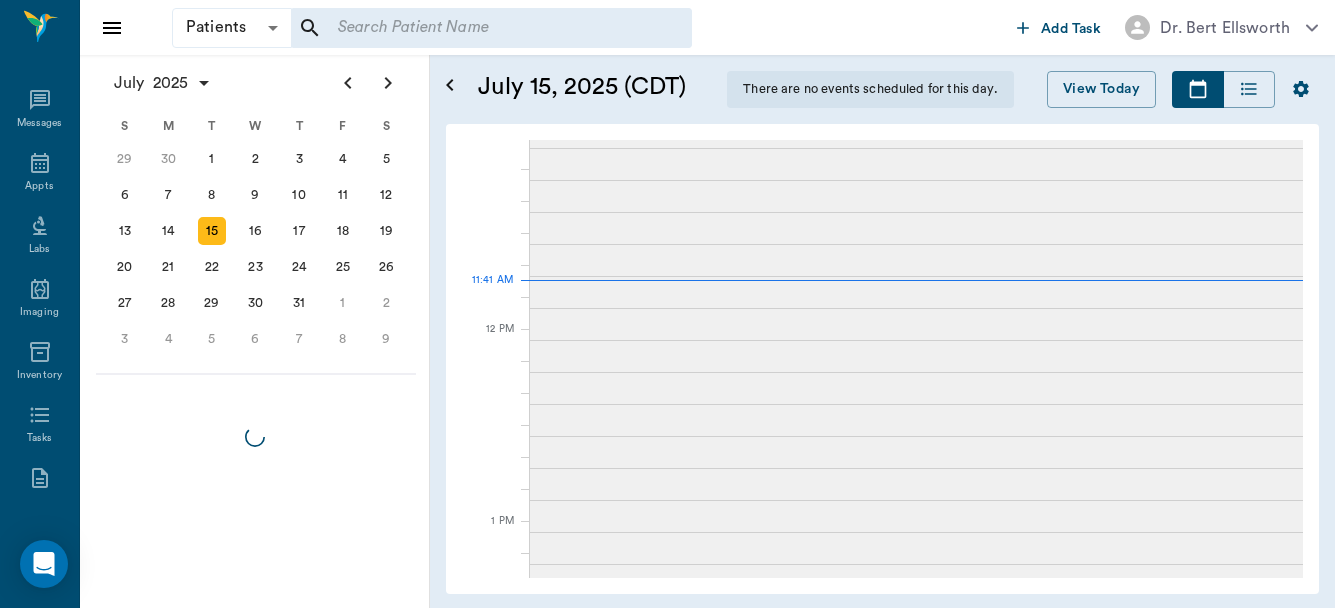 scroll, scrollTop: 0, scrollLeft: 0, axis: both 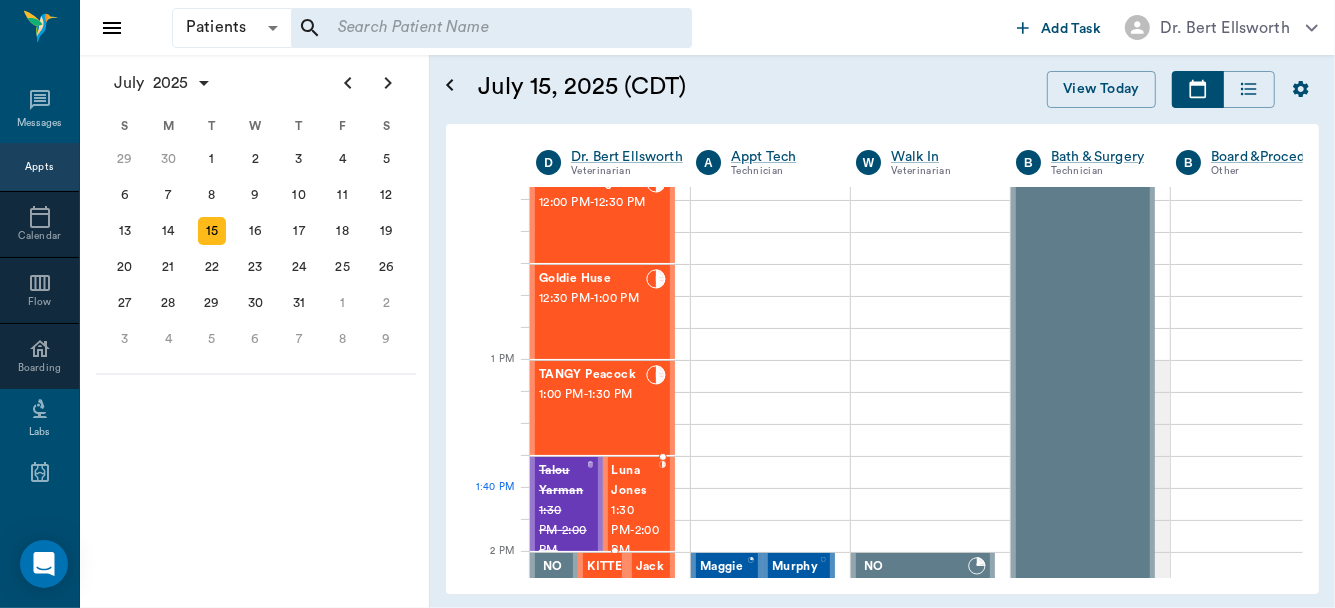 click on "Luna Jones" at bounding box center (636, 481) 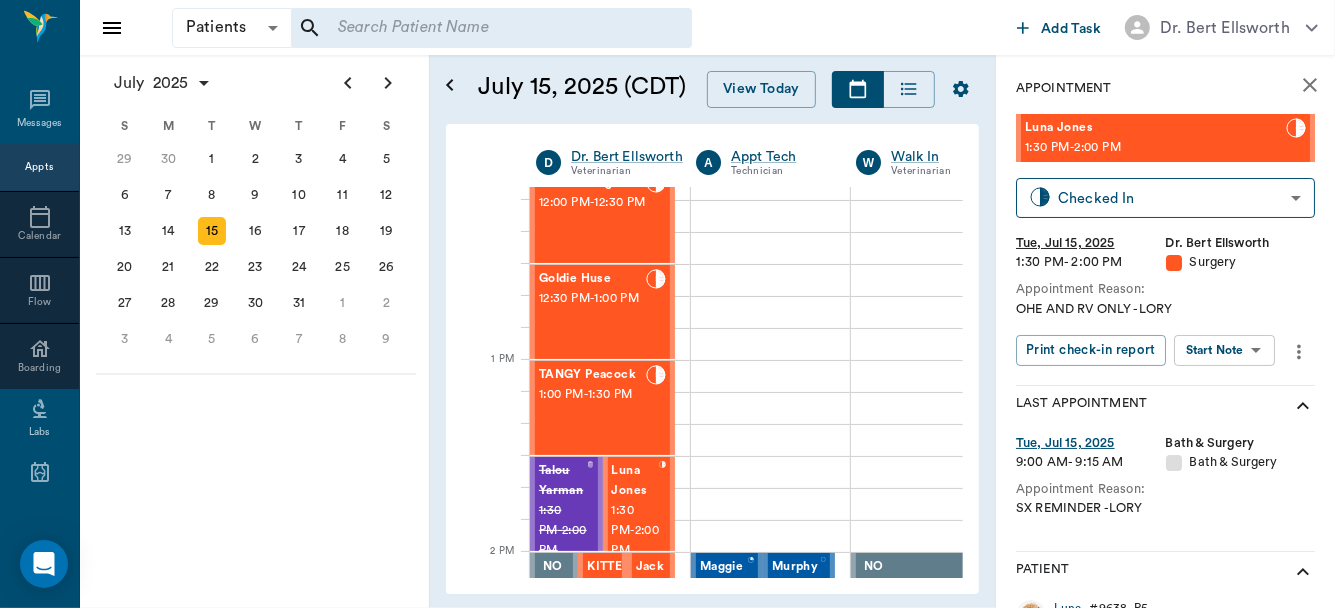 click on "Patients Patients ​ ​ Add Task Dr. Bert Ellsworth Nectar Messages Appts Calendar Flow Boarding Labs Imaging Inventory Tasks Forms Staff Reports Lookup Settings July 2025 S M T W T F S Jun 1 2 3 4 5 6 7 8 9 10 11 12 13 14 15 16 17 18 19 20 21 22 23 24 25 26 27 28 29 30 Jul 1 2 3 4 5 6 7 8 9 10 11 12 S M T W T F S 29 30 Jul 1 2 3 4 5 6 7 8 9 10 11 12 13 14 15 16 17 18 19 20 21 22 23 24 25 26 27 28 29 30 31 Aug 1 2 3 4 5 6 7 8 9 S M T W T F S 27 28 29 30 31 Aug 1 2 3 4 5 6 7 8 9 10 11 12 13 14 15 16 17 18 19 20 21 22 23 24 25 26 27 28 29 30 31 Sep 1 2 3 4 5 6 July 15, 2025 (CDT) View Today July 2025 Today 15 Tue Jul 2025 D Dr. Bert Ellsworth Veterinarian A Appt Tech Technician W Walk In Veterinarian B Bath & Surgery Technician B Board &Procedures Other D Dr. Kindall Jones Veterinarian 8 AM 9 AM 10 AM 11 AM 12 PM 1 PM 2 PM 3 PM 4 PM 5 PM 6 PM 7 PM 8 PM 11:41 AM 1:20 PM Equine Murdock 8:00 AM  -  8:30 AM Jasper O'Bryant 8:30 AM  -  9:00 AM COLA O'Bryant 8:30 AM  -  9:00 AM #3 LG BLACK Pruitt 9:00 AM  -   -   -" at bounding box center [667, 304] 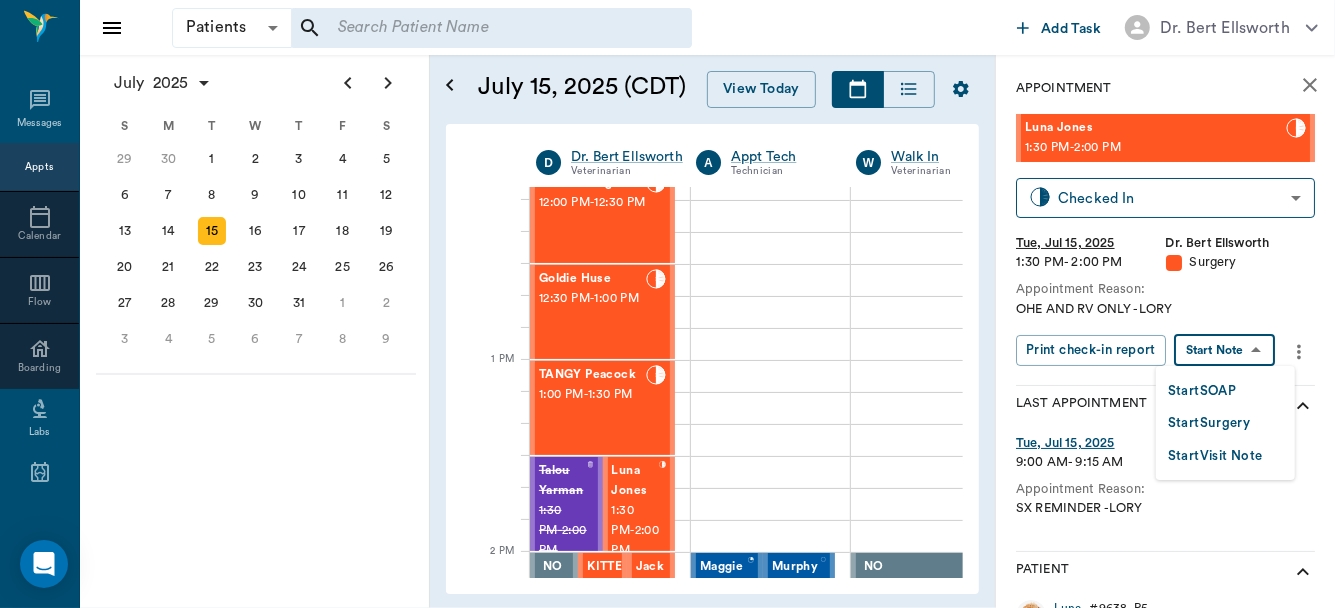 click on "Start  Surgery" at bounding box center (1209, 423) 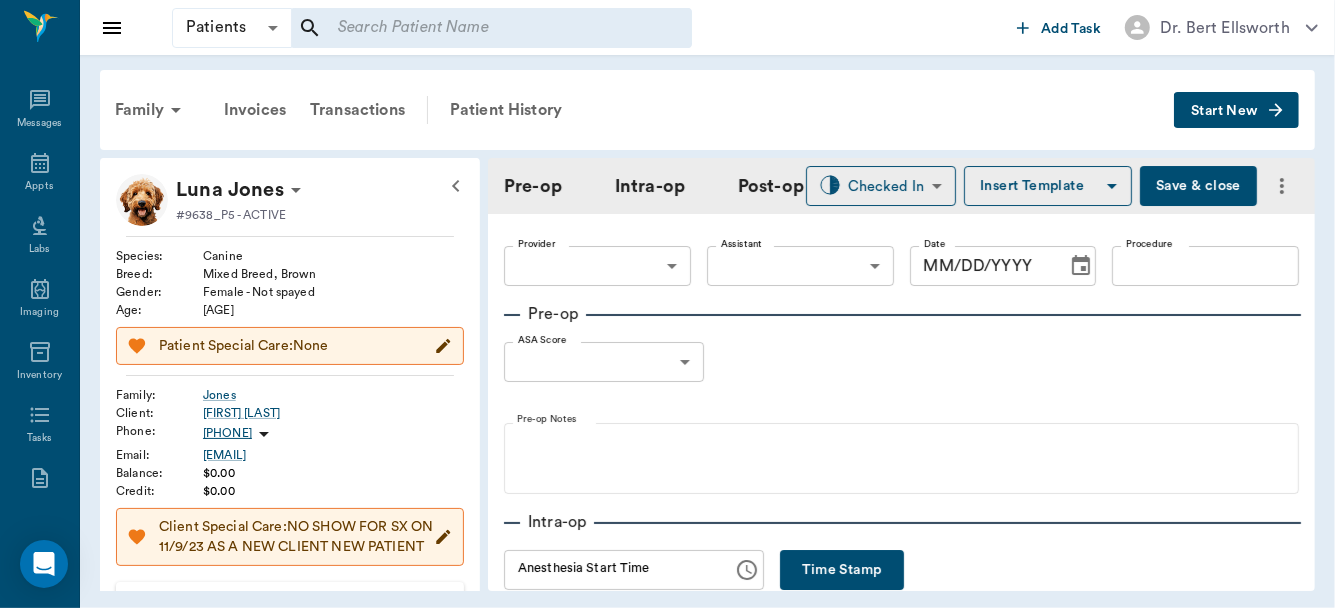 type on "63ec2f075fda476ae8351a4d" 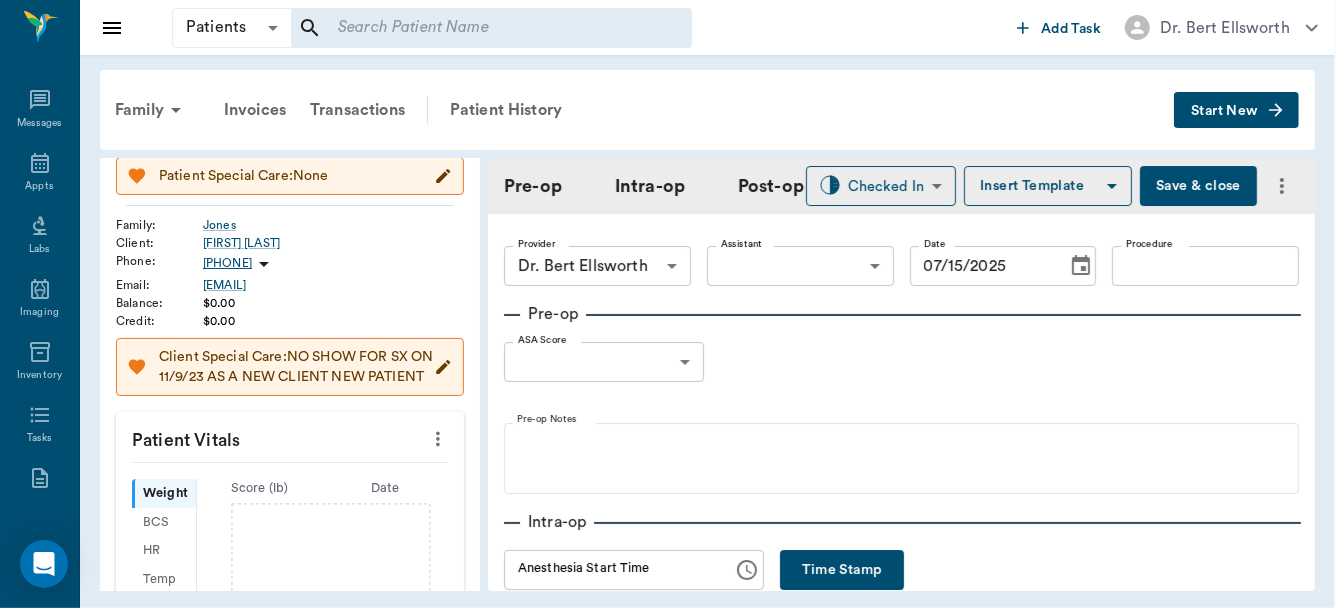 scroll, scrollTop: 181, scrollLeft: 0, axis: vertical 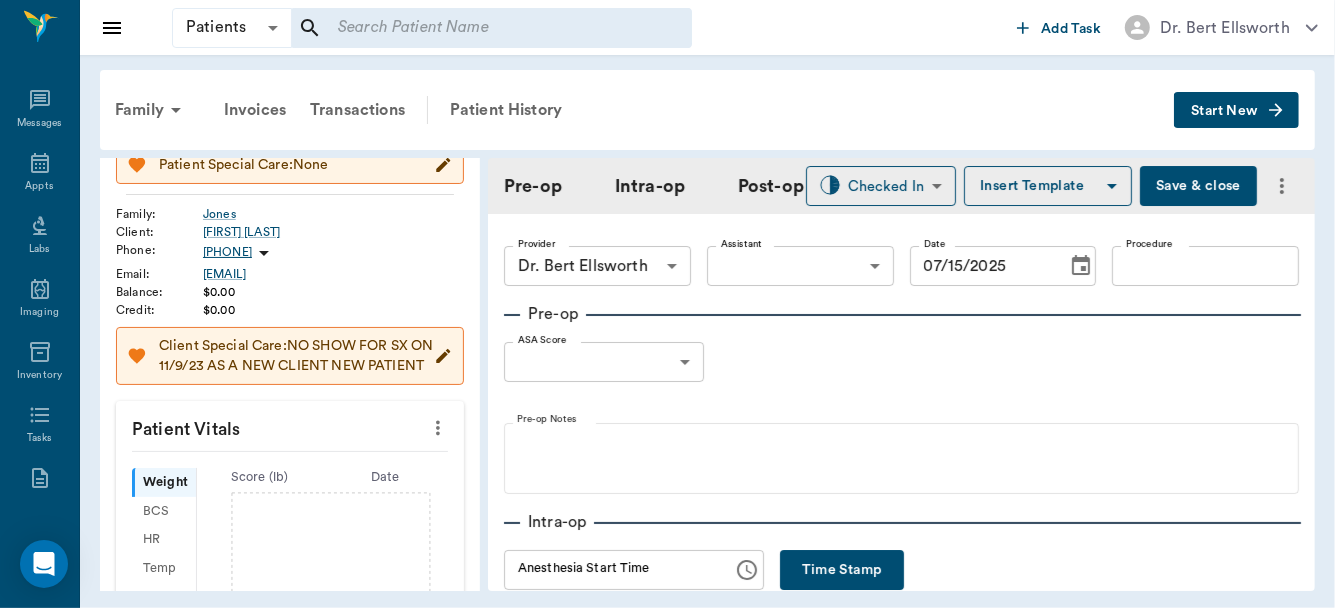 click 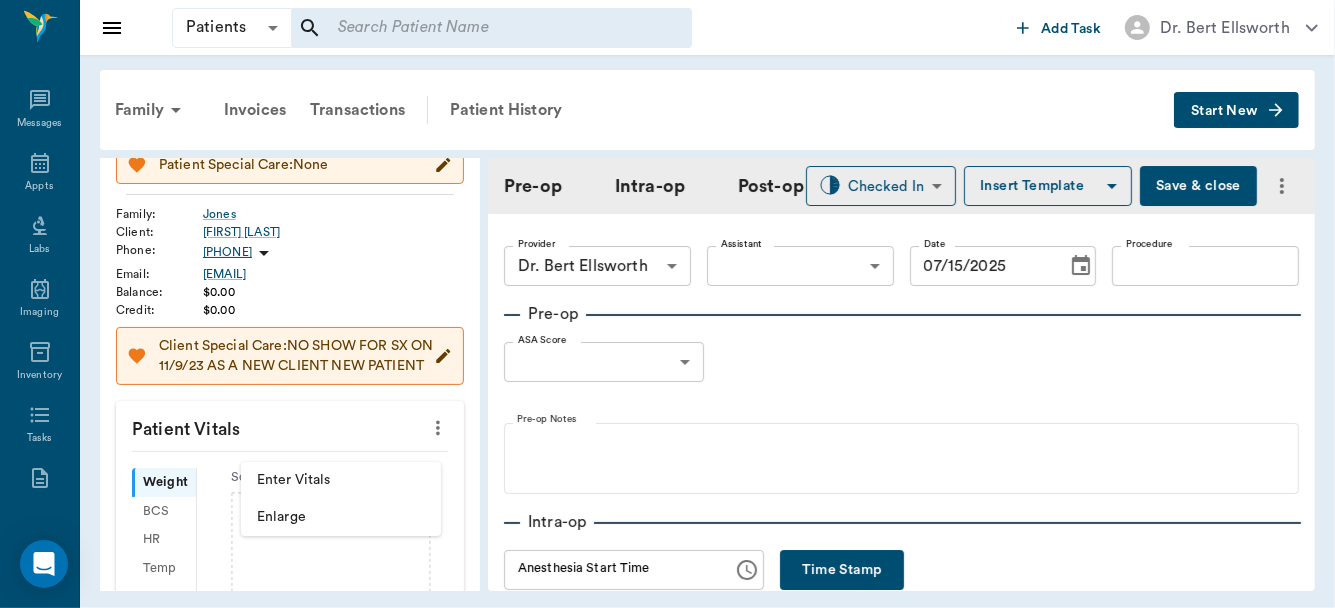 click on "Enter Vitals" at bounding box center [341, 480] 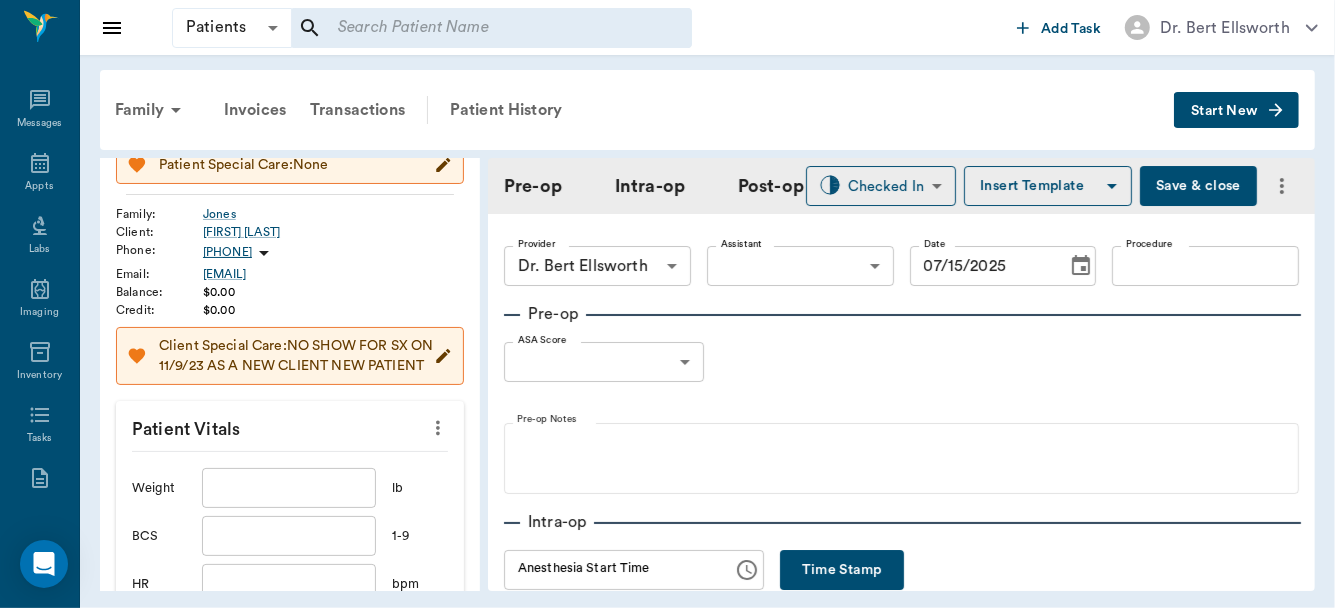 click at bounding box center (289, 488) 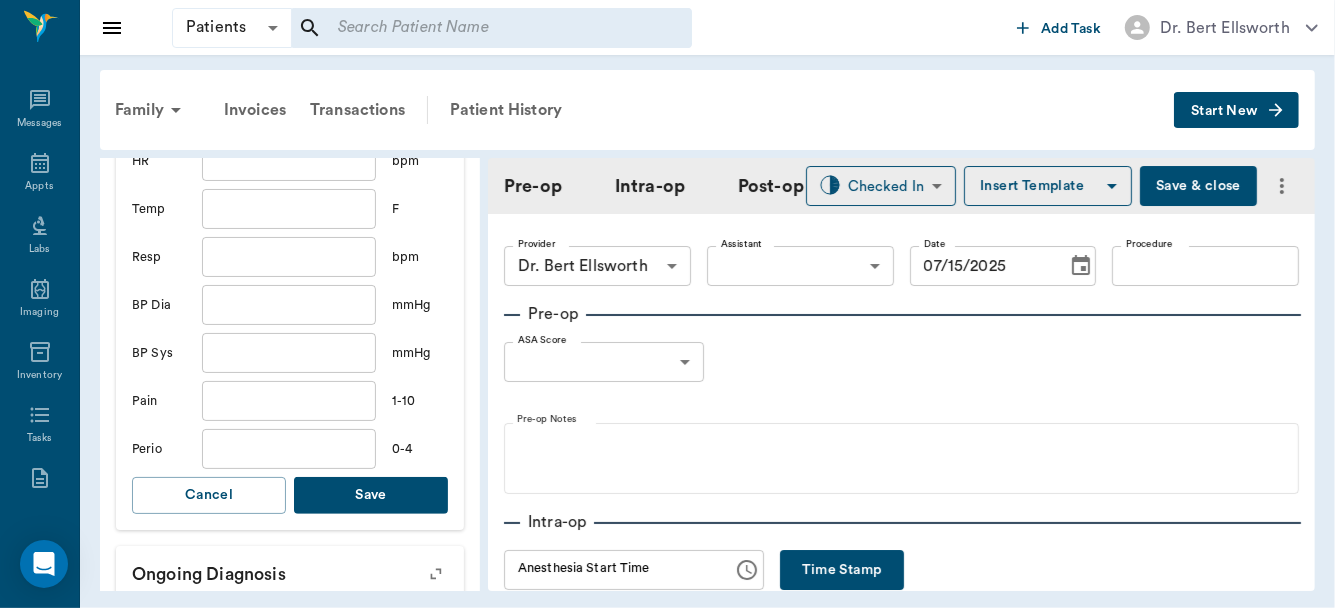 scroll, scrollTop: 618, scrollLeft: 0, axis: vertical 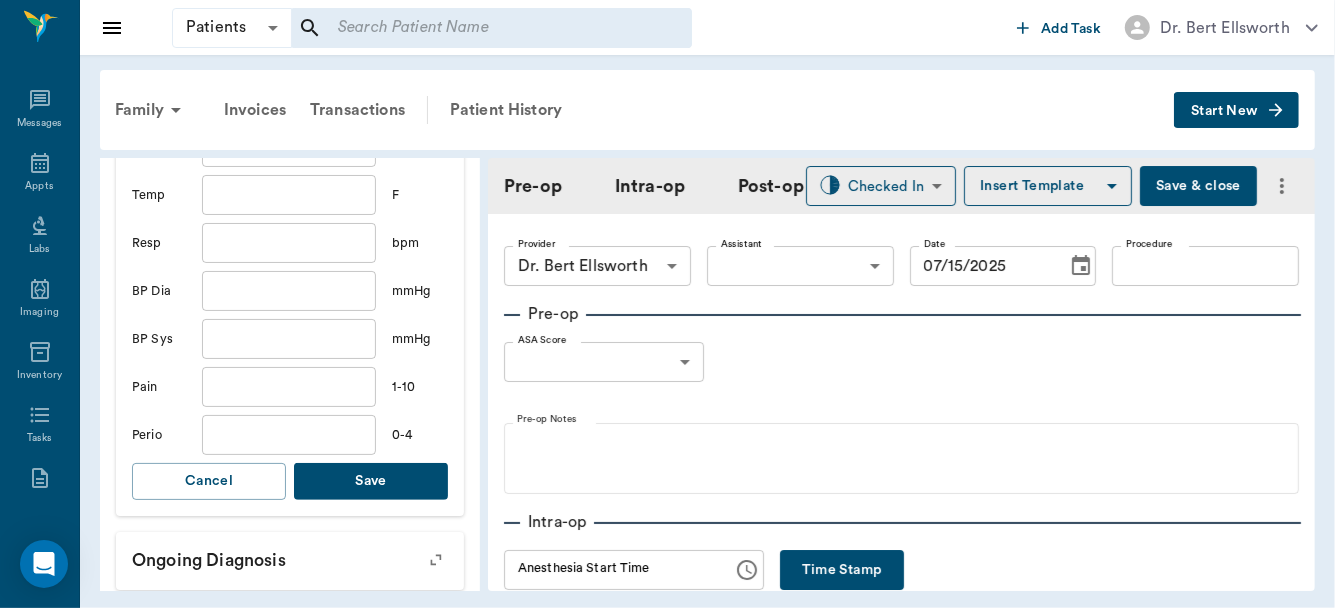 type on "31.7" 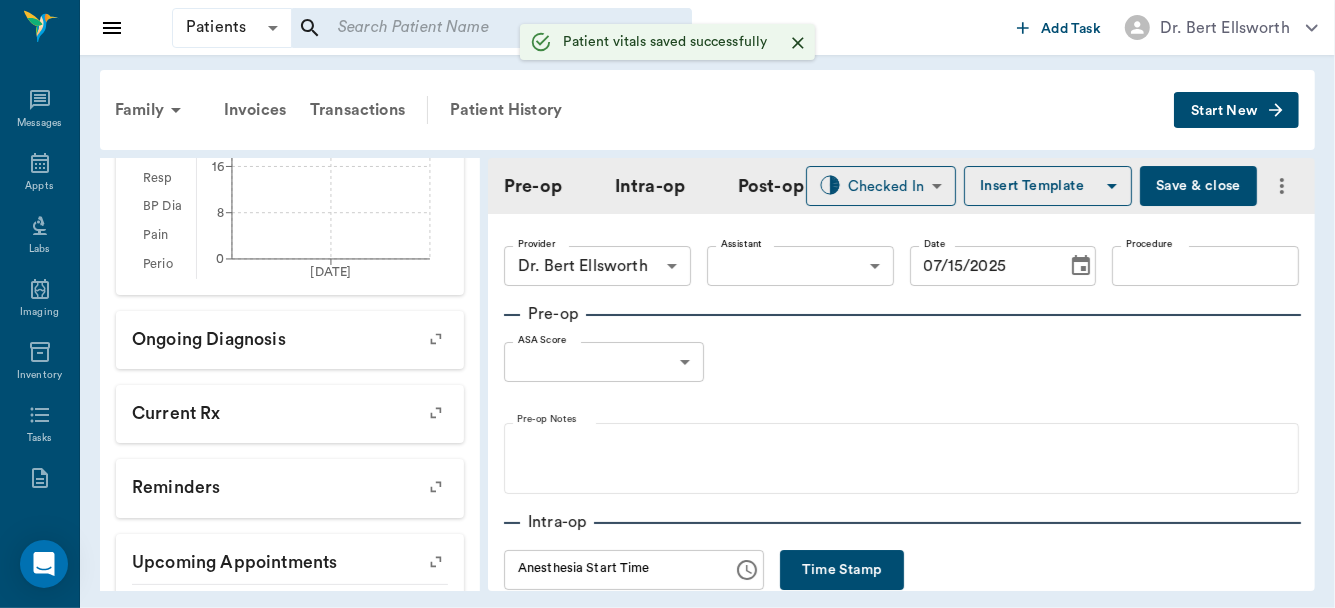 scroll, scrollTop: 636, scrollLeft: 0, axis: vertical 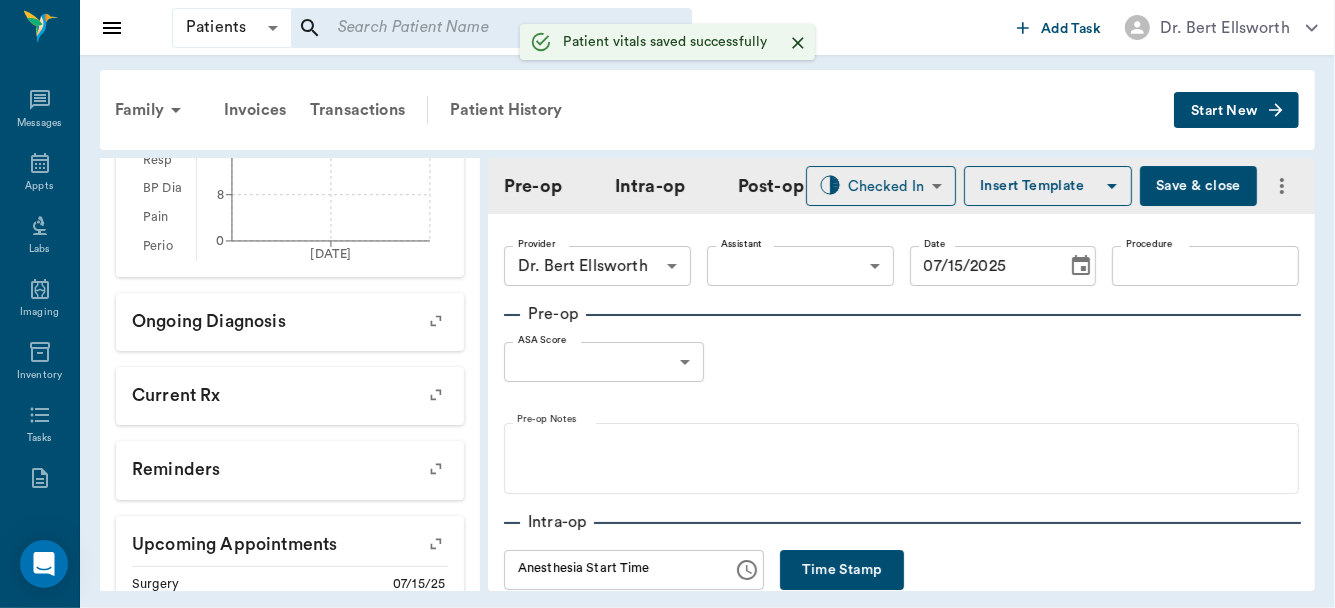 click on "Patients Patients ​ ​ Add Task Dr. Bert Ellsworth Nectar Messages Appts Labs Imaging Inventory Tasks Forms Staff Reports Lookup Settings Family Invoices Transactions Patient History Start New Luna Jones #9638_P5    -    ACTIVE   Species : Canine Breed : Mixed Breed, Brown Gender : Female - Not spayed Age : 8 mo 0 wk (11/14/2024) Weight : 31.7 lbs / 14.3789 kg Patient Special Care:  None Family : Jones Client : Amy Jones Phone : (903) 824-1738 Email : mrsjones201029@gmail.com Balance : $0.00 Credit : $0.00 Client Special Care:  NO SHOW FOR SX ON 11/9/23 AS A NEW CLIENT NEW PATIENT Patient Vitals Weight BCS HR Temp Resp BP Dia Pain Perio Score ( lb ) Date 07/15/25 11AM 0 8 16 24 32 Ongoing diagnosis Current Rx Reminders Upcoming appointments Surgery 07/15/25 Schedule Appointment Pre-op Intra-op Post-op Checked In CHECKED_IN ​ Insert Template  Save & close Provider Dr. Bert Ellsworth 63ec2f075fda476ae8351a4d Provider Assistant ​ Assistant Date 07/15/2025 Date Procedure Procedure Pre-op ASA Score ​" at bounding box center (667, 304) 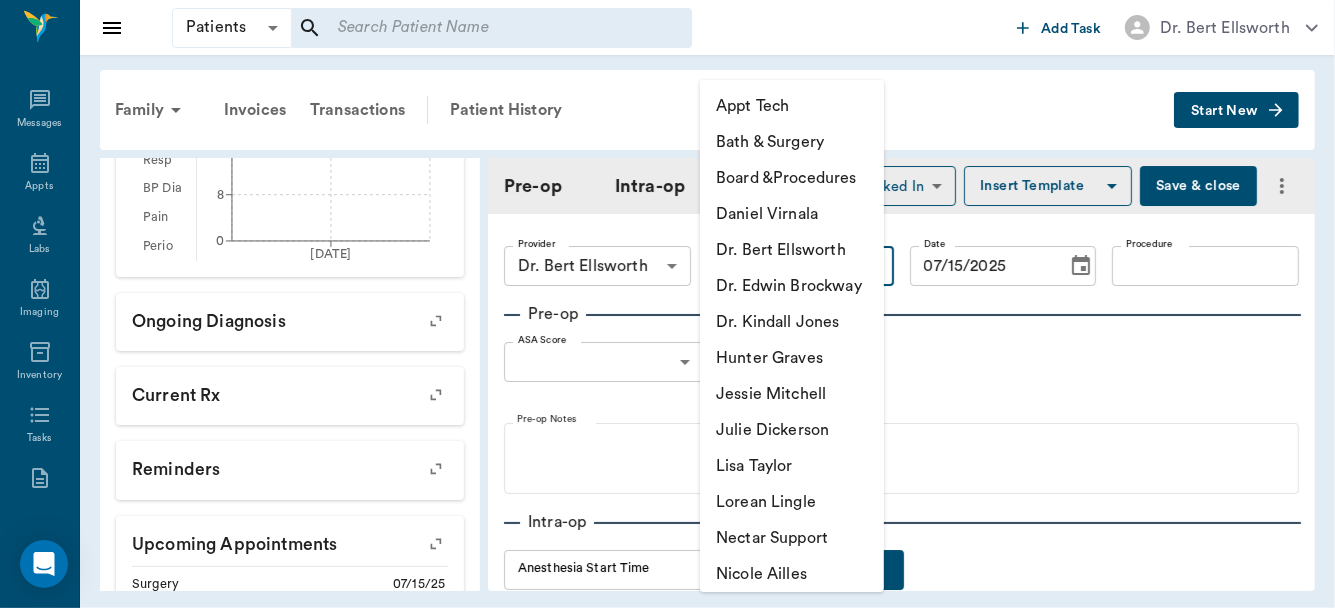 click on "Julie Dickerson" at bounding box center [792, 430] 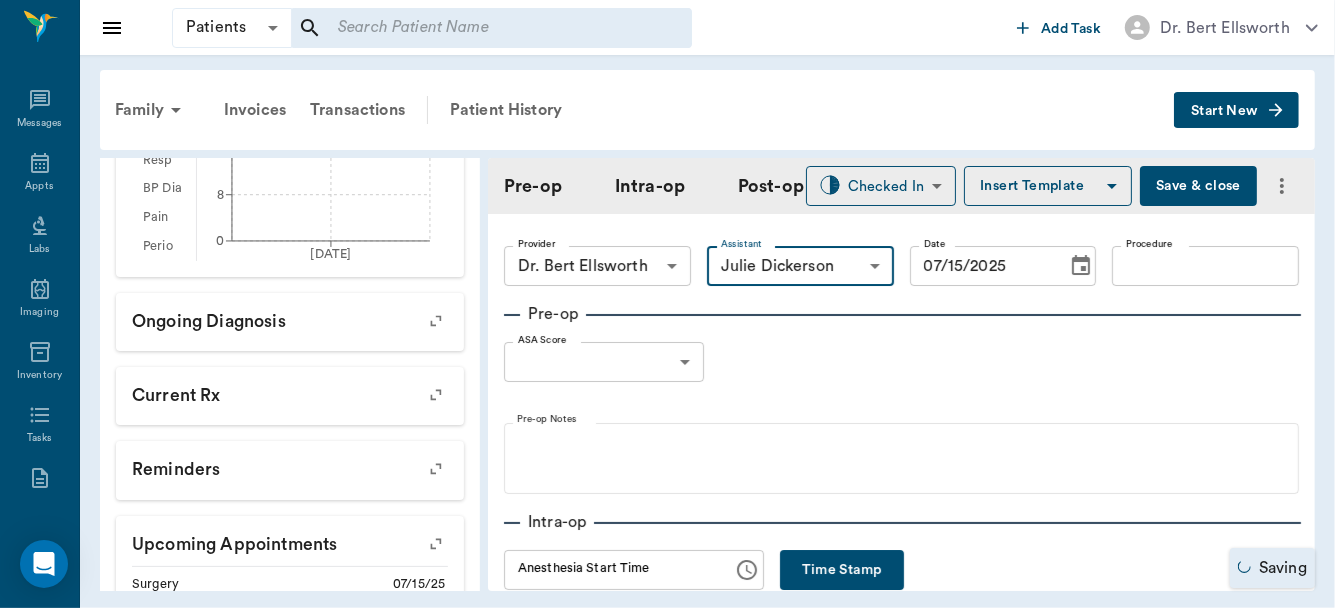 click on "Procedure" at bounding box center [1205, 266] 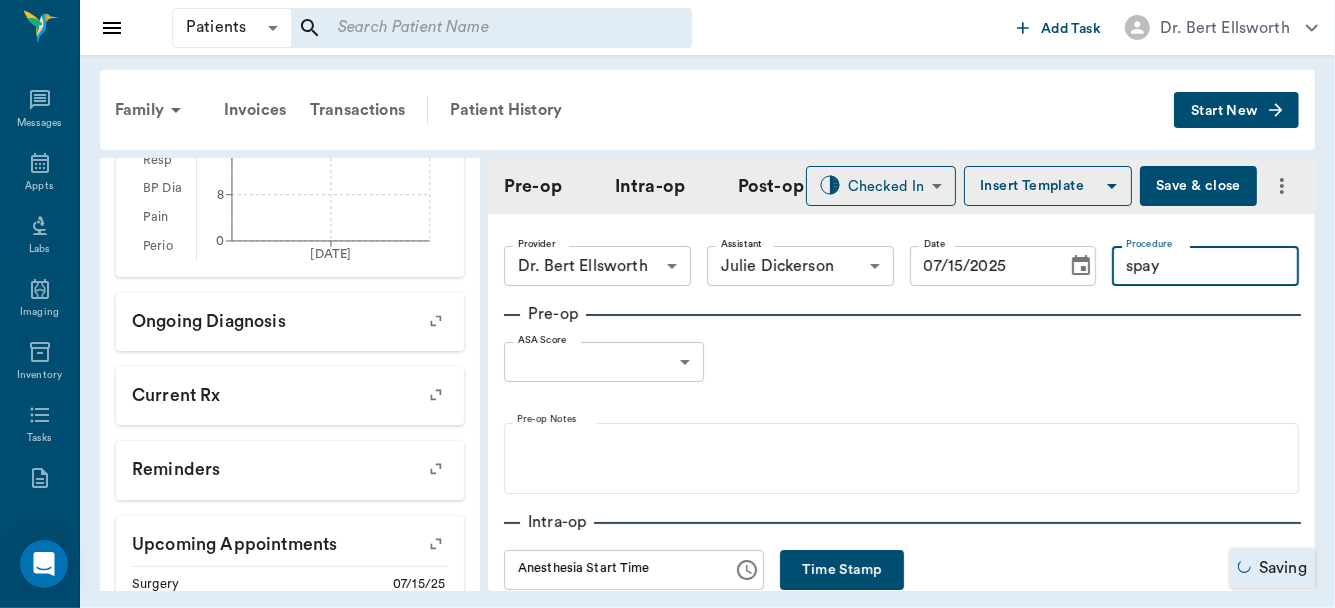 type on "spay" 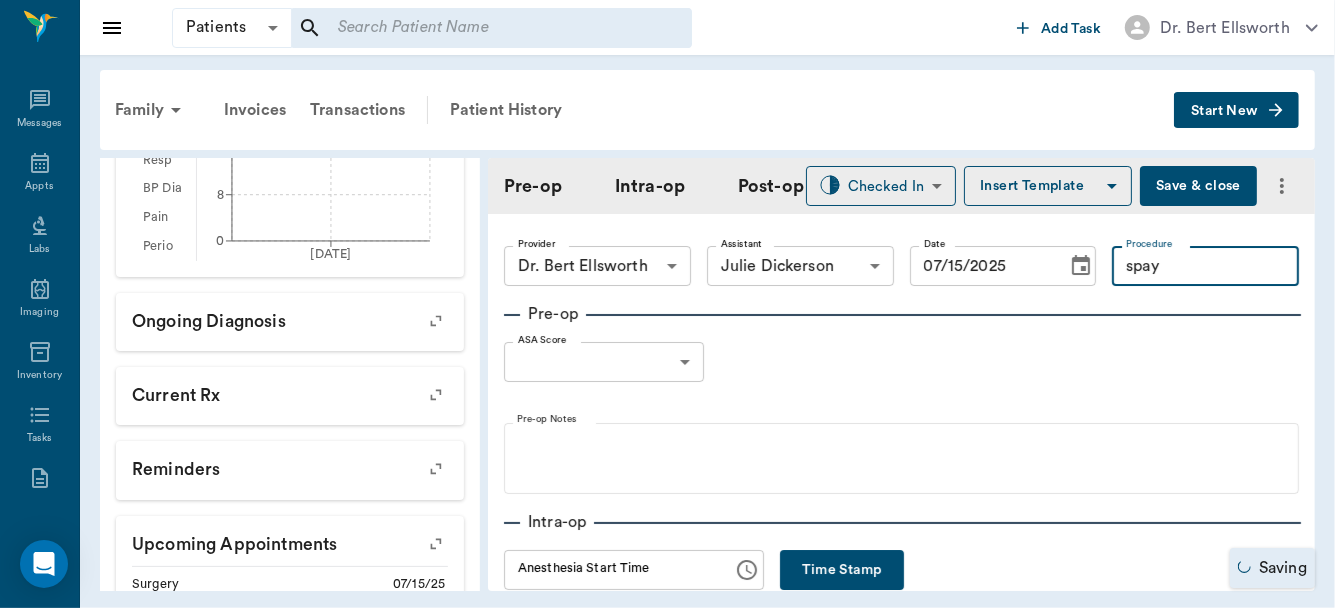 click on "Insert Template" at bounding box center (1048, 186) 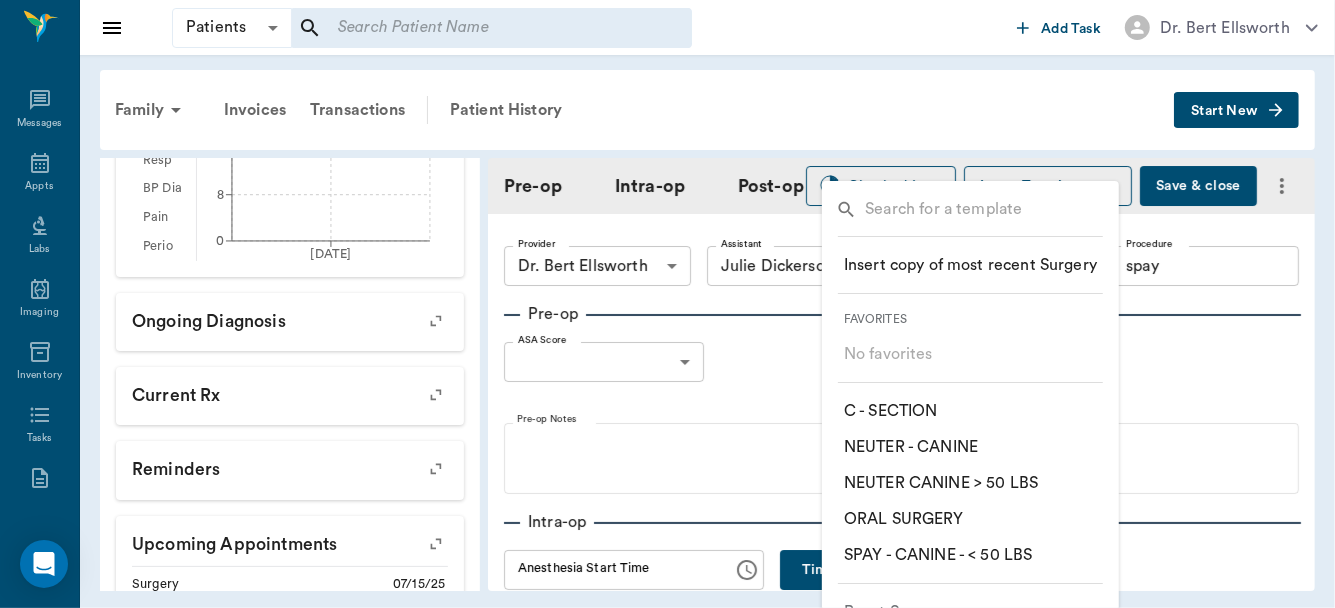 click on "​ SPAY - CANINE - < 50 LBS" at bounding box center [938, 555] 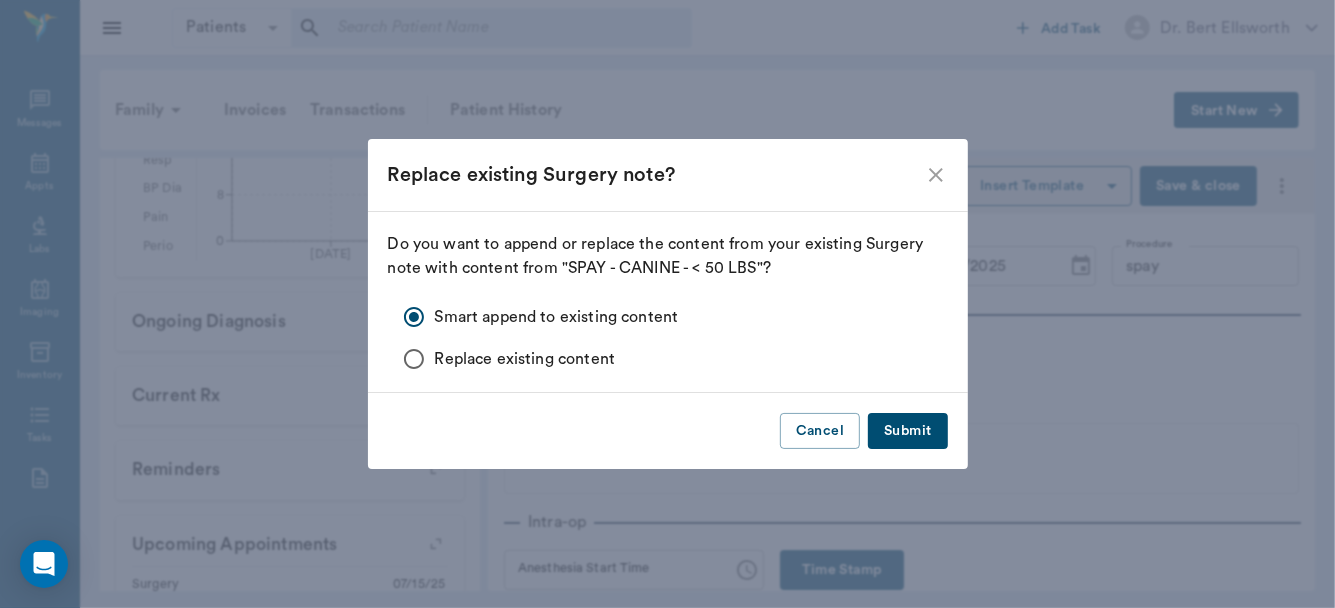 click on "Submit" at bounding box center [907, 431] 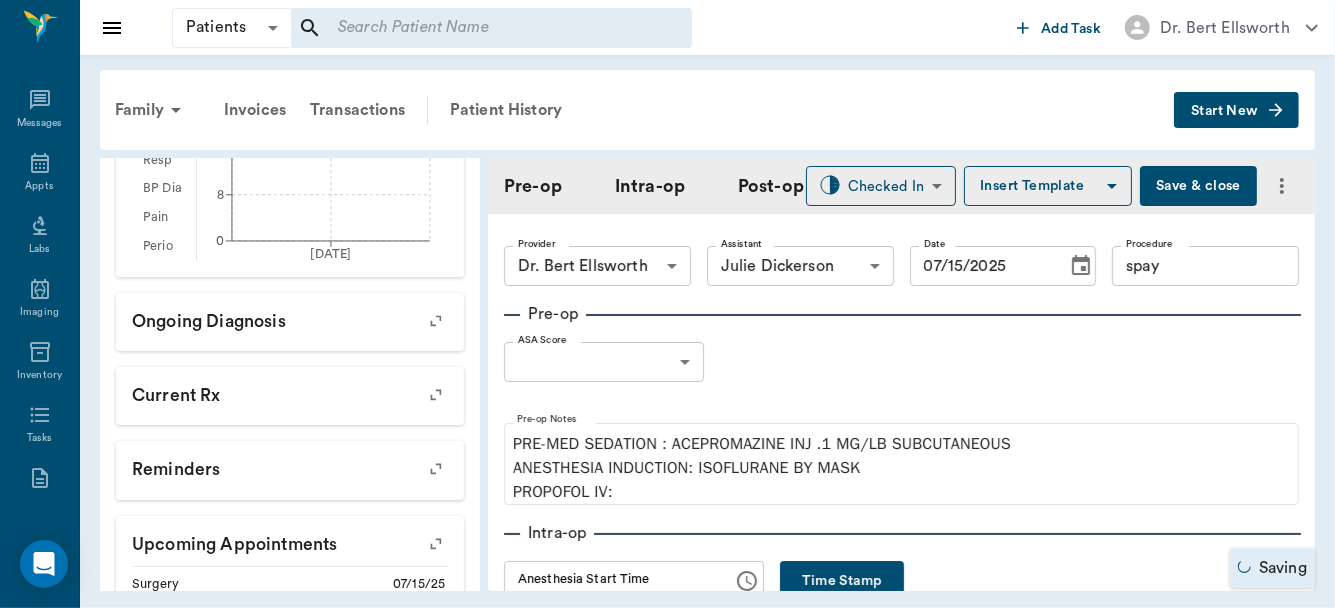 click on "Patients Patients ​ ​ Add Task Dr. Bert Ellsworth Nectar Messages Appts Labs Imaging Inventory Tasks Forms Staff Reports Lookup Settings Family Invoices Transactions Patient History Start New Luna Jones #9638_P5    -    ACTIVE   Species : Canine Breed : Mixed Breed, Brown Gender : Female - Not spayed Age : 8 mo 0 wk (11/14/2024) Weight : 31.7 lbs / 14.3789 kg Patient Special Care:  None Family : Jones Client : Amy Jones Phone : (903) 824-1738 Email : mrsjones201029@gmail.com Balance : $0.00 Credit : $0.00 Client Special Care:  NO SHOW FOR SX ON 11/9/23 AS A NEW CLIENT NEW PATIENT Patient Vitals Weight BCS HR Temp Resp BP Dia Pain Perio Score ( lb ) Date 07/15/25 11AM 0 8 16 24 32 Ongoing diagnosis Current Rx Reminders Upcoming appointments Surgery 07/15/25 Schedule Appointment Pre-op Intra-op Post-op Checked In CHECKED_IN ​ Insert Template  Save & close Provider Dr. Bert Ellsworth 63ec2f075fda476ae8351a4d Provider Assistant Julie Dickerson 63ec2e7e52e12b0ba117b124 Assistant Date 07/15/2025 Date spay" at bounding box center (667, 304) 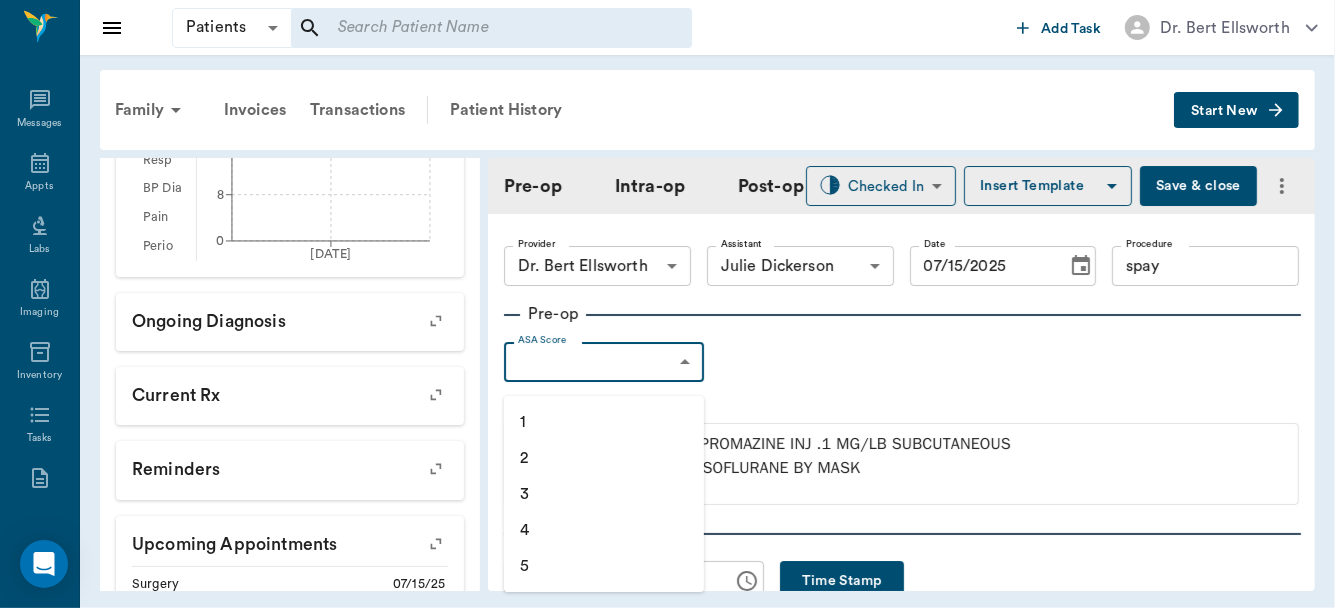 click on "1" at bounding box center [604, 422] 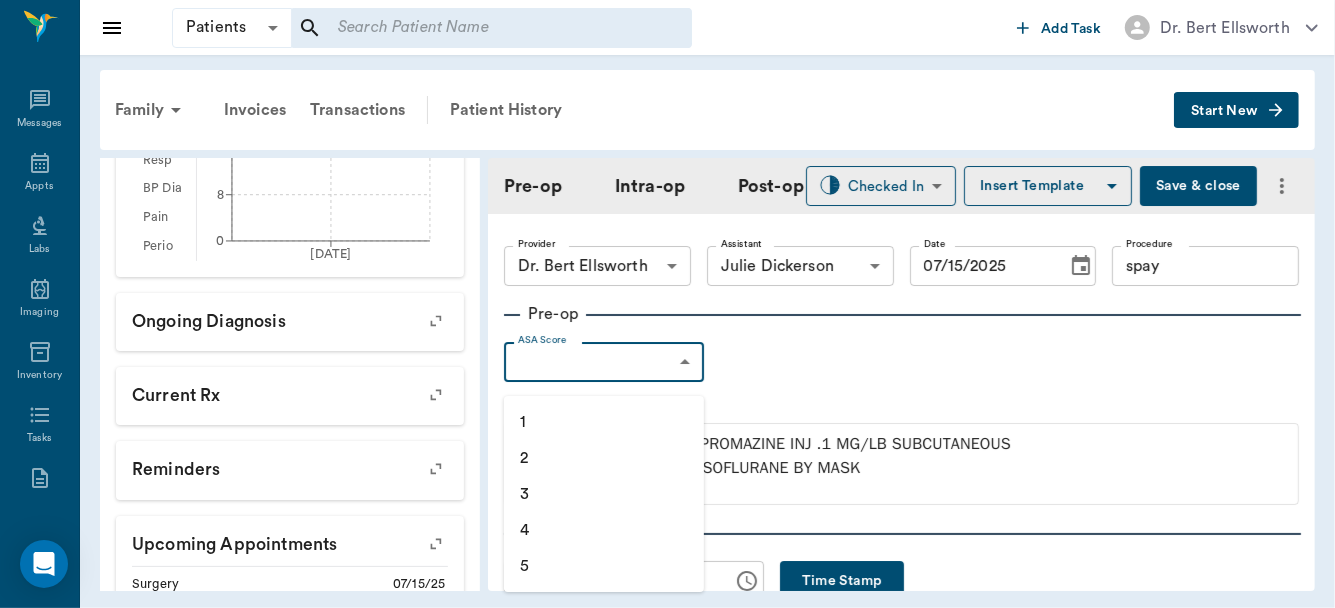 type on "1" 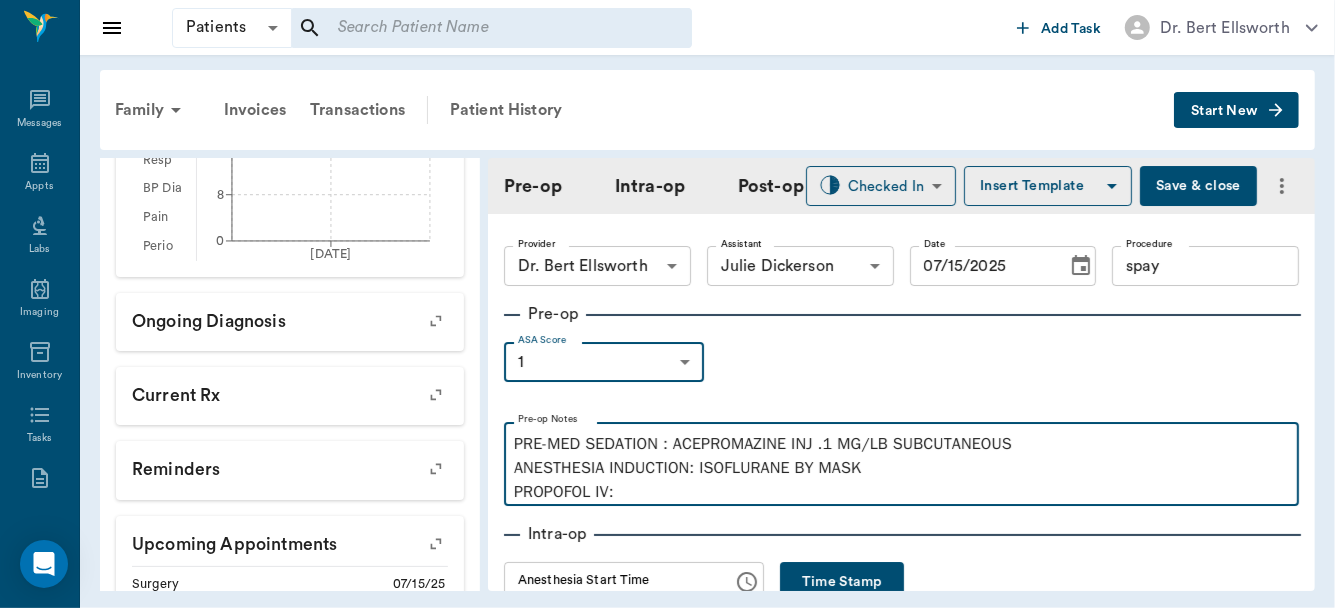 click on "PRE-MED SEDATION : ACEPROMAZINE INJ .1 MG/LB SUBCUTANEOUS ANESTHESIA INDUCTION: ISOFLURANE BY MASK PROPOFOL IV:" at bounding box center [901, 468] 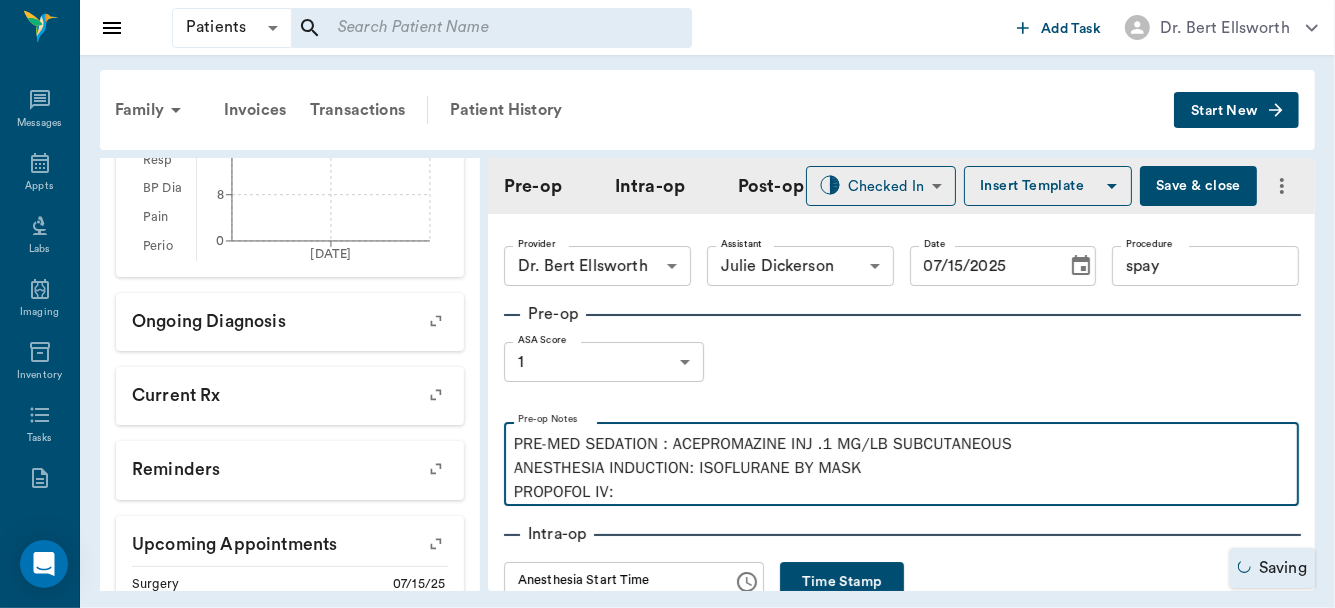 type 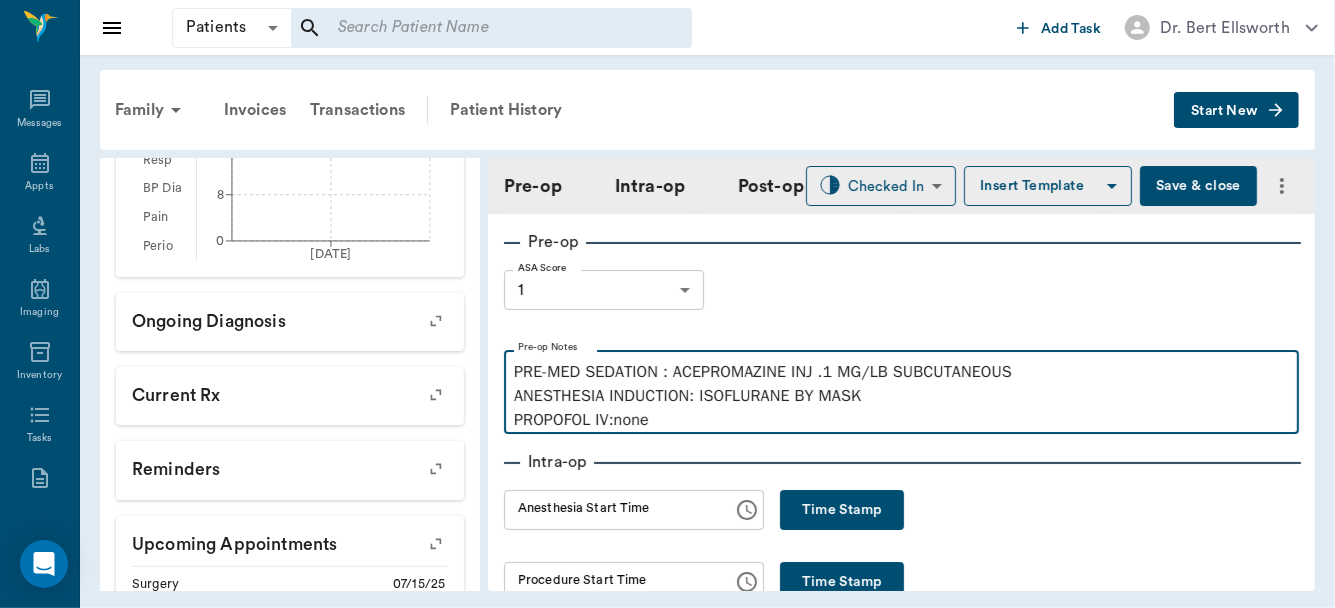 scroll, scrollTop: 109, scrollLeft: 0, axis: vertical 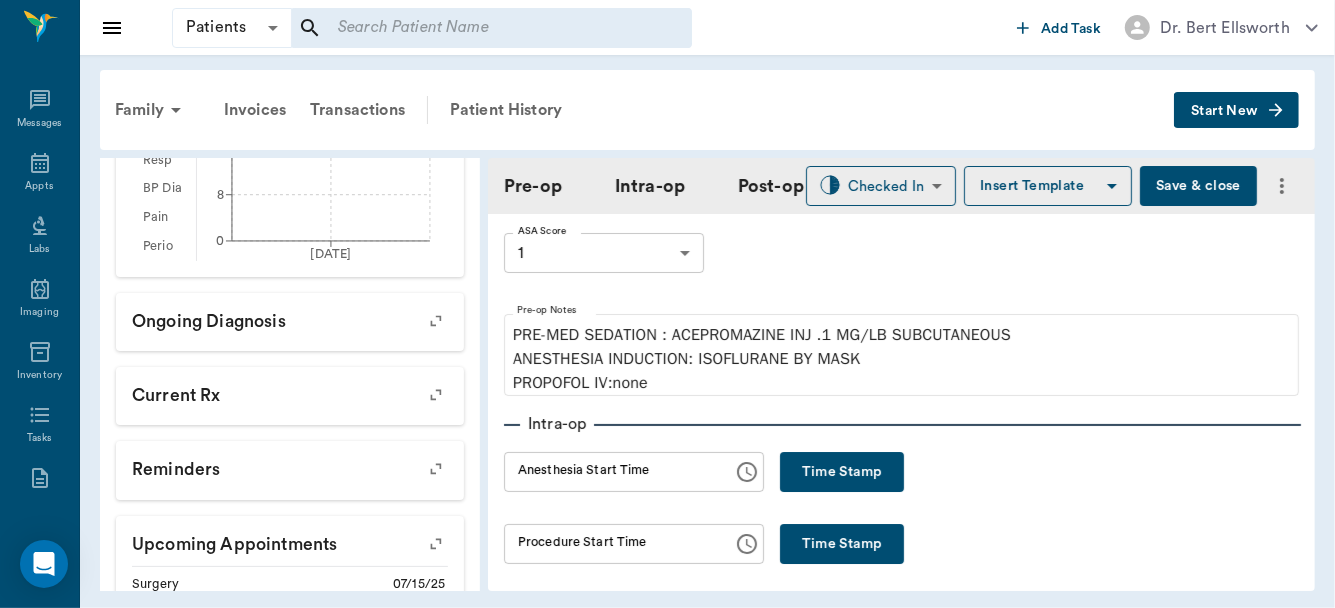 click on "Time Stamp" at bounding box center [842, 472] 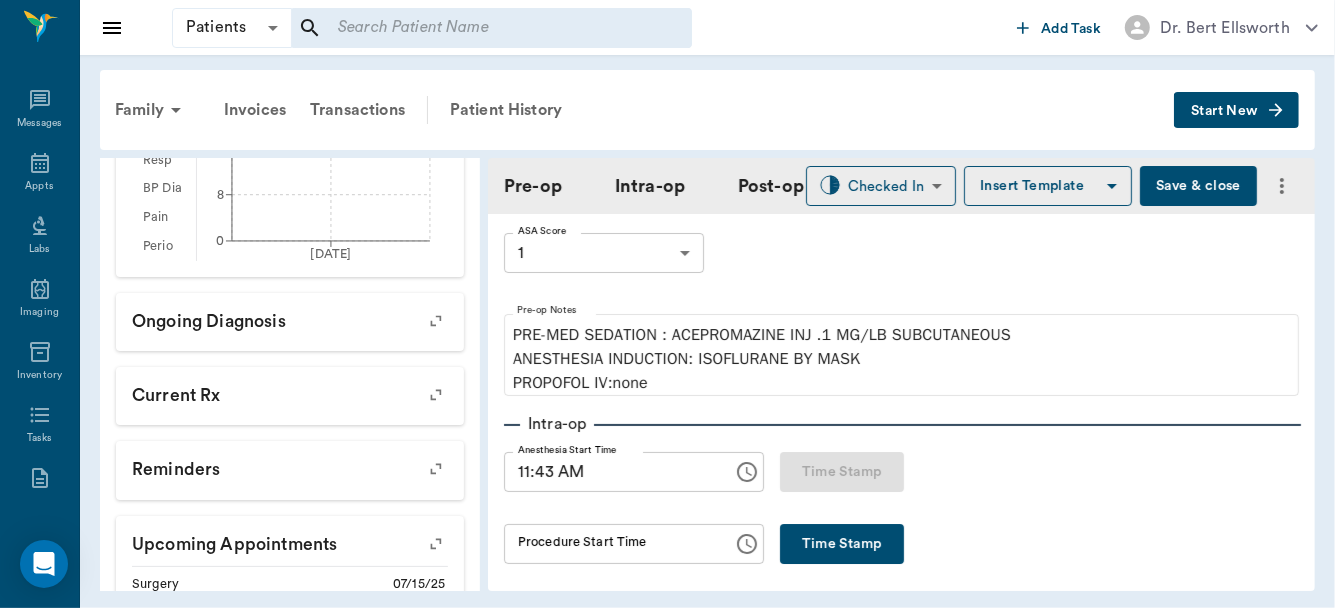 click on "11:43 AM" at bounding box center (611, 472) 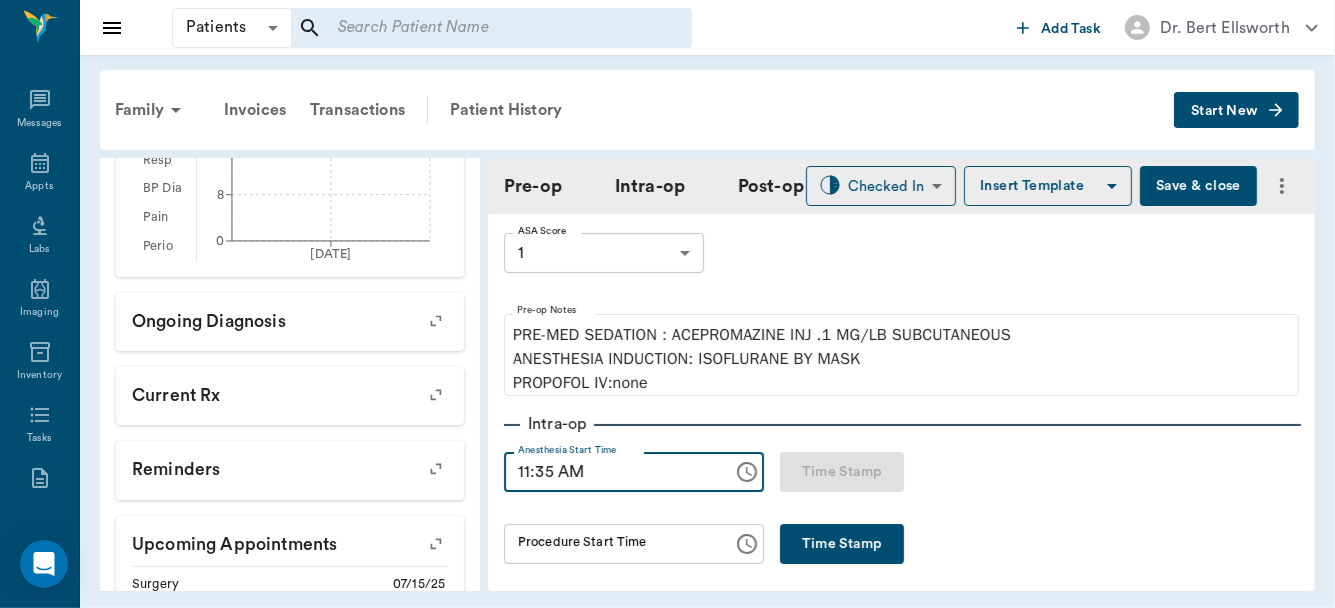 type on "11:35 AM" 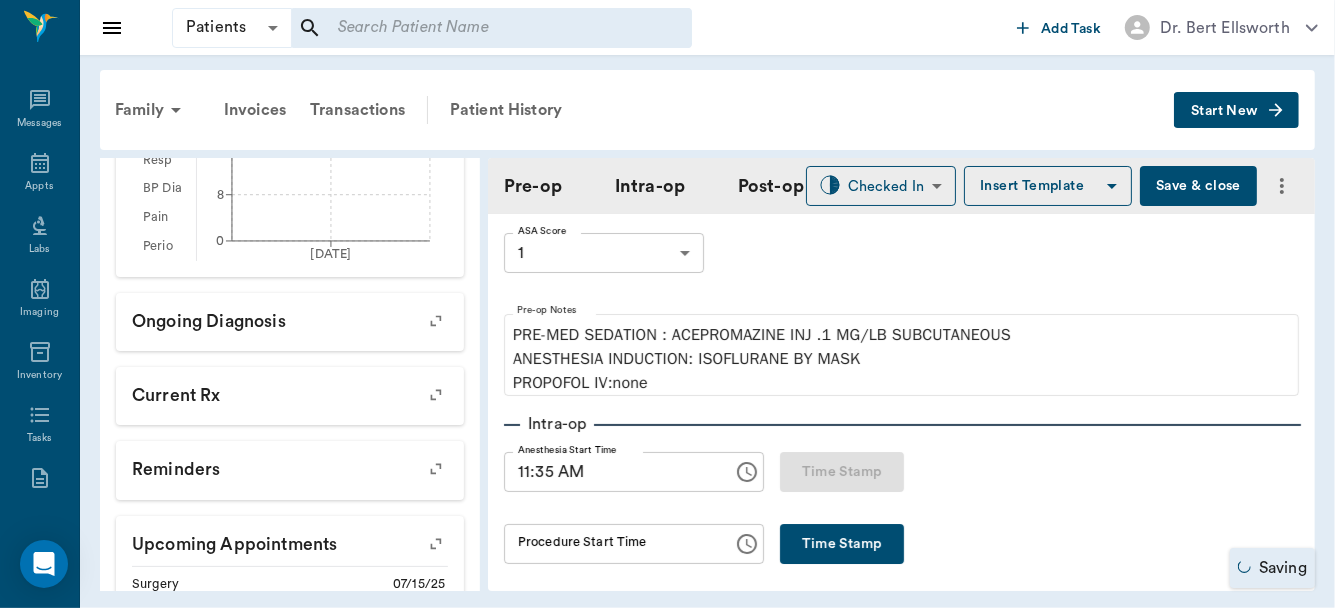 click on "Saving" at bounding box center (1272, 568) 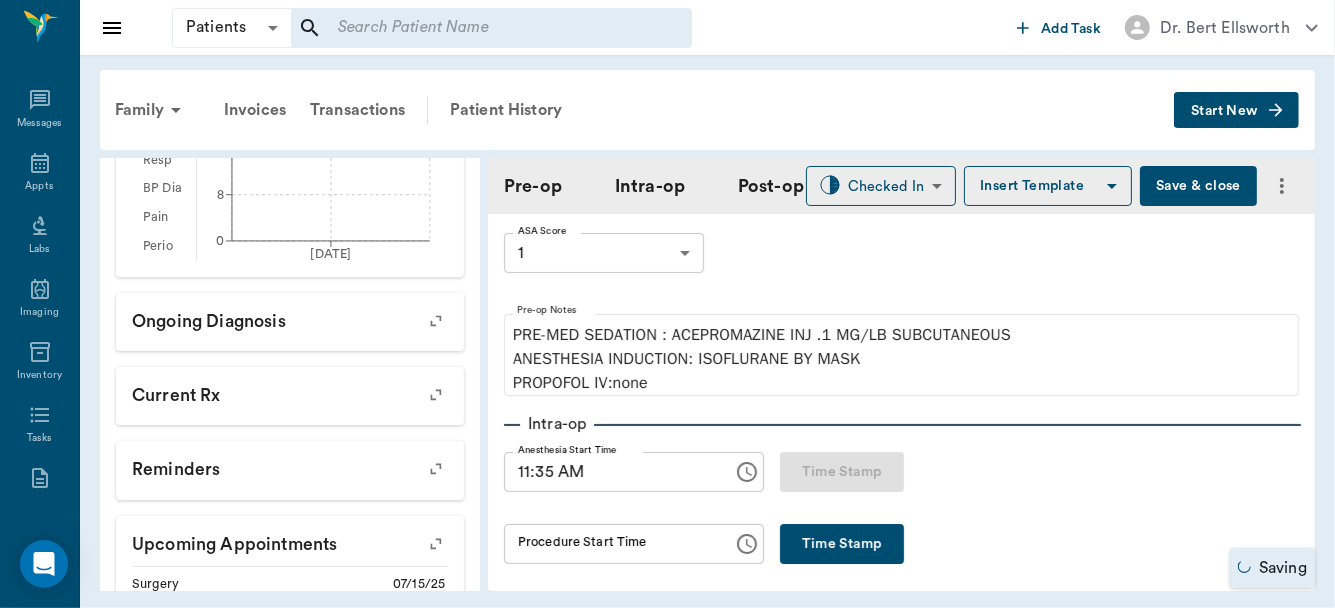 click on "Saving" at bounding box center [1272, 568] 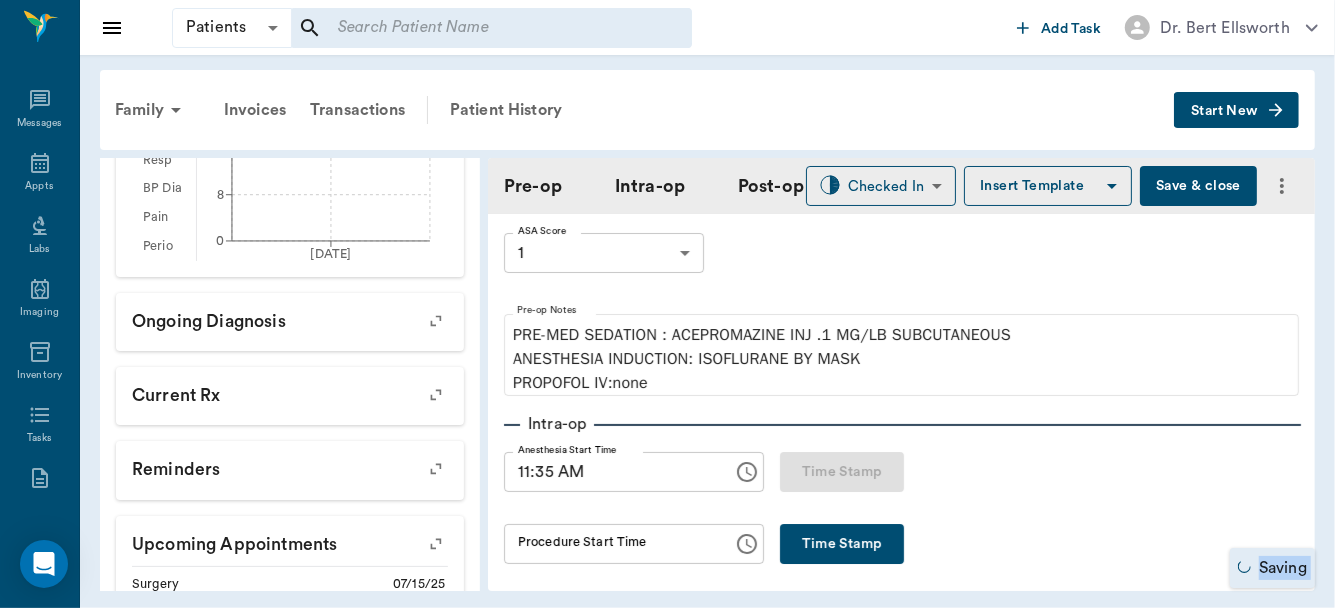 click on "Saving" at bounding box center (1272, 568) 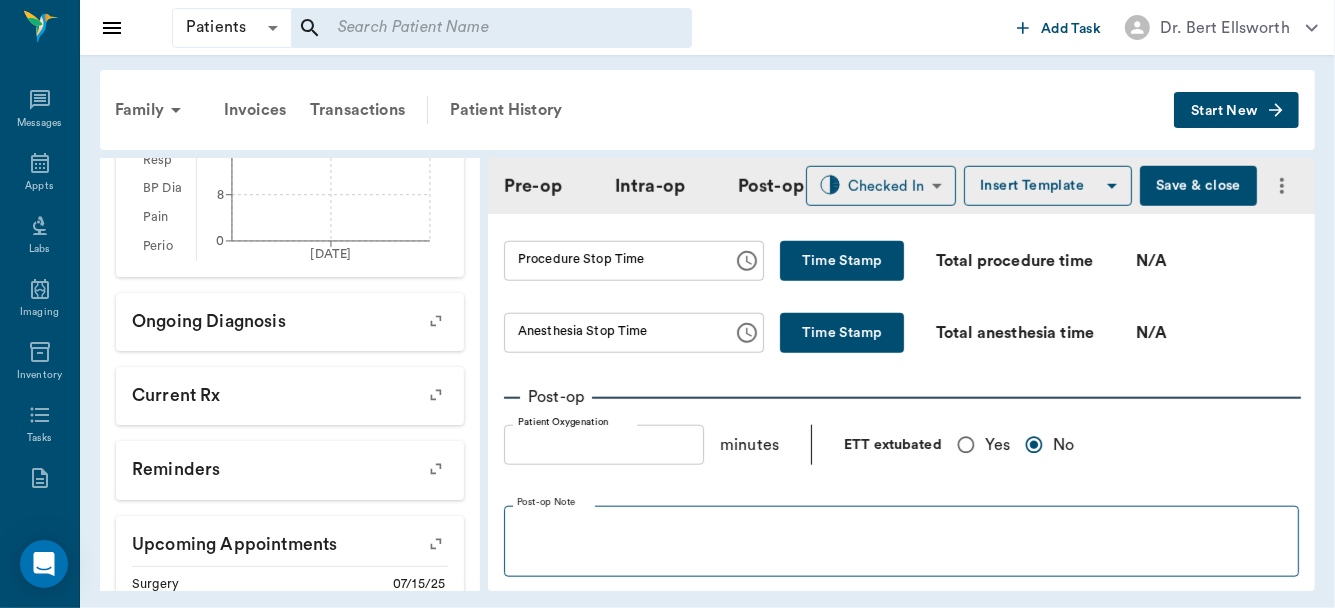 scroll, scrollTop: 1272, scrollLeft: 0, axis: vertical 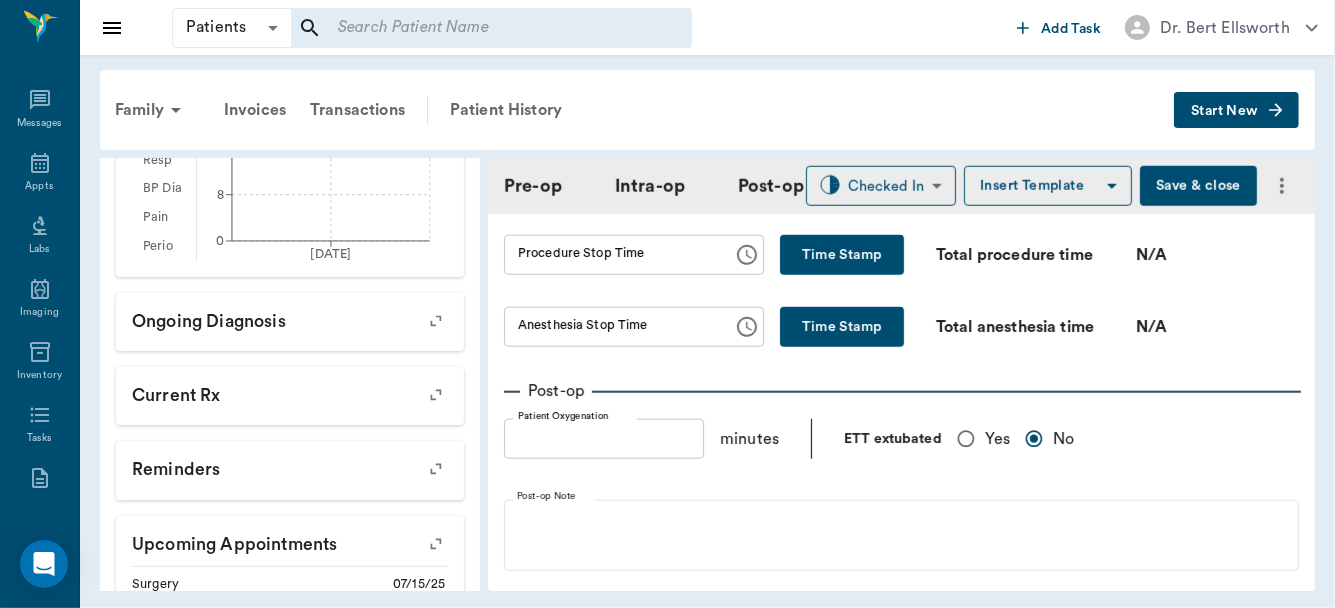 click on "Yes" at bounding box center [966, 439] 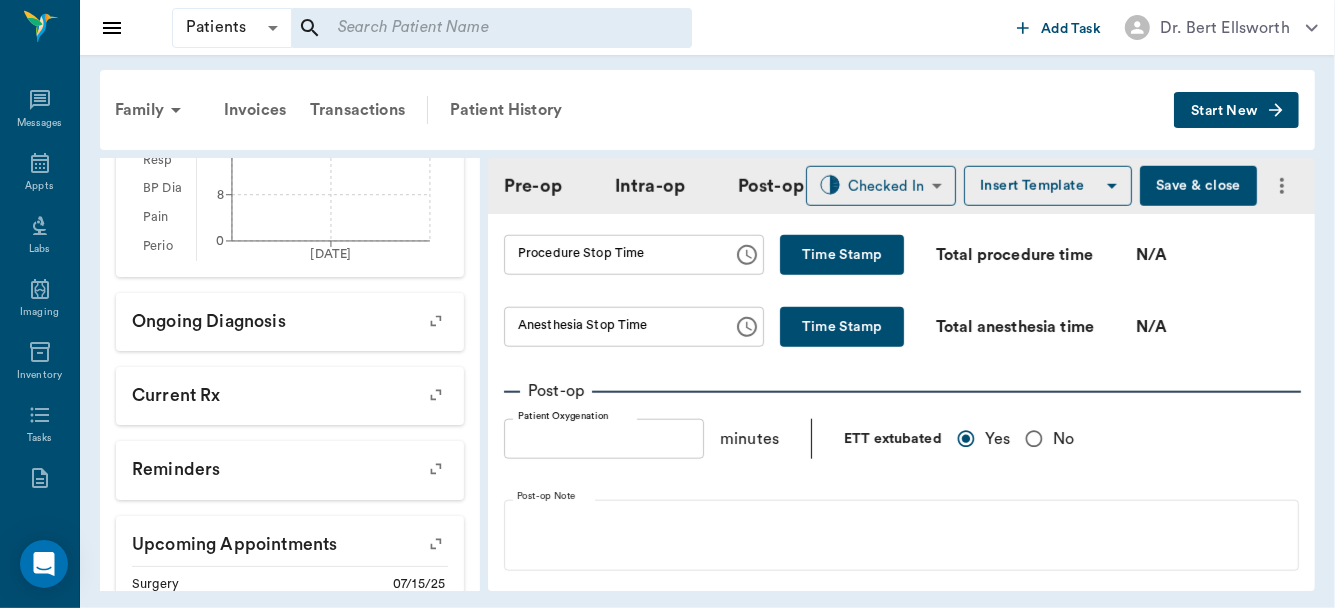 click on "Family Invoices Transactions Patient History Start New Luna Jones #9638_P5    -    ACTIVE   Species : Canine Breed : Mixed Breed, Brown Gender : Female - Not spayed Age : 8 mo 0 wk (11/14/2024) Weight : 31.7 lbs / 14.3789 kg Patient Special Care:  None Family : Jones Client : Amy Jones Phone : (903) 824-1738 Email : mrsjones201029@gmail.com Balance : $0.00 Credit : $0.00 Client Special Care:  NO SHOW FOR SX ON 11/9/23 AS A NEW CLIENT NEW PATIENT Patient Vitals Weight BCS HR Temp Resp BP Dia Pain Perio Score ( lb ) Date 07/15/25 11AM 0 8 16 24 32 Ongoing diagnosis Current Rx Reminders Upcoming appointments Surgery 07/15/25 Schedule Appointment Pre-op Intra-op Post-op Checked In CHECKED_IN ​ Insert Template  Save & close Provider Dr. Bert Ellsworth 63ec2f075fda476ae8351a4d Provider Assistant Julie Dickerson 63ec2e7e52e12b0ba117b124 Assistant Date 07/15/2025 Date Procedure spay Procedure Pre-op ASA Score 1 1 ASA Score Pre-op Notes PRE-MED SEDATION : ACEPROMAZINE INJ .1 MG/LB SUBCUTANEOUS PROPOFOL IV:none 0" at bounding box center (707, 330) 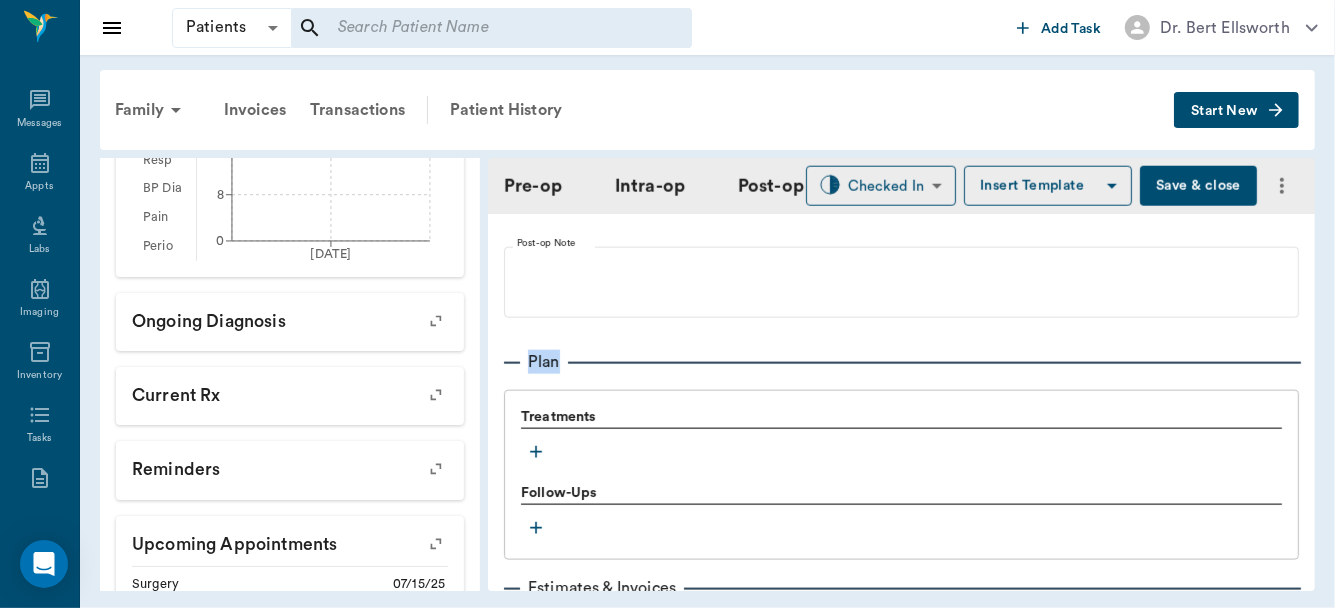 scroll, scrollTop: 1527, scrollLeft: 0, axis: vertical 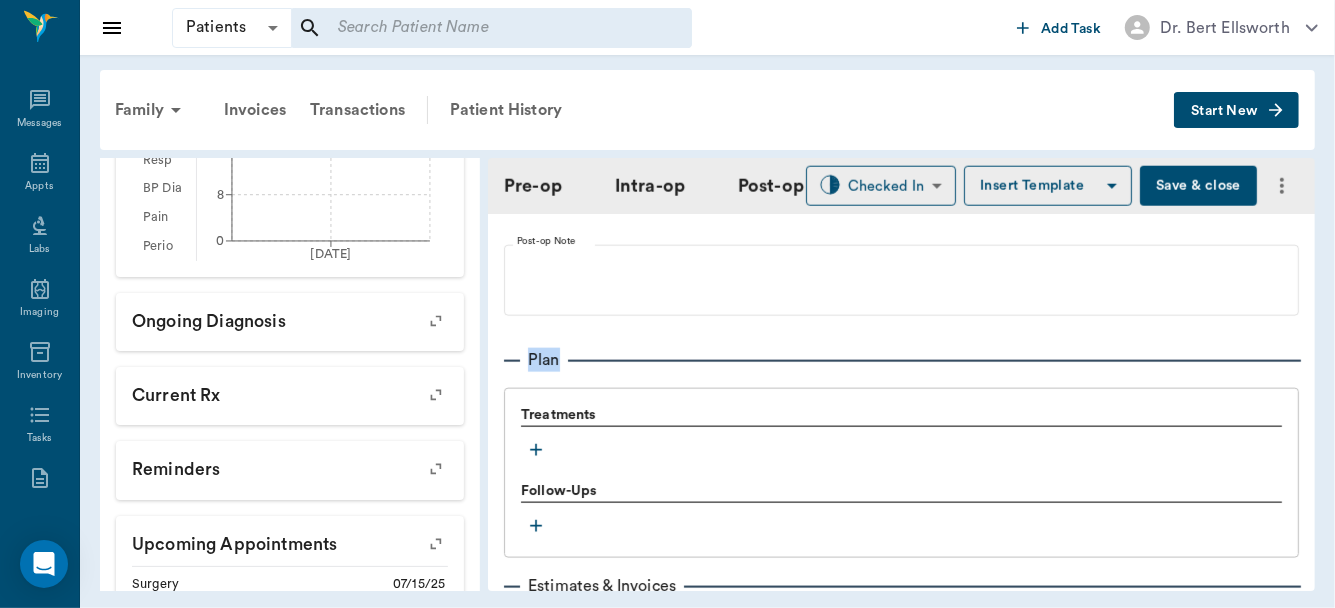 click 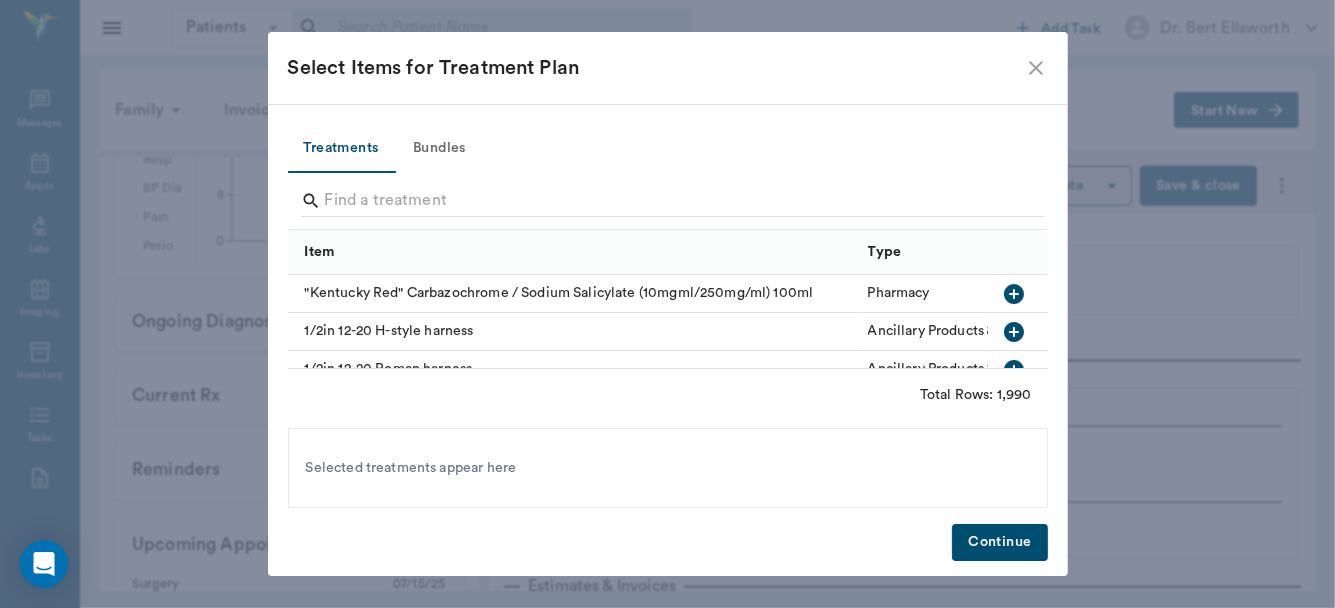 click on "Bundles" at bounding box center [440, 149] 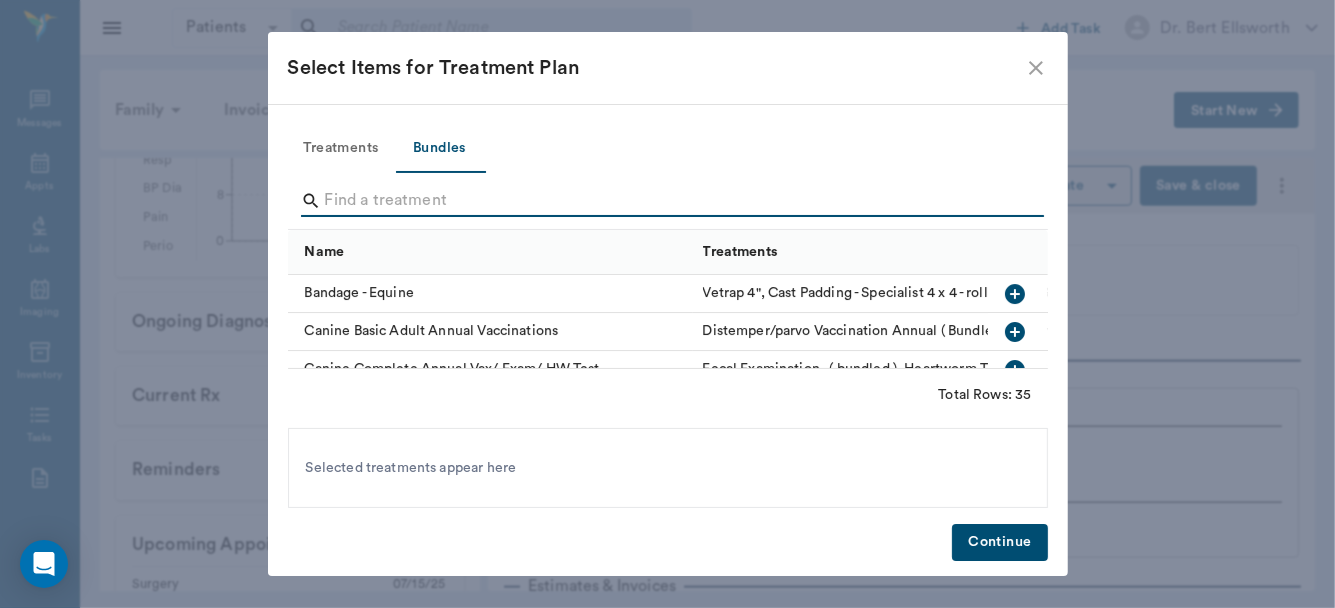 click at bounding box center (669, 201) 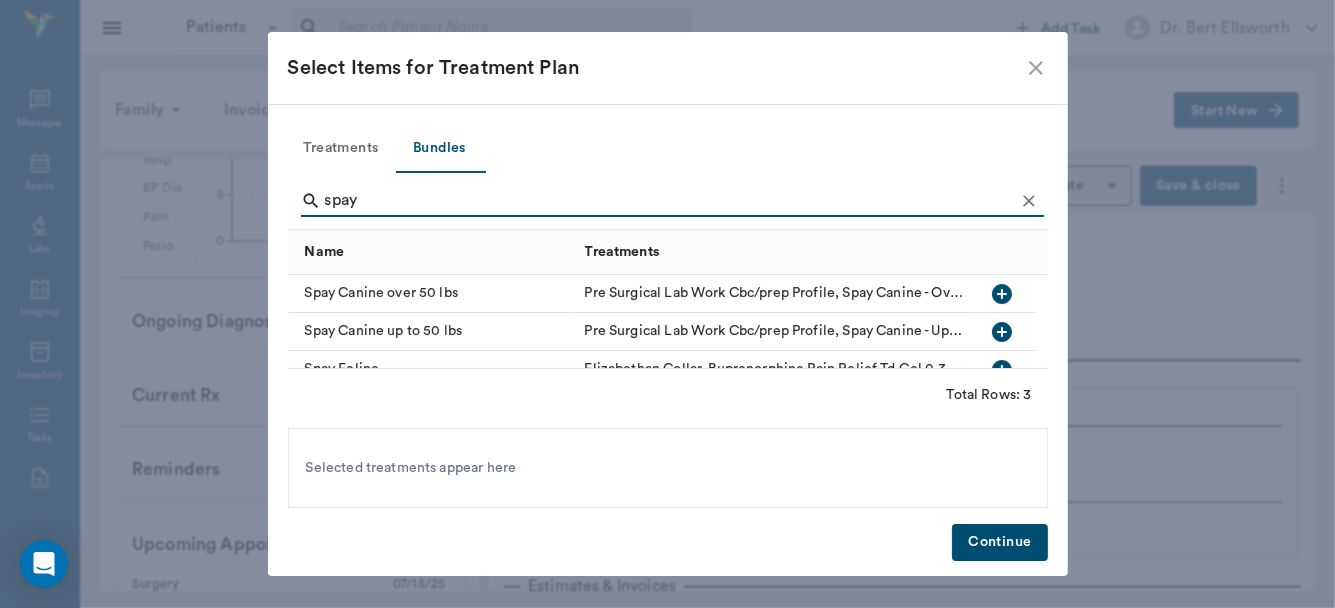 type on "spay" 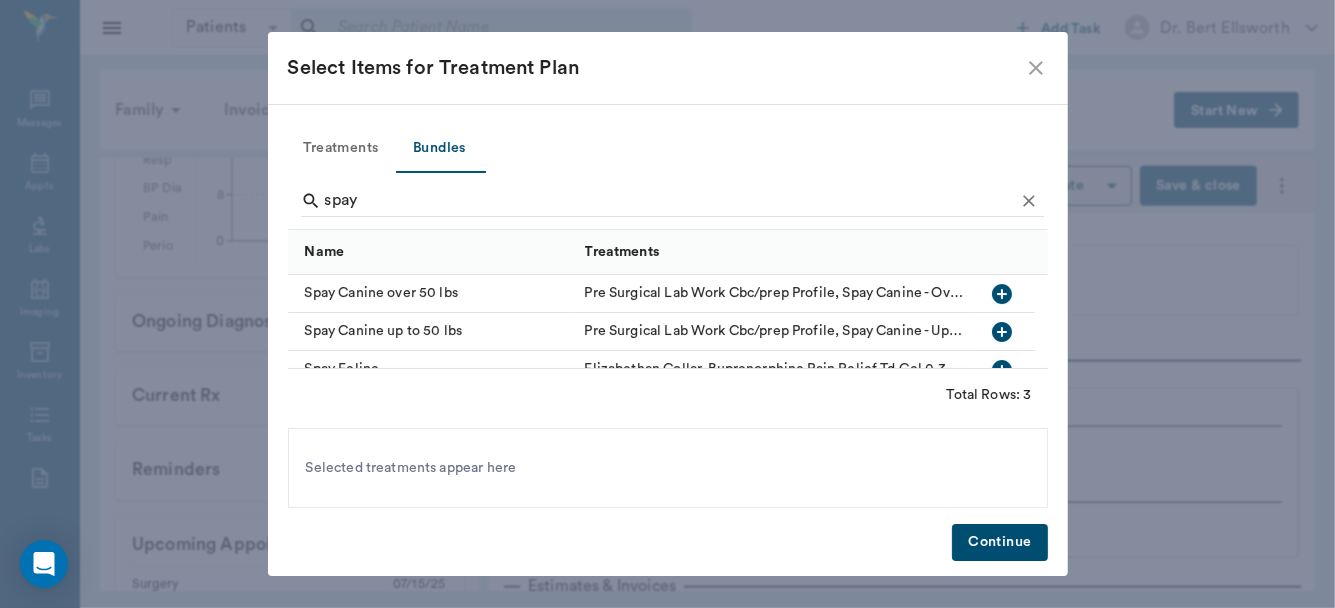 click 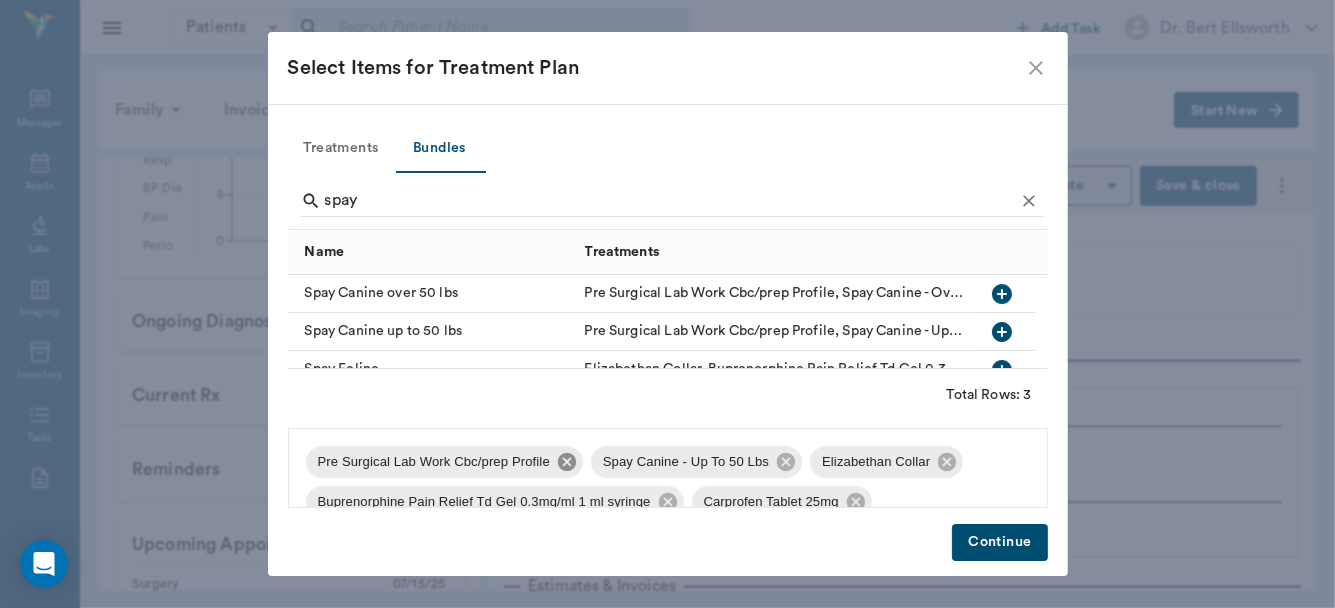 click 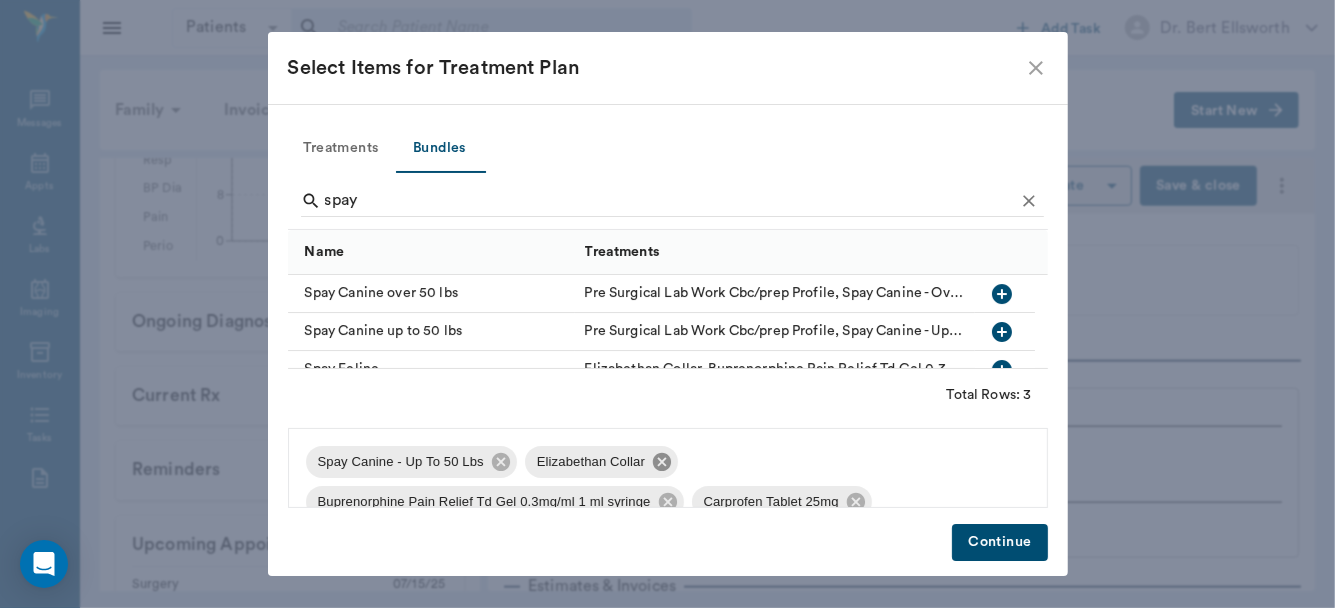 click 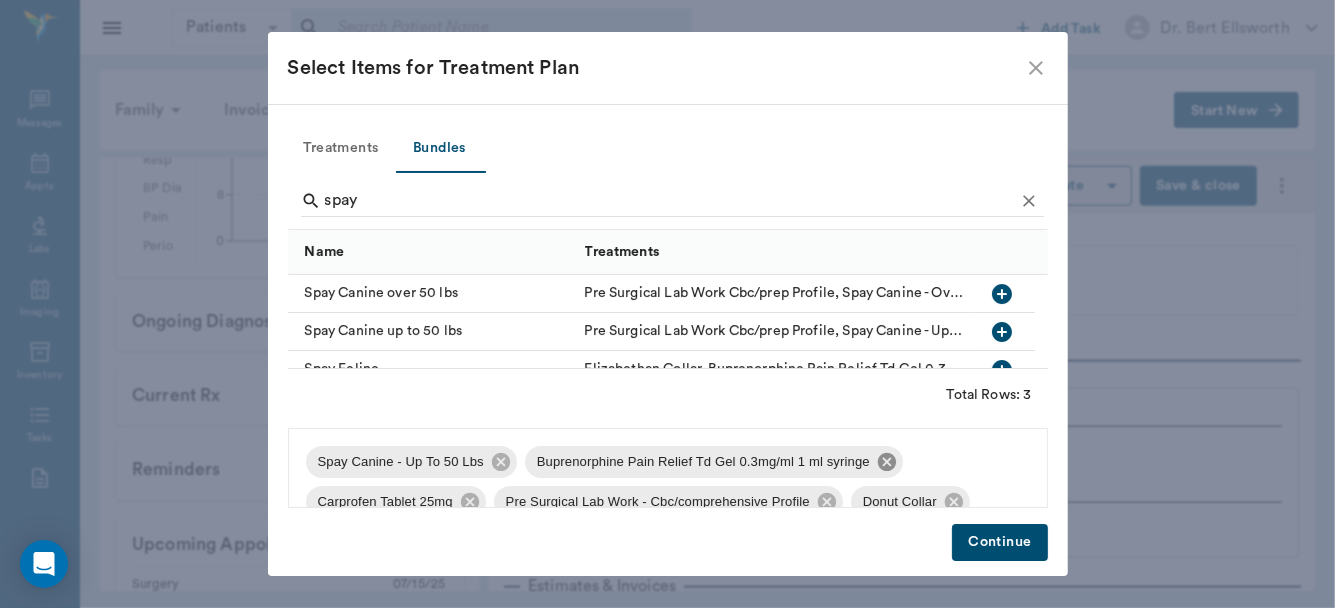 click 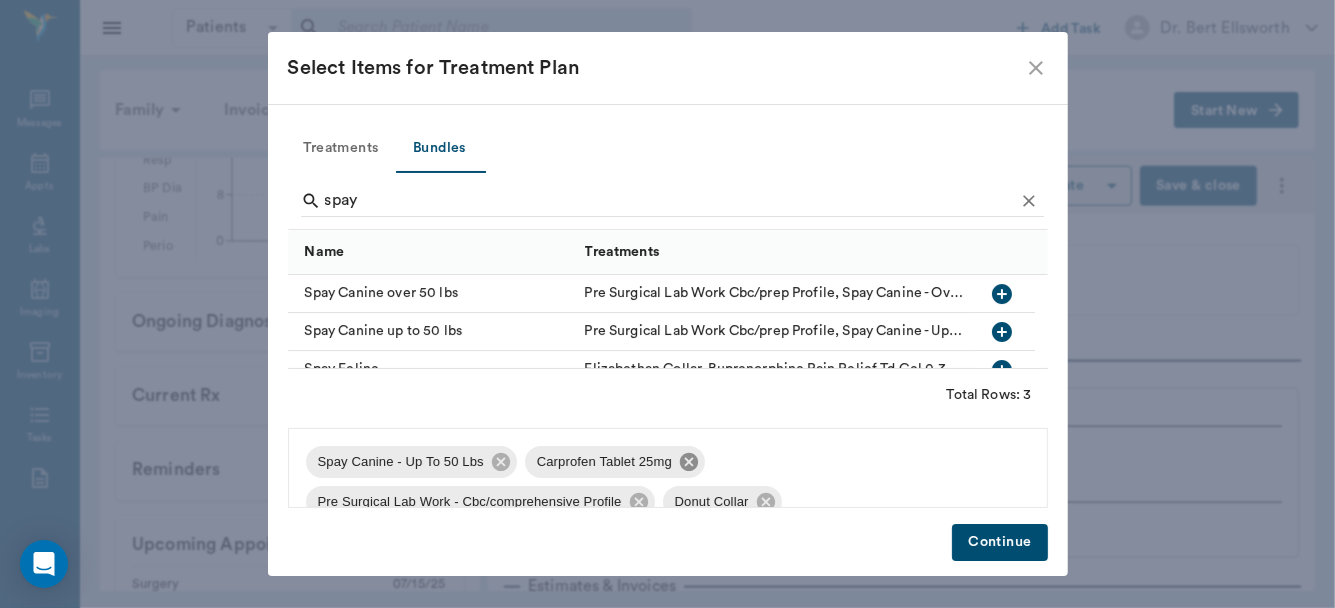 click 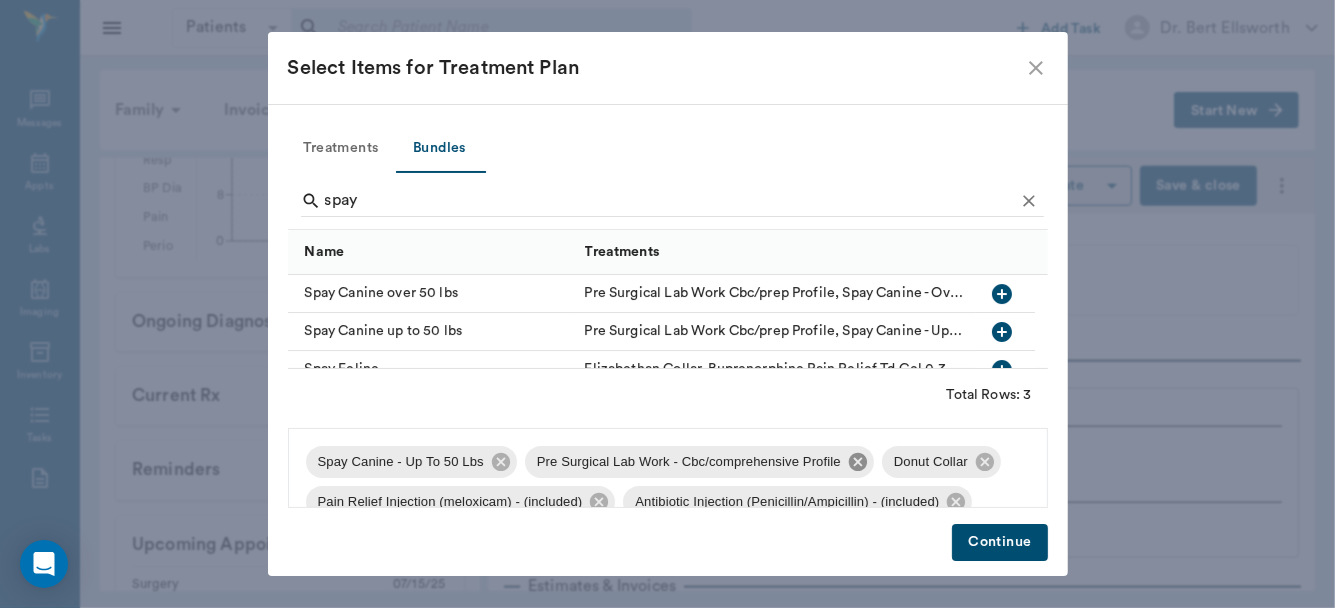 click 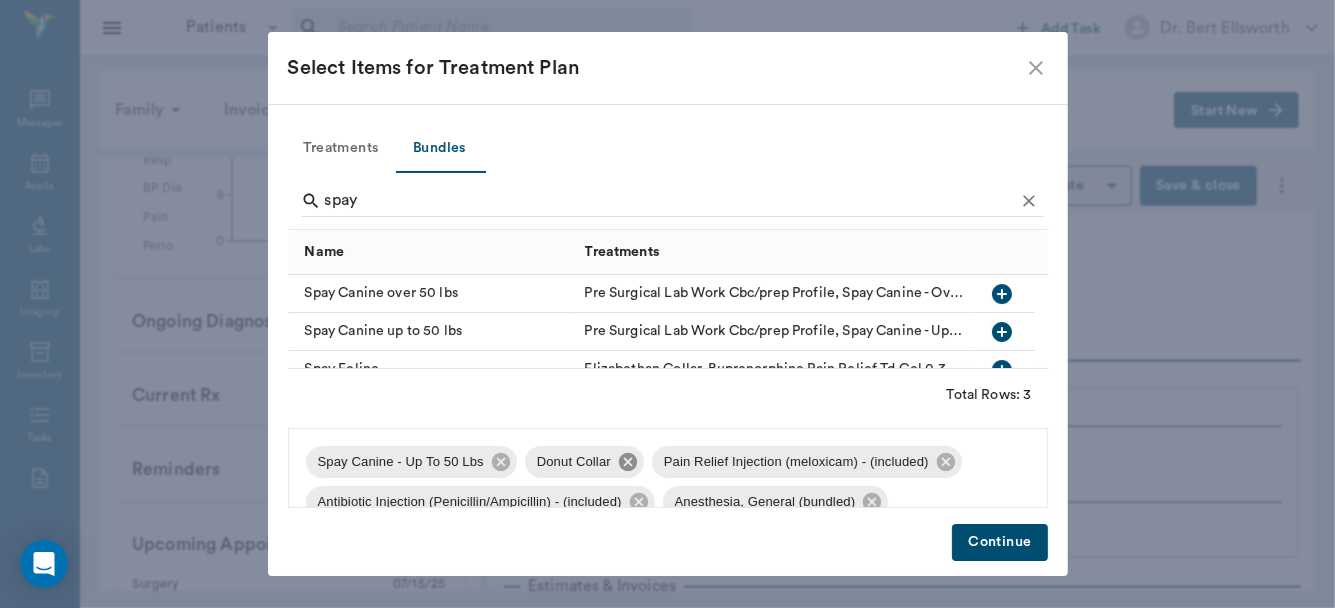 click 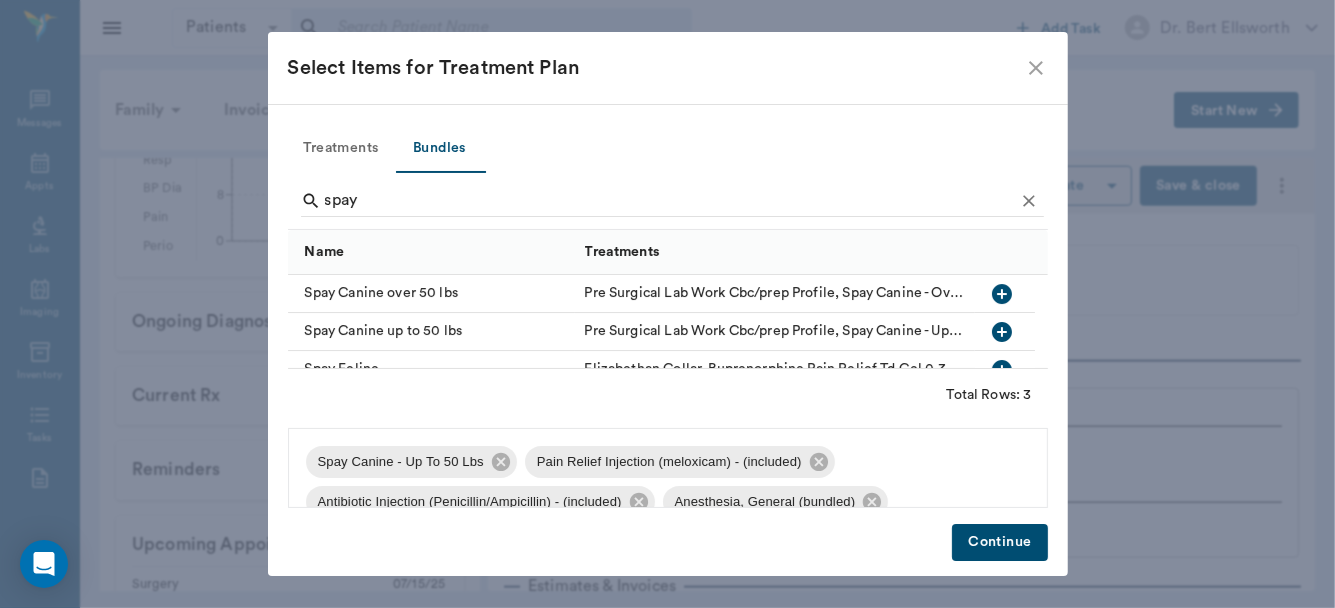 scroll, scrollTop: 27, scrollLeft: 0, axis: vertical 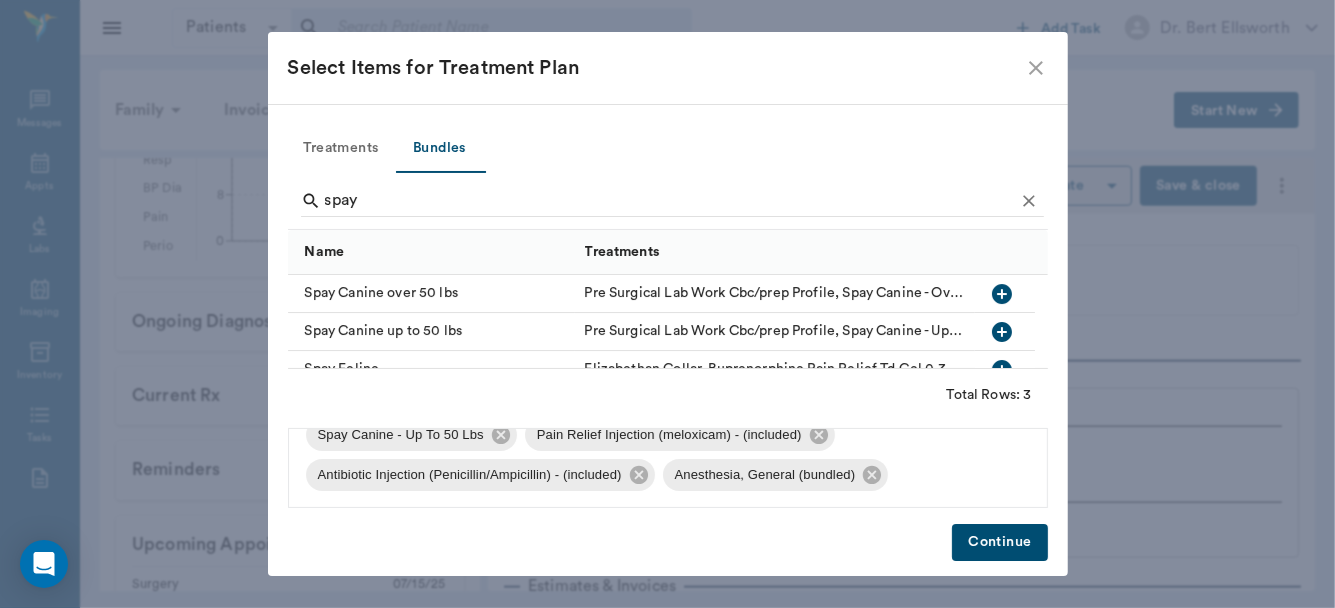click on "Continue" at bounding box center (999, 542) 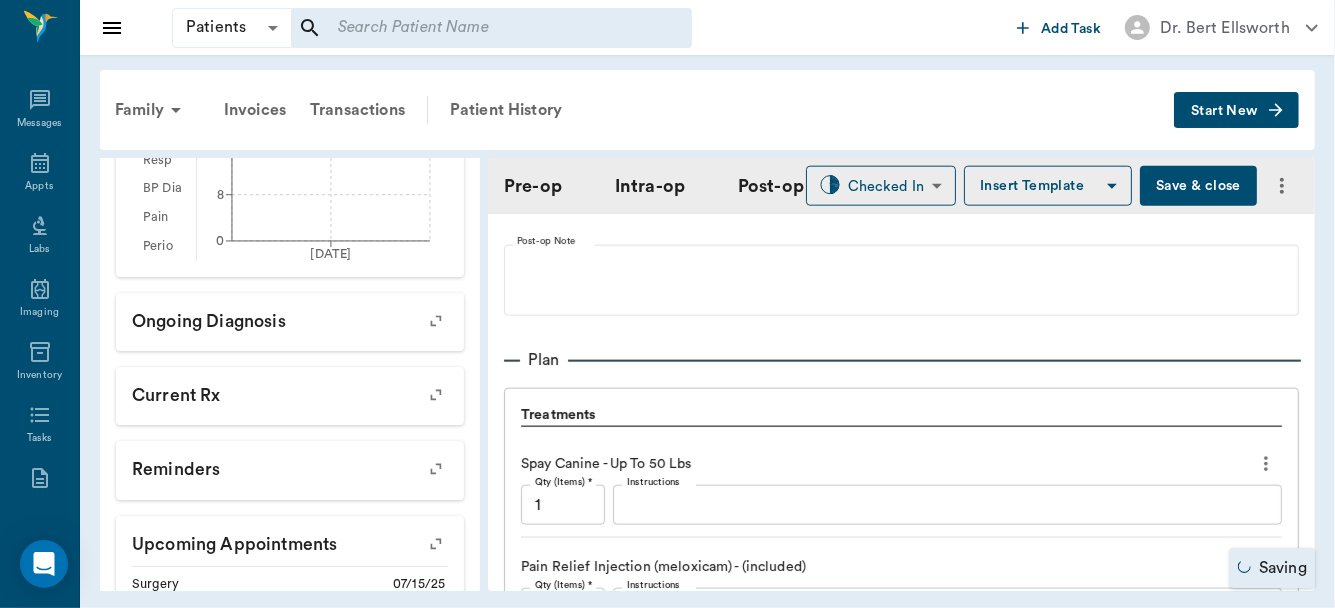 click on "Saving" at bounding box center (1272, 568) 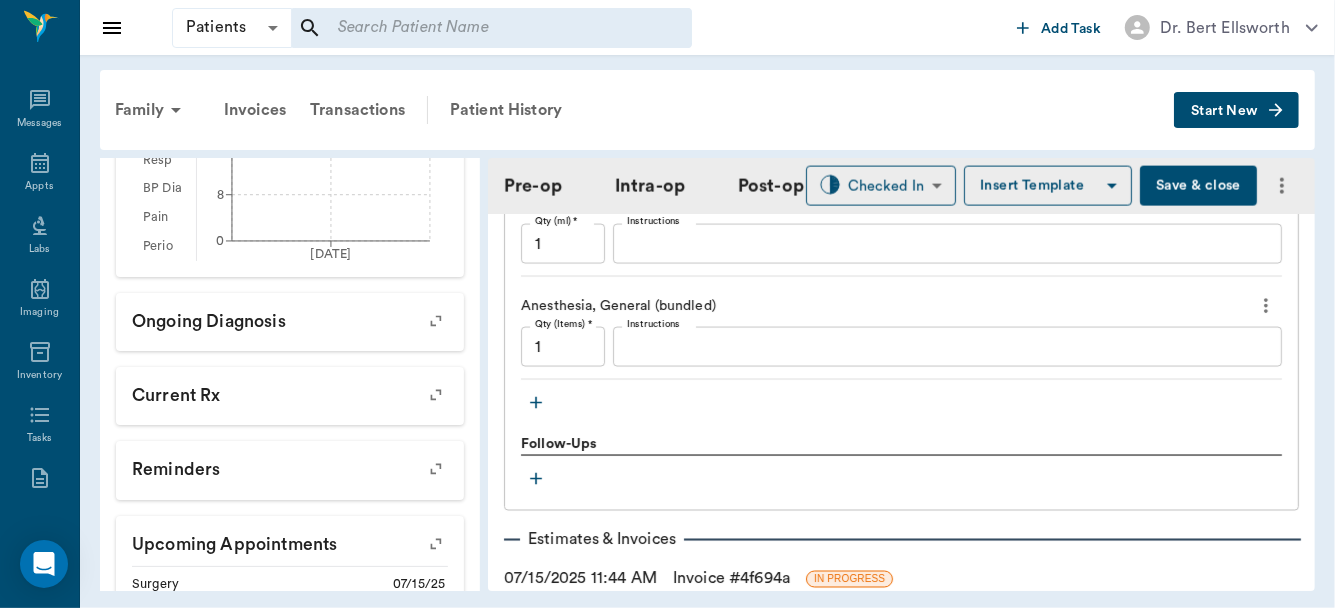 scroll, scrollTop: 1999, scrollLeft: 0, axis: vertical 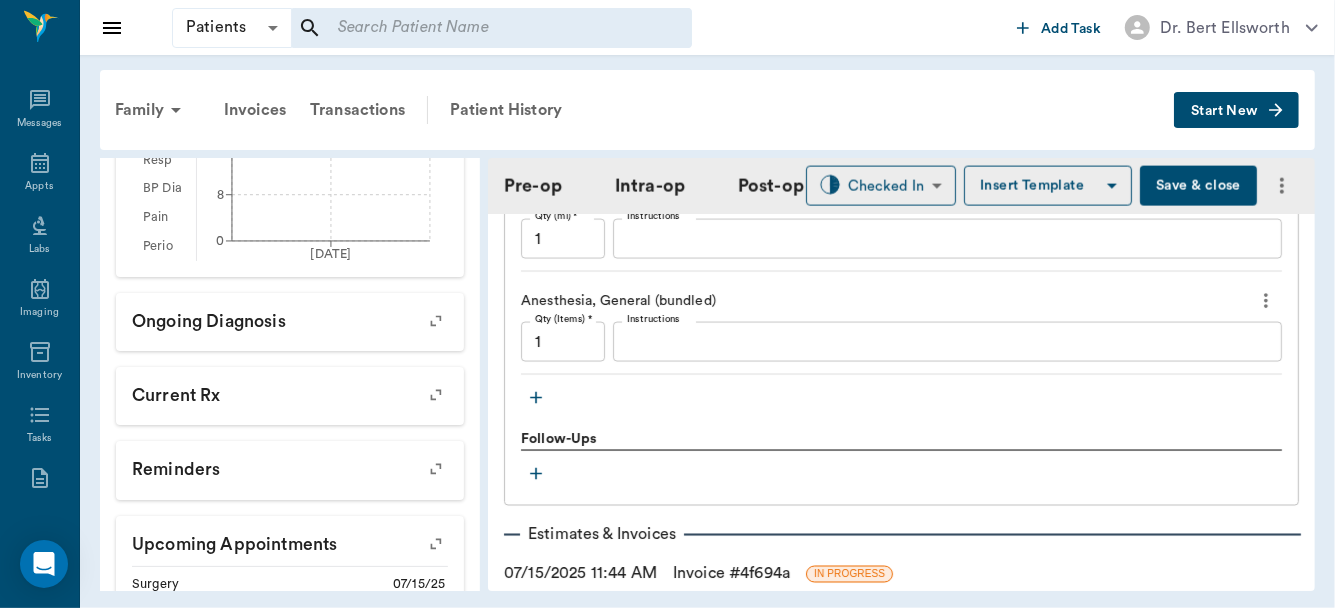 click 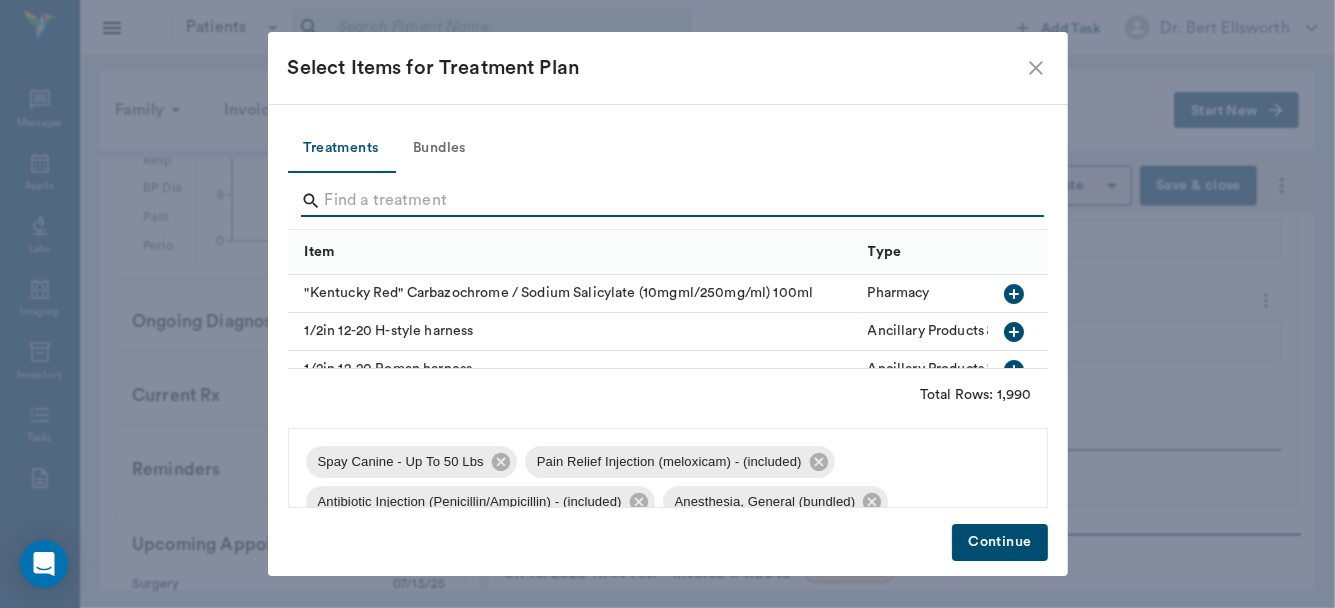 click at bounding box center [669, 201] 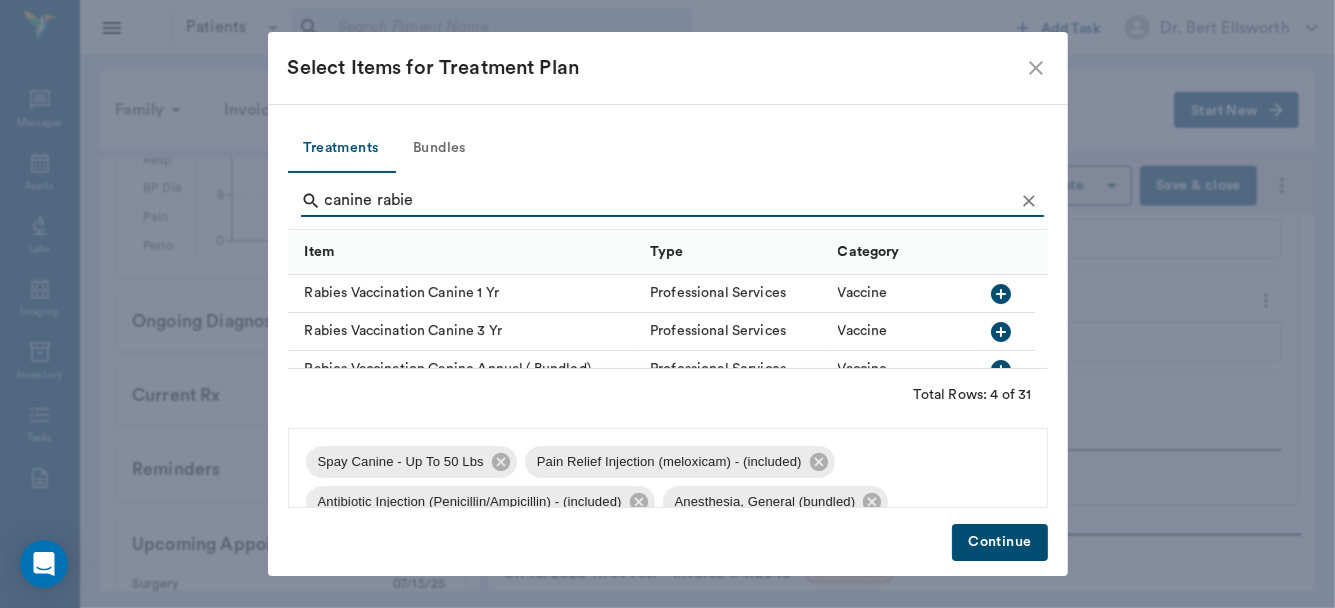 type on "canine rabie" 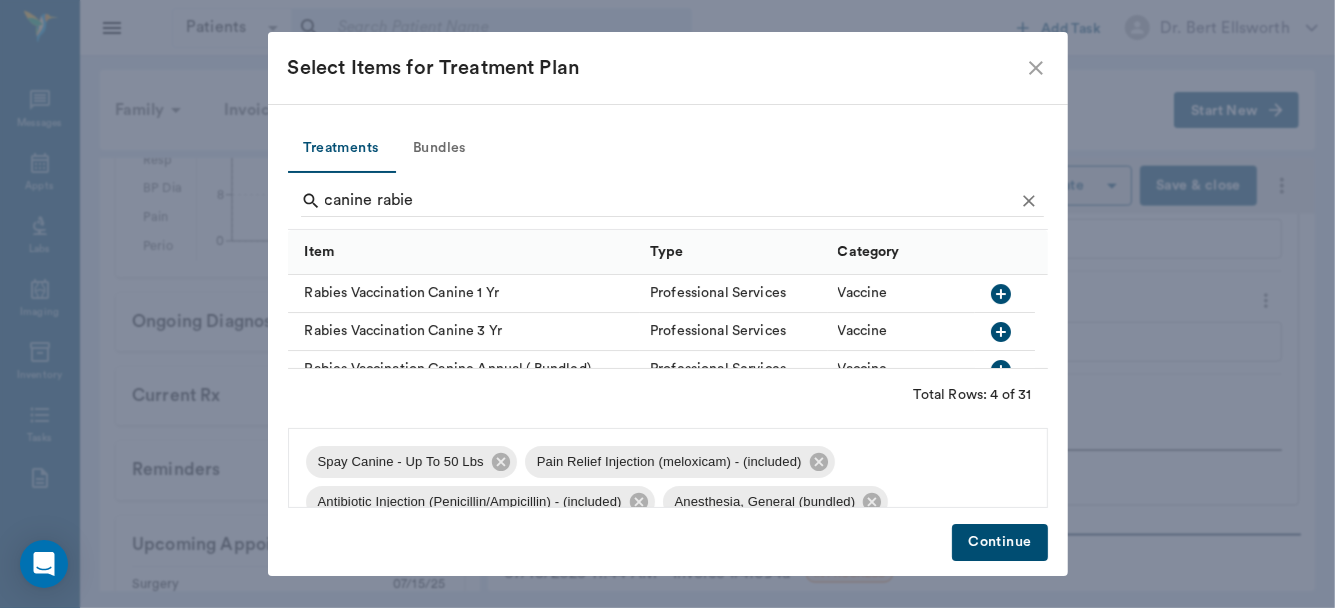 click on "Continue" at bounding box center (999, 542) 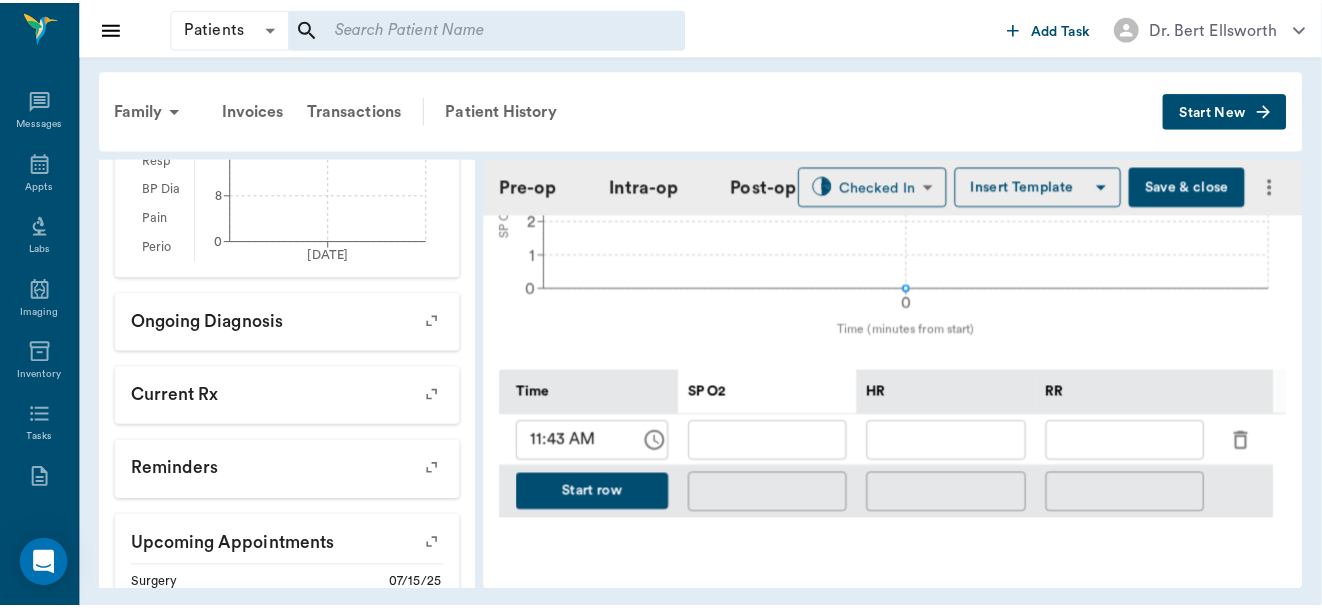 scroll, scrollTop: 836, scrollLeft: 0, axis: vertical 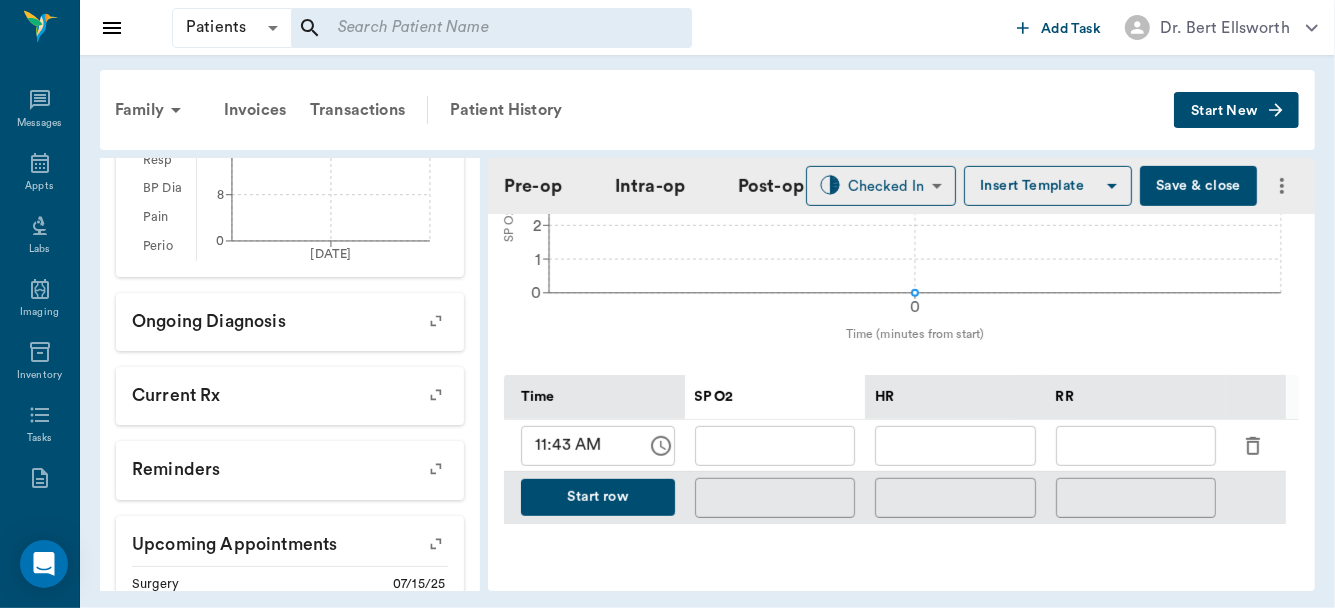 click 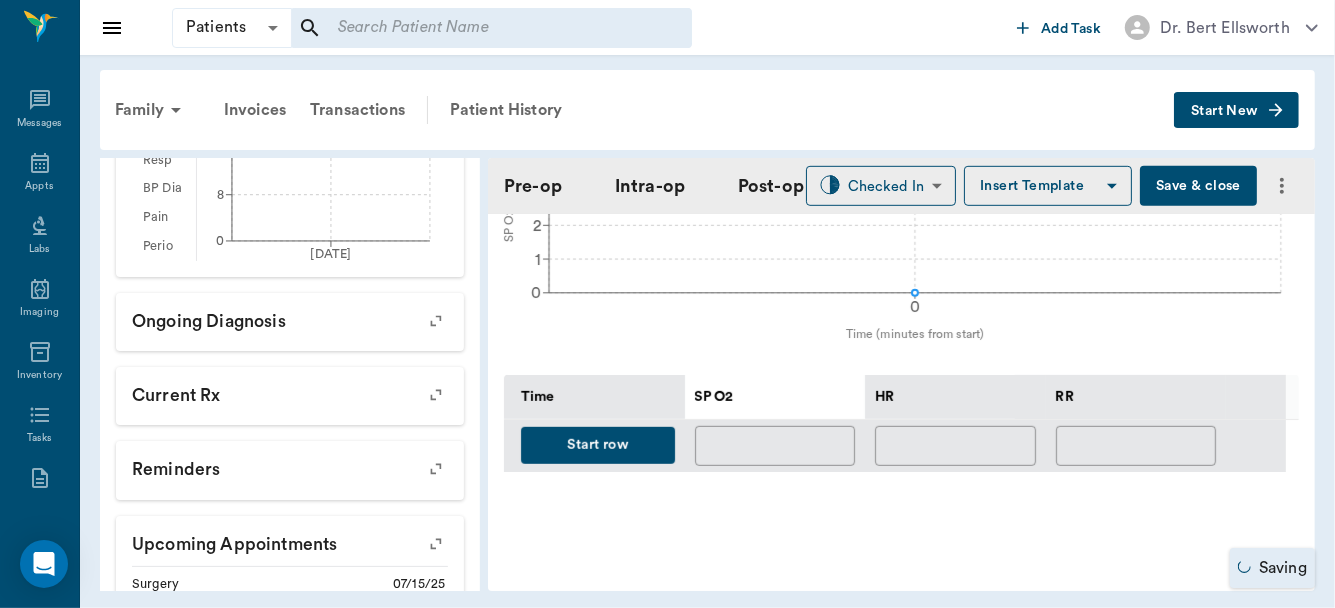 click on "Start row" at bounding box center [598, 445] 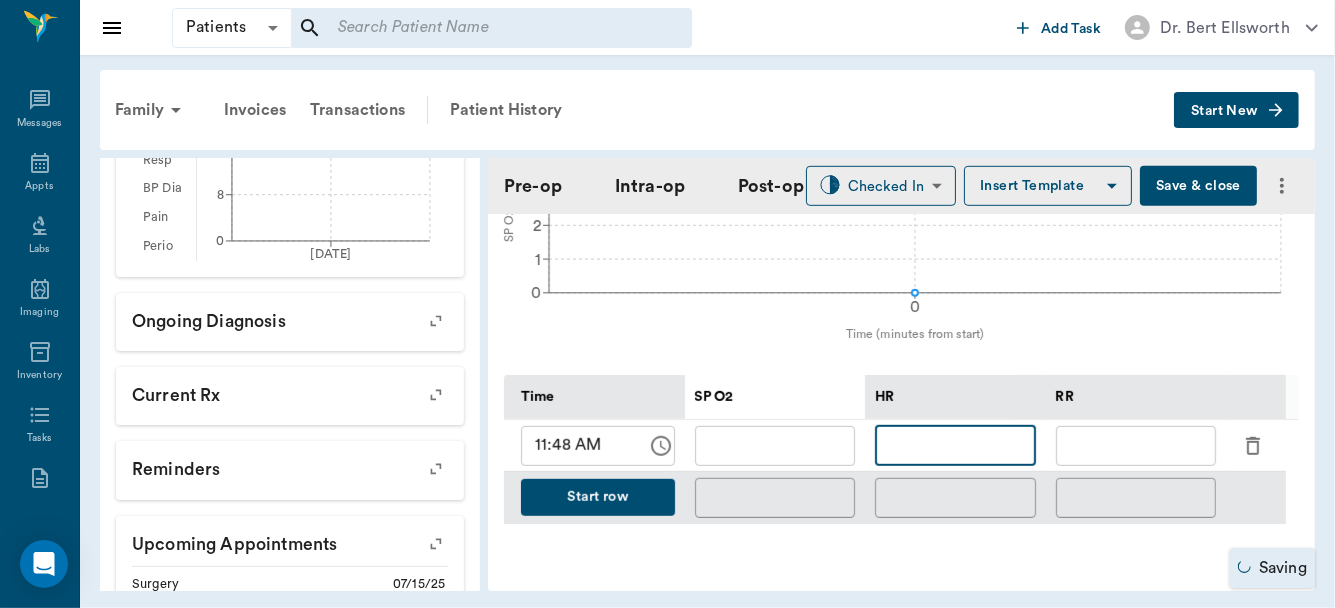 click at bounding box center [955, 446] 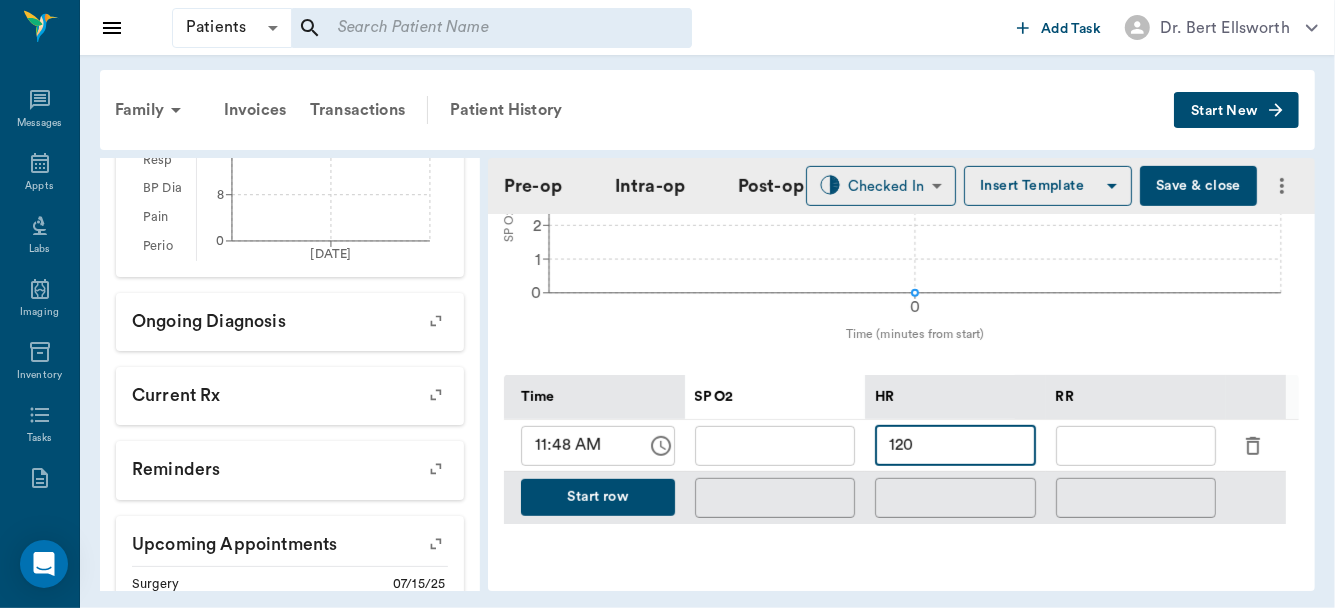 type on "120" 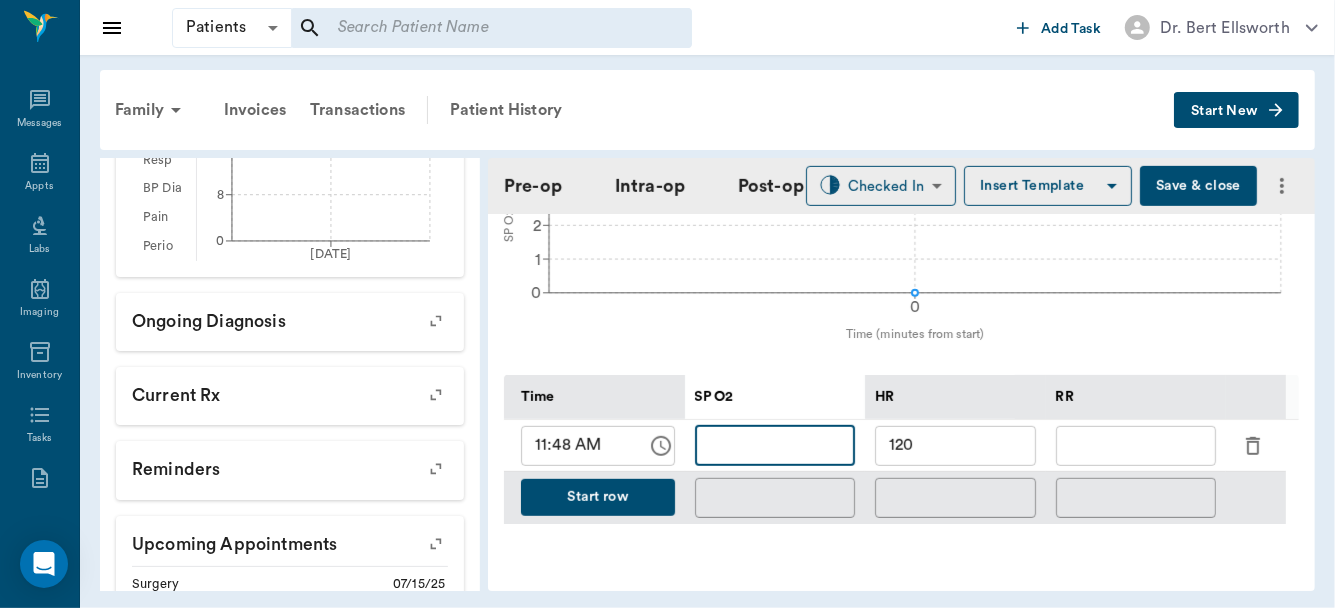 click at bounding box center (775, 446) 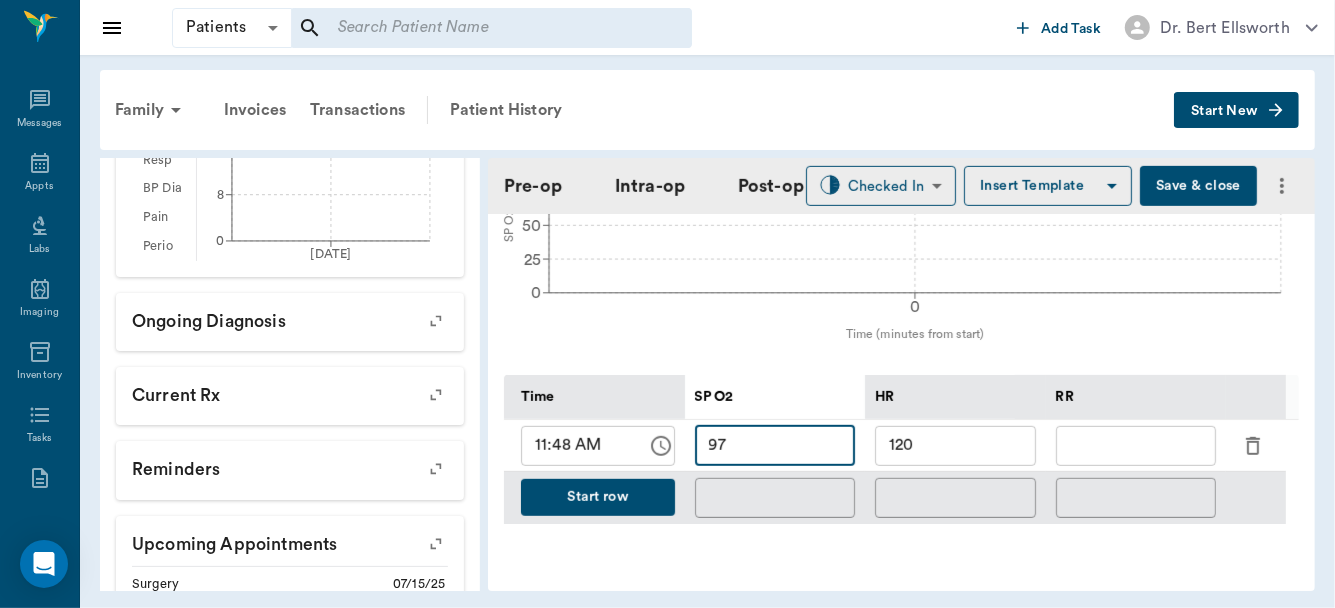 type on "97" 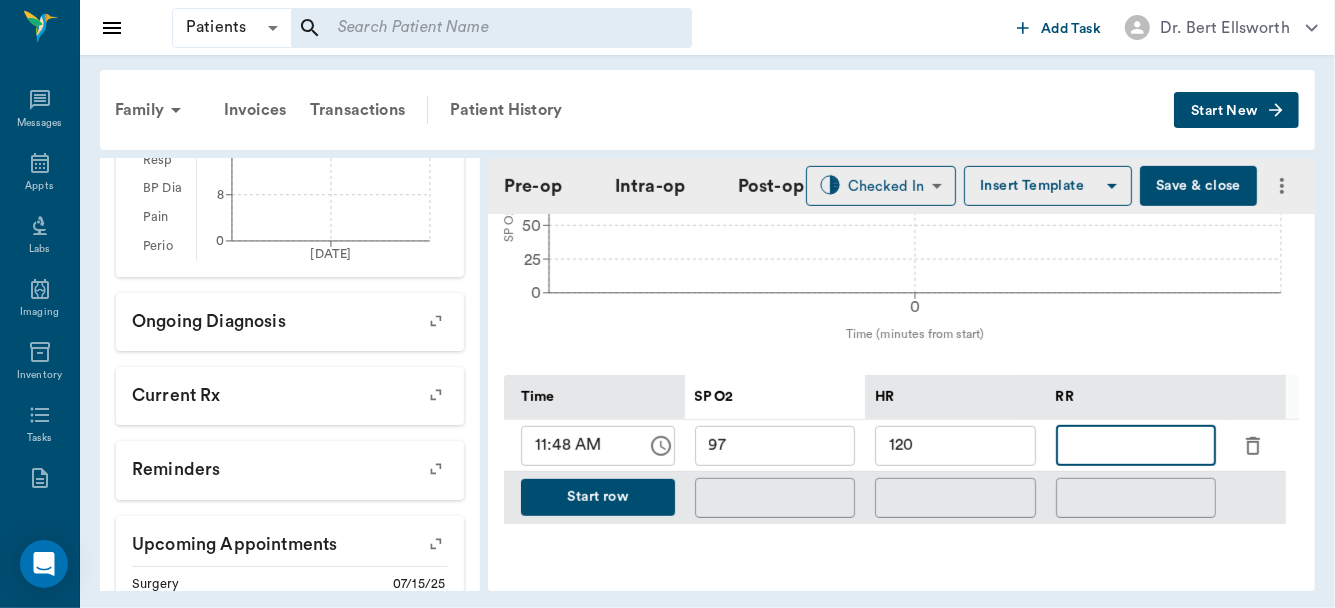 click at bounding box center (1136, 446) 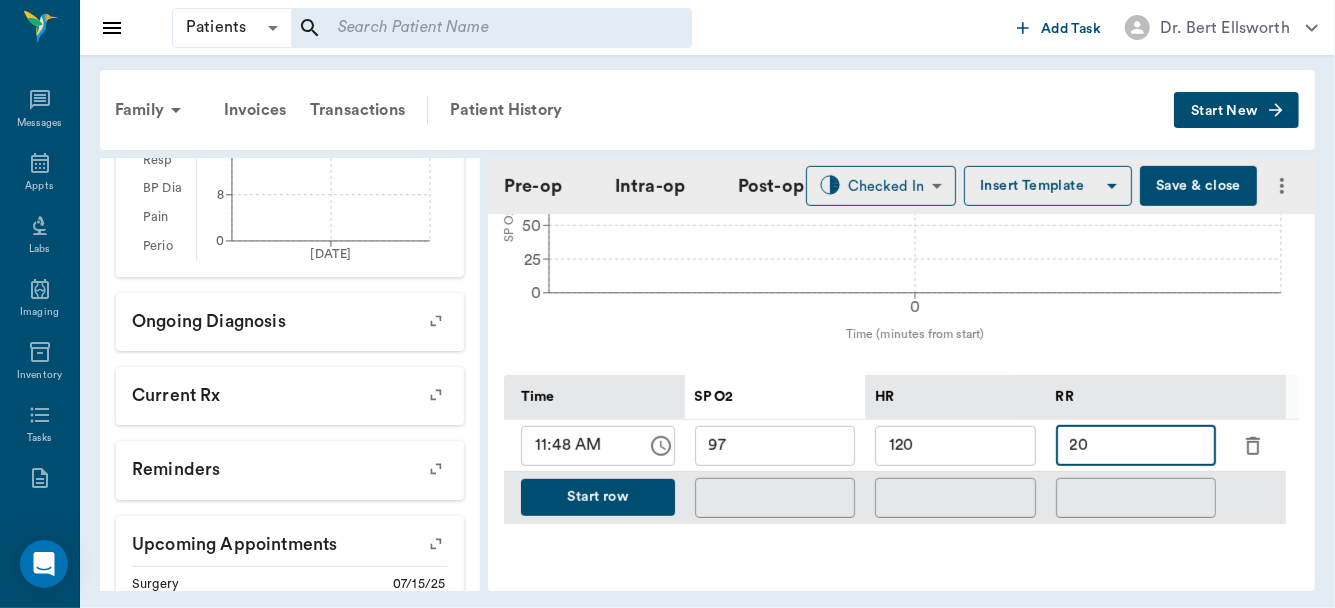type on "20" 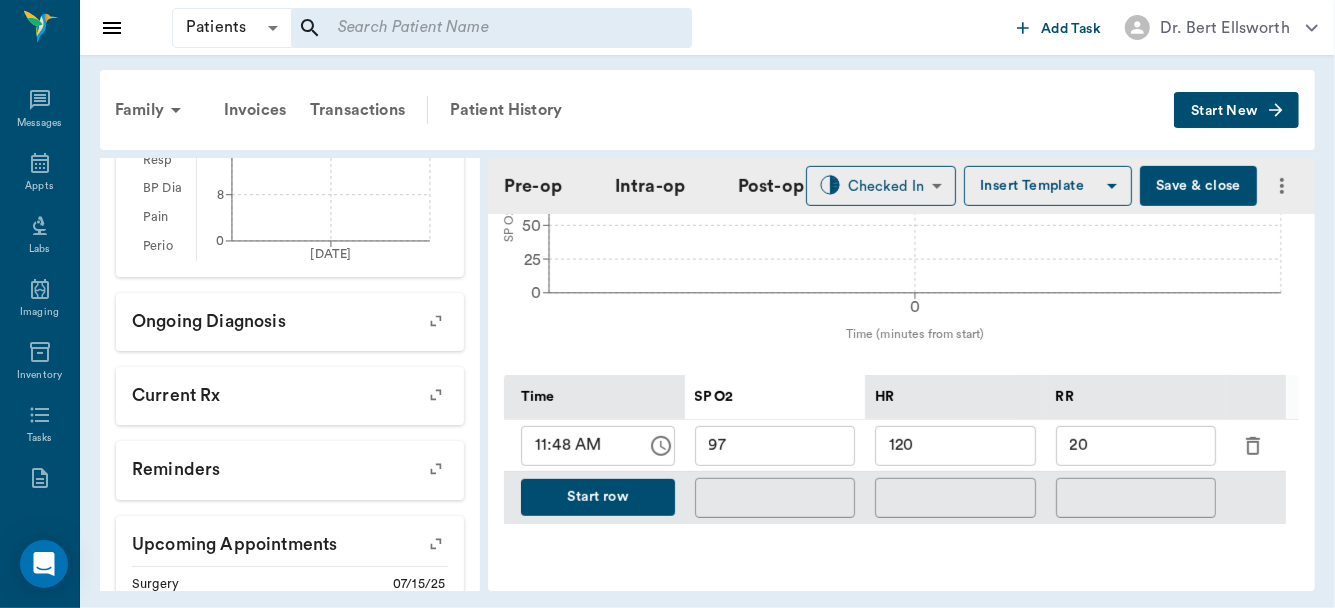 click on "Save & close" at bounding box center (1198, 186) 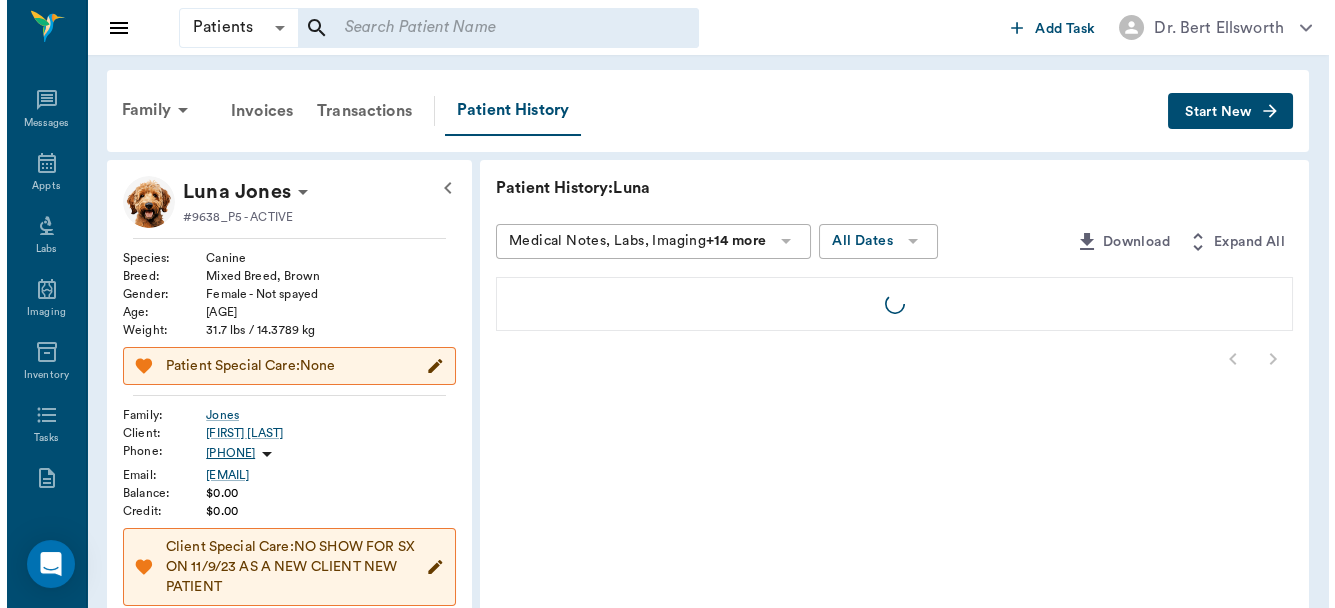 scroll, scrollTop: 0, scrollLeft: 0, axis: both 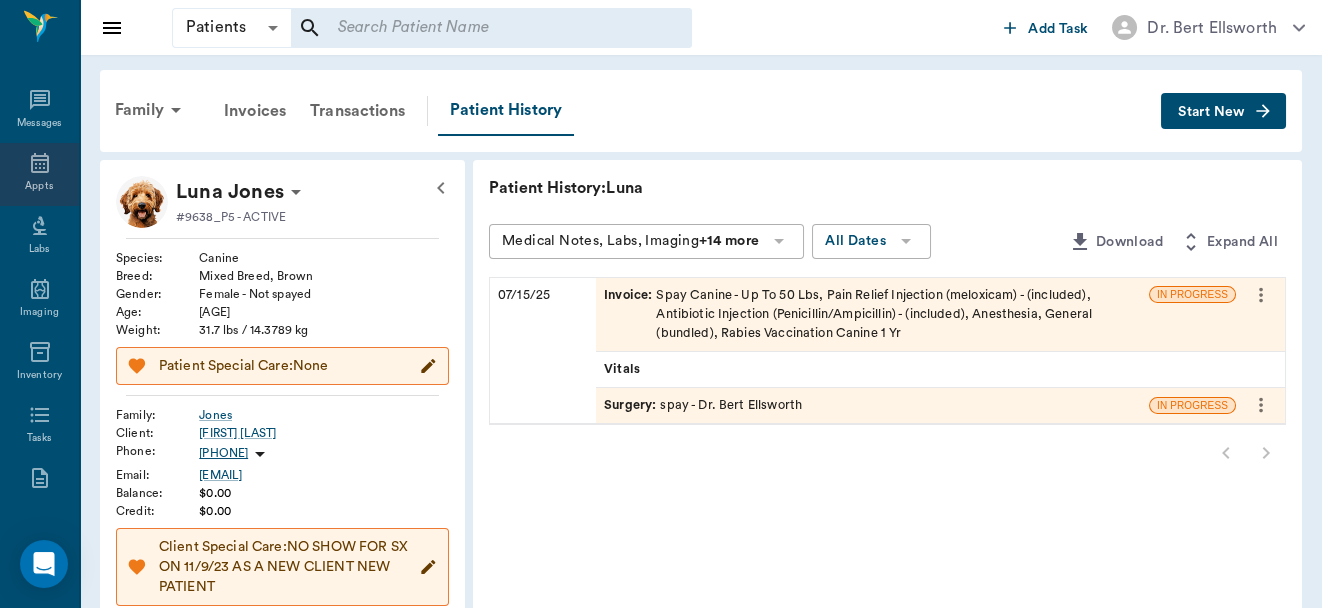 click 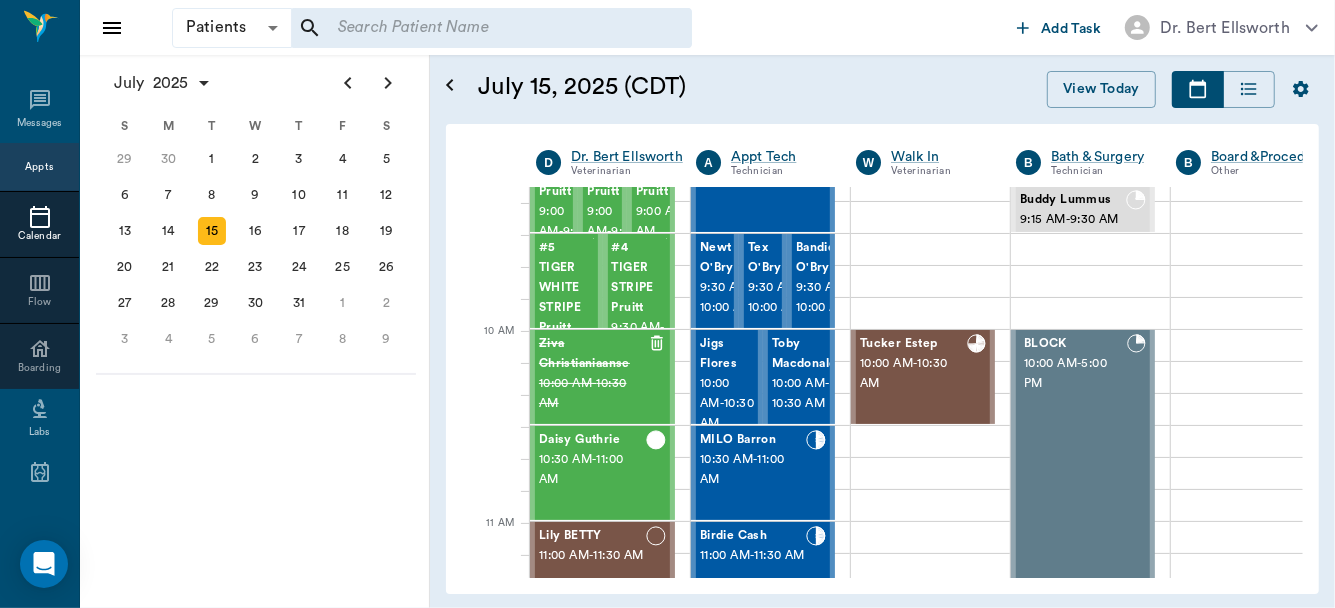 scroll, scrollTop: 248, scrollLeft: 0, axis: vertical 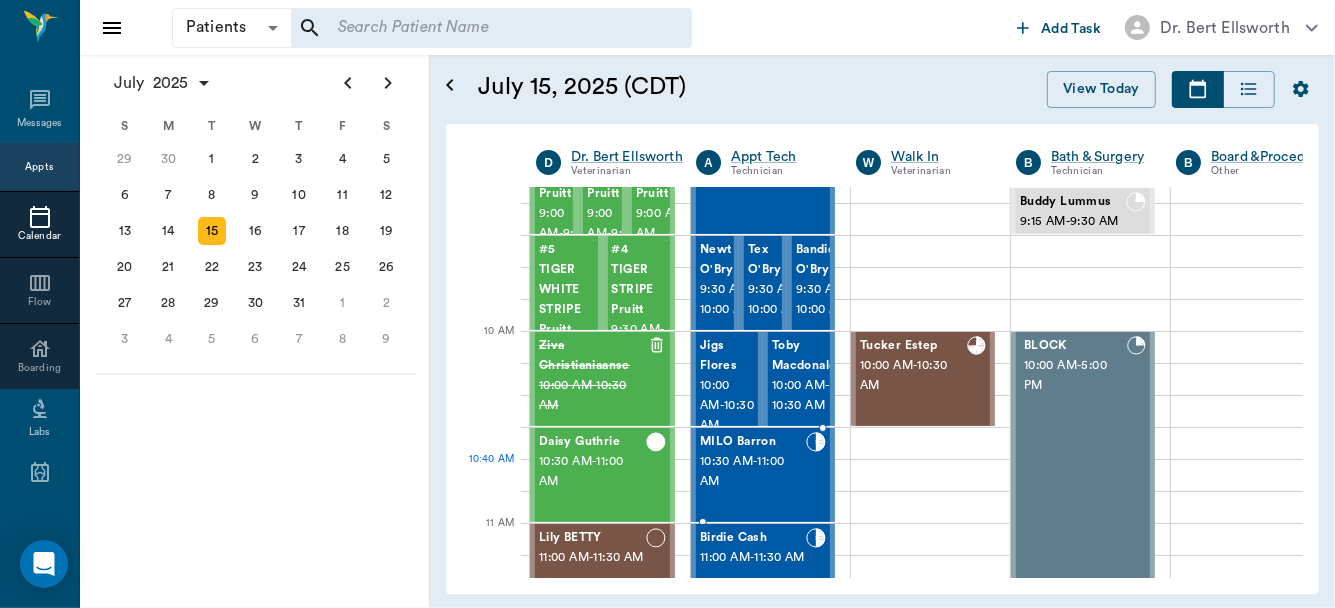click on "10:30 AM  -  11:00 AM" at bounding box center [753, 472] 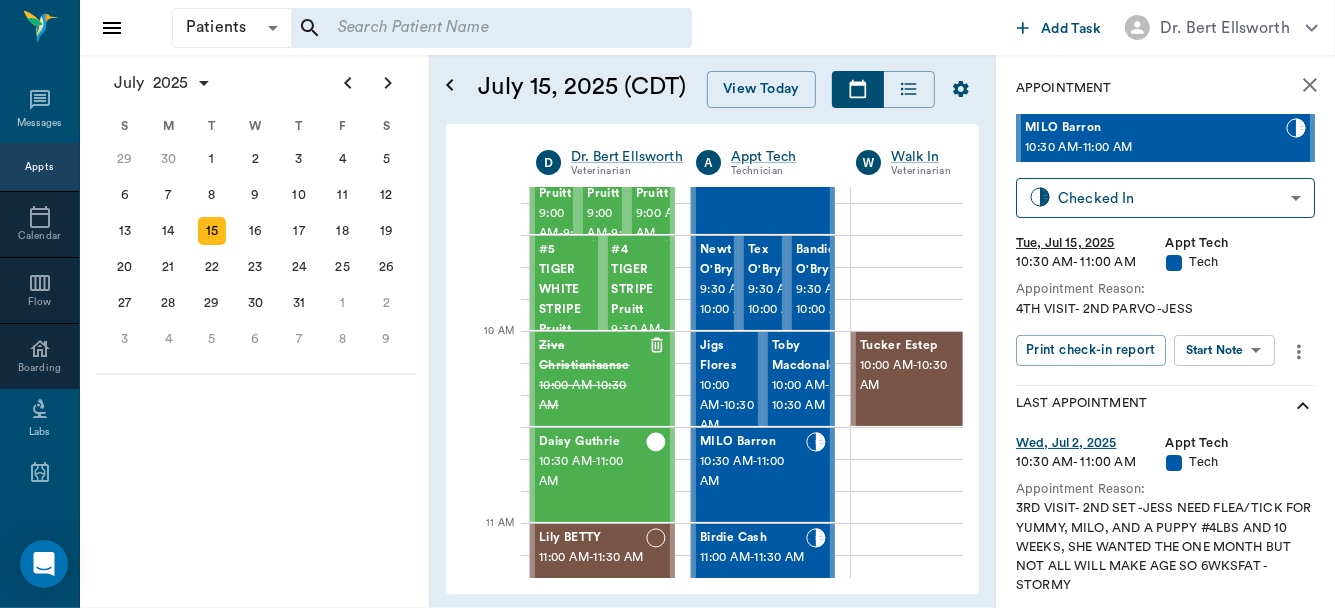 click on "Patients Patients ​ ​ Add Task Dr. Bert Ellsworth Nectar Messages Appts Calendar Flow Boarding Labs Imaging Inventory Tasks Forms Staff Reports Lookup Settings July 2025 S M T W T F S Jun 1 2 3 4 5 6 7 8 9 10 11 12 13 14 15 16 17 18 19 20 21 22 23 24 25 26 27 28 29 30 Jul 1 2 3 4 5 6 7 8 9 10 11 12 S M T W T F S 29 30 Jul 1 2 3 4 5 6 7 8 9 10 11 12 13 14 15 16 17 18 19 20 21 22 23 24 25 26 27 28 29 30 31 Aug 1 2 3 4 5 6 7 8 9 S M T W T F S 27 28 29 30 31 Aug 1 2 3 4 5 6 7 8 9 10 11 12 13 14 15 16 17 18 19 20 21 22 23 24 25 26 27 28 29 30 31 Sep 1 2 3 4 5 6 July 15, 2025 (CDT) View Today July 2025 Today 15 Tue Jul 2025 D Dr. Bert Ellsworth Veterinarian A Appt Tech Technician W Walk In Veterinarian B Bath & Surgery Technician B Board &Procedures Other D Dr. Kindall Jones Veterinarian 8 AM 9 AM 10 AM 11 AM 12 PM 1 PM 2 PM 3 PM 4 PM 5 PM 6 PM 7 PM 8 PM 11:48 AM 10:30 AM Equine Murdock 8:00 AM  -  8:30 AM Jasper O'Bryant 8:30 AM  -  9:00 AM COLA O'Bryant 8:30 AM  -  9:00 AM #3 LG BLACK Pruitt 9:00 AM  -   -" at bounding box center [667, 304] 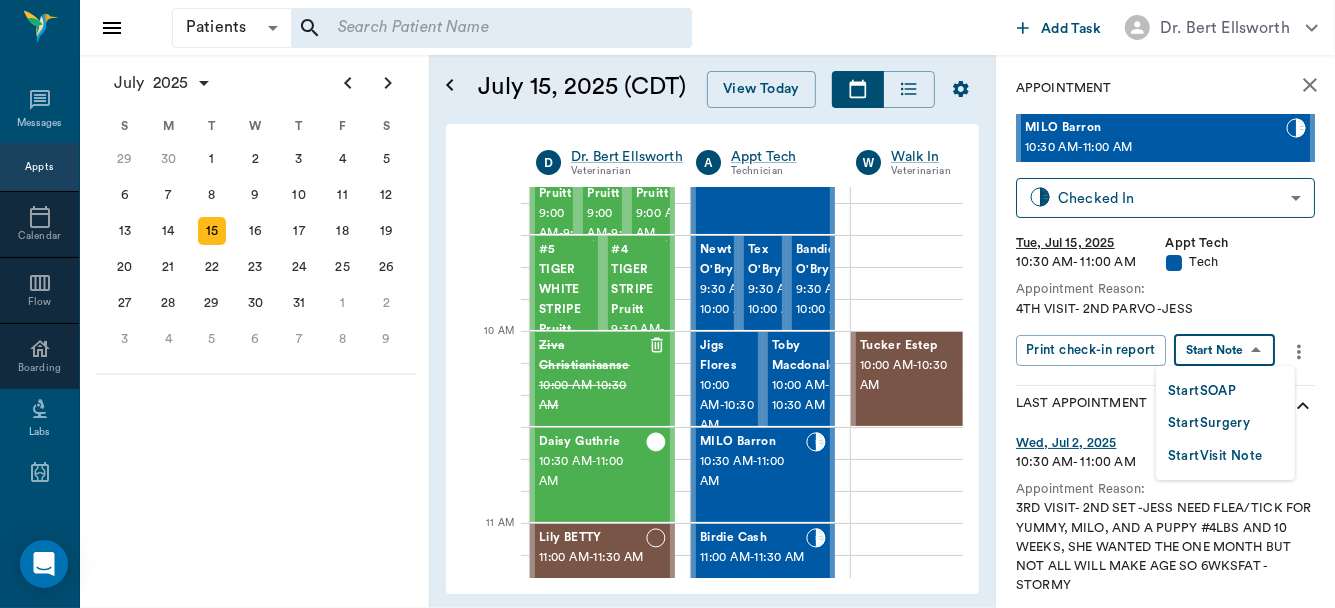 click on "Start  SOAP" at bounding box center [1202, 391] 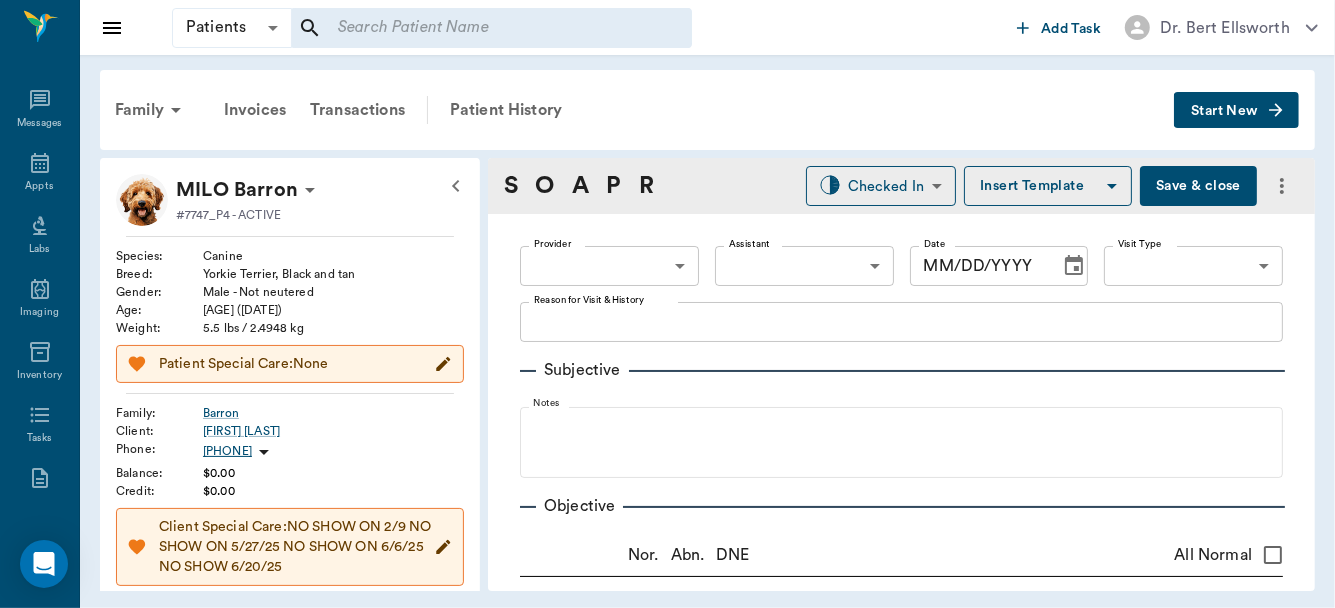 type on "63ec2f075fda476ae8351a4c" 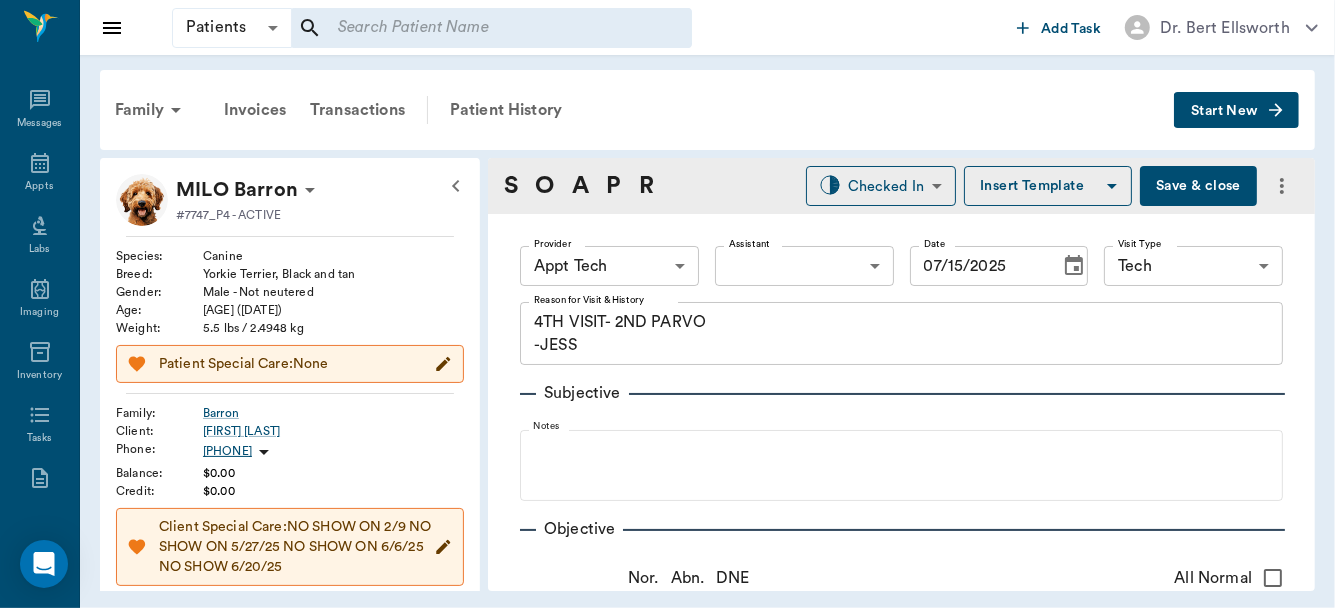 type on "07/15/2025" 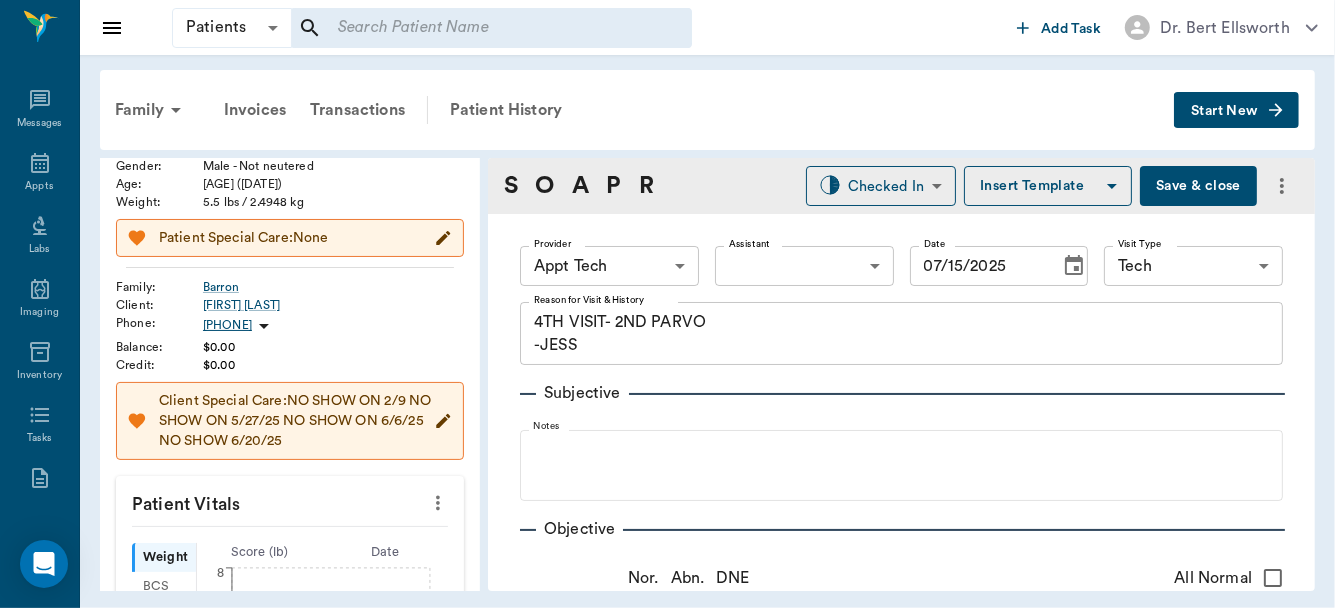 scroll, scrollTop: 145, scrollLeft: 0, axis: vertical 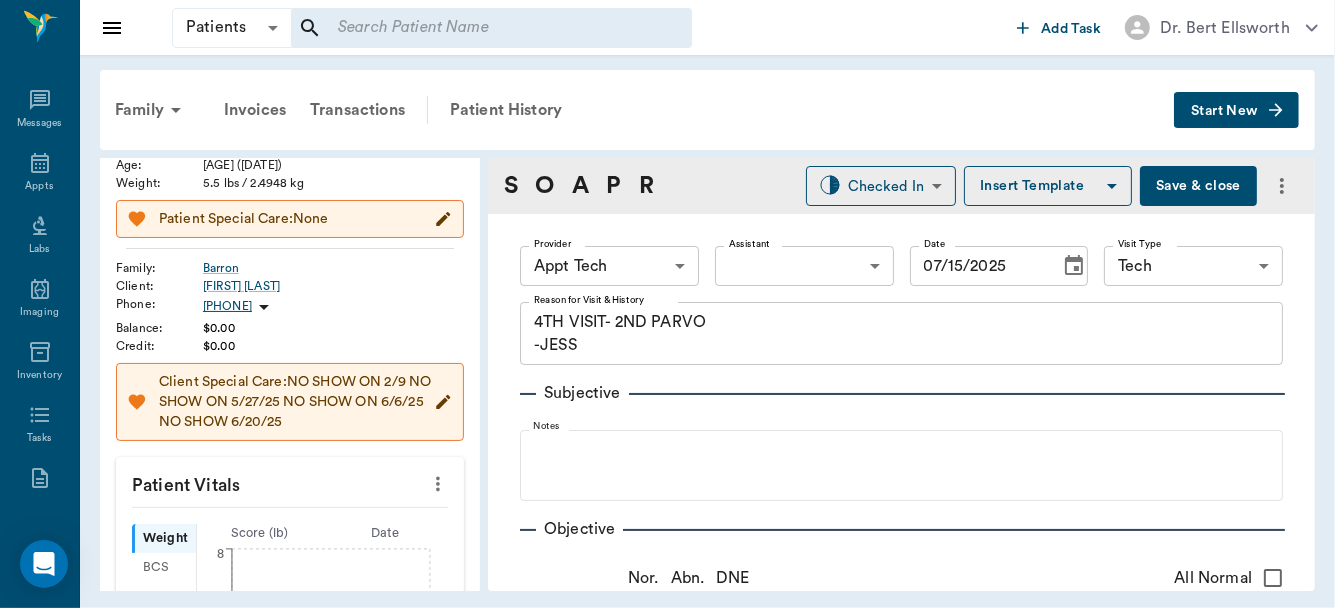 click 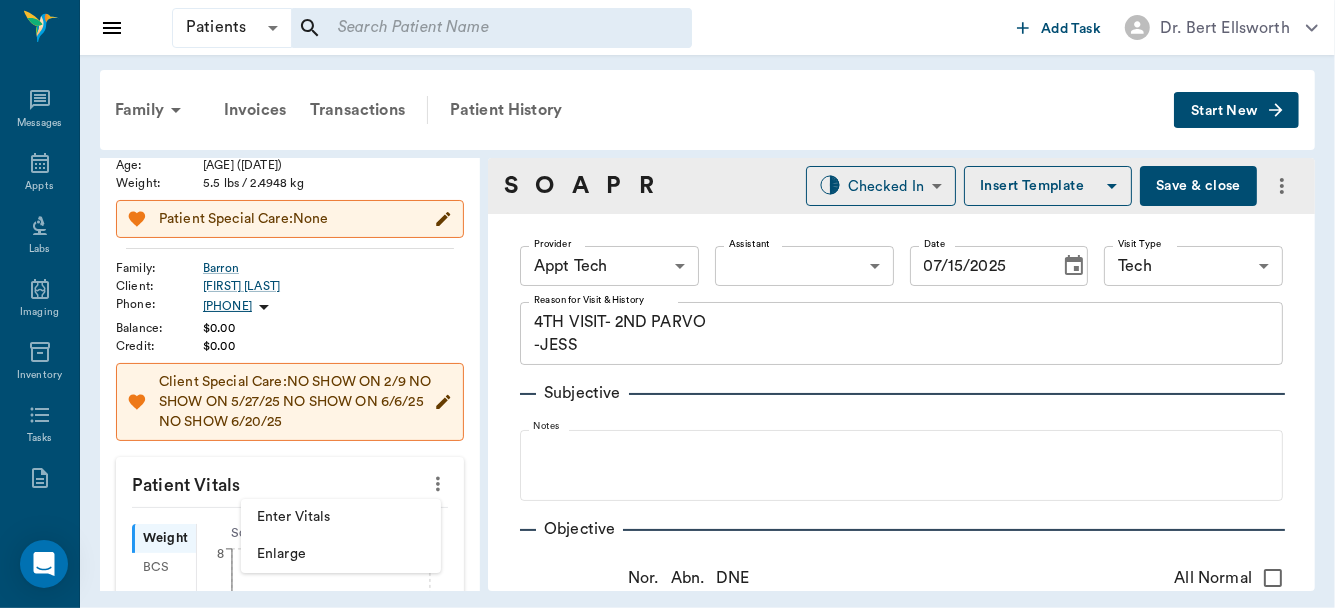 click on "Enter Vitals" at bounding box center (341, 517) 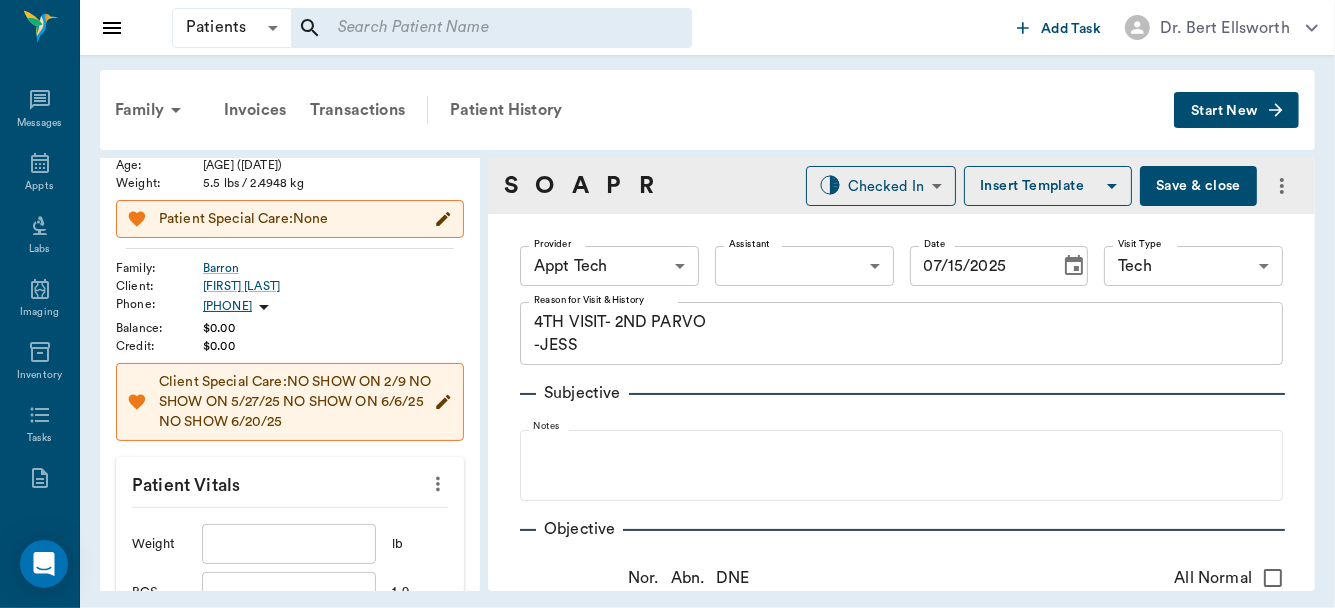 type 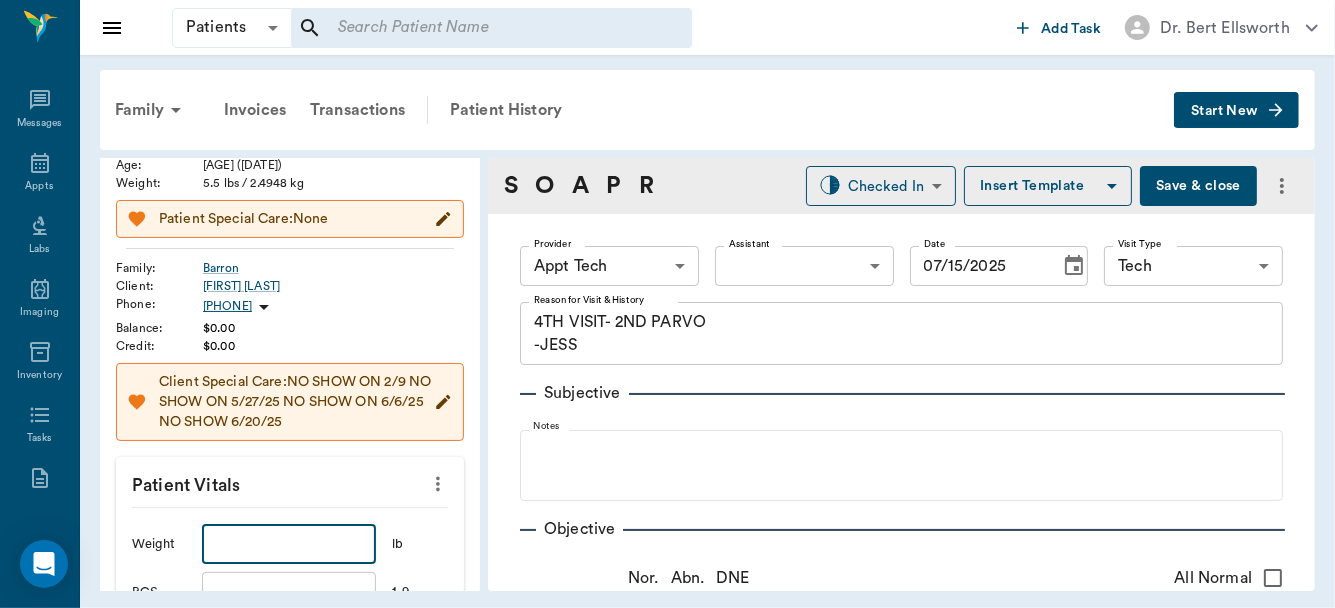 click at bounding box center (289, 544) 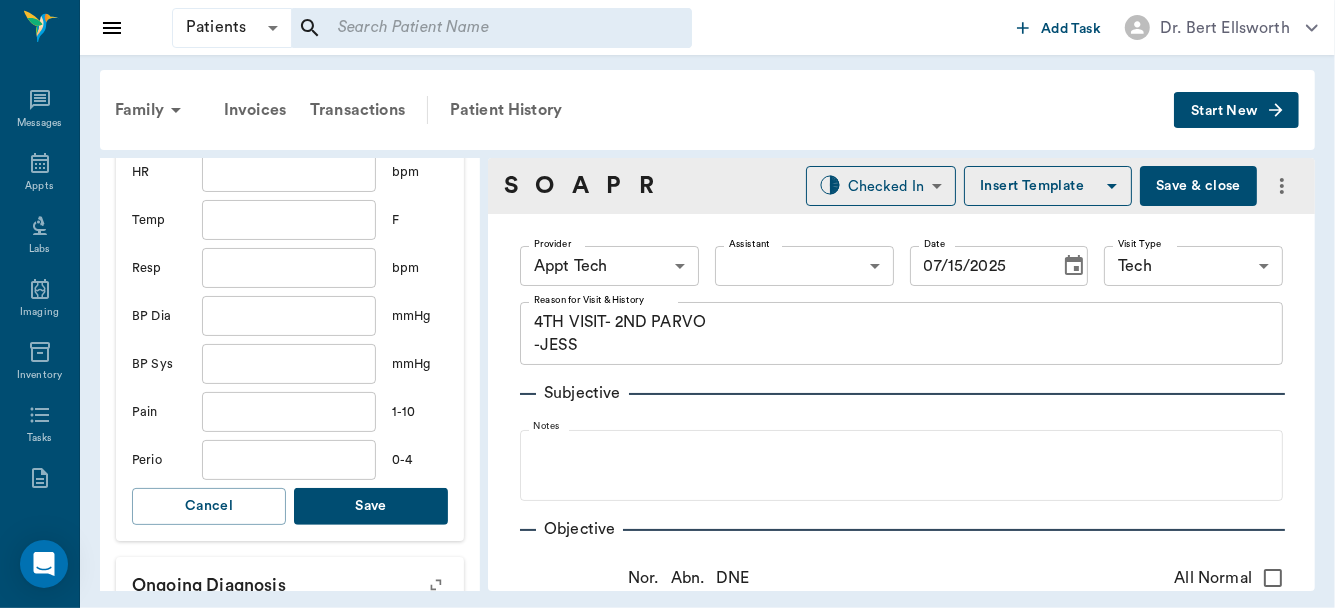 scroll, scrollTop: 618, scrollLeft: 0, axis: vertical 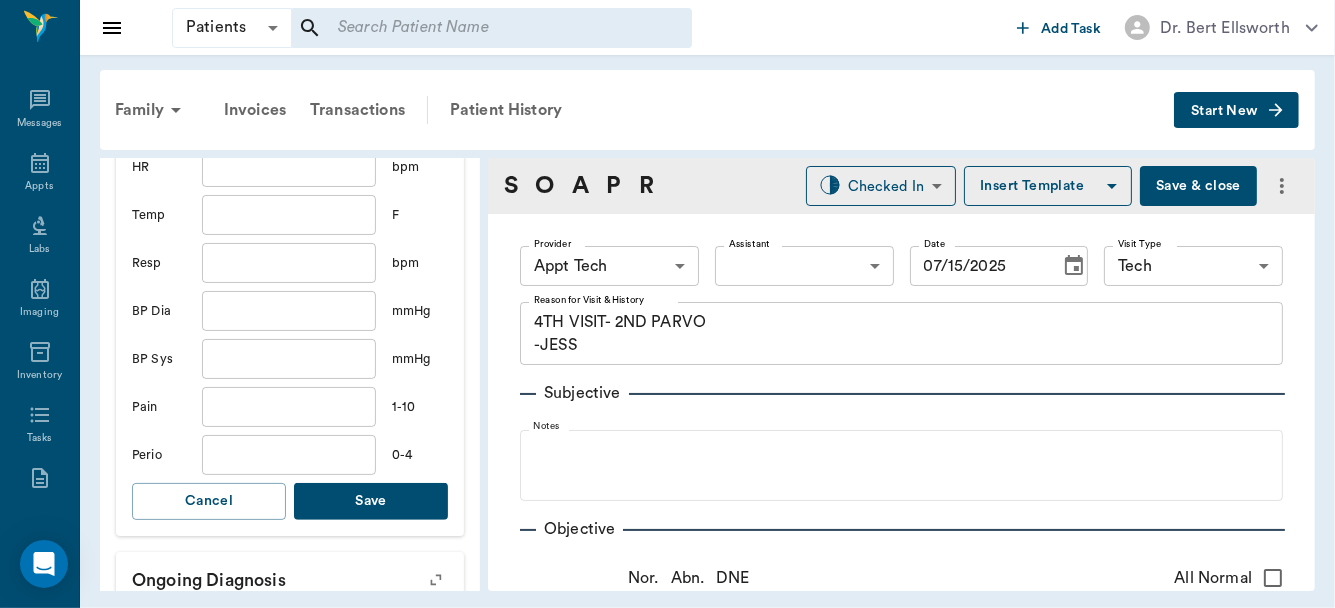 type on "5.4" 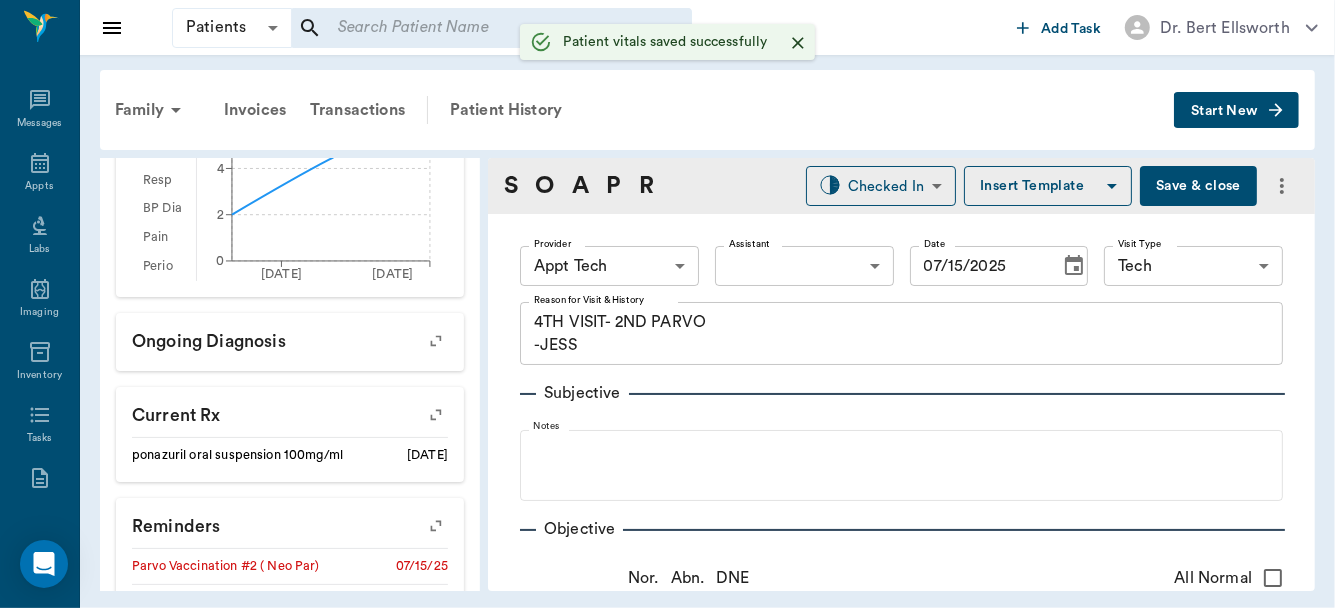 click on "Patients Patients ​ ​ Add Task Dr. Bert Ellsworth Nectar Messages Appts Labs Imaging Inventory Tasks Forms Staff Reports Lookup Settings Family Invoices Transactions Patient History Start New MILO Barron #7747_P4    -    ACTIVE   Species : Canine Breed : Yorkie Terrier, Black and tan Gender : Male - Not neutered Age : 17 wk 2 days (03/16/2025) Weight : 5.4 lbs / 2.4494 kg Patient Special Care:  None Family : Barron Client : Briana Barron Phone : (430) 342-9506 Balance : $0.00 Credit : $0.00 Client Special Care:  NO SHOW ON 2/9
NO SHOW ON 5/27/25
NO SHOW ON 6/6/25
NO SHOW 6/20/25 Patient Vitals Weight BCS HR Temp Resp BP Dia Pain Perio Score ( lb ) Date 05/27/25 8AM 07/15/25 11AM 0 2 4 6 8 Ongoing diagnosis Current Rx ponazuril oral suspension 100mg/ml 05/06/26 Reminders Parvo Vaccination #2 ( Neo Par) 07/15/25 Prepaid Puppy Package Visit #4 07/16/25 Distemper/Parvo Vaccination 3rd - Prepaid Puppy Package 07/30/25 Corona Vaccination 2nd - Prepaid Puppy Package 07/30/25 Upcoming appointments Tech 07/29/25" at bounding box center [667, 304] 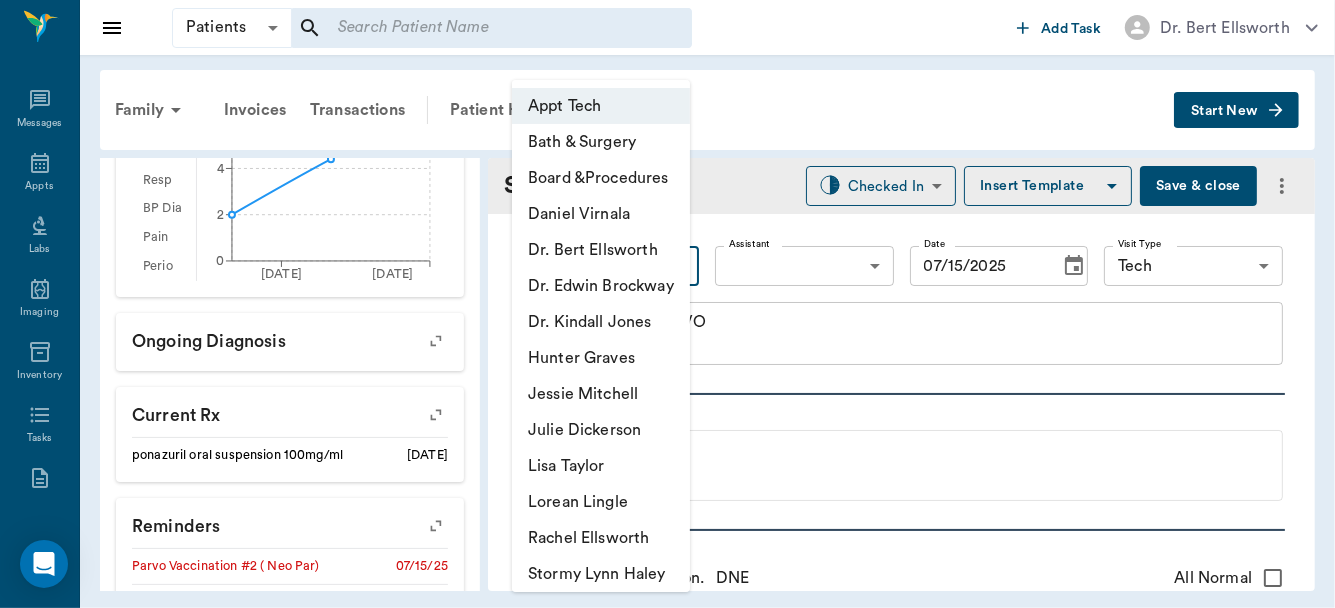 click on "Daniel Virnala" at bounding box center [601, 214] 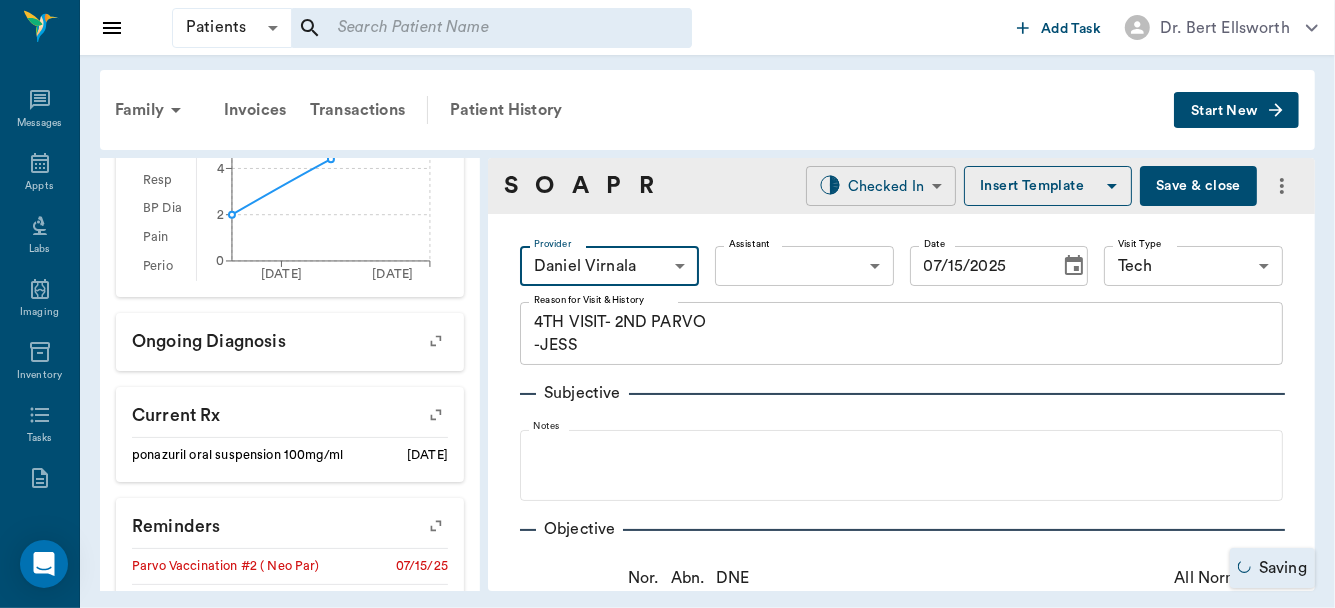 click on "Patients Patients ​ ​ Add Task Dr. Bert Ellsworth Nectar Messages Appts Labs Imaging Inventory Tasks Forms Staff Reports Lookup Settings Family Invoices Transactions Patient History Start New MILO Barron #7747_P4    -    ACTIVE   Species : Canine Breed : Yorkie Terrier, Black and tan Gender : Male - Not neutered Age : 17 wk 2 days (03/16/2025) Weight : 5.4 lbs / 2.4494 kg Patient Special Care:  None Family : Barron Client : Briana Barron Phone : (430) 342-9506 Balance : $0.00 Credit : $0.00 Client Special Care:  NO SHOW ON 2/9
NO SHOW ON 5/27/25
NO SHOW ON 6/6/25
NO SHOW 6/20/25 Patient Vitals Weight BCS HR Temp Resp BP Dia Pain Perio Score ( lb ) Date 05/27/25 8AM 07/15/25 11AM 0 2 4 6 8 Ongoing diagnosis Current Rx ponazuril oral suspension 100mg/ml 05/06/26 Reminders Parvo Vaccination #2 ( Neo Par) 07/15/25 Prepaid Puppy Package Visit #4 07/16/25 Distemper/Parvo Vaccination 3rd - Prepaid Puppy Package 07/30/25 Corona Vaccination 2nd - Prepaid Puppy Package 07/30/25 Upcoming appointments Tech 07/29/25" at bounding box center [667, 304] 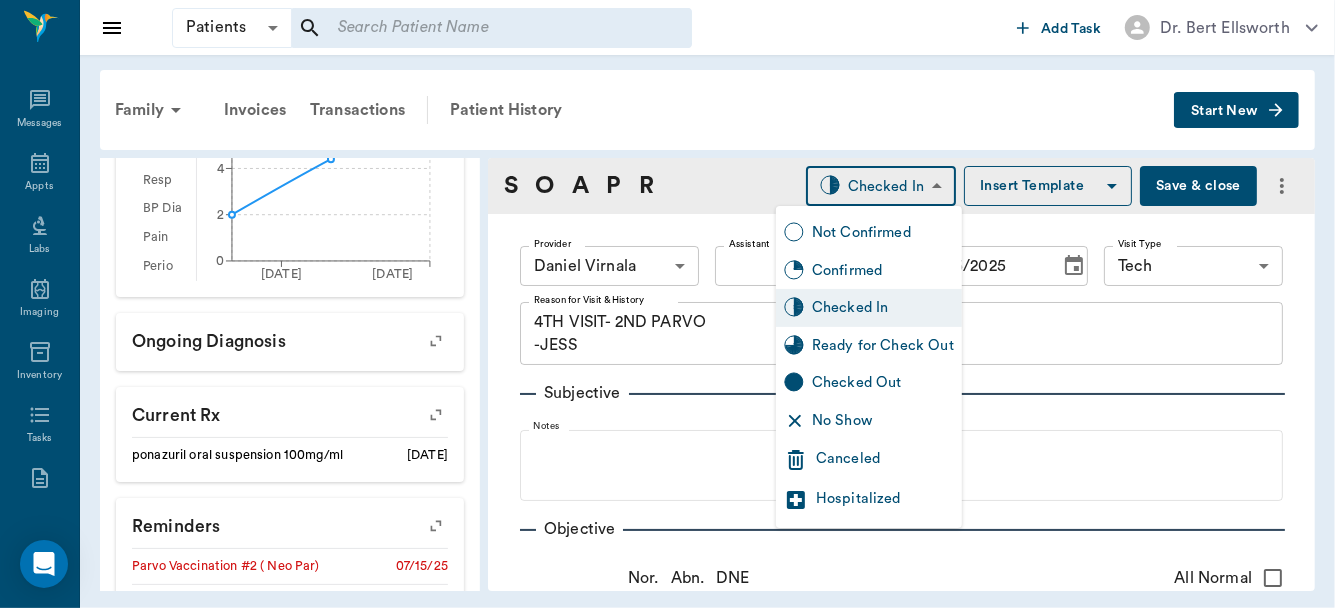 click on "Ready for Check Out" at bounding box center [883, 346] 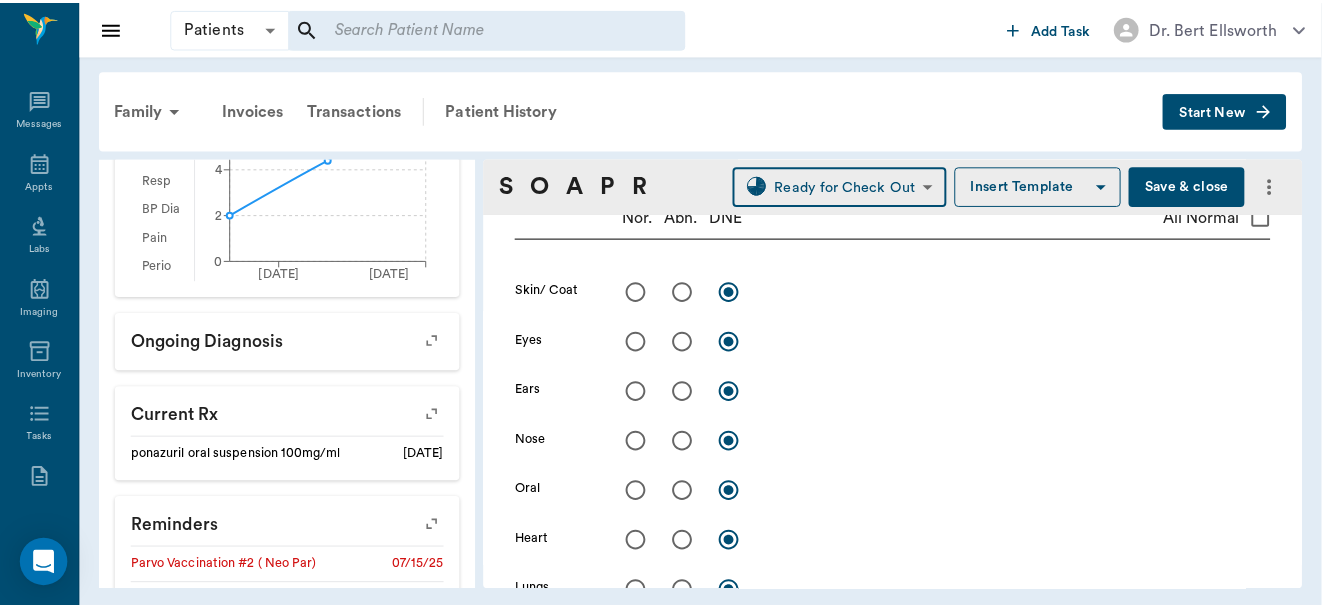 scroll, scrollTop: 363, scrollLeft: 0, axis: vertical 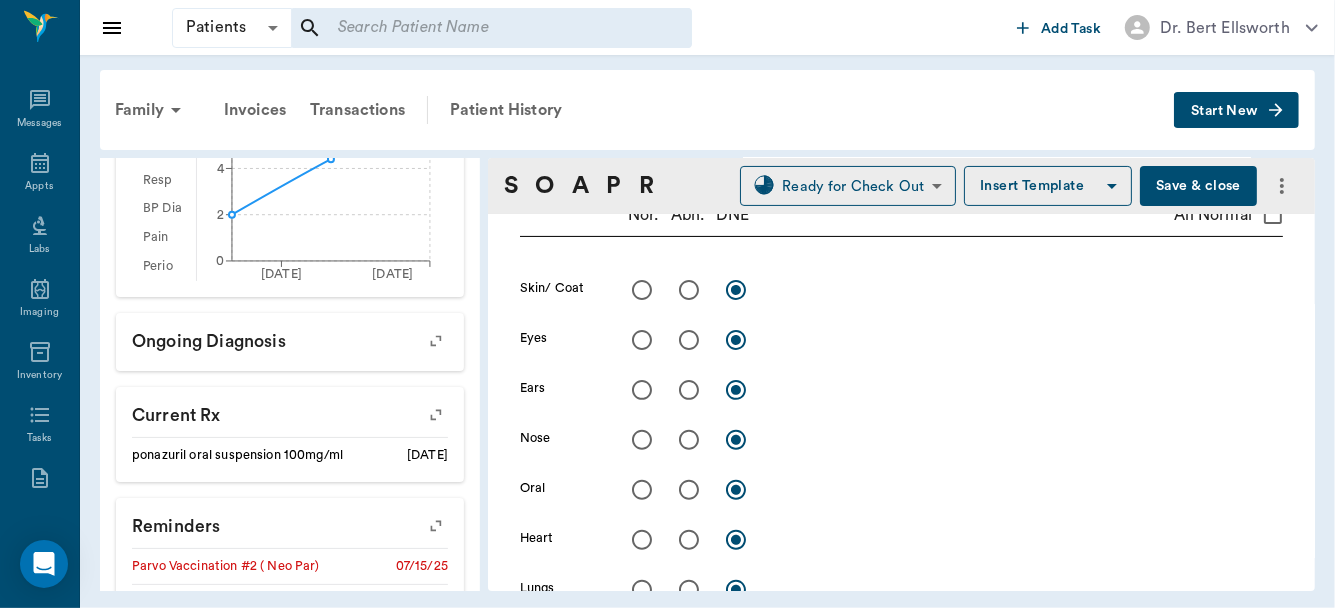 click on "Save & close" at bounding box center (1198, 186) 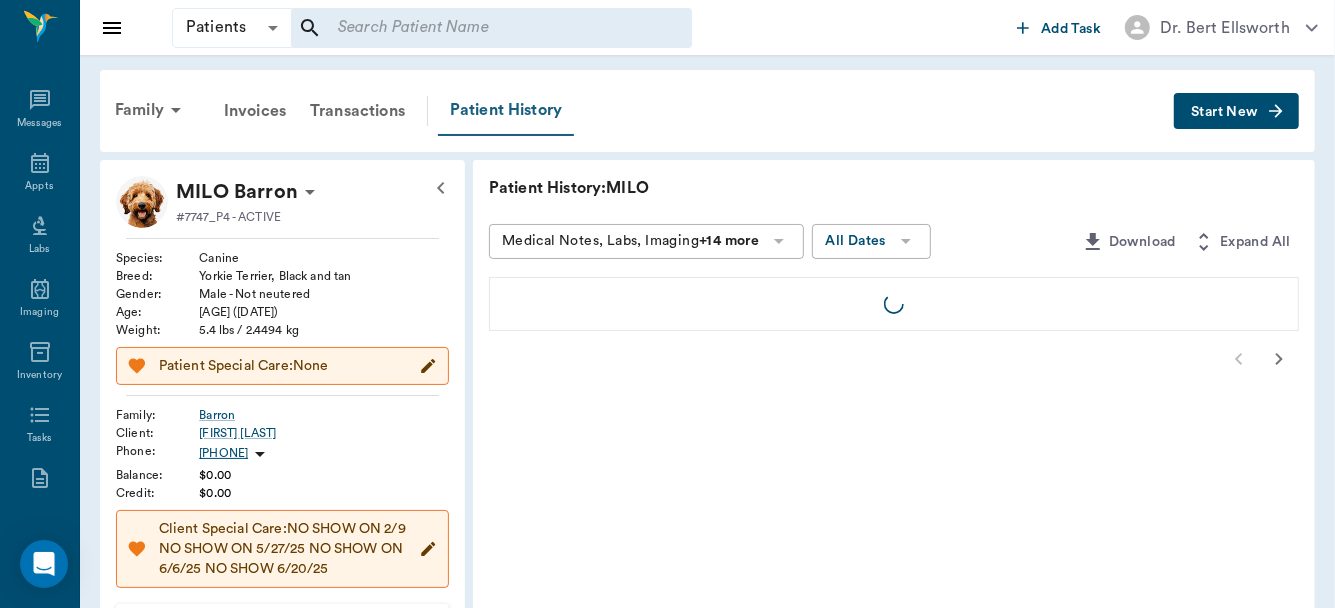 scroll, scrollTop: 0, scrollLeft: 0, axis: both 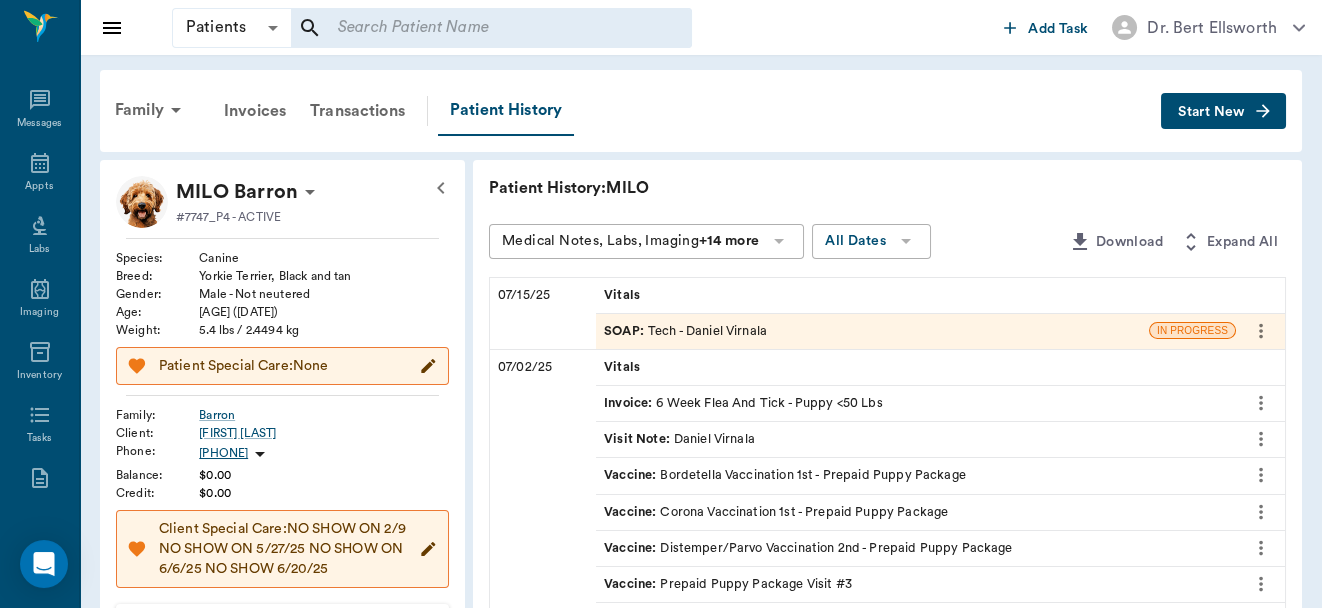 click on "SOAP :" at bounding box center [626, 331] 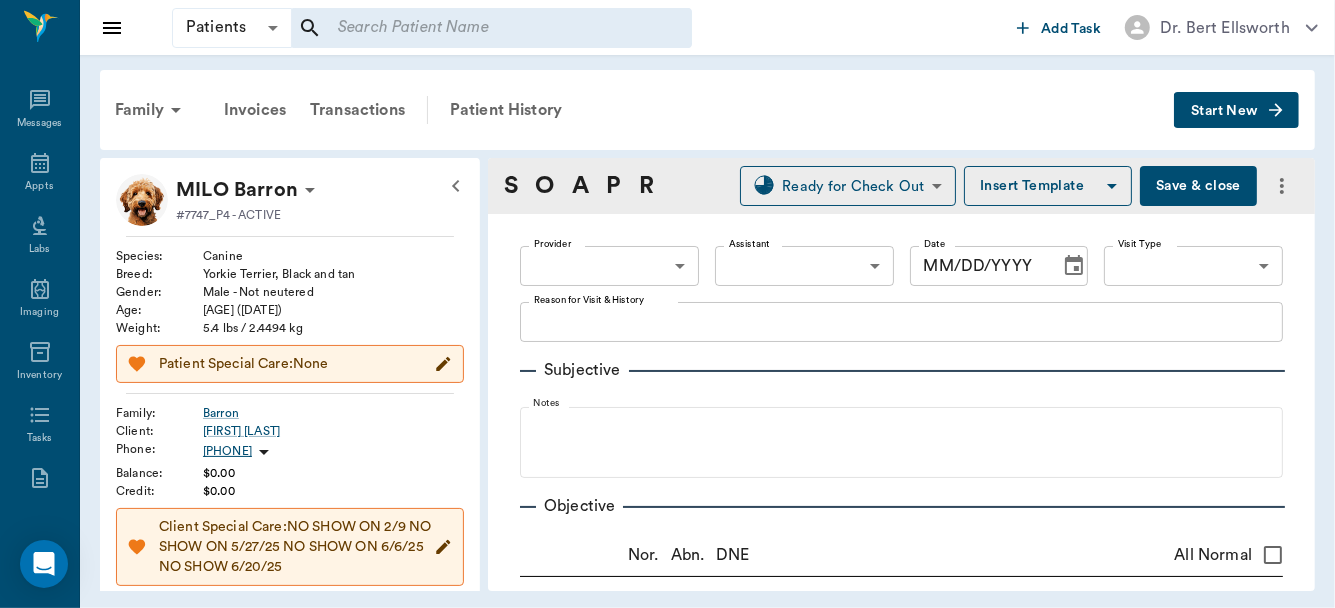 type on "642ef10e332a41444de2bad1" 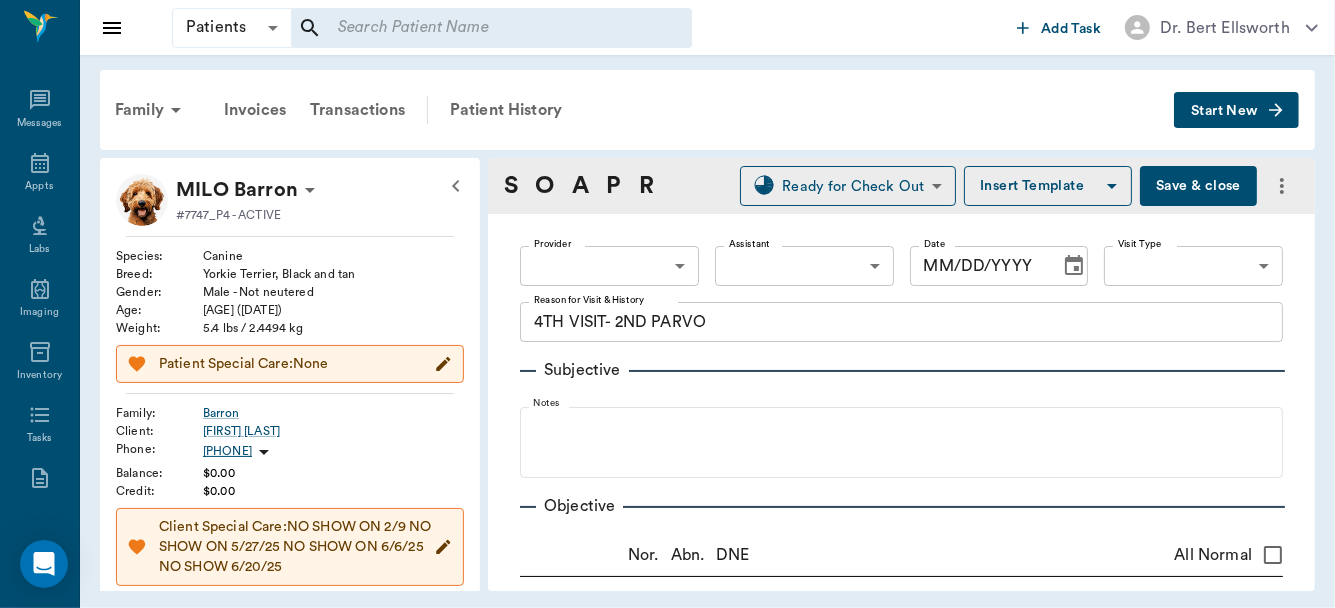 type on "07/15/2025" 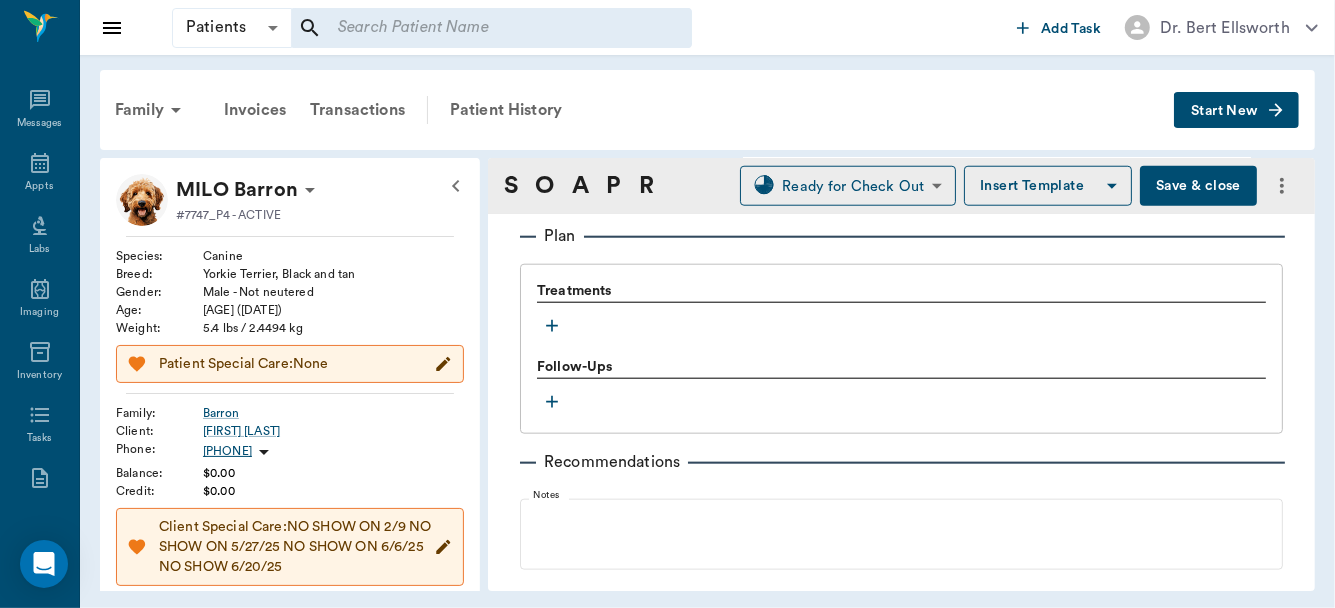 scroll, scrollTop: 1310, scrollLeft: 0, axis: vertical 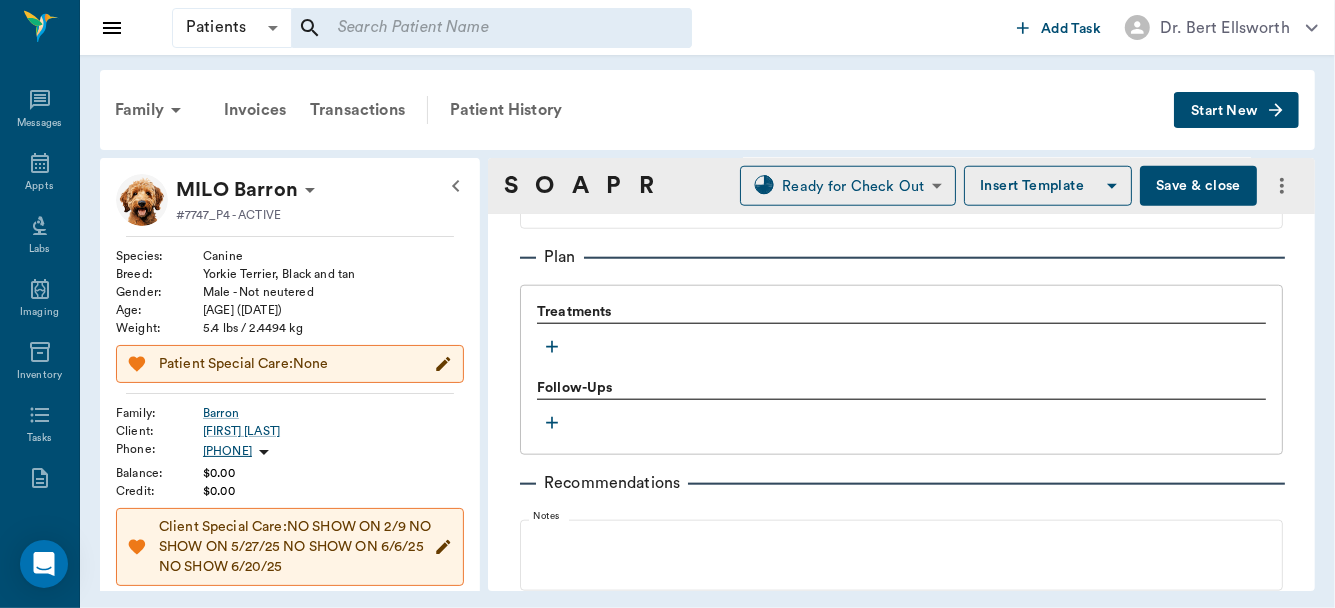 click 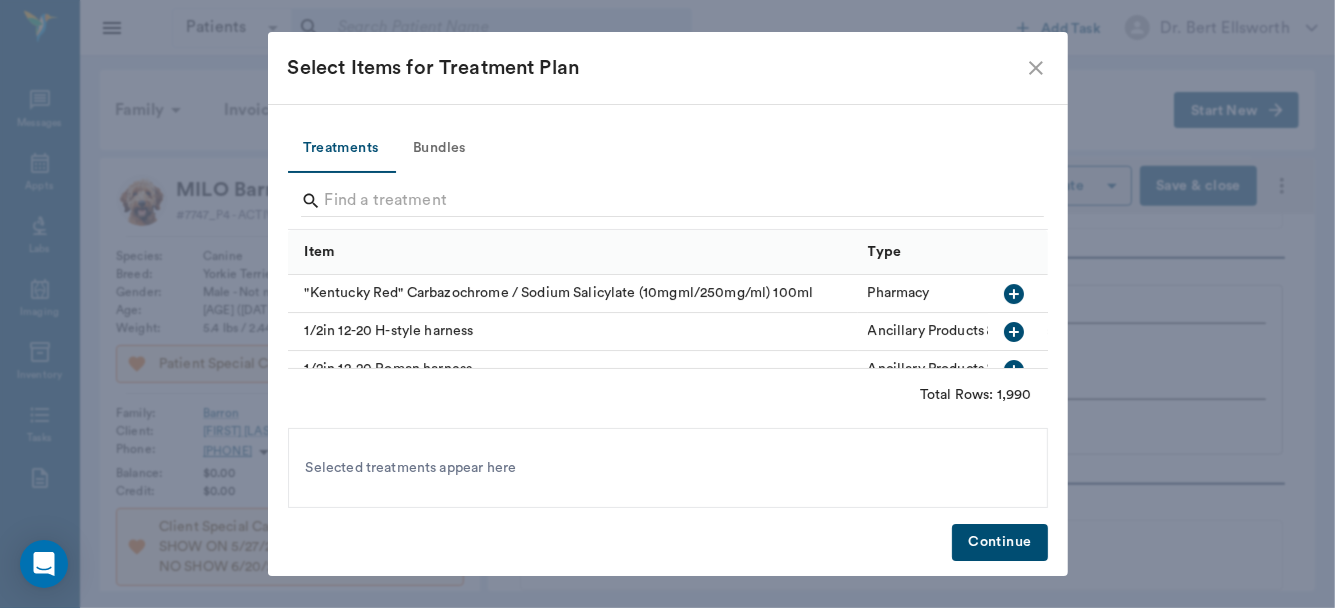 click on "Bundles" at bounding box center (440, 149) 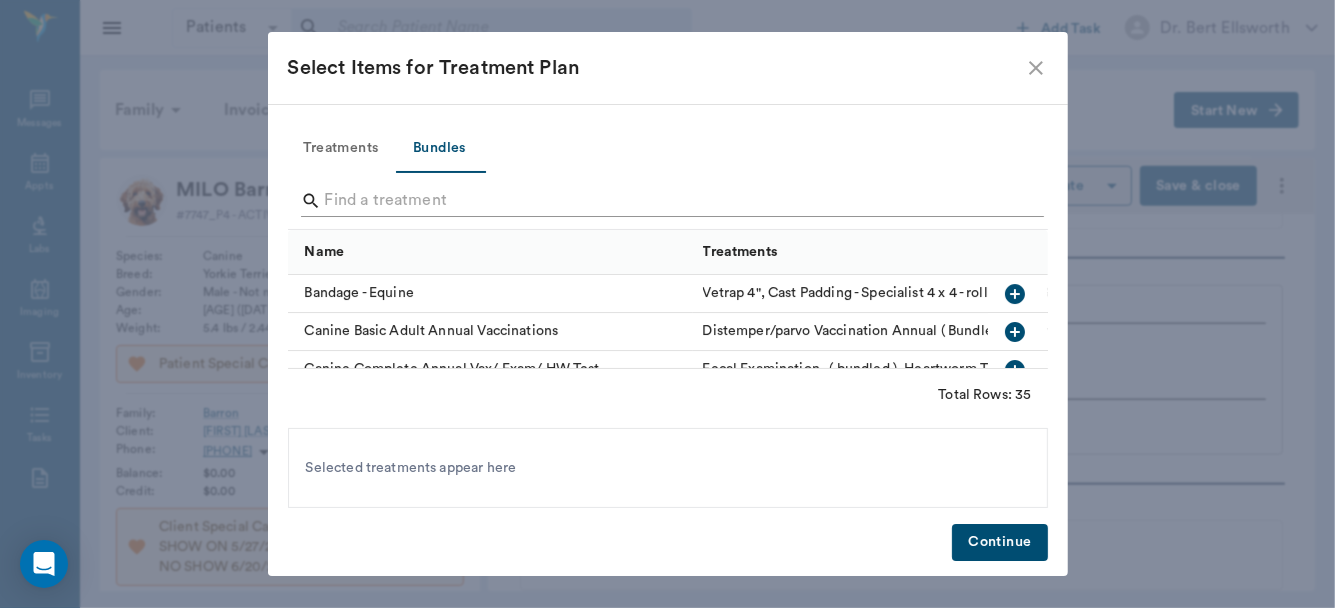 click at bounding box center (669, 201) 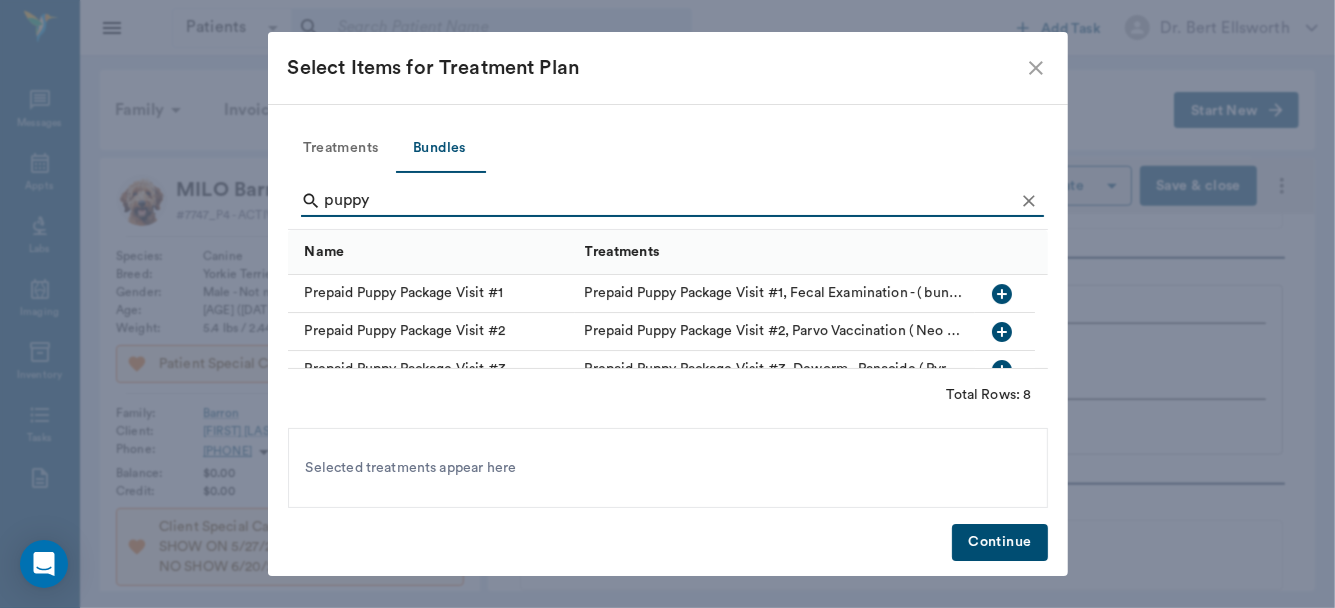 type on "puppy" 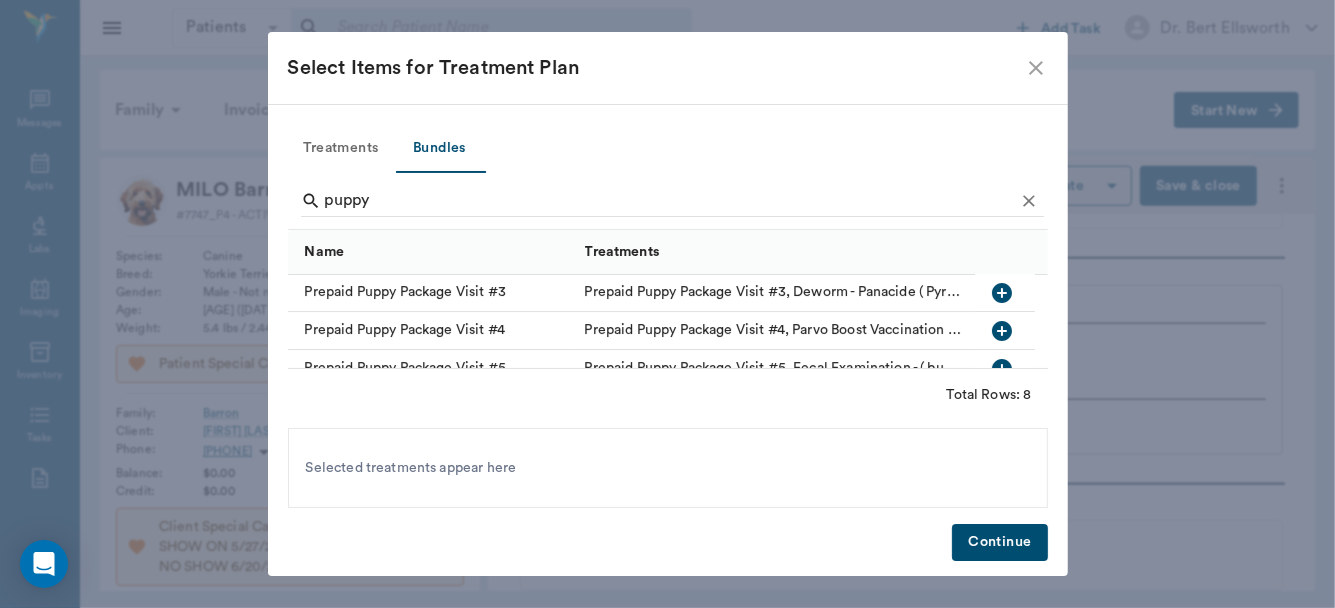 scroll, scrollTop: 109, scrollLeft: 0, axis: vertical 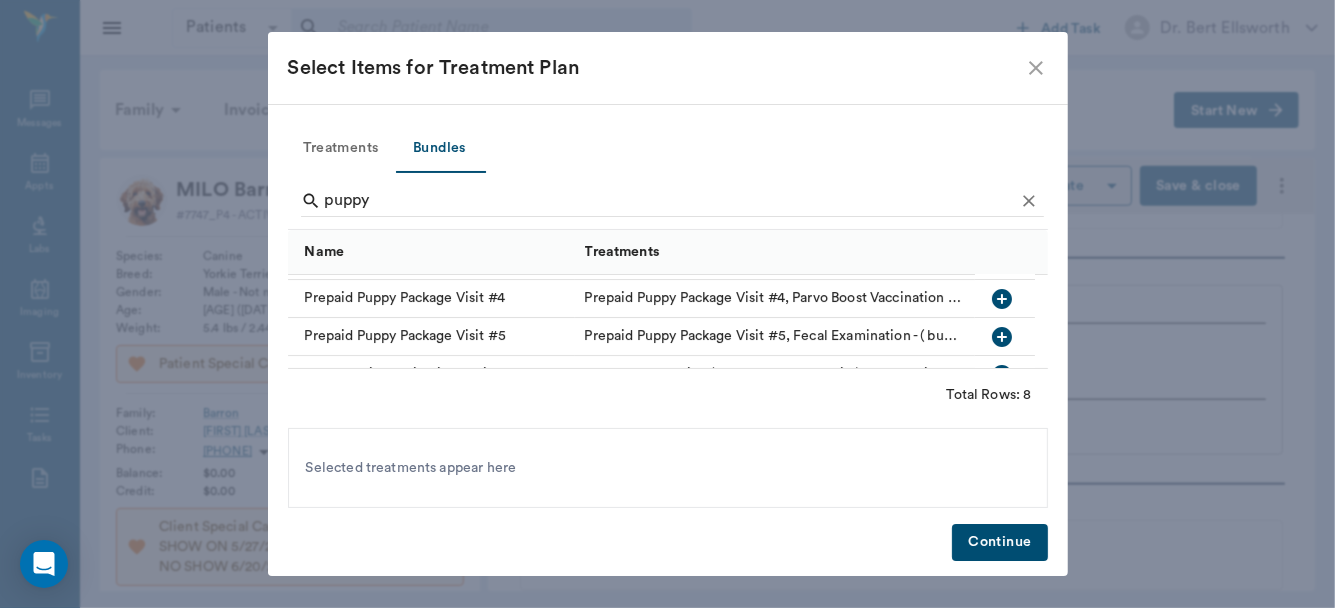 click 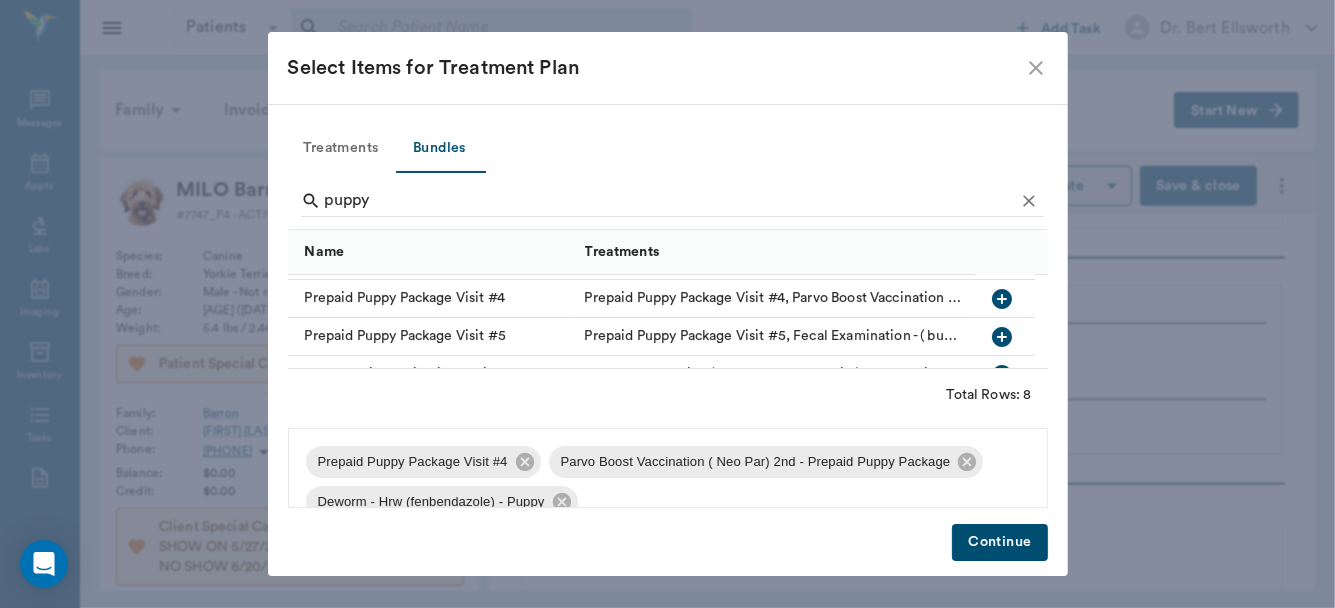 click on "Treatments Bundles puppy Name Treatments Prepaid Puppy Package Visit #1 Prepaid Puppy Package Visit #1, Fecal Examination - ( bundled ), Deworm - Panacide ( Pyrantel / Ivermectin ) - Puppy, Distemper/parvo Vaccination 1st - Prepaid Puppy Package, Wellness Examination - Dr Prepaid Puppy Package Visit #2 Prepaid Puppy Package Visit #2, Parvo Vaccination ( Neo Par)  1st - Prepaid Puppy Package, Deworm - Hrw (fenbendazole) - Puppy Prepaid Puppy Package Visit #3 Prepaid Puppy Package Visit #3, Deworm - Panacide ( Pyrantel / Ivermectin ) - Puppy, Distemper/Parvo Vaccination 2nd - Prepaid Puppy Package, Corona Vaccination 1st - Prepaid Puppy Package, Bordetella Vaccination 1st - Prepaid Puppy Package Prepaid Puppy Package Visit #4 Prepaid Puppy Package Visit #4, Parvo Boost Vaccination ( Neo Par) 2nd - Prepaid Puppy Package, Deworm - Hrw (fenbendazole) - Puppy Prepaid Puppy Package Visit #5 Puppy Basic Vaccination Series #1 Puppy Basic Vaccination Series #2 Puppy Basic Vaccination Series #3 Total Rows:   8 Continue" at bounding box center [668, 341] 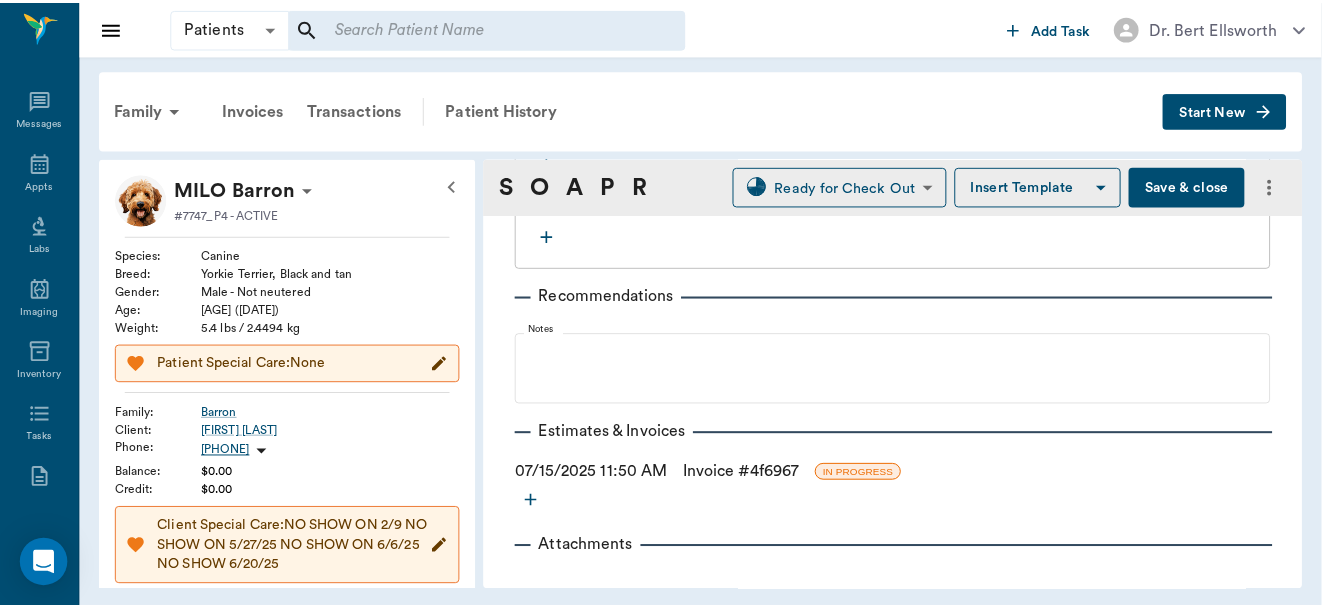 scroll, scrollTop: 1836, scrollLeft: 0, axis: vertical 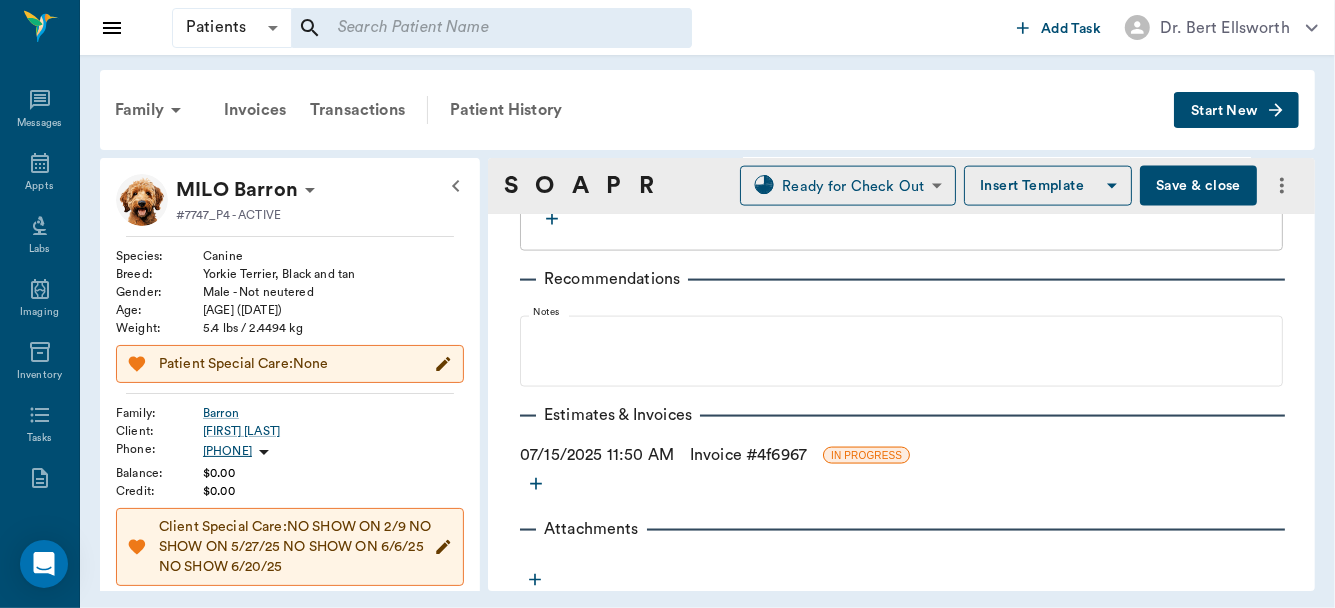 click on "Invoice # 4f6967" at bounding box center [748, 455] 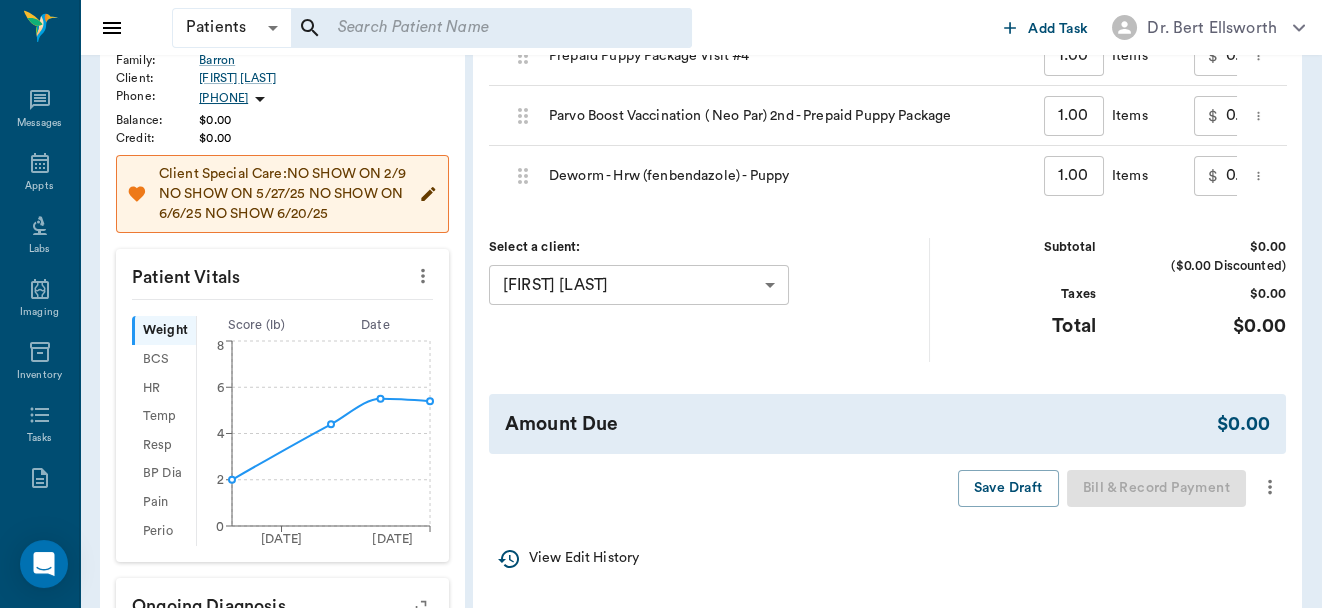 scroll, scrollTop: 363, scrollLeft: 0, axis: vertical 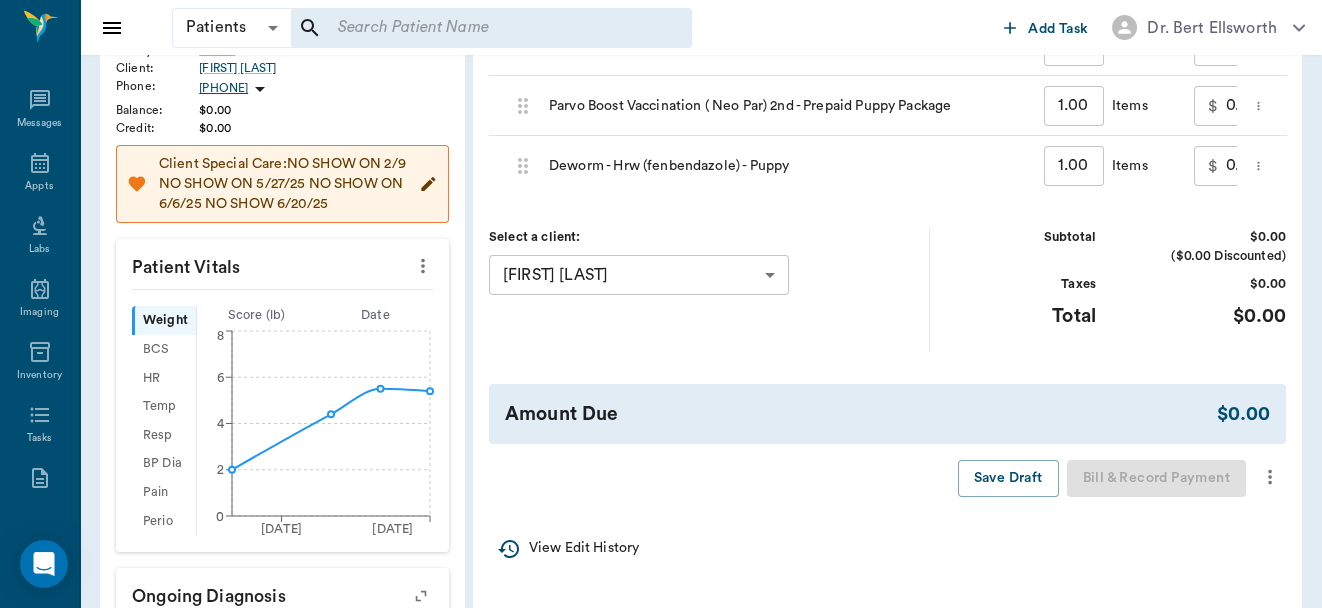 click 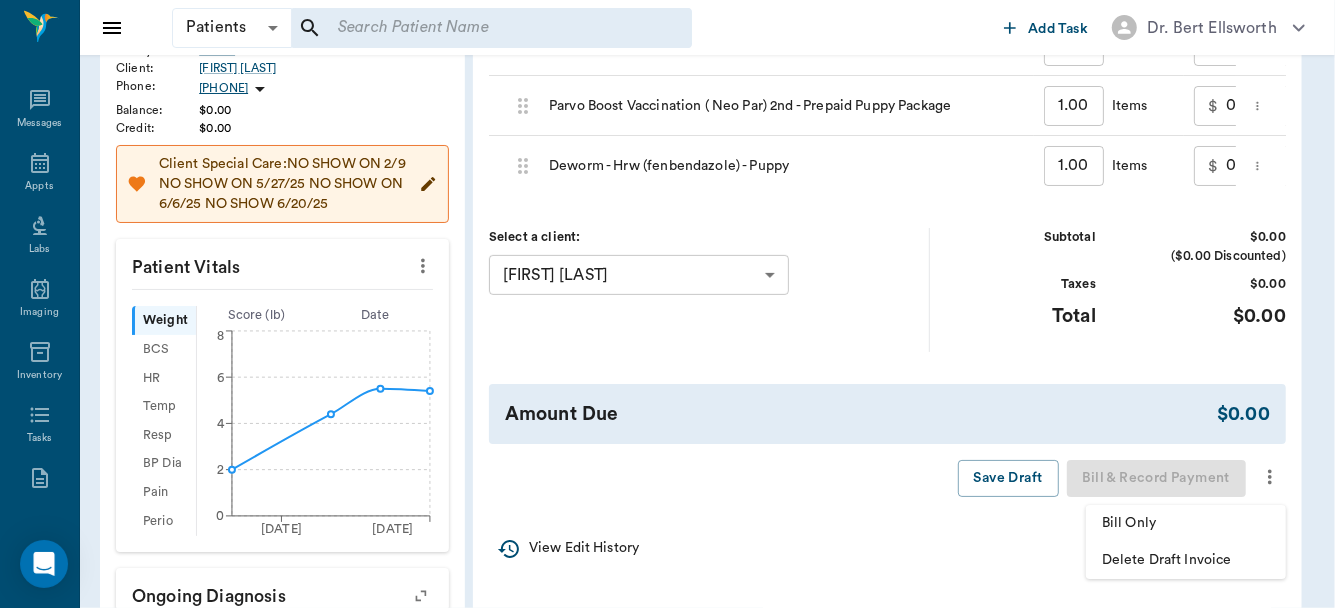 click on "Bill Only" at bounding box center (1186, 523) 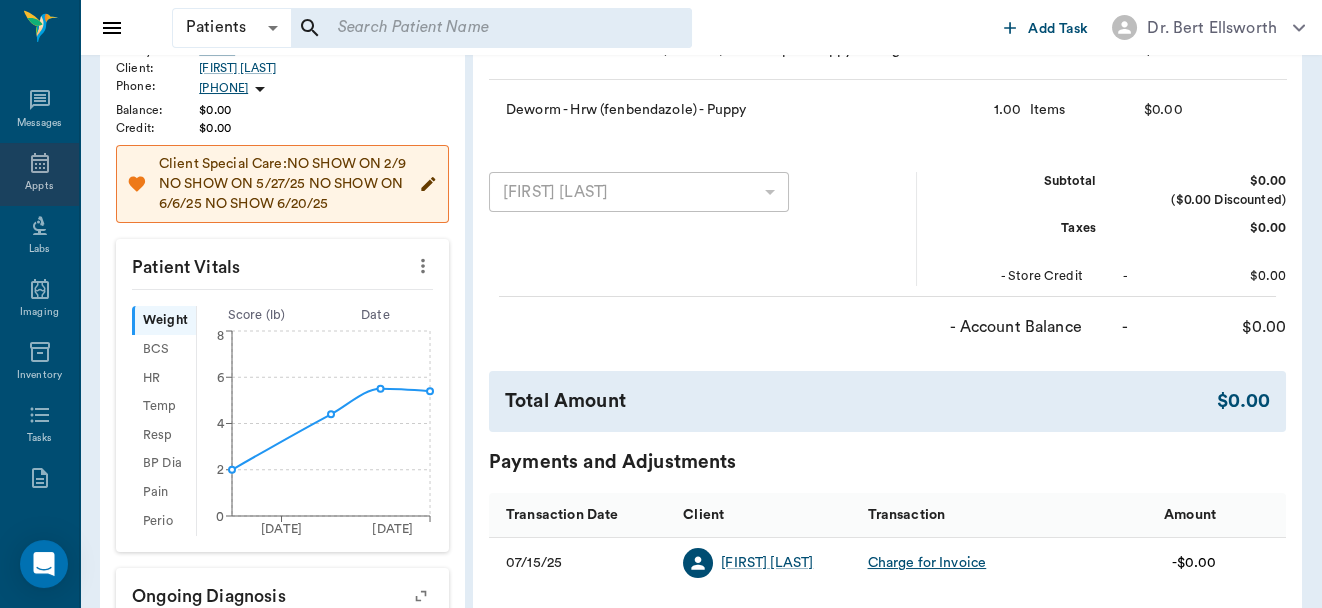 click 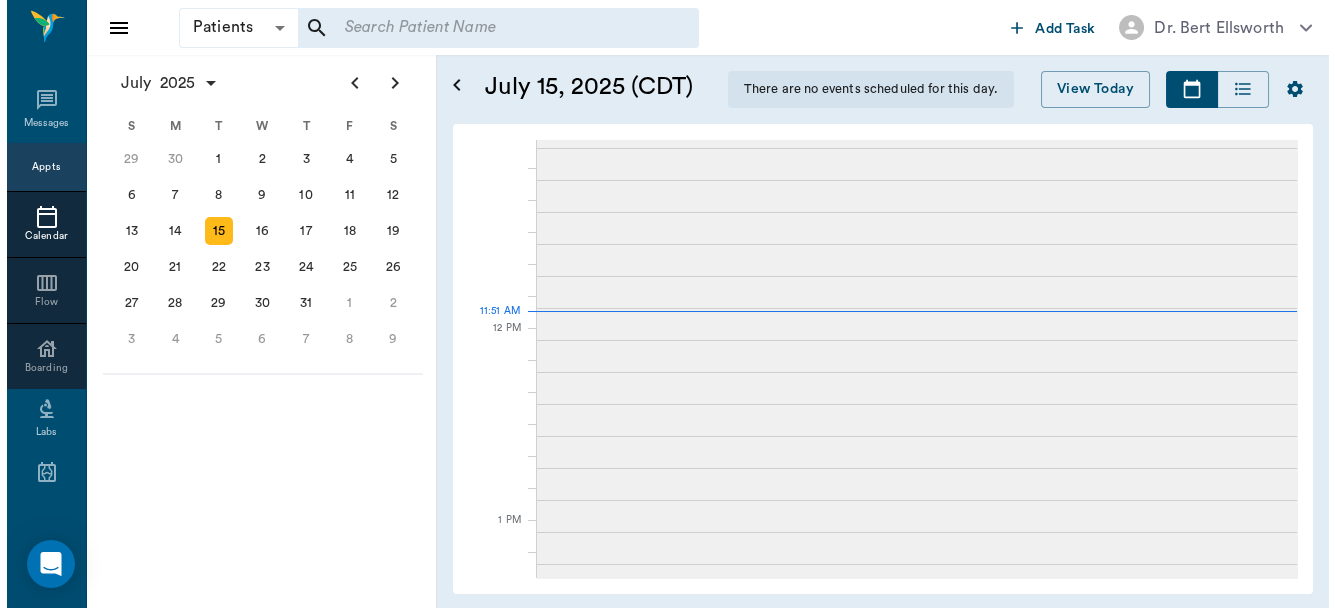 scroll, scrollTop: 0, scrollLeft: 0, axis: both 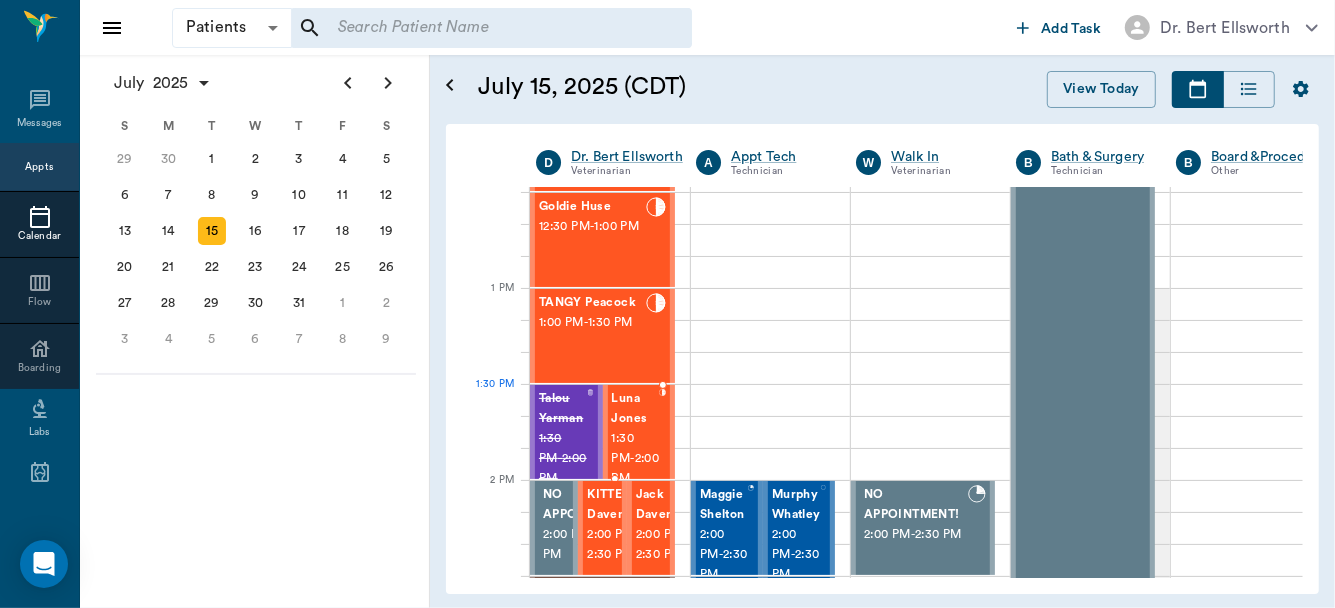 click on "Luna Jones" at bounding box center [636, 409] 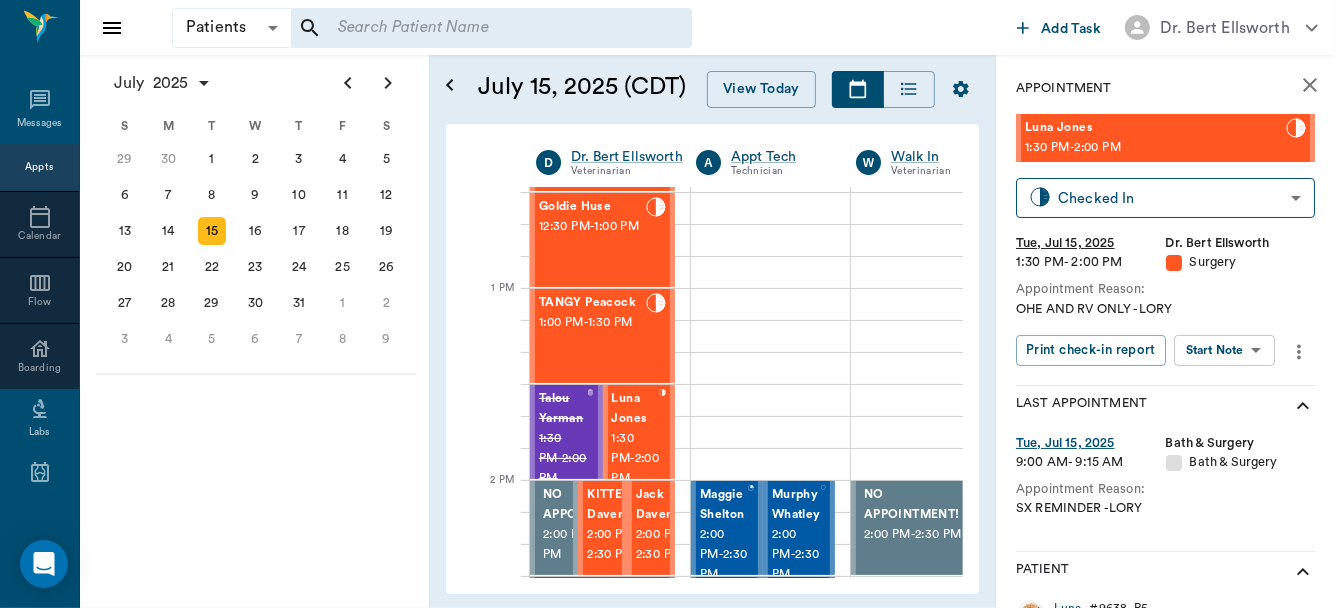 click on "Patients Patients ​ ​ Add Task Dr. Bert Ellsworth Nectar Messages Appts Calendar Flow Boarding Labs Imaging Inventory Tasks Forms Staff Reports Lookup Settings July 2025 S M T W T F S Jun 1 2 3 4 5 6 7 8 9 10 11 12 13 14 15 16 17 18 19 20 21 22 23 24 25 26 27 28 29 30 Jul 1 2 3 4 5 6 7 8 9 10 11 12 S M T W T F S 29 30 Jul 1 2 3 4 5 6 7 8 9 10 11 12 13 14 15 16 17 18 19 20 21 22 23 24 25 26 27 28 29 30 31 Aug 1 2 3 4 5 6 7 8 9 S M T W T F S 27 28 29 30 31 Aug 1 2 3 4 5 6 7 8 9 10 11 12 13 14 15 16 17 18 19 20 21 22 23 24 25 26 27 28 29 30 31 Sep 1 2 3 4 5 6 July 15, 2025 (CDT) View Today July 2025 Today 15 Tue Jul 2025 D Dr. Bert Ellsworth Veterinarian A Appt Tech Technician W Walk In Veterinarian B Bath & Surgery Technician B Board &Procedures Other D Dr. Kindall Jones Veterinarian 8 AM 9 AM 10 AM 11 AM 12 PM 1 PM 2 PM 3 PM 4 PM 5 PM 6 PM 7 PM 8 PM 11:54 AM 1:30 PM Equine Murdock 8:00 AM  -  8:30 AM Jasper O'Bryant 8:30 AM  -  9:00 AM COLA O'Bryant 8:30 AM  -  9:00 AM #3 LG BLACK Pruitt 9:00 AM  -   -   -" at bounding box center (667, 304) 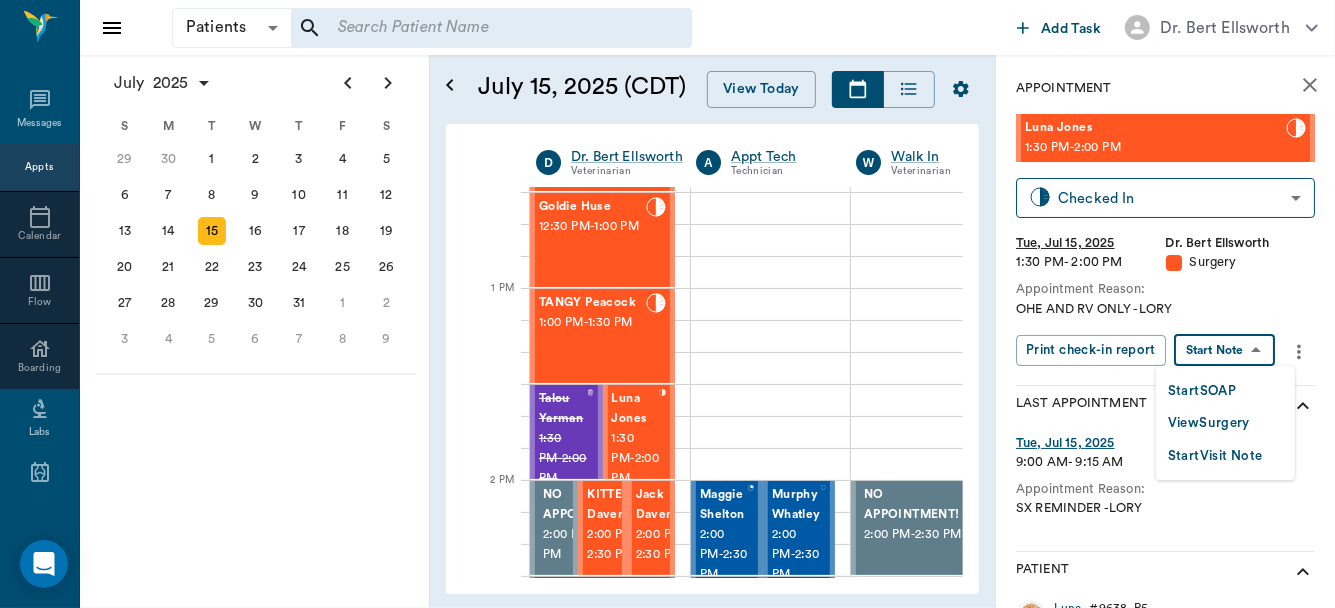 click on "View  Surgery" at bounding box center [1209, 423] 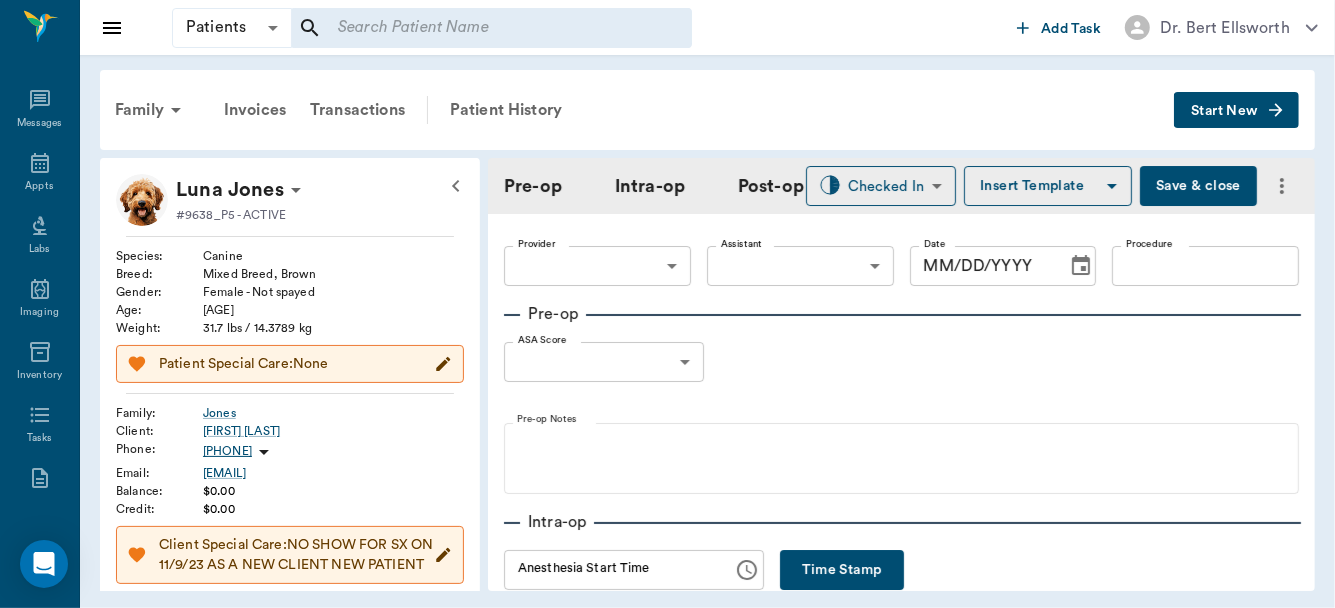 type on "63ec2f075fda476ae8351a4d" 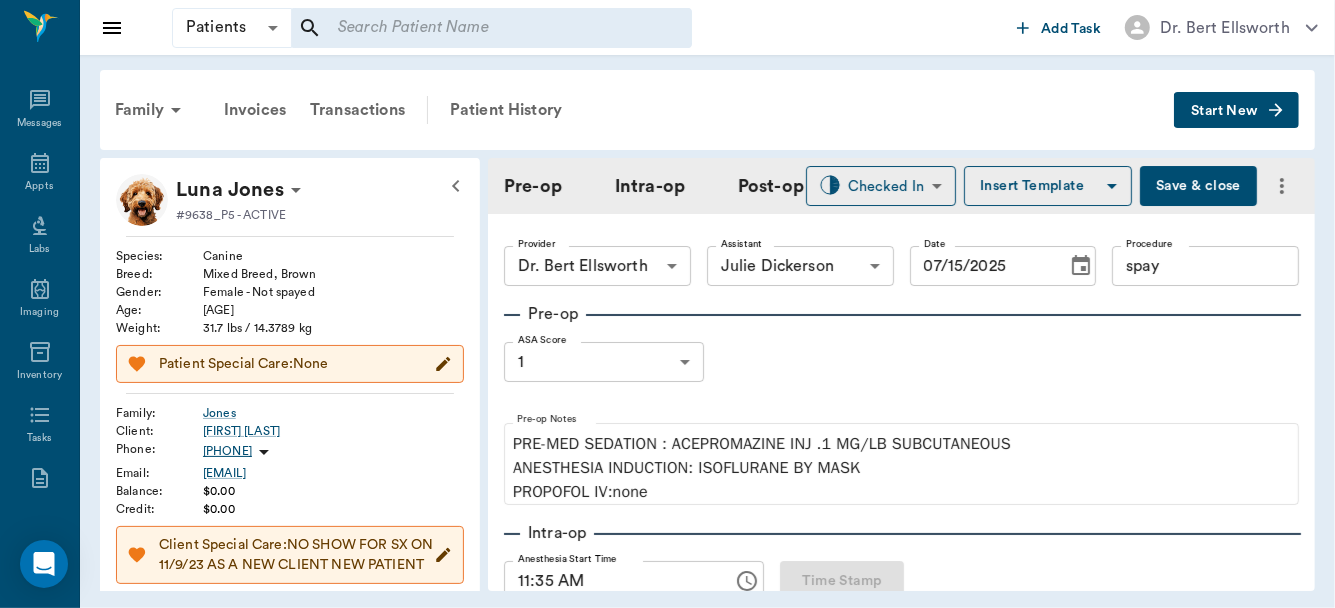 type on "07/15/2025" 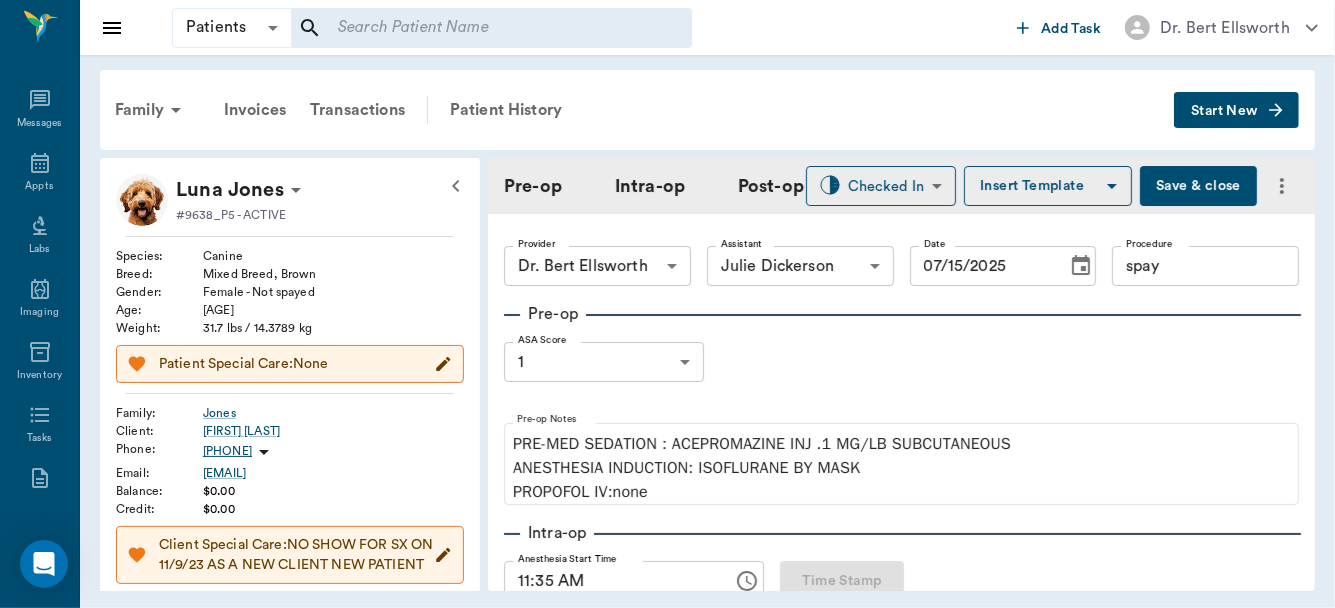type on "11:35 AM" 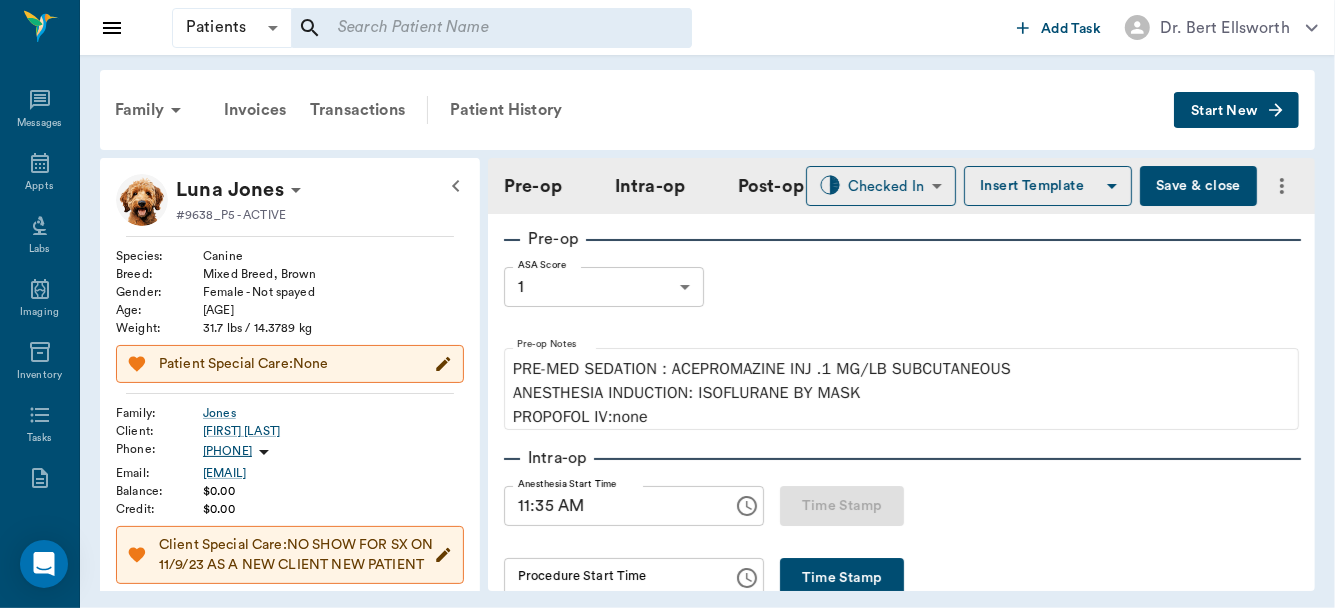 scroll, scrollTop: 109, scrollLeft: 0, axis: vertical 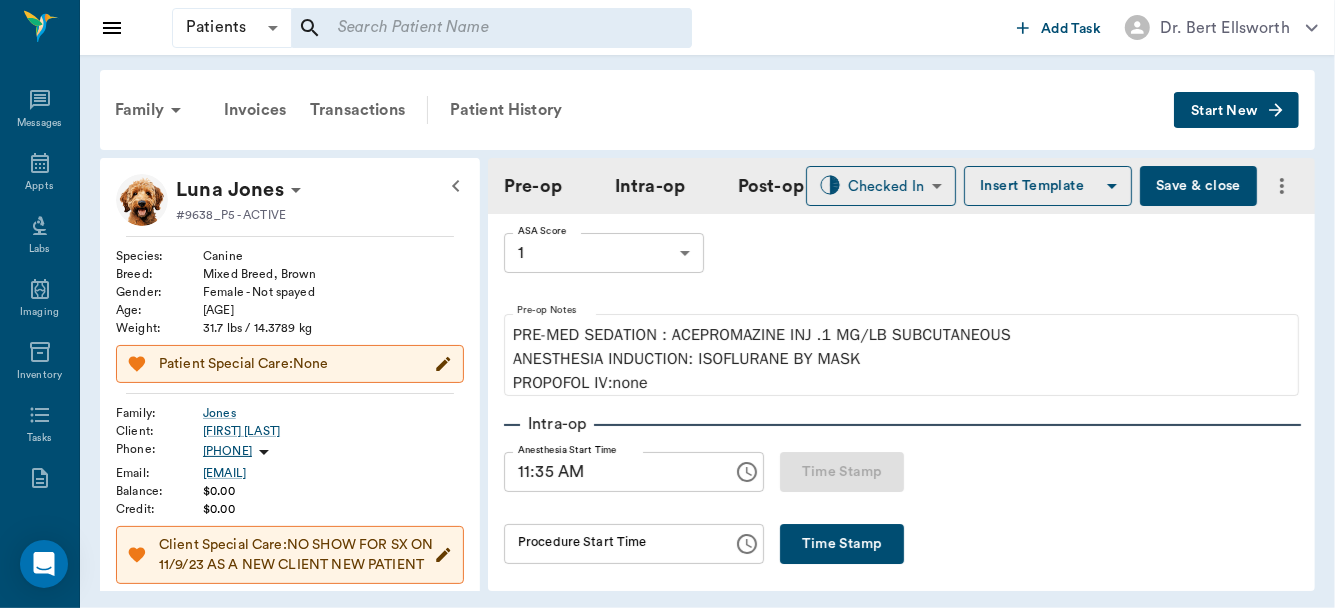 click on "Time Stamp" at bounding box center (842, 544) 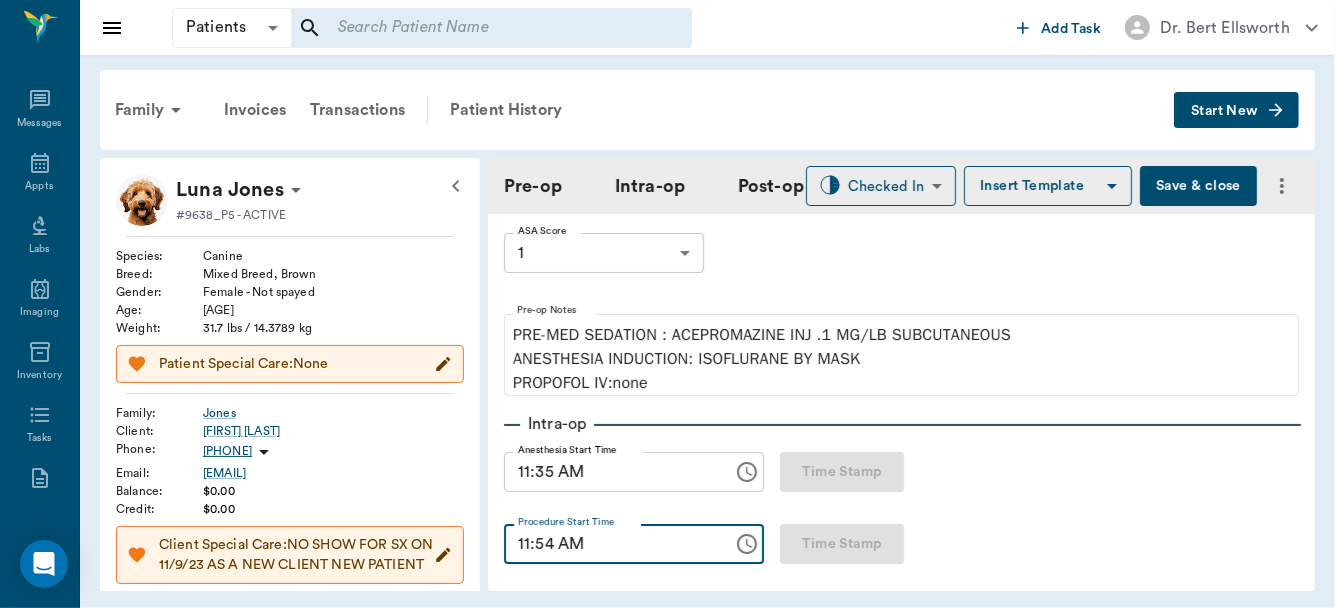 click on "11:54 AM" at bounding box center (611, 544) 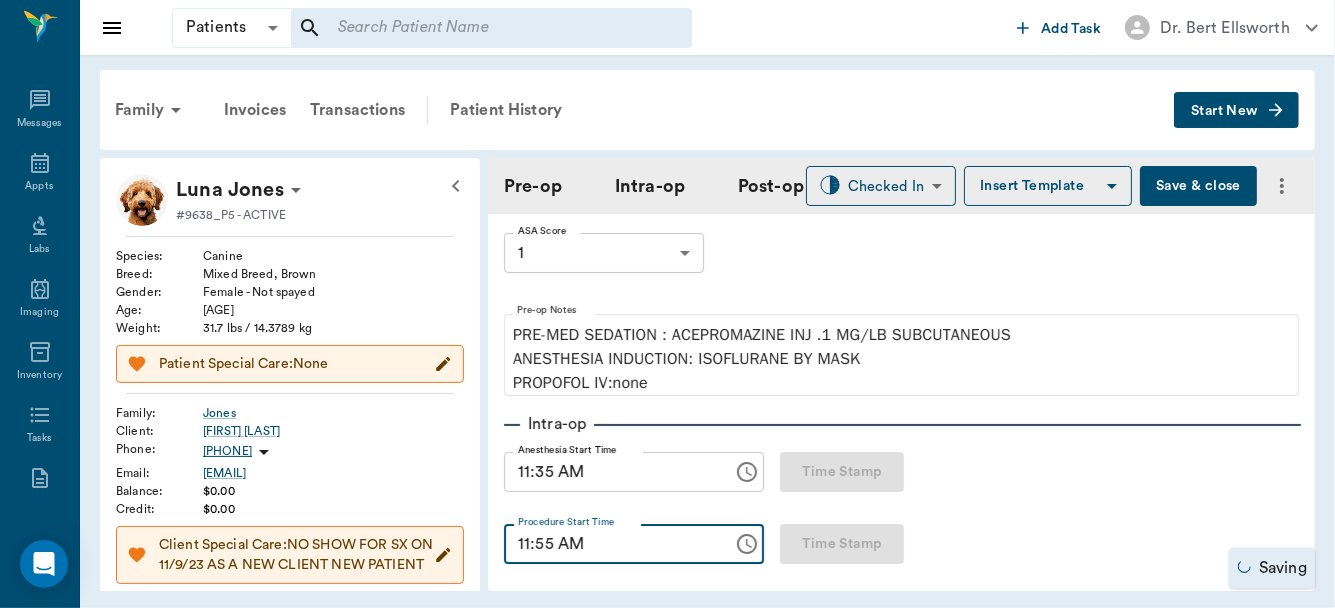 type on "11:55 AM" 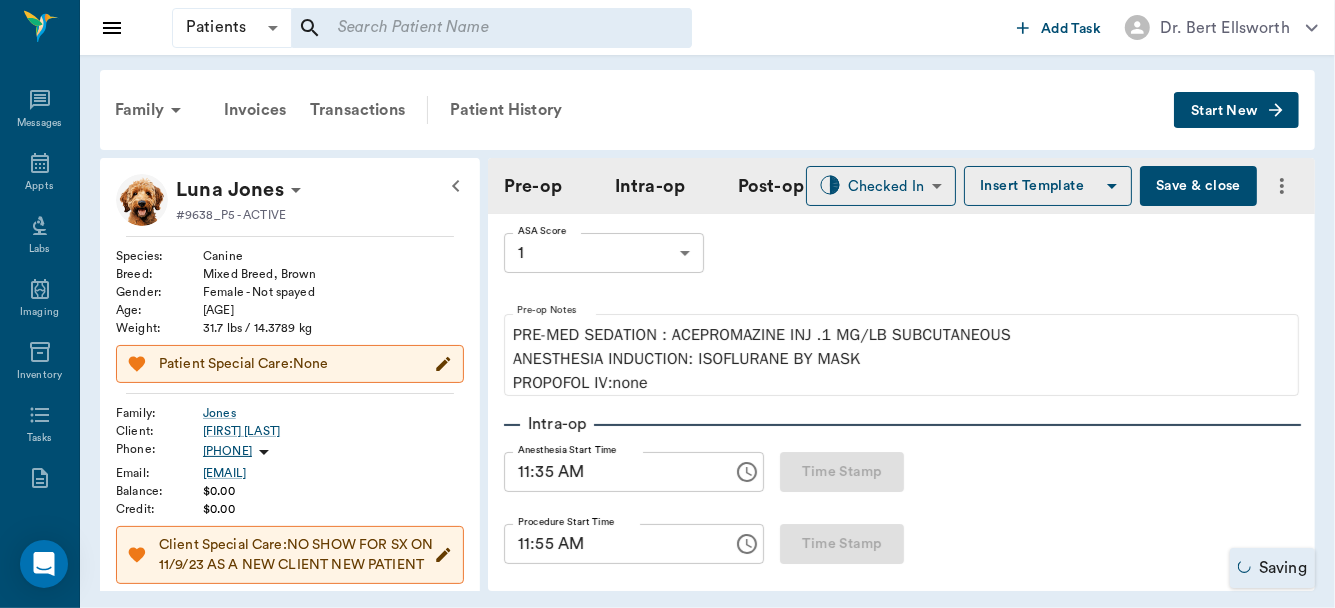 click on "Save & close" at bounding box center [1198, 186] 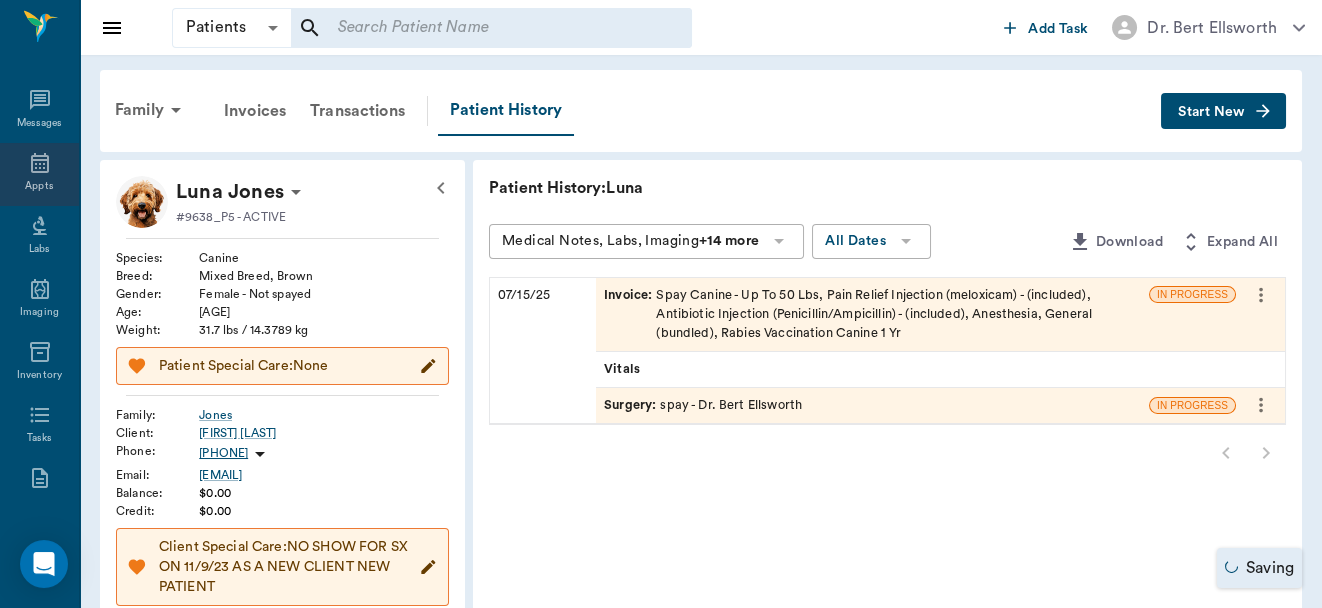 click on "Appts" at bounding box center (39, 186) 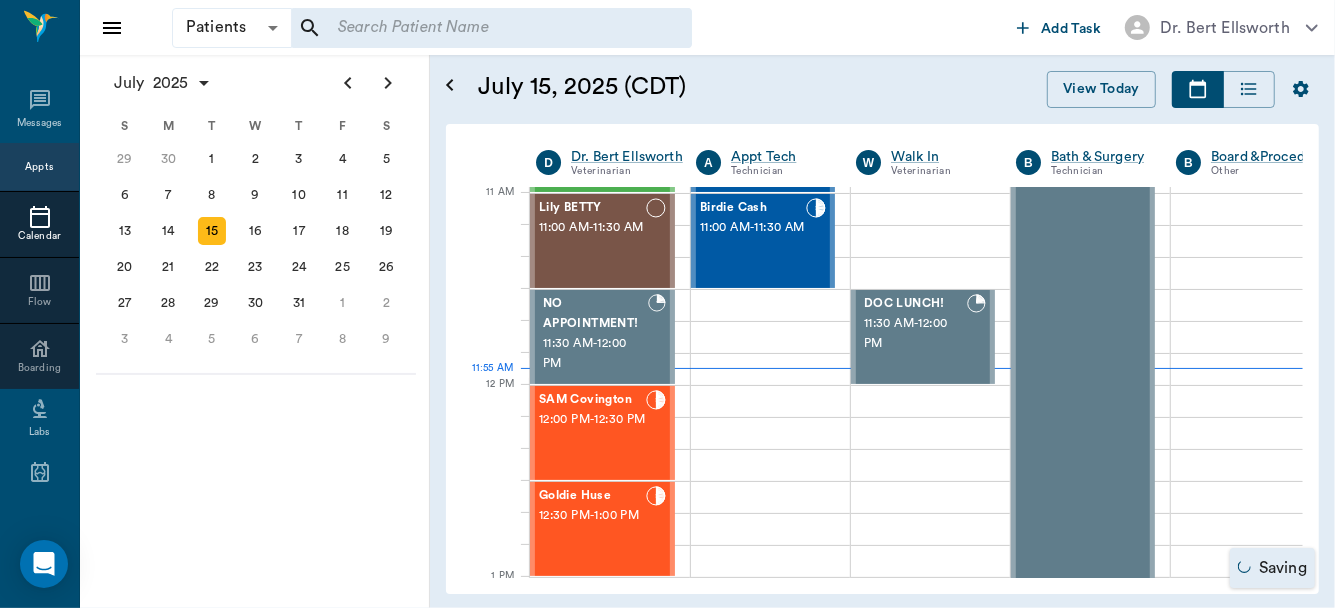 scroll, scrollTop: 578, scrollLeft: 0, axis: vertical 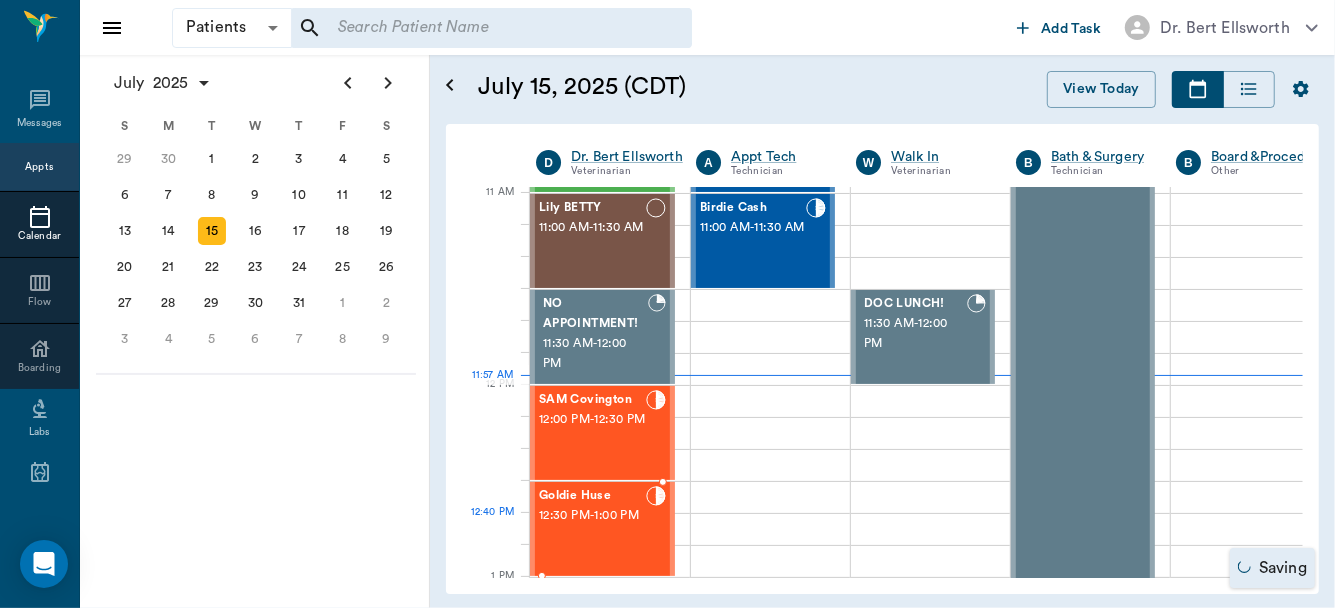 click on "12:30 PM  -  1:00 PM" at bounding box center (592, 516) 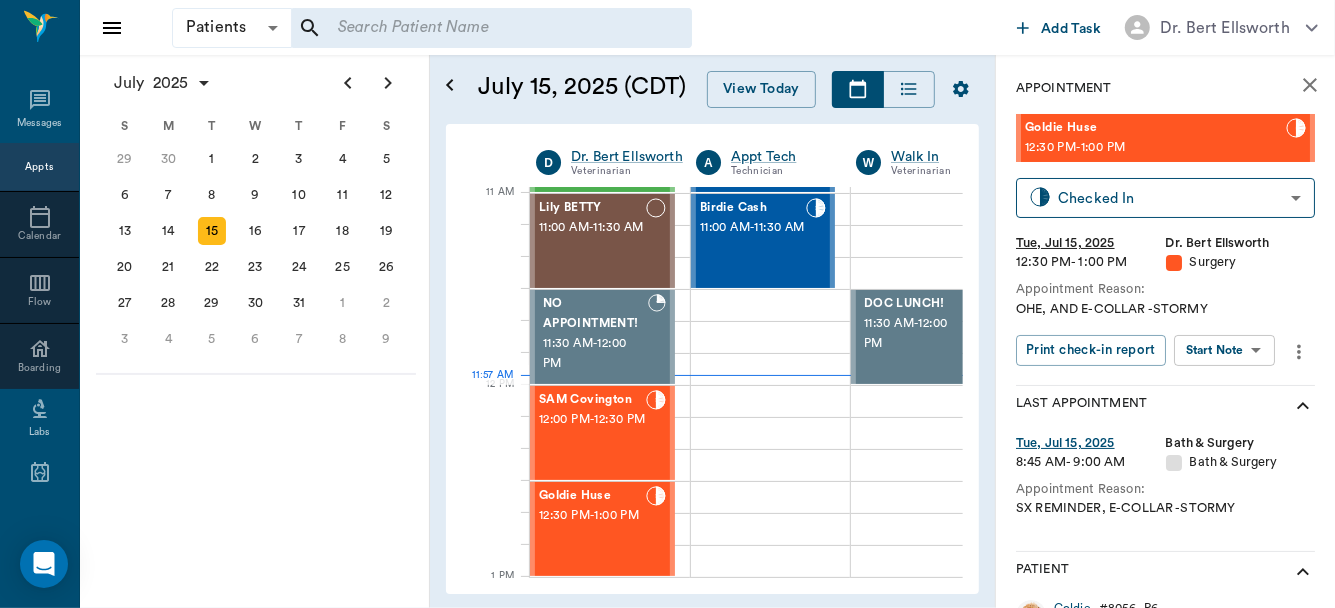 click on "Patients Patients ​ ​ Add Task Dr. Bert Ellsworth Nectar Messages Appts Calendar Flow Boarding Labs Imaging Inventory Tasks Forms Staff Reports Lookup Settings July 2025 S M T W T F S Jun 1 2 3 4 5 6 7 8 9 10 11 12 13 14 15 16 17 18 19 20 21 22 23 24 25 26 27 28 29 30 Jul 1 2 3 4 5 6 7 8 9 10 11 12 S M T W T F S 29 30 Jul 1 2 3 4 5 6 7 8 9 10 11 12 13 14 15 16 17 18 19 20 21 22 23 24 25 26 27 28 29 30 31 Aug 1 2 3 4 5 6 7 8 9 S M T W T F S 27 28 29 30 31 Aug 1 2 3 4 5 6 7 8 9 10 11 12 13 14 15 16 17 18 19 20 21 22 23 24 25 26 27 28 29 30 31 Sep 1 2 3 4 5 6 July 15, 2025 (CDT) View Today July 2025 Today 15 Tue Jul 2025 D Dr. Bert Ellsworth Veterinarian A Appt Tech Technician W Walk In Veterinarian B Bath & Surgery Technician B Board &Procedures Other D Dr. Kindall Jones Veterinarian 8 AM 9 AM 10 AM 11 AM 12 PM 1 PM 2 PM 3 PM 4 PM 5 PM 6 PM 7 PM 8 PM 11:57 AM 12:10 PM Equine Murdock 8:00 AM  -  8:30 AM Jasper O'Bryant 8:30 AM  -  9:00 AM COLA O'Bryant 8:30 AM  -  9:00 AM #3 LG BLACK Pruitt 9:00 AM  -   -" at bounding box center [667, 304] 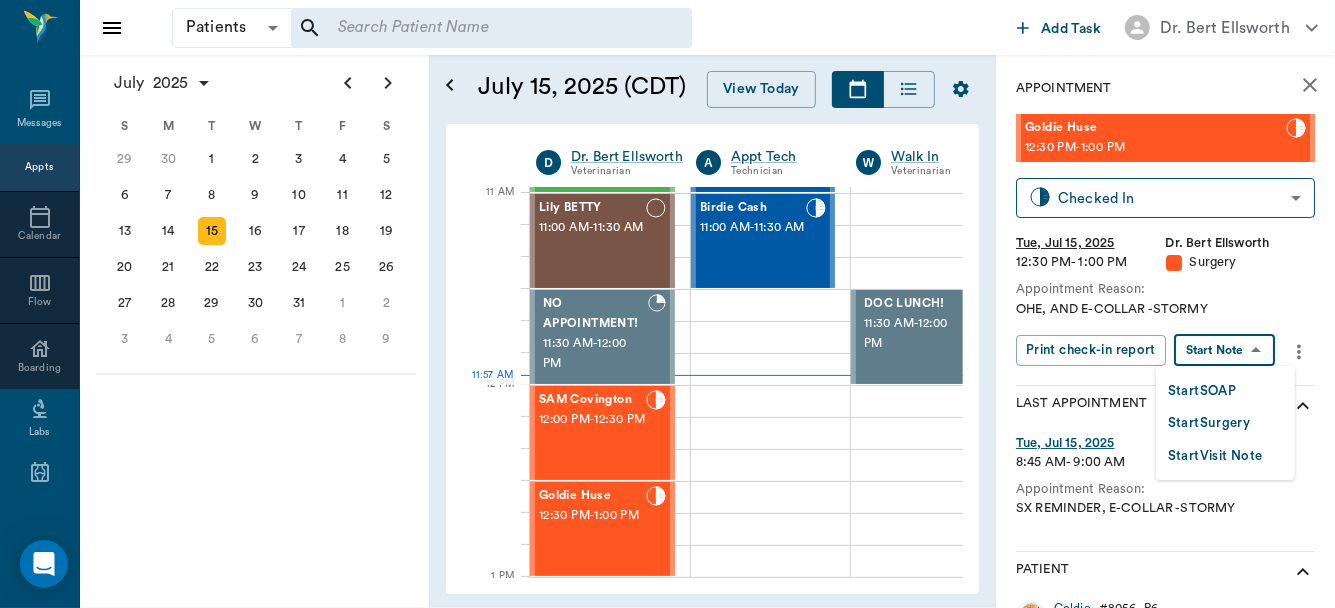 click on "Start  Surgery" at bounding box center (1209, 423) 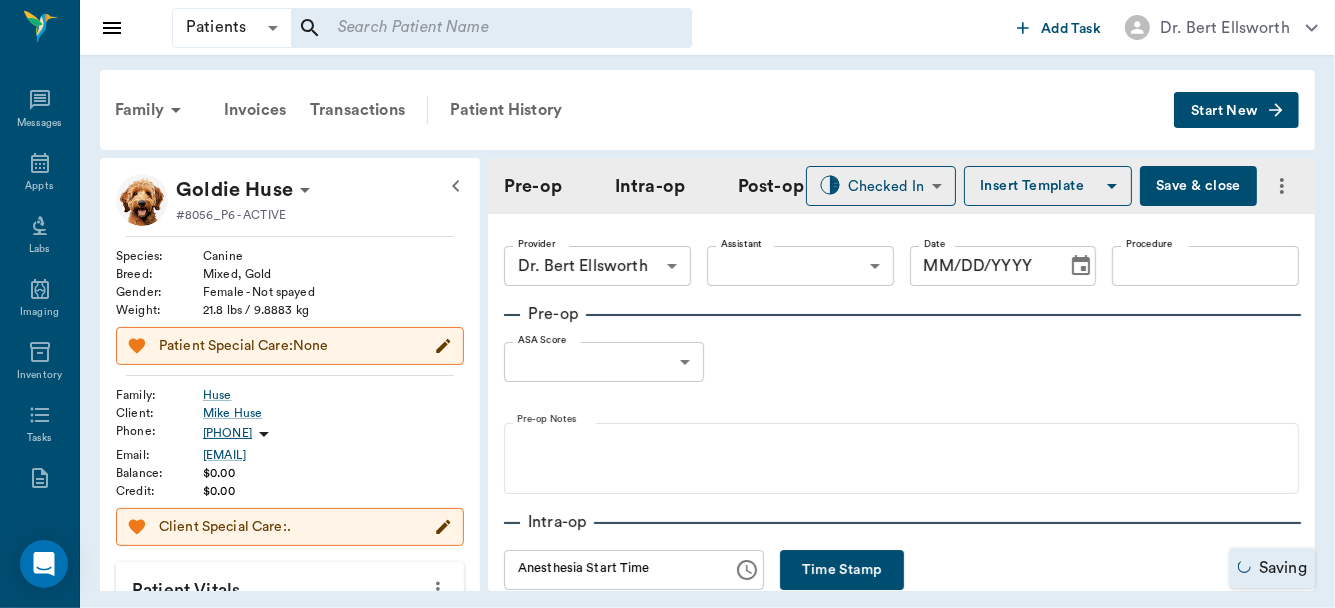 type on "63ec2f075fda476ae8351a4d" 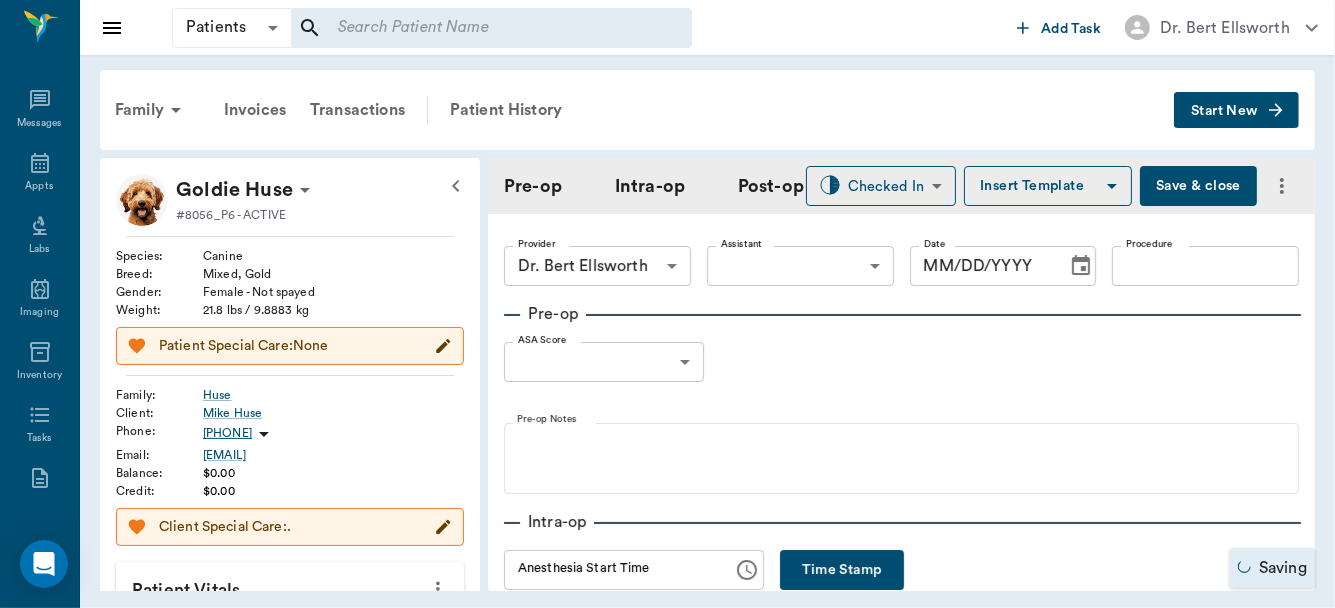 type on "07/15/2025" 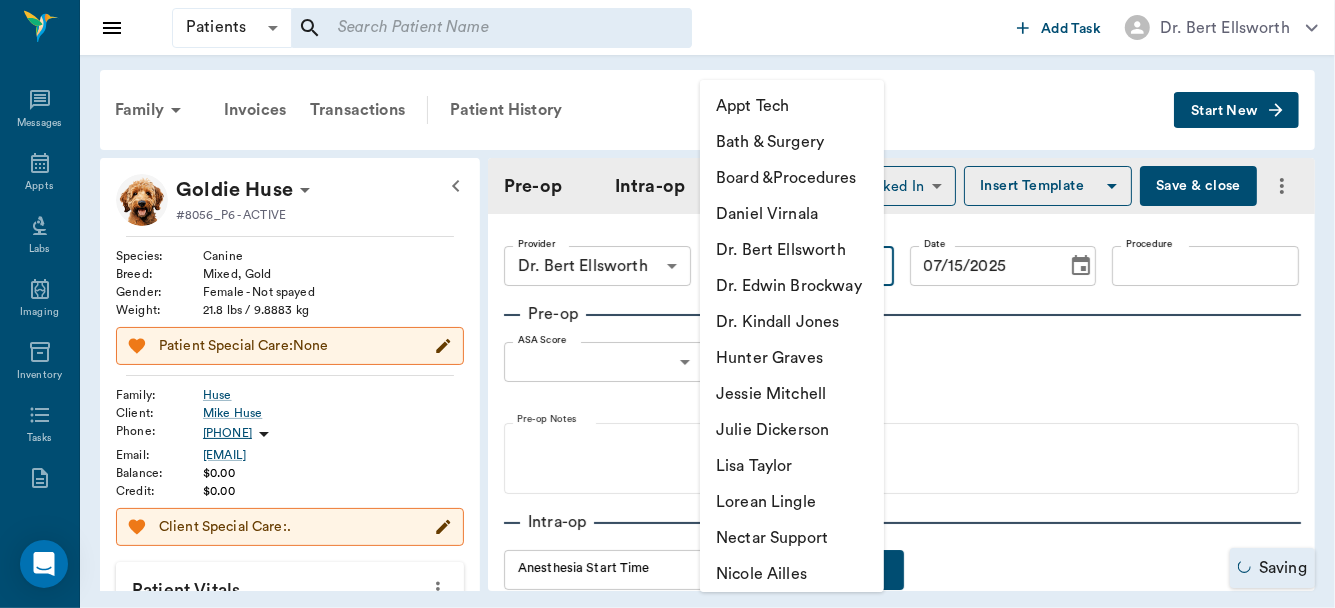 click on "Patients Patients ​ ​ Add Task Dr. Bert Ellsworth Nectar Messages Appts Labs Imaging Inventory Tasks Forms Staff Reports Lookup Settings Family Invoices Transactions Patient History Start New Goldie Huse #8056_P6    -    ACTIVE   Species : Canine Breed : Mixed, Gold Gender : Female - Not spayed Weight : 21.8 lbs / 9.8883 kg Patient Special Care:  None Family : Huse Client : Mike Huse Phone : (903) 796-5728 Email : crakrjack72@aol.com Balance : $0.00 Credit : $0.00 Client Special Care:  . Patient Vitals Weight BCS HR Temp Resp BP Dia Pain Perio Score ( lb ) Date 11/27/24 2PM 0 6 12 18 24 Ongoing diagnosis Current Rx Reminders 6 Week Flea And Tick - Puppy <50 Lbs 11/27/24 Distemper/Parvo Vaccination Annual 11/26/25 Rabies Vaccination Canine 1 Yr 11/26/25 Bordetella Vaccination Annual 11/26/25 Upcoming appointments Surgery 07/15/25 Schedule Appointment Pre-op Intra-op Post-op Checked In CHECKED_IN ​ Insert Template  Save & close Provider Dr. Bert Ellsworth 63ec2f075fda476ae8351a4d Provider Assistant ​" at bounding box center (667, 304) 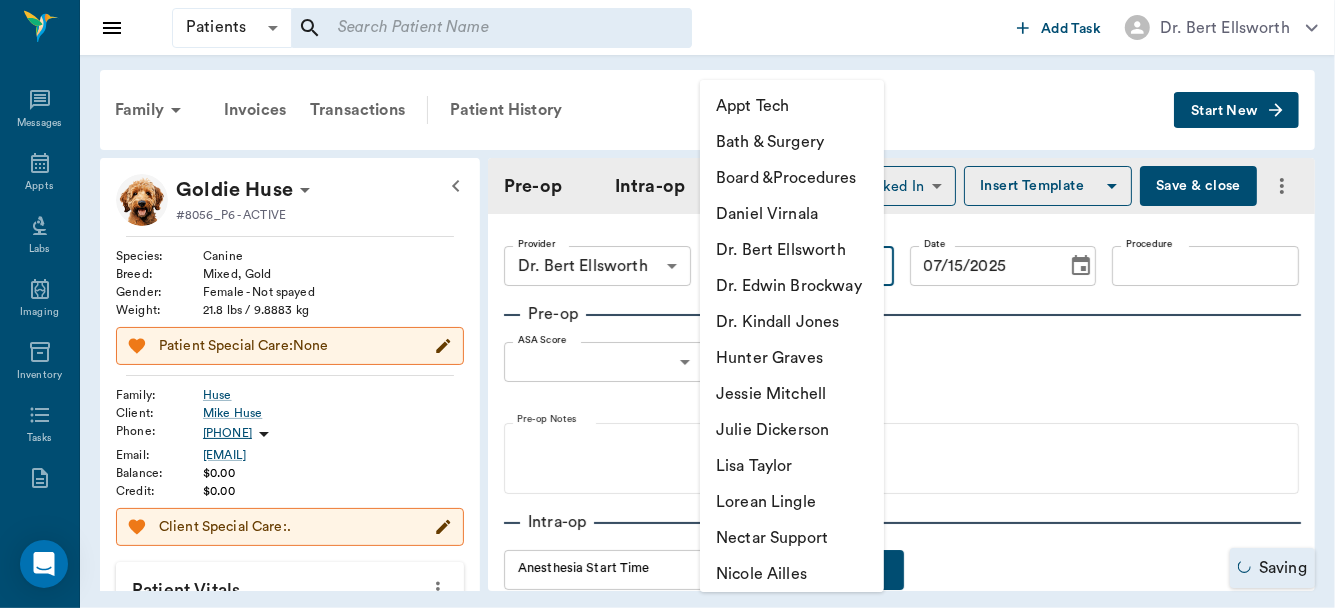 click on "Julie Dickerson" at bounding box center [792, 430] 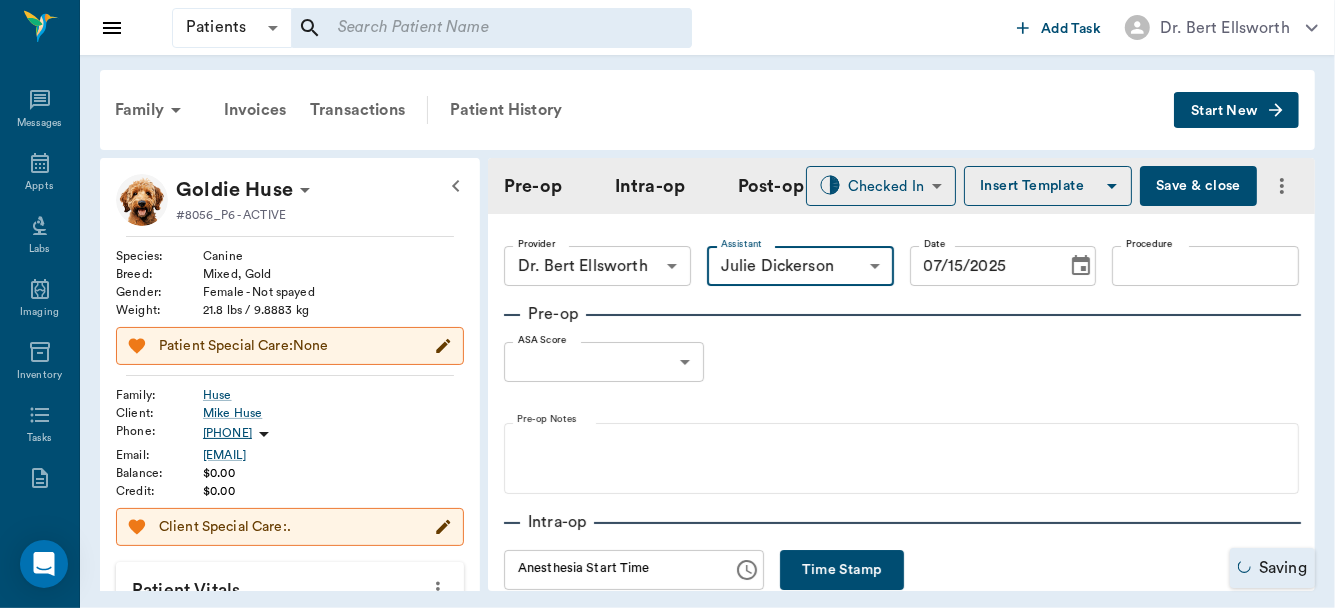 type on "63ec2e7e52e12b0ba117b124" 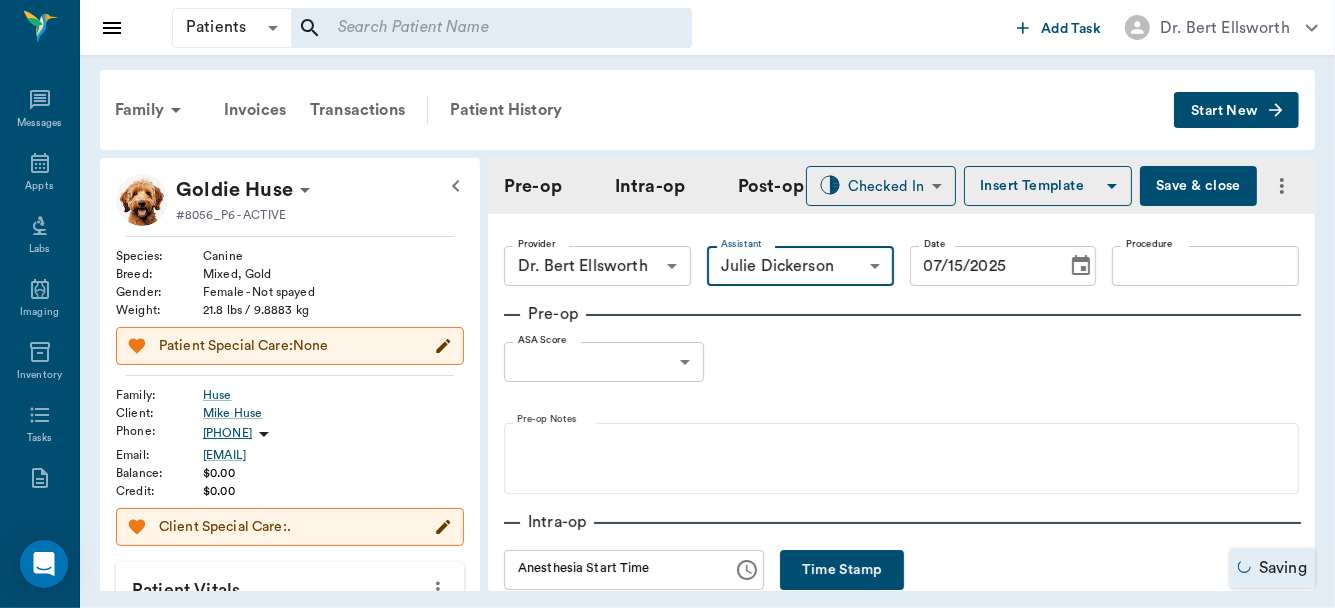 click on "Procedure" at bounding box center [1149, 244] 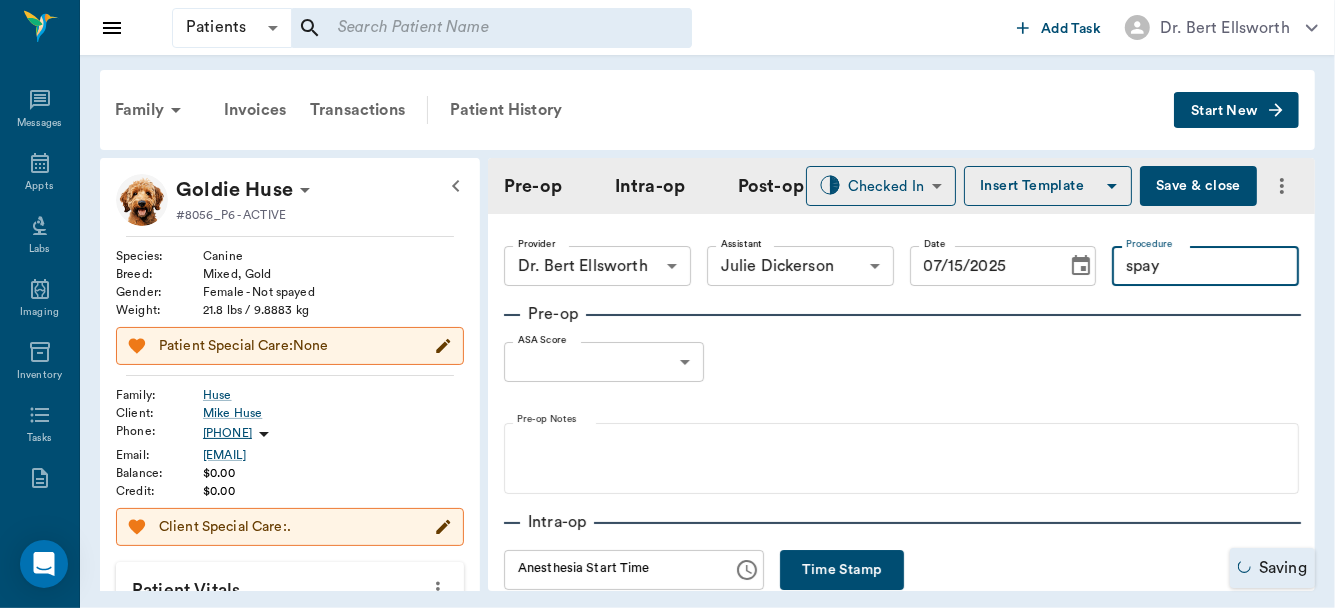type on "spay" 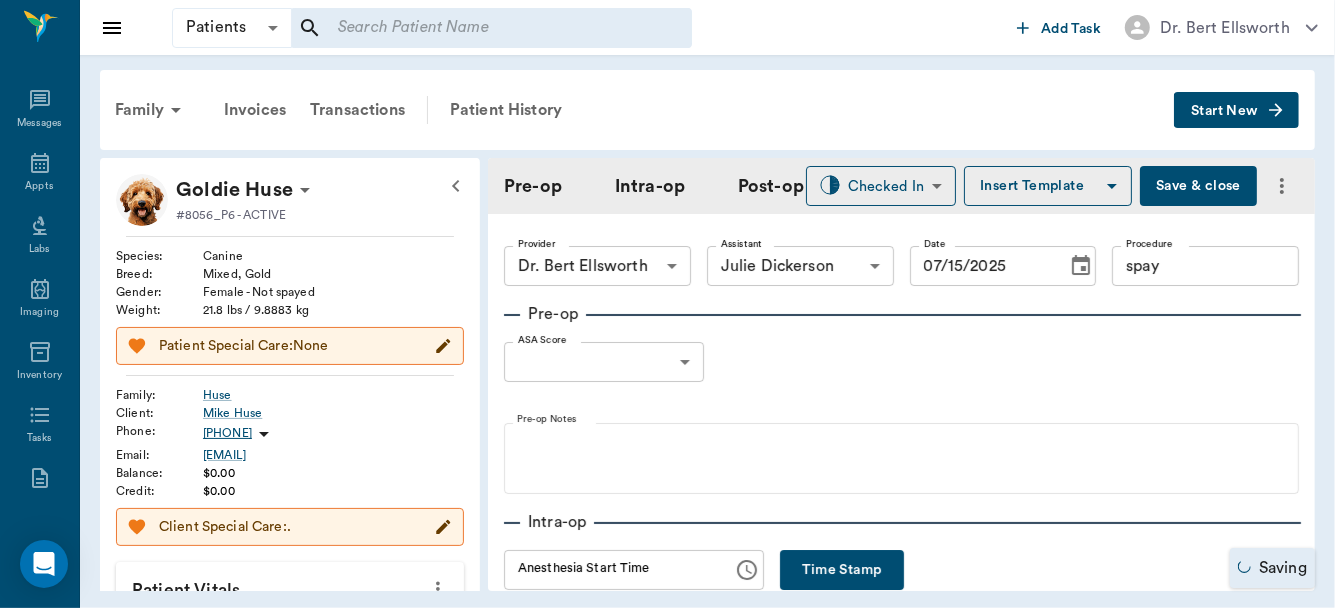 click 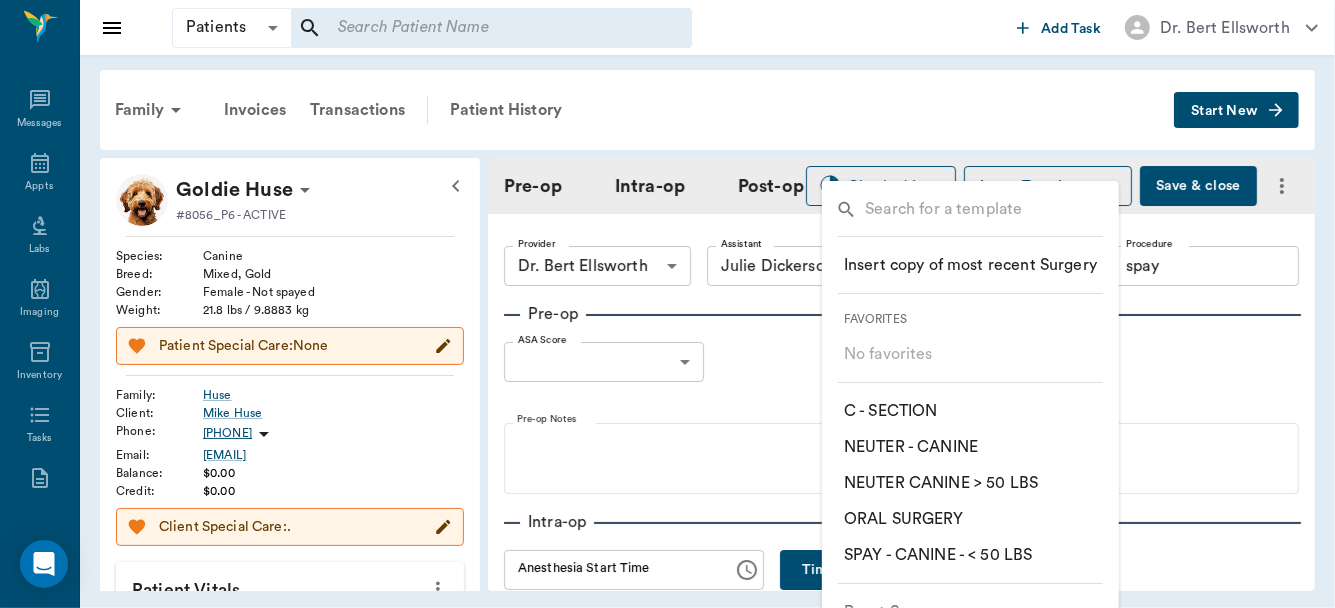 click on "​ SPAY - CANINE - < 50 LBS" at bounding box center [938, 555] 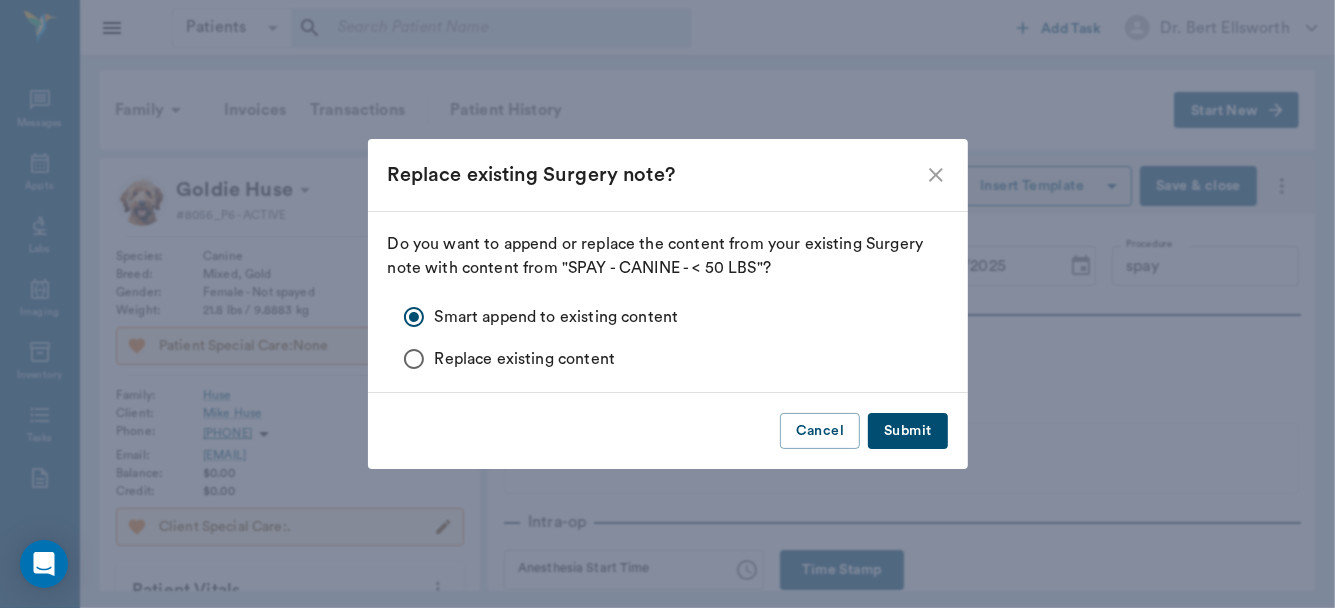 click on "Submit" at bounding box center (907, 431) 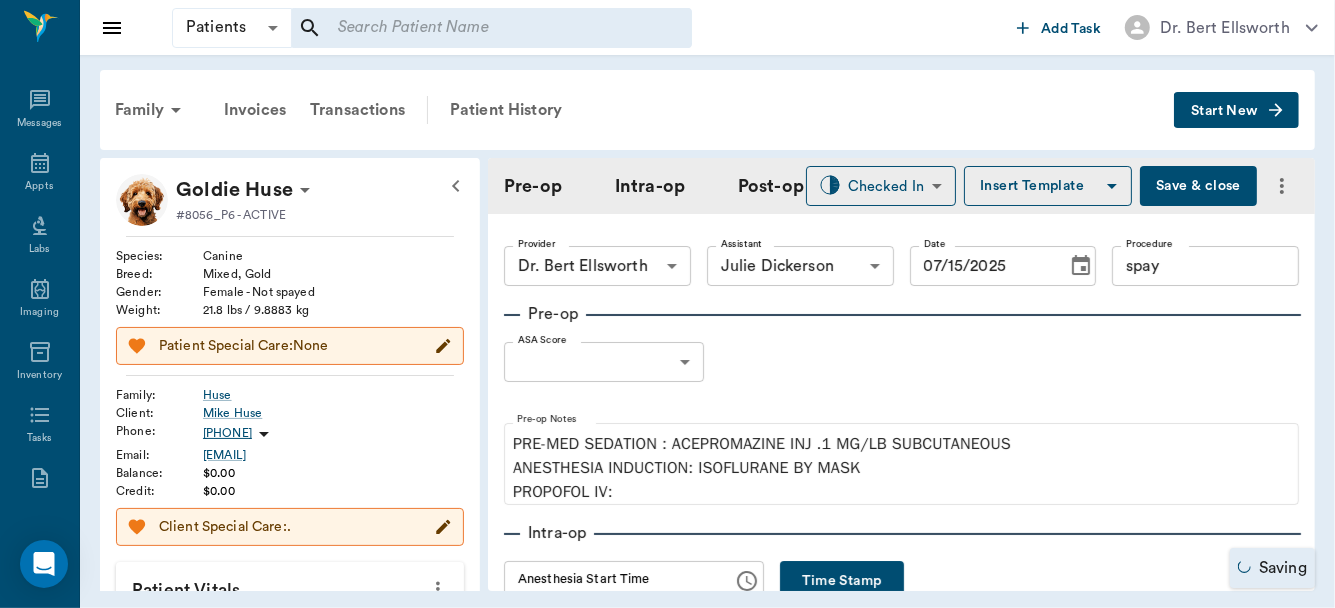 click on "Patients Patients ​ ​ Add Task Dr. Bert Ellsworth Nectar Messages Appts Labs Imaging Inventory Tasks Forms Staff Reports Lookup Settings Family Invoices Transactions Patient History Start New Goldie Huse #8056_P6    -    ACTIVE   Species : Canine Breed : Mixed, Gold Gender : Female - Not spayed Weight : 21.8 lbs / 9.8883 kg Patient Special Care:  None Family : Huse Client : Mike Huse Phone : (903) 796-5728 Email : crakrjack72@aol.com Balance : $0.00 Credit : $0.00 Client Special Care:  . Patient Vitals Weight BCS HR Temp Resp BP Dia Pain Perio Score ( lb ) Date 11/27/24 2PM 0 6 12 18 24 Ongoing diagnosis Current Rx Reminders 6 Week Flea And Tick - Puppy <50 Lbs 11/27/24 Distemper/Parvo Vaccination Annual 11/26/25 Rabies Vaccination Canine 1 Yr 11/26/25 Bordetella Vaccination Annual 11/26/25 Upcoming appointments Surgery 07/15/25 Schedule Appointment Pre-op Intra-op Post-op Checked In CHECKED_IN ​ Insert Template  Save & close Provider Dr. Bert Ellsworth 63ec2f075fda476ae8351a4d Provider Assistant ​" at bounding box center (667, 304) 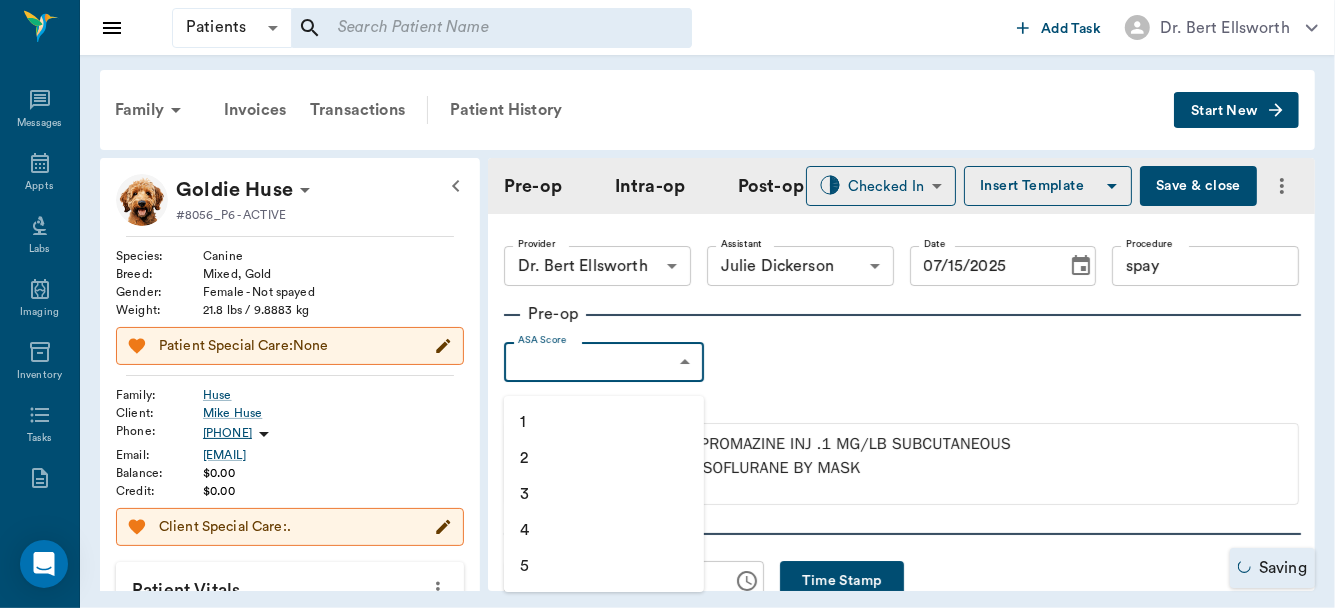 click at bounding box center [667, 304] 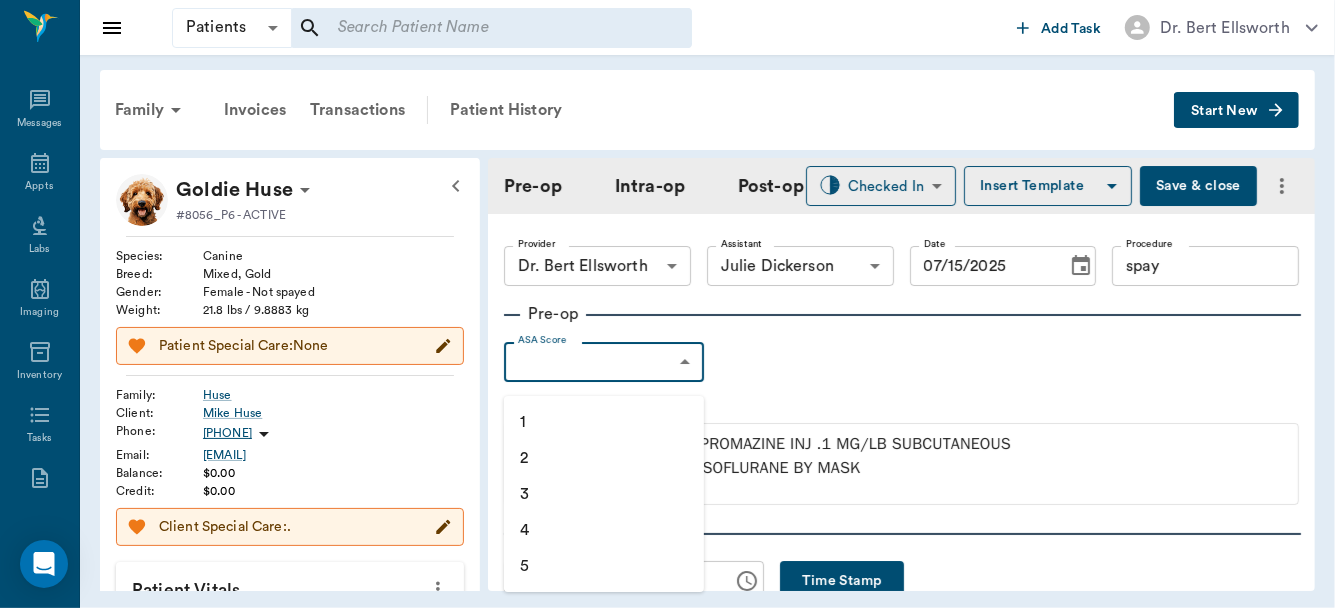 click on "Patients Patients ​ ​ Add Task Dr. Bert Ellsworth Nectar Messages Appts Labs Imaging Inventory Tasks Forms Staff Reports Lookup Settings Family Invoices Transactions Patient History Start New Goldie Huse #8056_P6    -    ACTIVE   Species : Canine Breed : Mixed, Gold Gender : Female - Not spayed Weight : 21.8 lbs / 9.8883 kg Patient Special Care:  None Family : Huse Client : Mike Huse Phone : (903) 796-5728 Email : crakrjack72@aol.com Balance : $0.00 Credit : $0.00 Client Special Care:  . Patient Vitals Weight BCS HR Temp Resp BP Dia Pain Perio Score ( lb ) Date 11/27/24 2PM 0 6 12 18 24 Ongoing diagnosis Current Rx Reminders 6 Week Flea And Tick - Puppy <50 Lbs 11/27/24 Distemper/Parvo Vaccination Annual 11/26/25 Rabies Vaccination Canine 1 Yr 11/26/25 Bordetella Vaccination Annual 11/26/25 Upcoming appointments Surgery 07/15/25 Schedule Appointment Pre-op Intra-op Post-op Checked In CHECKED_IN ​ Insert Template  Save & close Provider Dr. Bert Ellsworth 63ec2f075fda476ae8351a4d Provider Assistant ​" at bounding box center (667, 304) 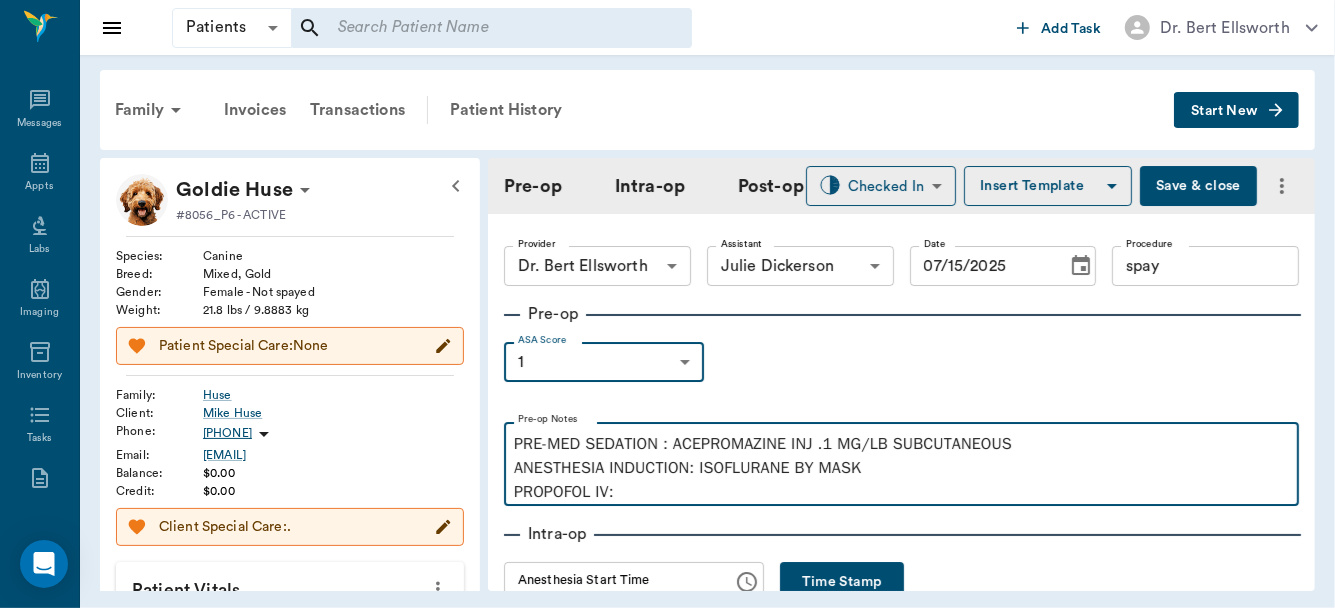 click on "PRE-MED SEDATION : ACEPROMAZINE INJ .1 MG/LB SUBCUTANEOUS ANESTHESIA INDUCTION: ISOFLURANE BY MASK PROPOFOL IV:" at bounding box center [901, 468] 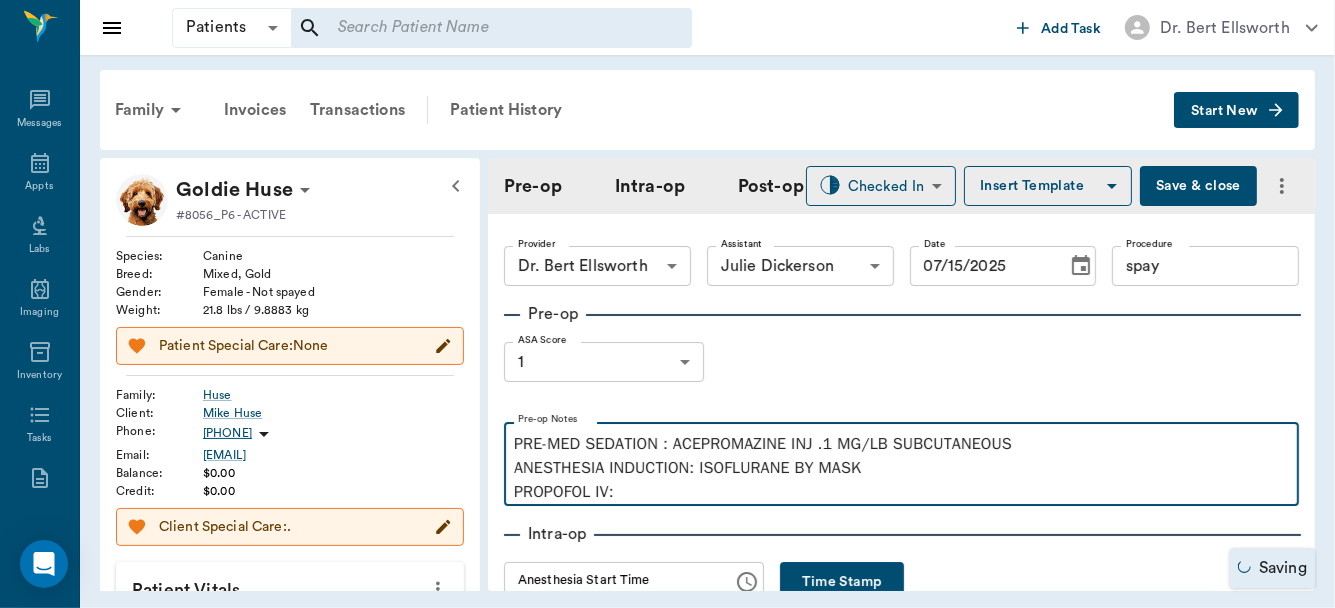 type 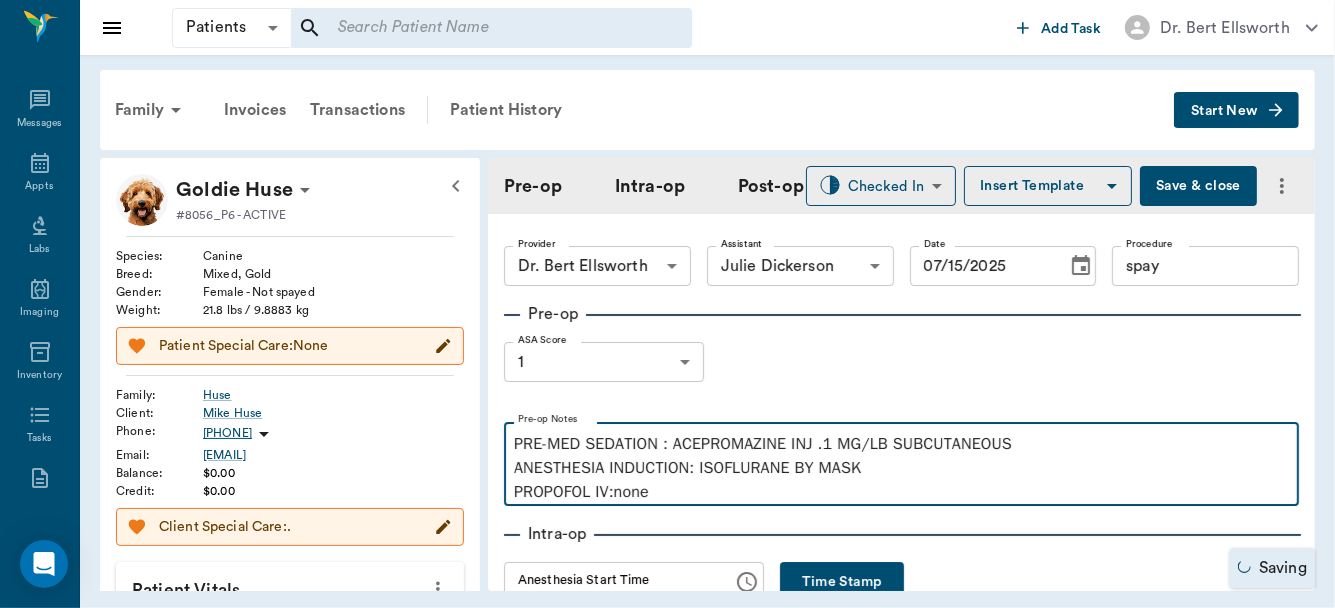 scroll, scrollTop: 379, scrollLeft: 0, axis: vertical 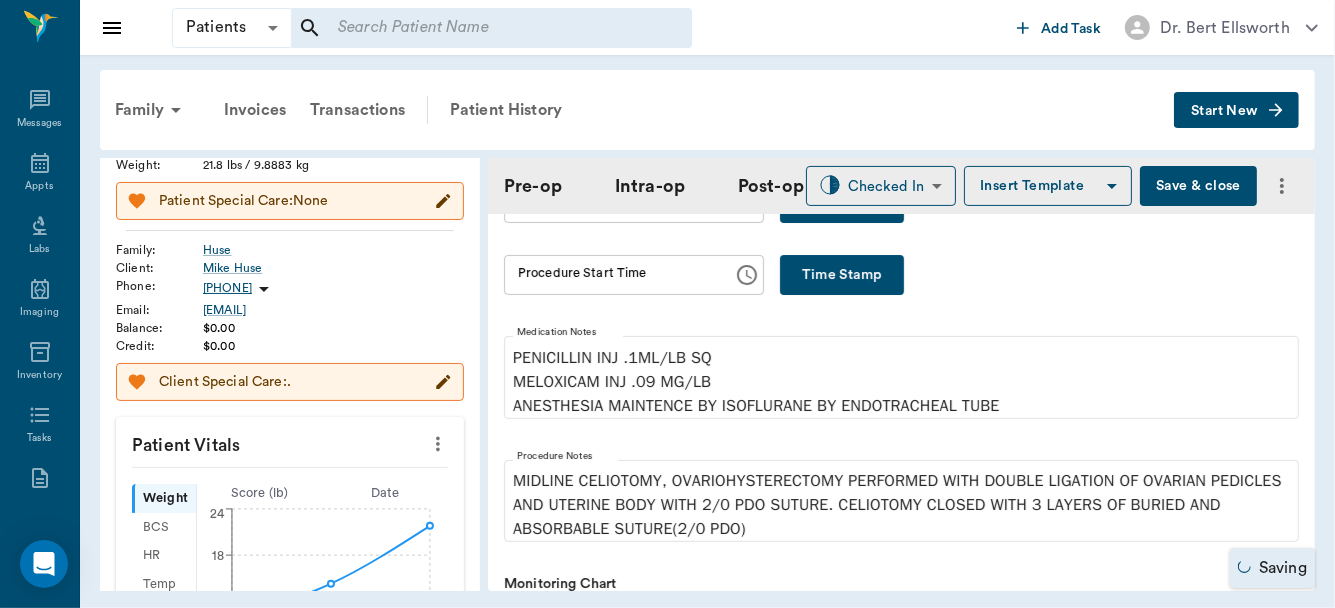 click 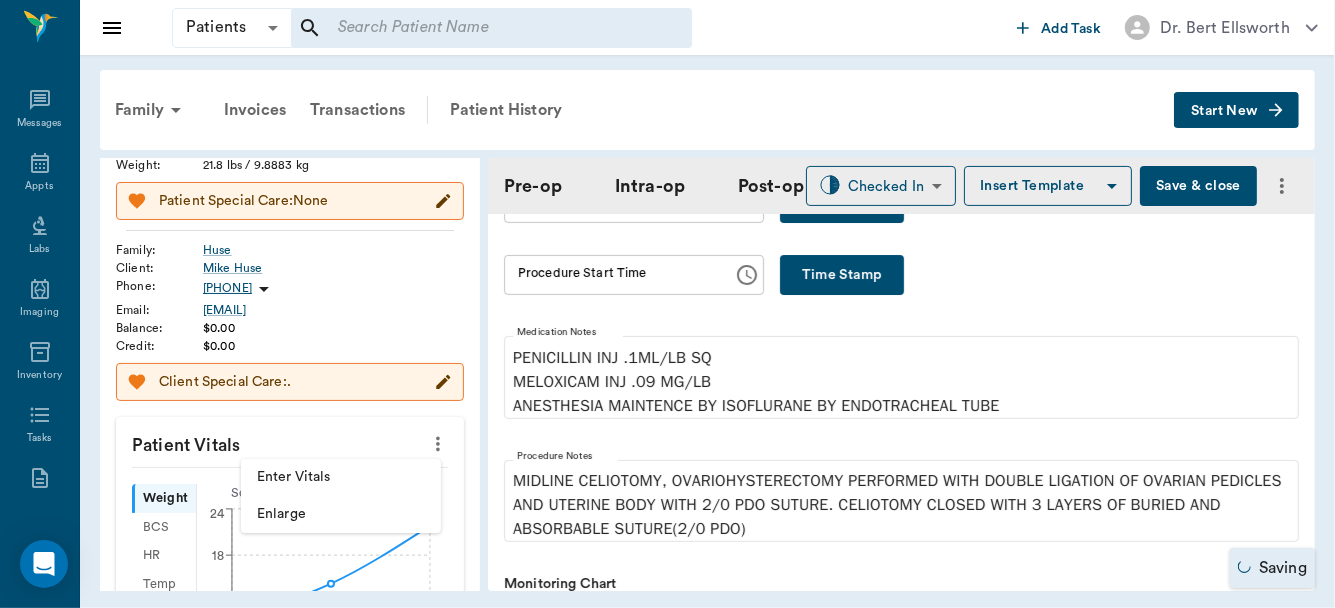 click on "Enter Vitals" at bounding box center (341, 477) 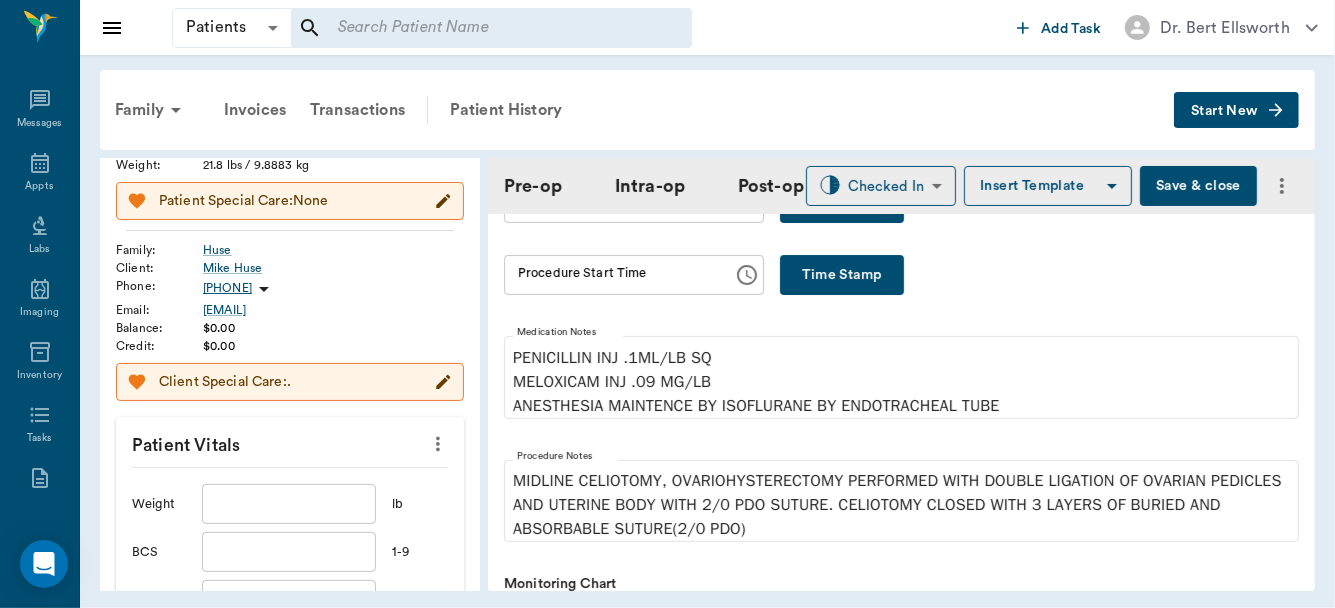click at bounding box center (289, 504) 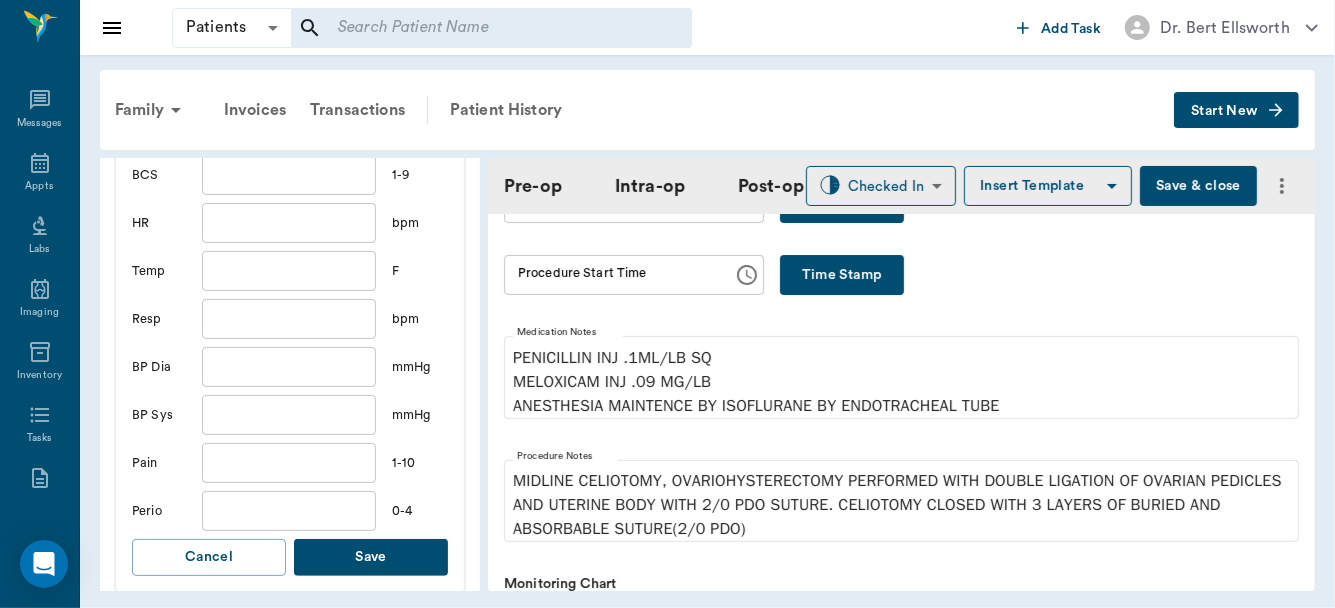 scroll, scrollTop: 545, scrollLeft: 0, axis: vertical 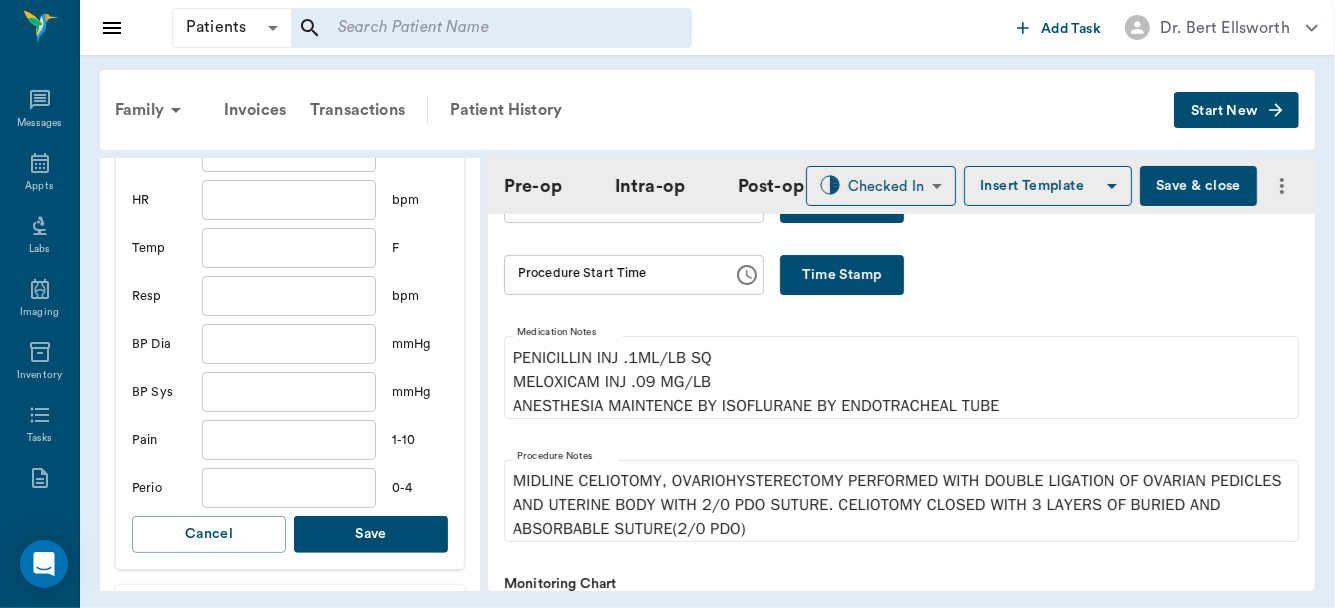 type on "37.7" 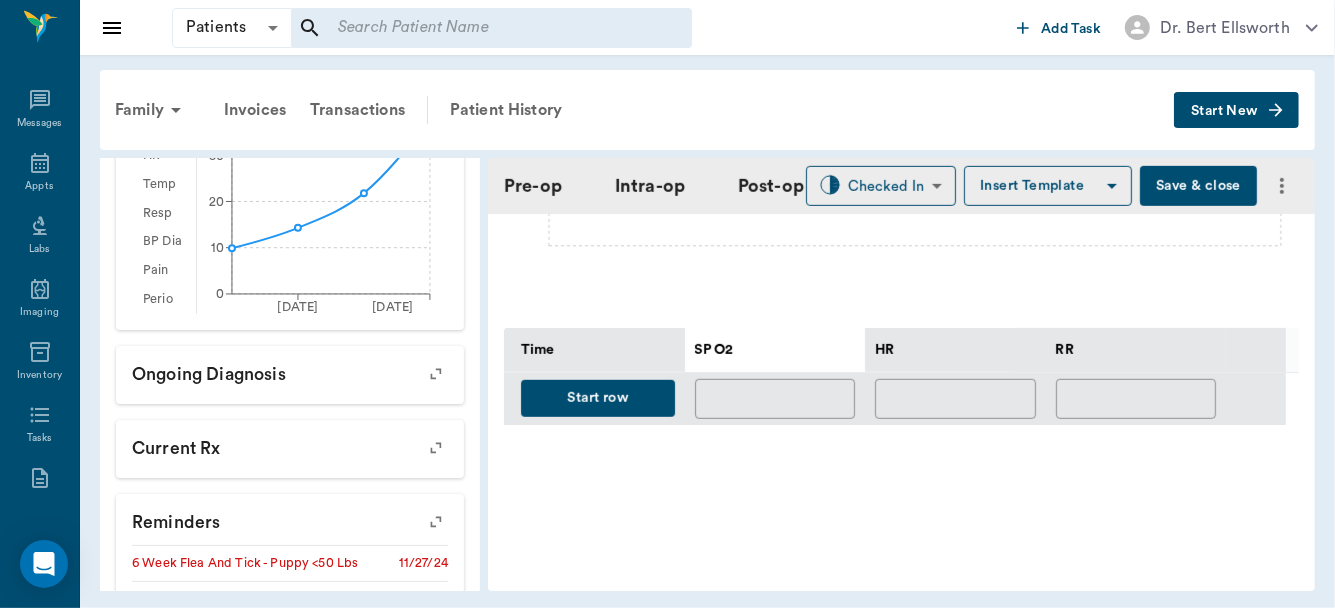 scroll, scrollTop: 1262, scrollLeft: 0, axis: vertical 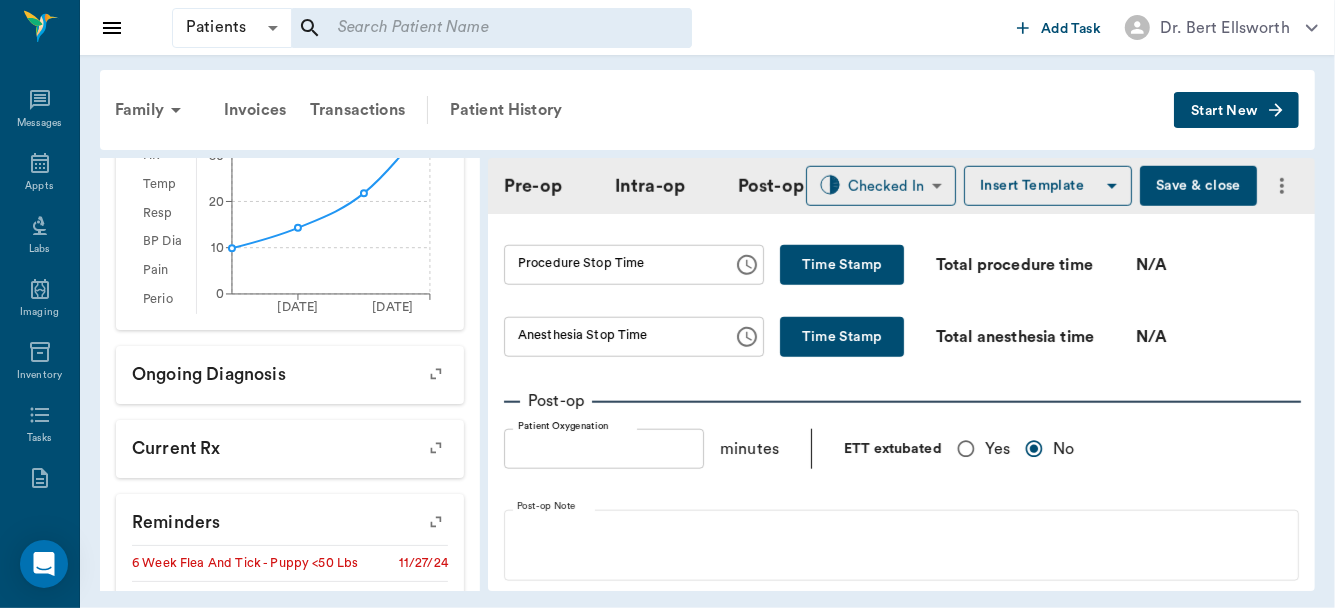 click on "Yes" at bounding box center (966, 449) 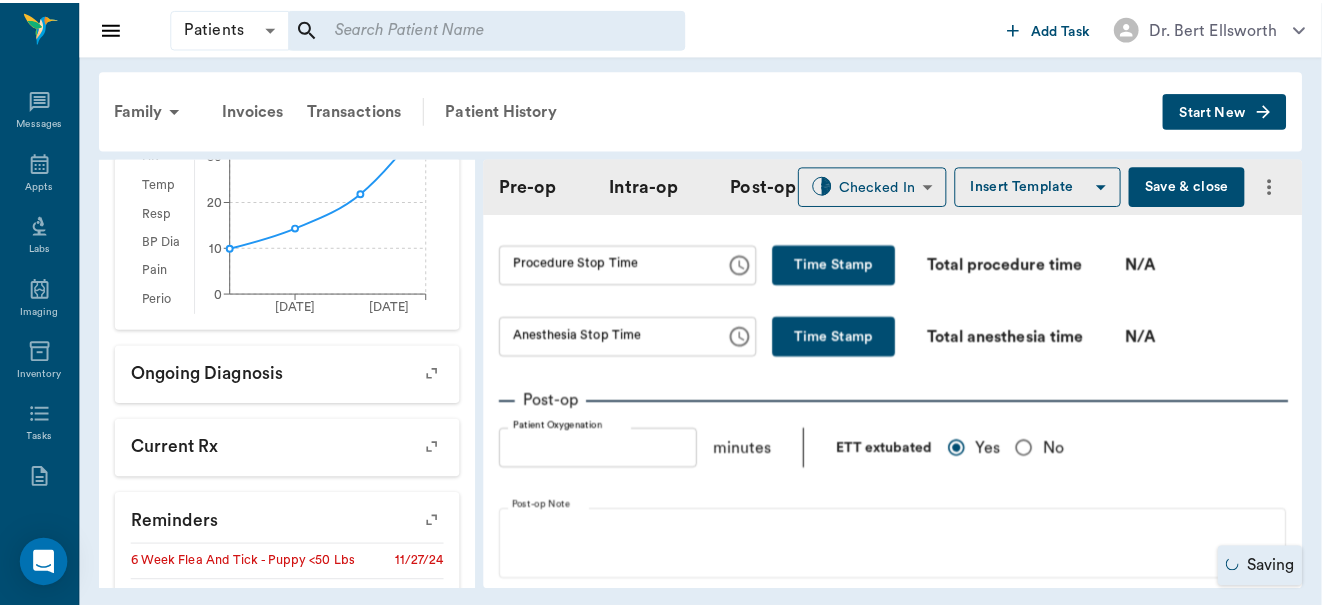 scroll, scrollTop: 1642, scrollLeft: 0, axis: vertical 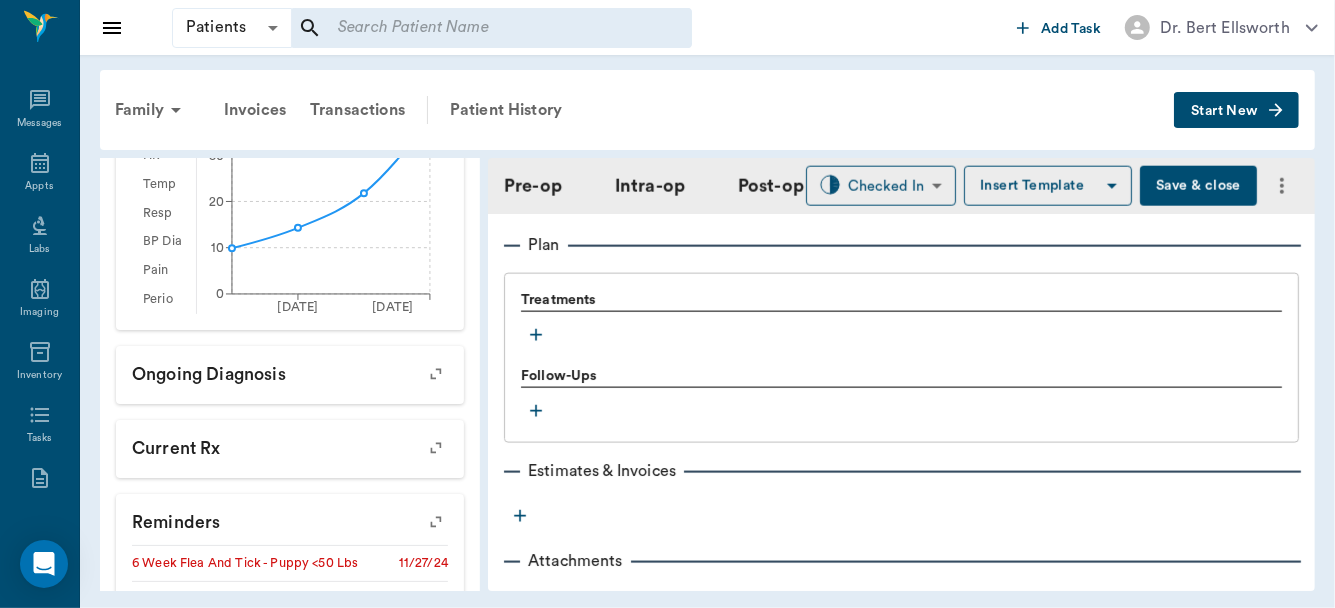 click 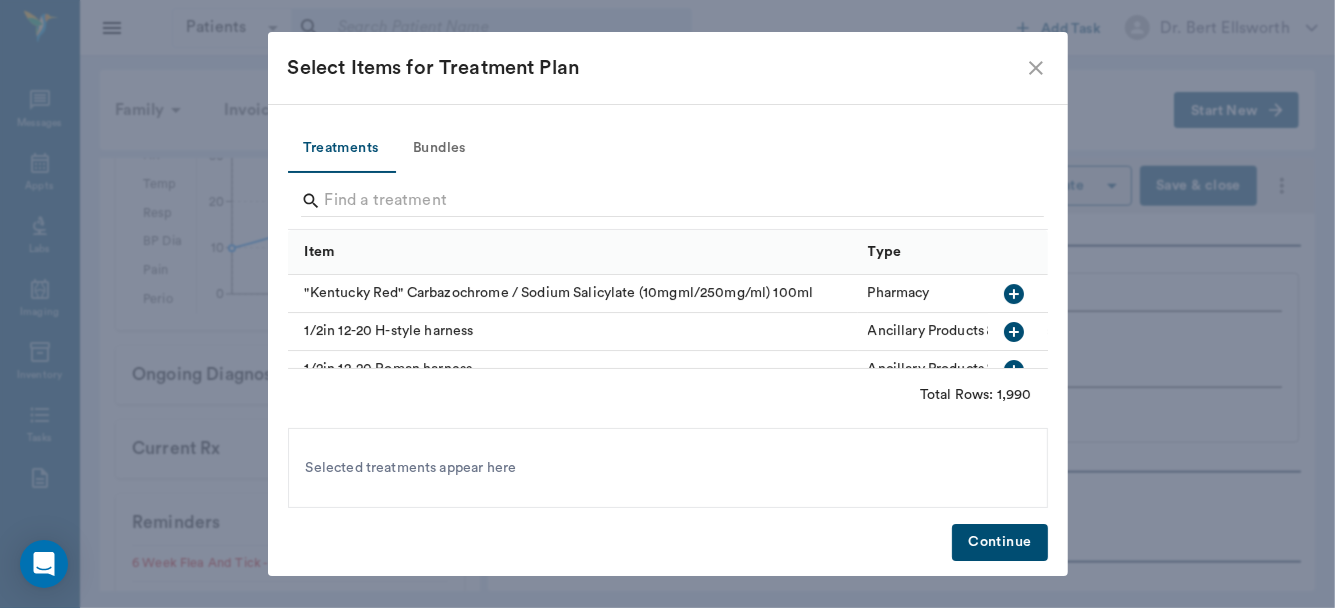 click on "Bundles" at bounding box center (440, 149) 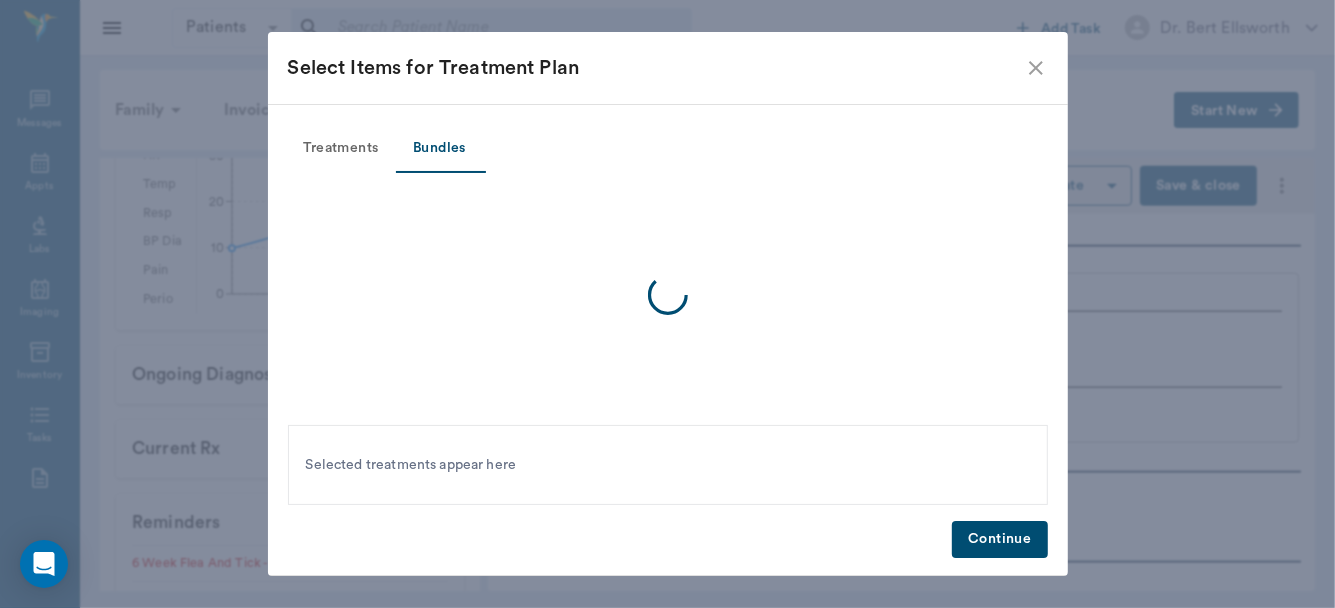 click on "Bundles" at bounding box center [440, 149] 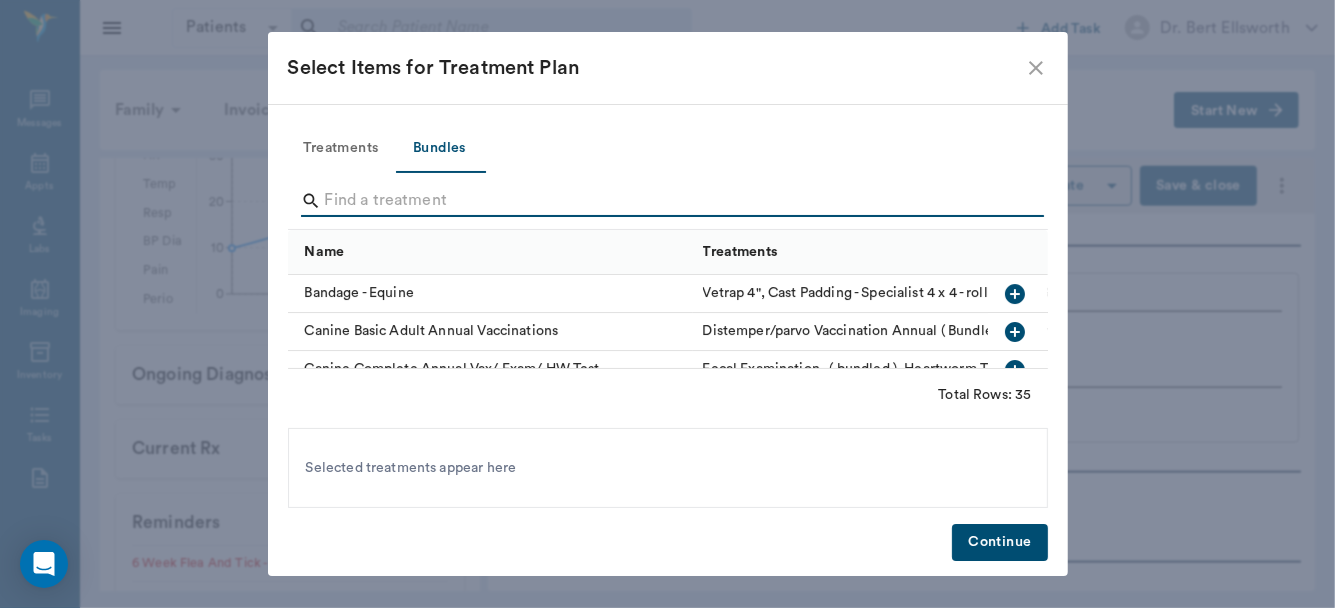 click at bounding box center [669, 201] 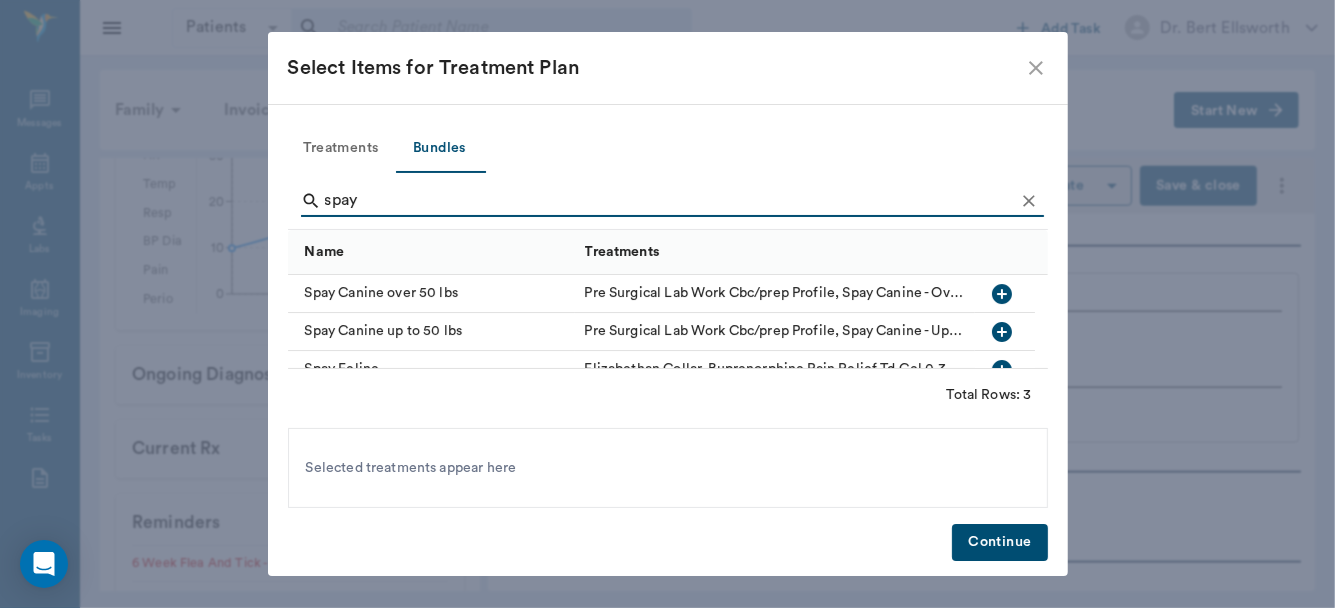 type on "spay" 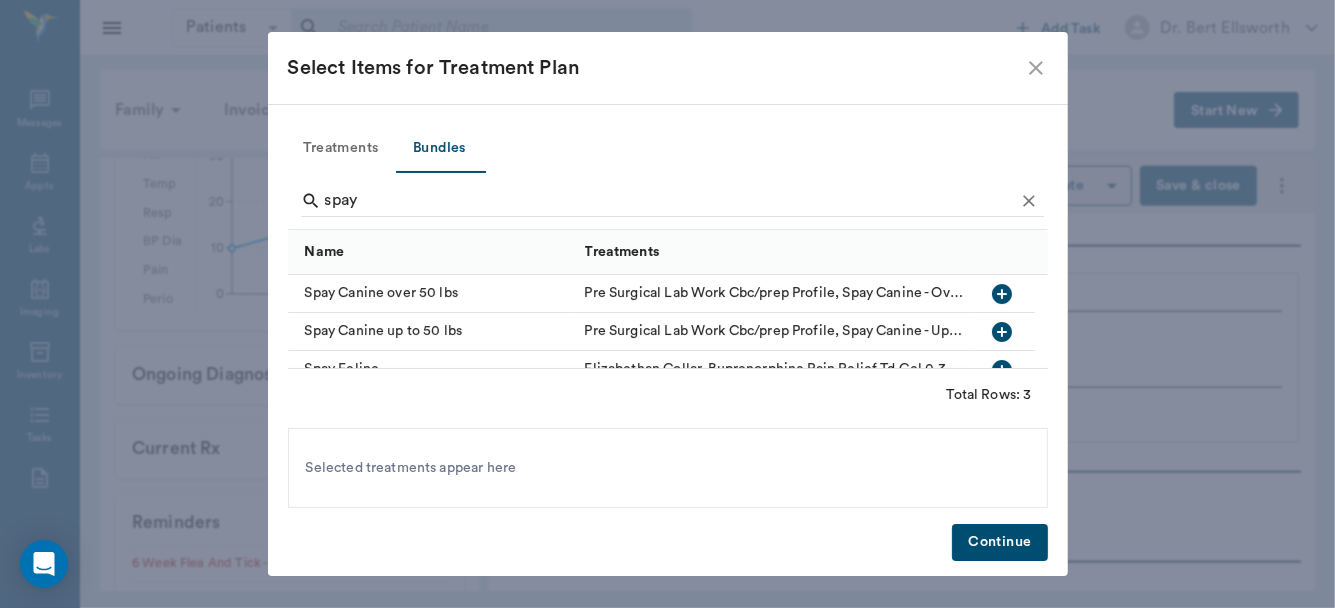 click 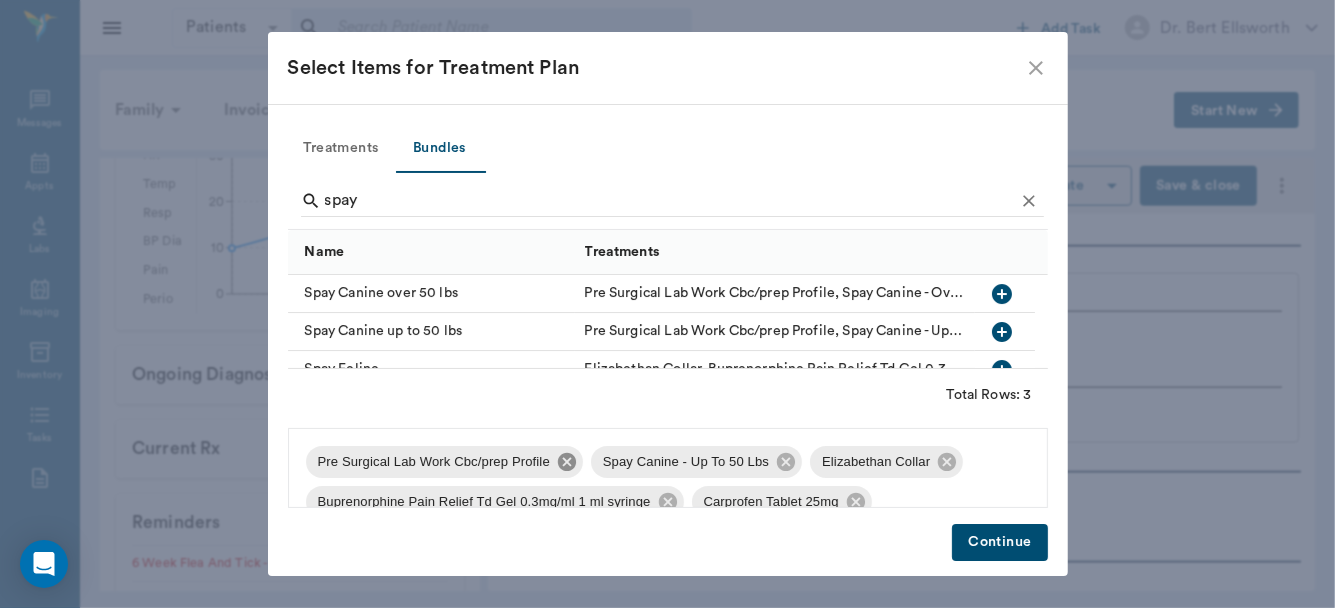 click 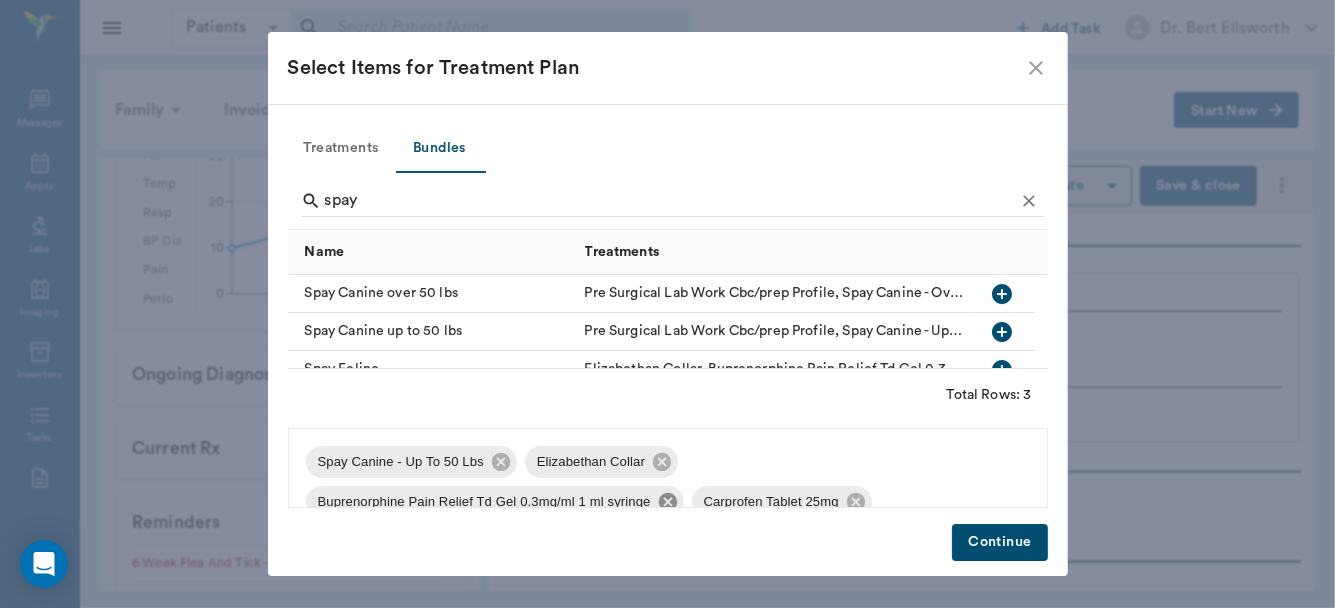 click 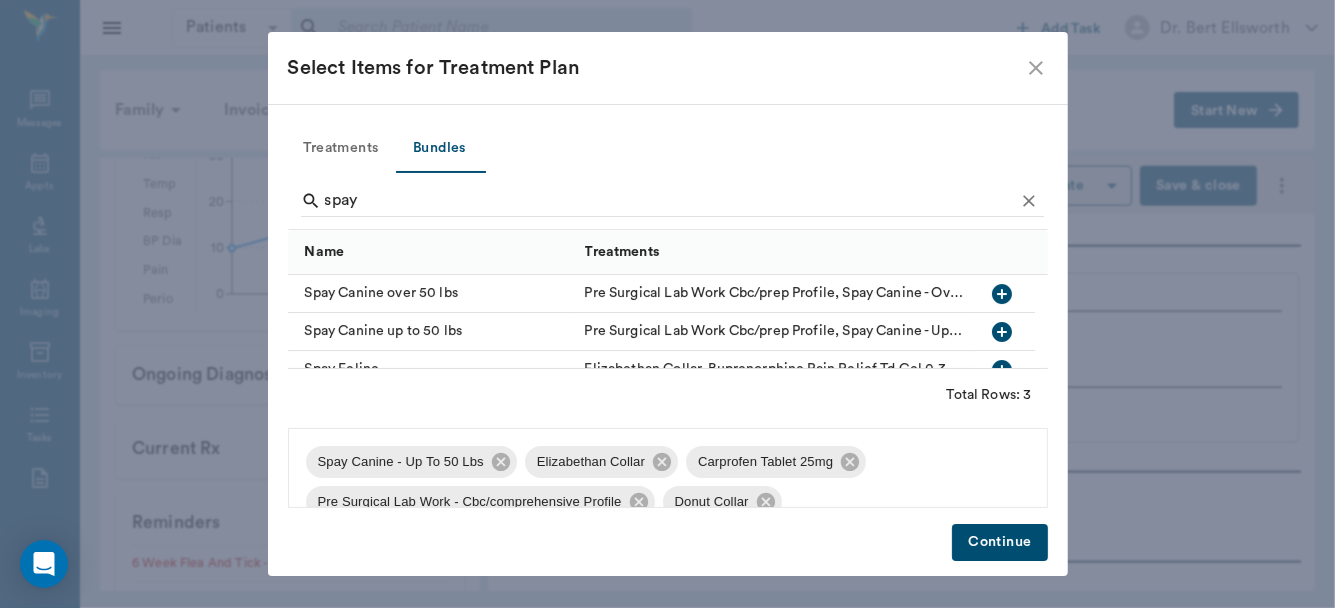 click 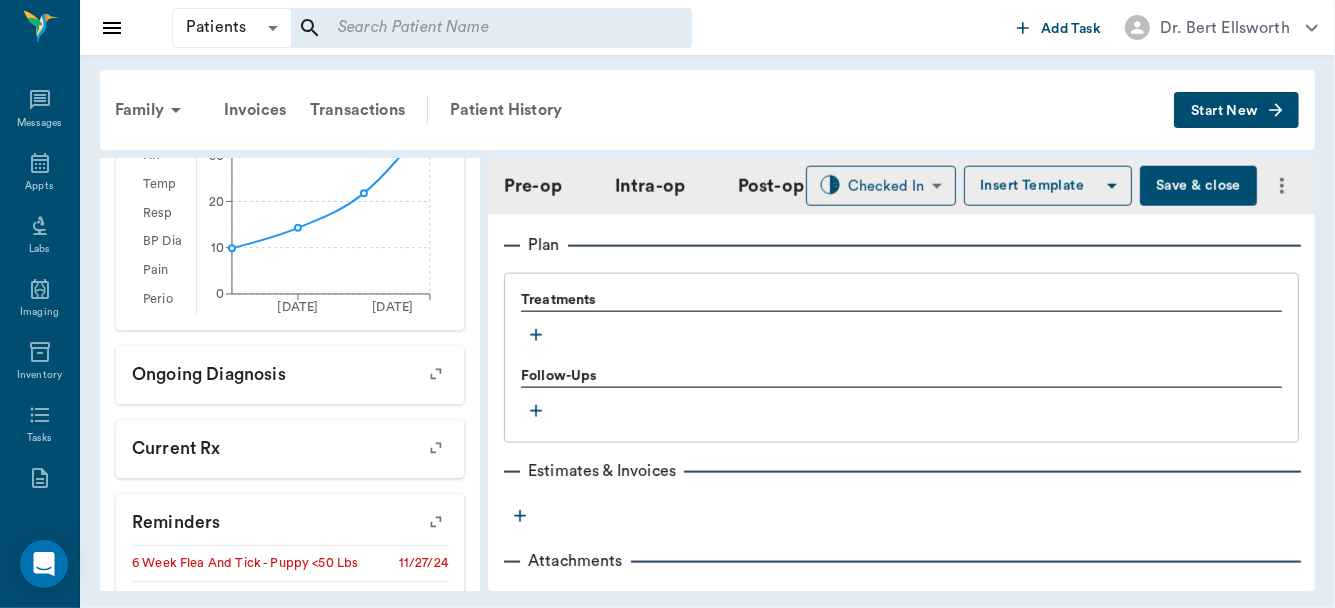 click on "Save & close" at bounding box center [1198, 186] 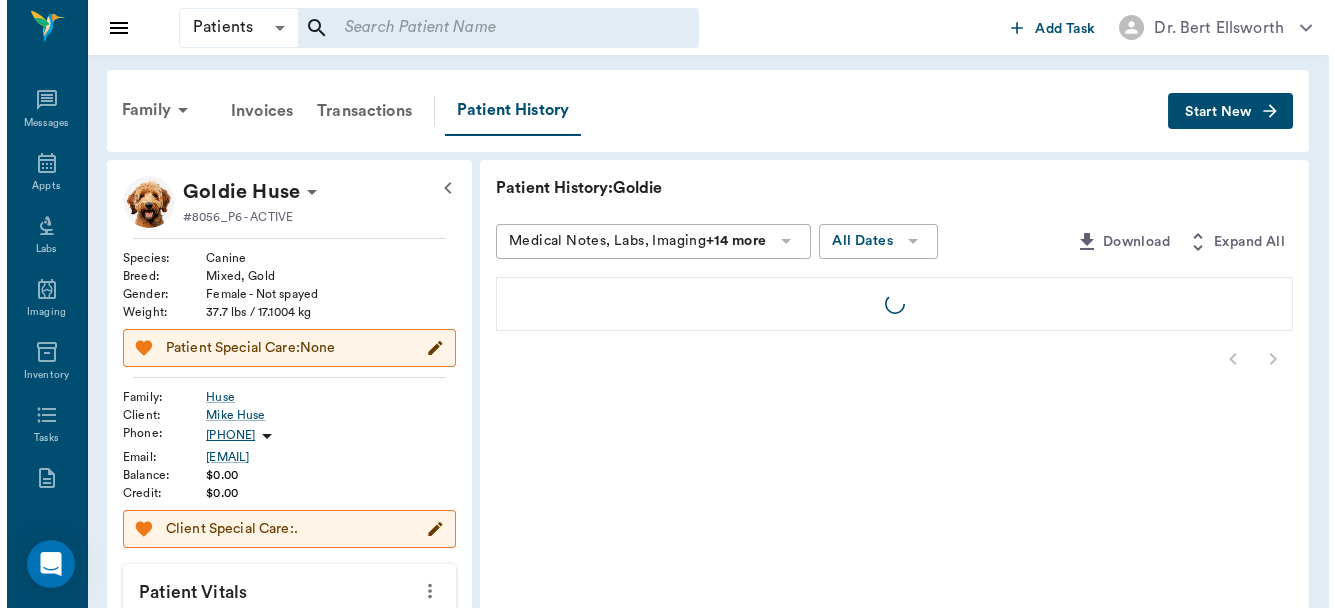 scroll, scrollTop: 0, scrollLeft: 0, axis: both 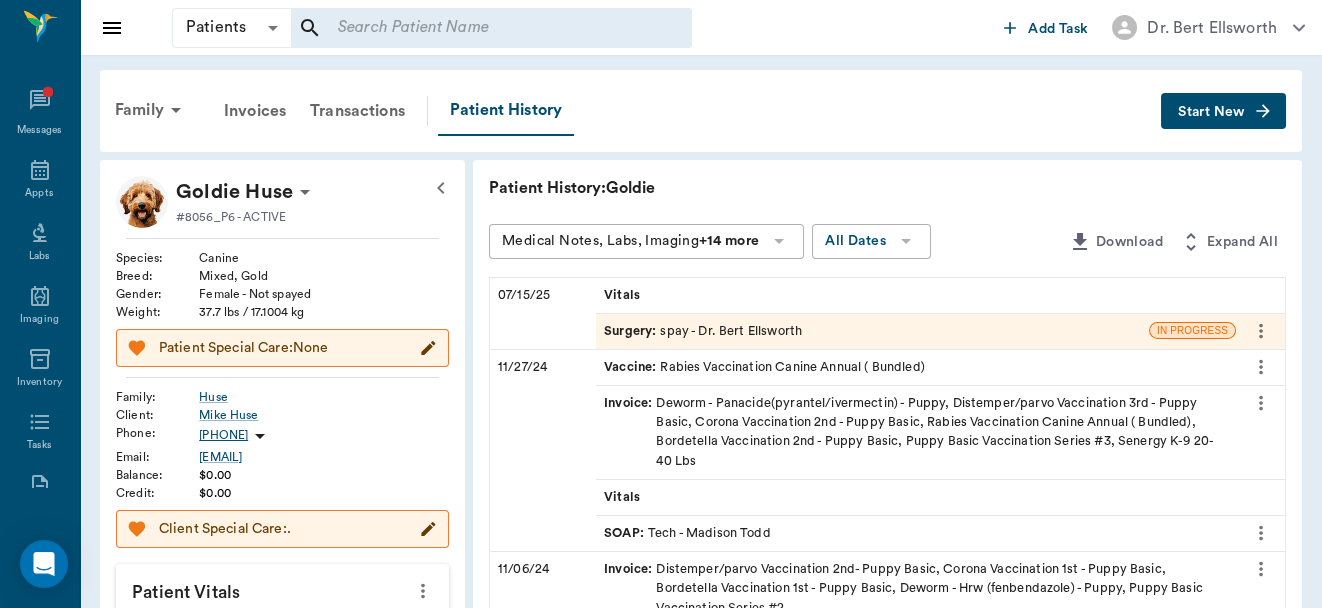 click on "Family Invoices Transactions Patient History" at bounding box center (632, 111) 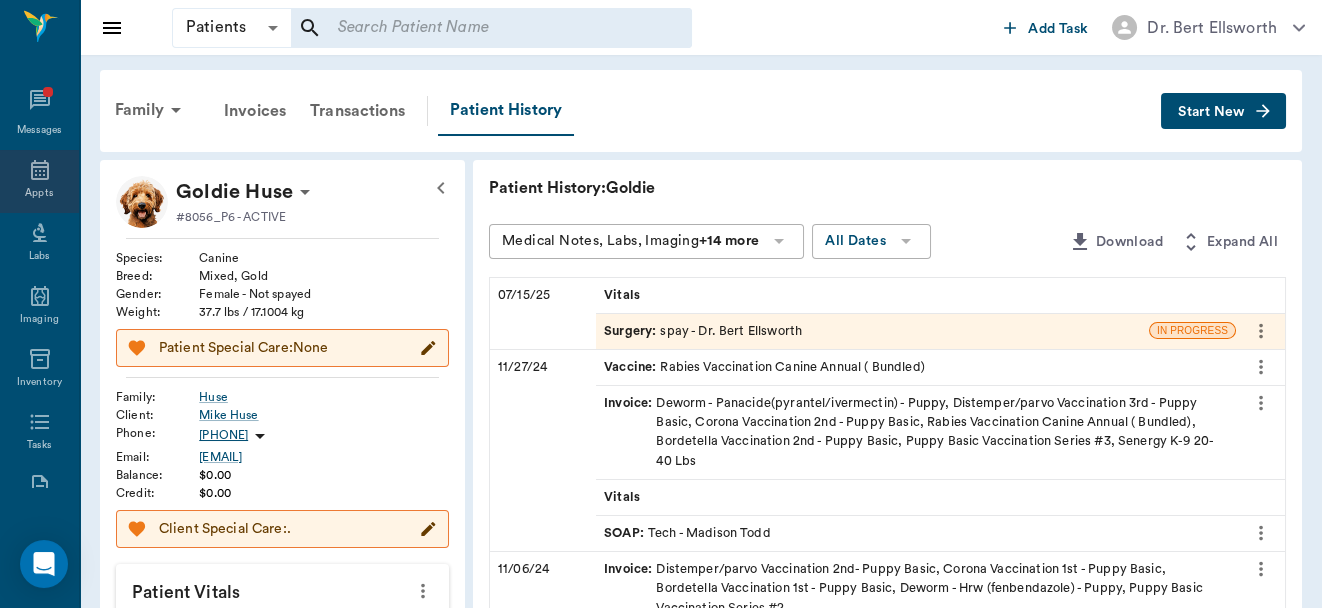 click on "Appts" at bounding box center (39, 181) 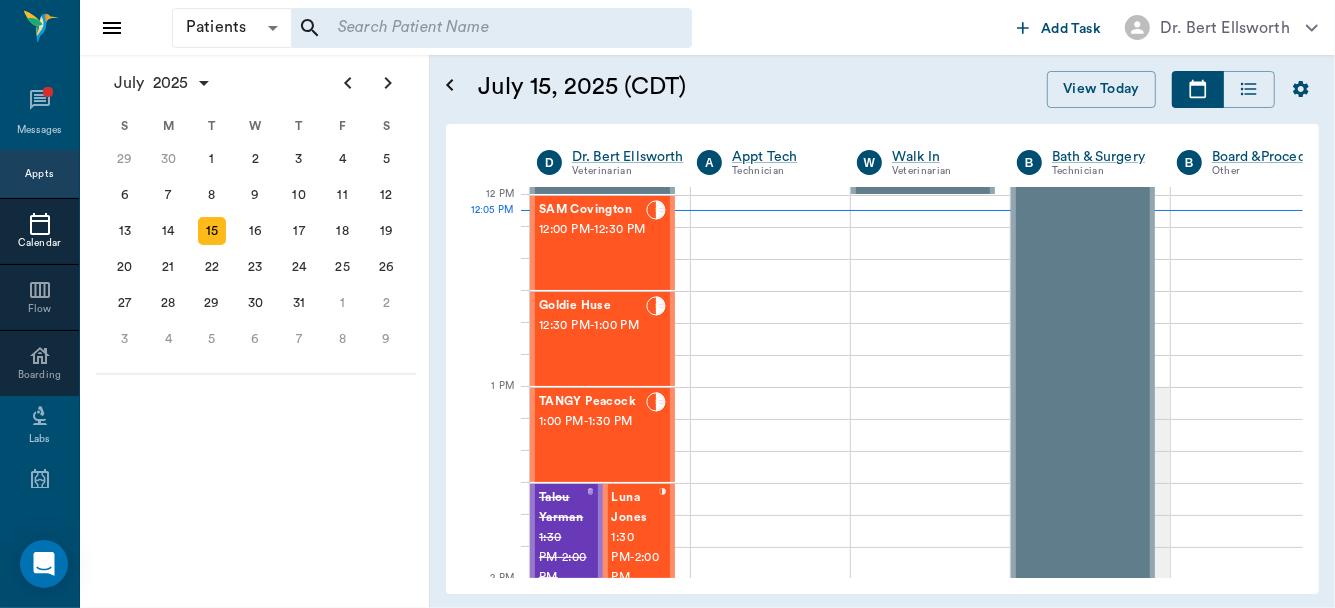 scroll, scrollTop: 768, scrollLeft: 0, axis: vertical 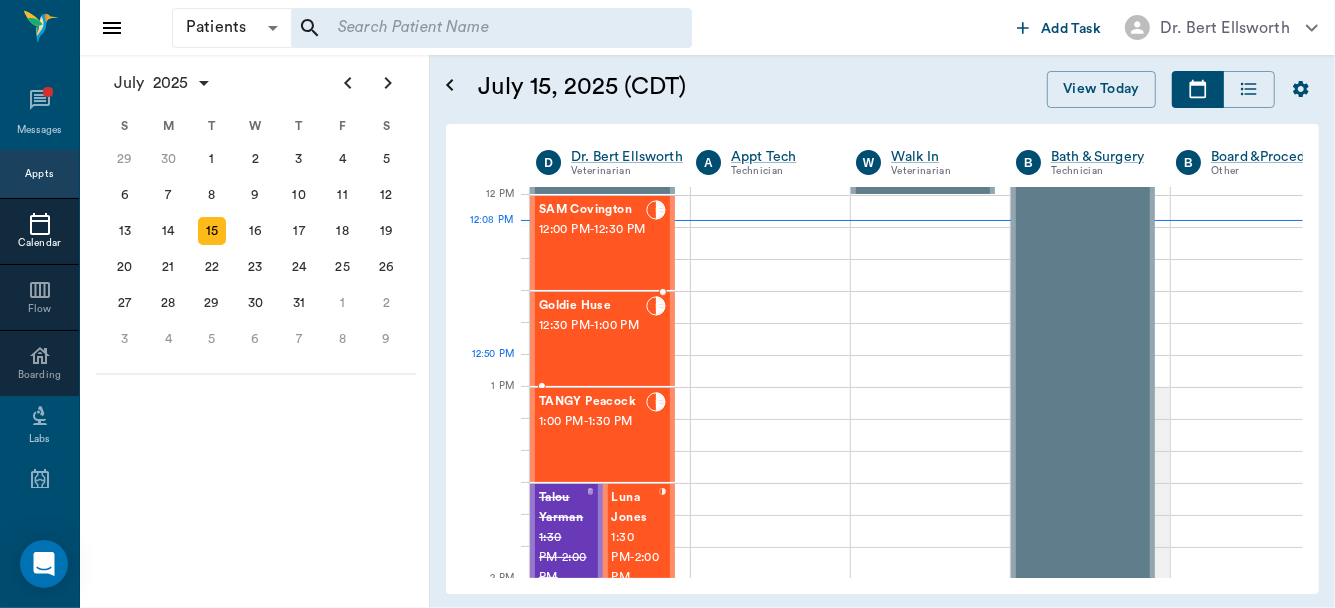 click on "Goldie Huse 12:30 PM  -  1:00 PM" at bounding box center [592, 339] 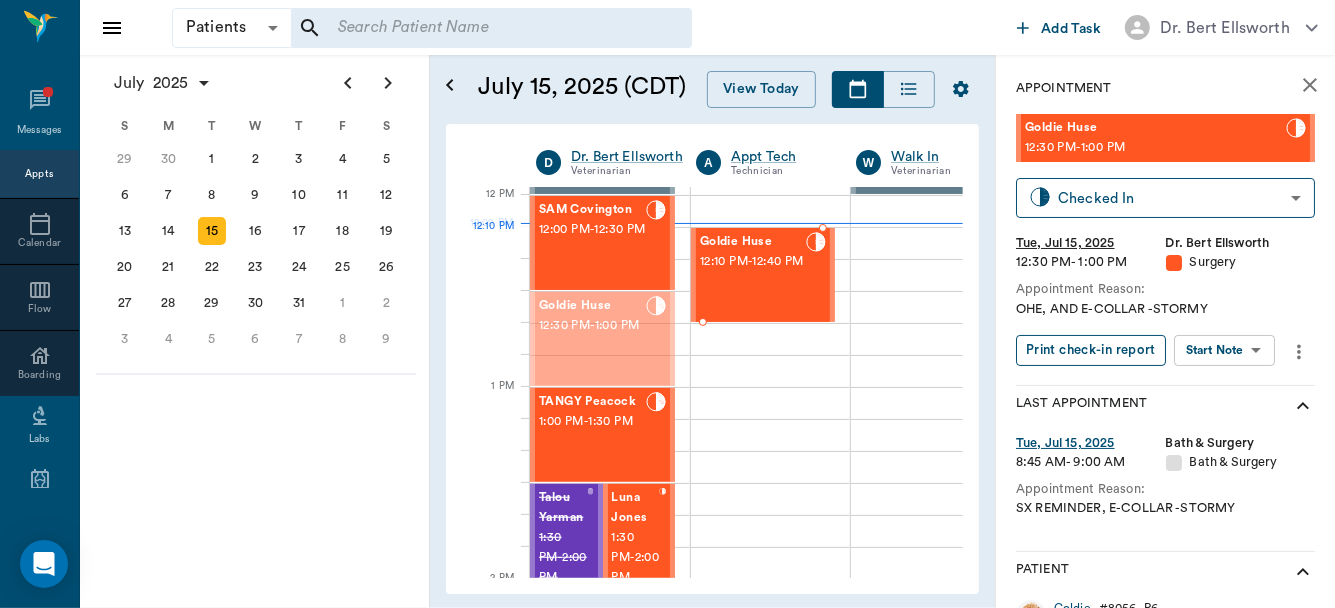 drag, startPoint x: 582, startPoint y: 362, endPoint x: 1066, endPoint y: 342, distance: 484.41306 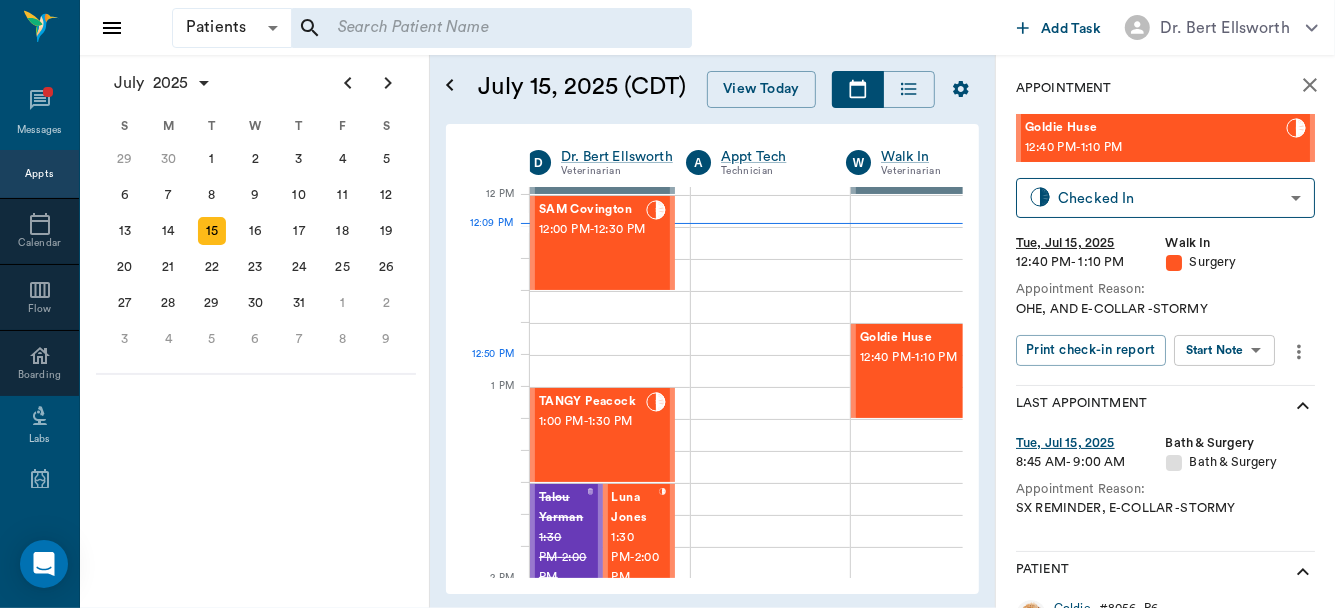 scroll, scrollTop: 768, scrollLeft: 10, axis: both 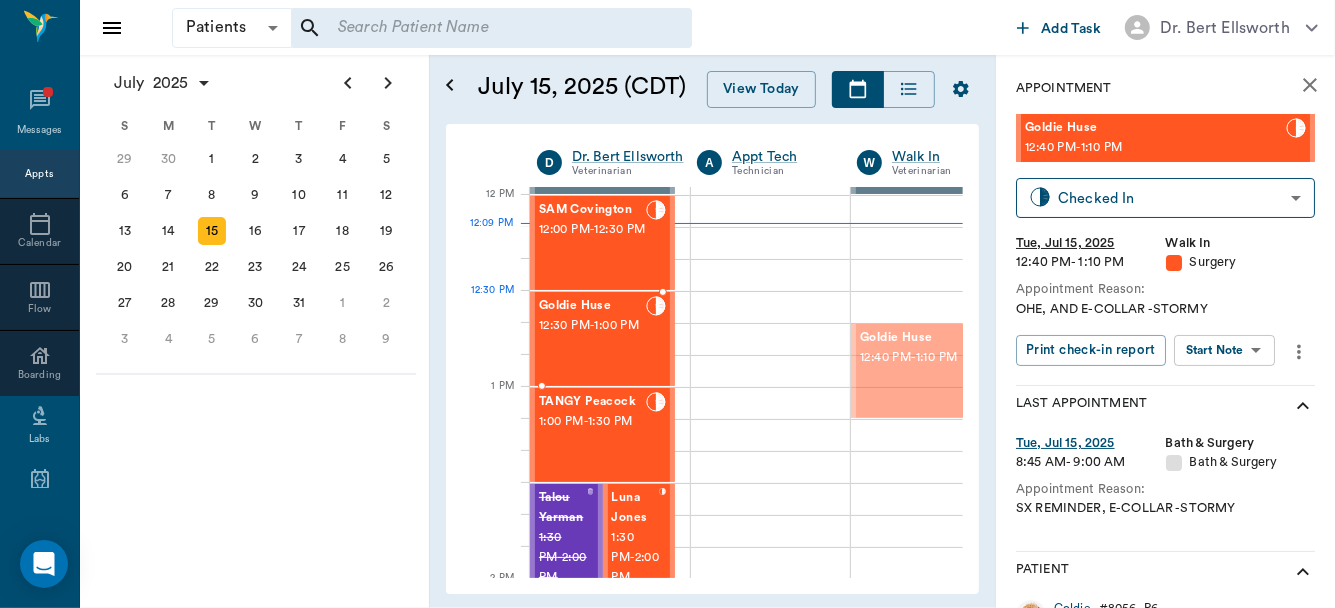 drag, startPoint x: 927, startPoint y: 337, endPoint x: 508, endPoint y: 319, distance: 419.38644 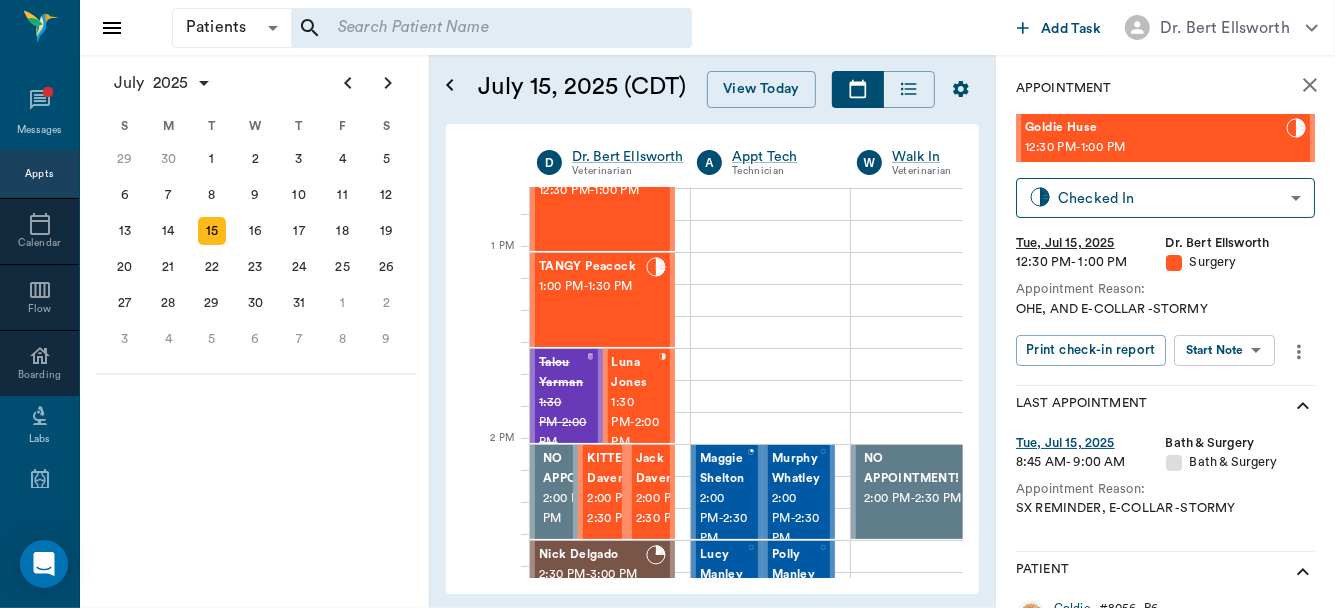 scroll, scrollTop: 931, scrollLeft: 0, axis: vertical 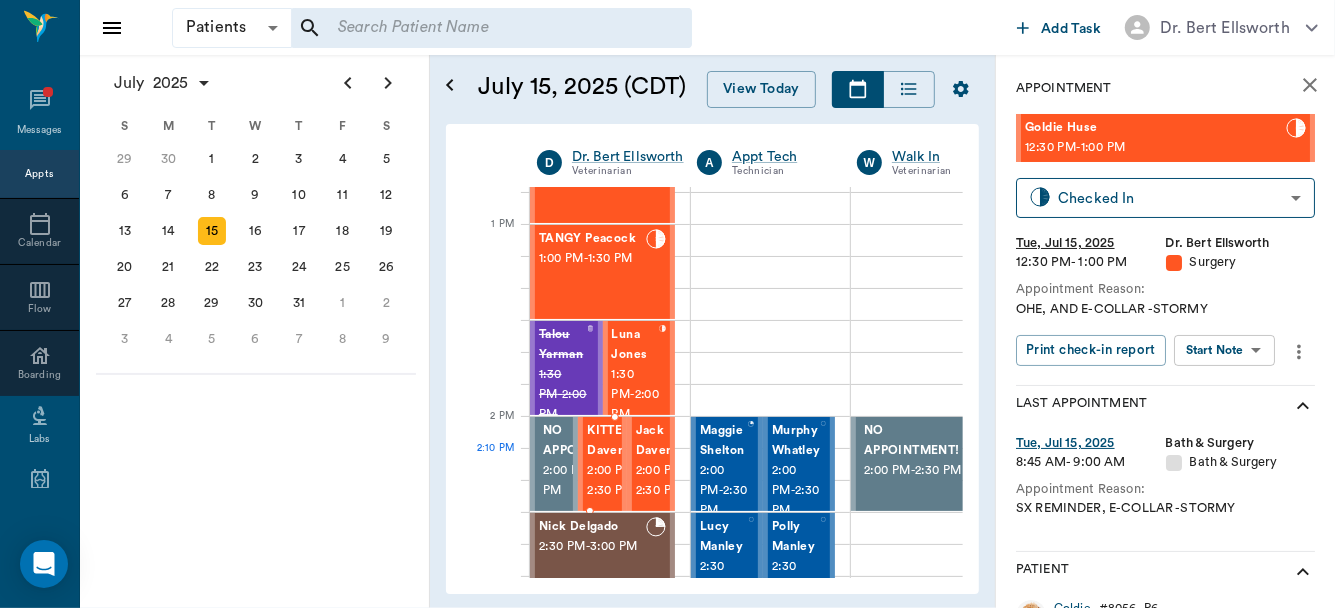 click on "KITTEN 2 Davenport" at bounding box center (618, 441) 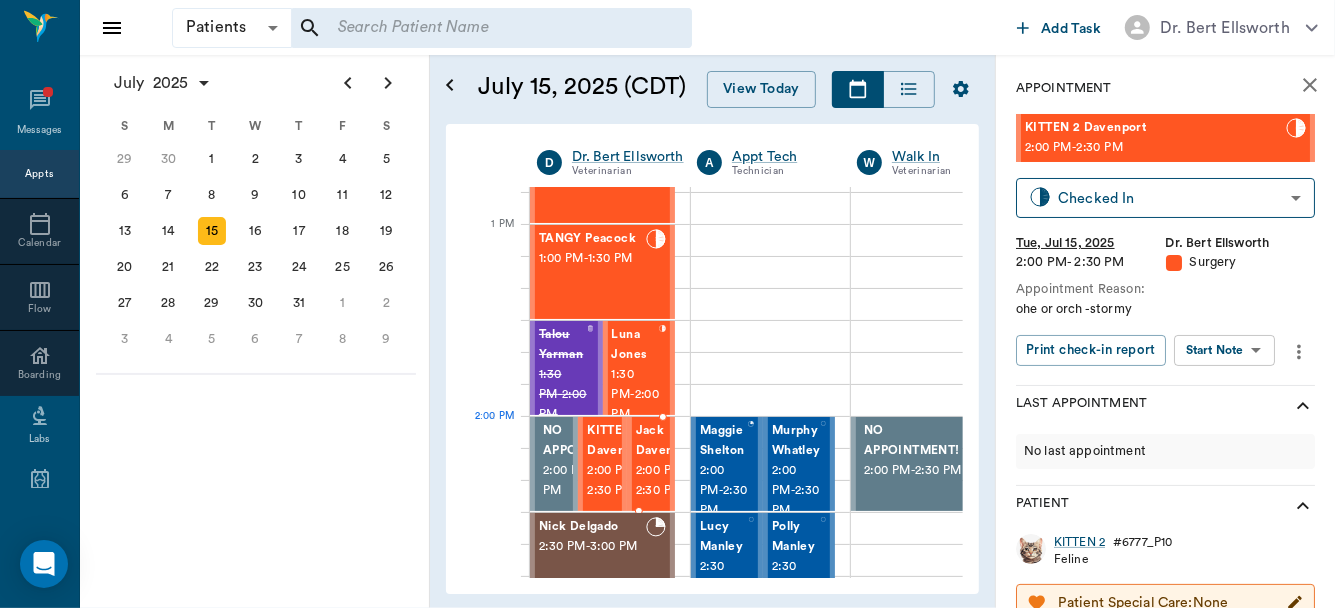 click on "Jack Davenport" at bounding box center (667, 441) 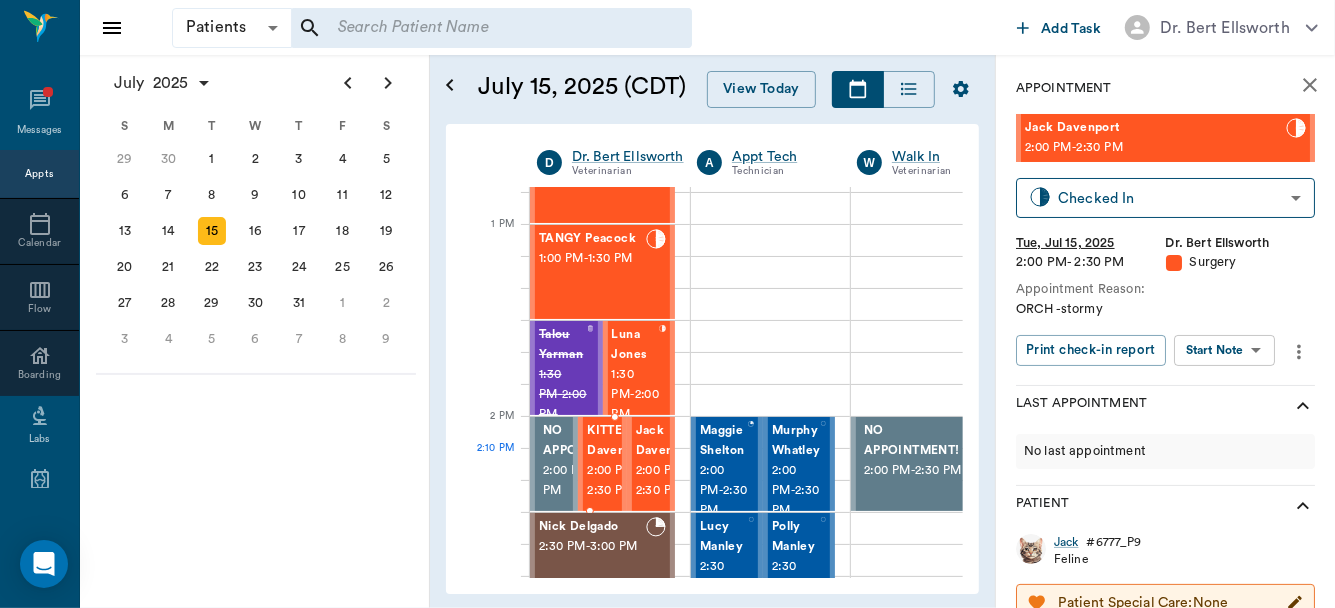 click on "2:00 PM  -  2:30 PM" at bounding box center [618, 481] 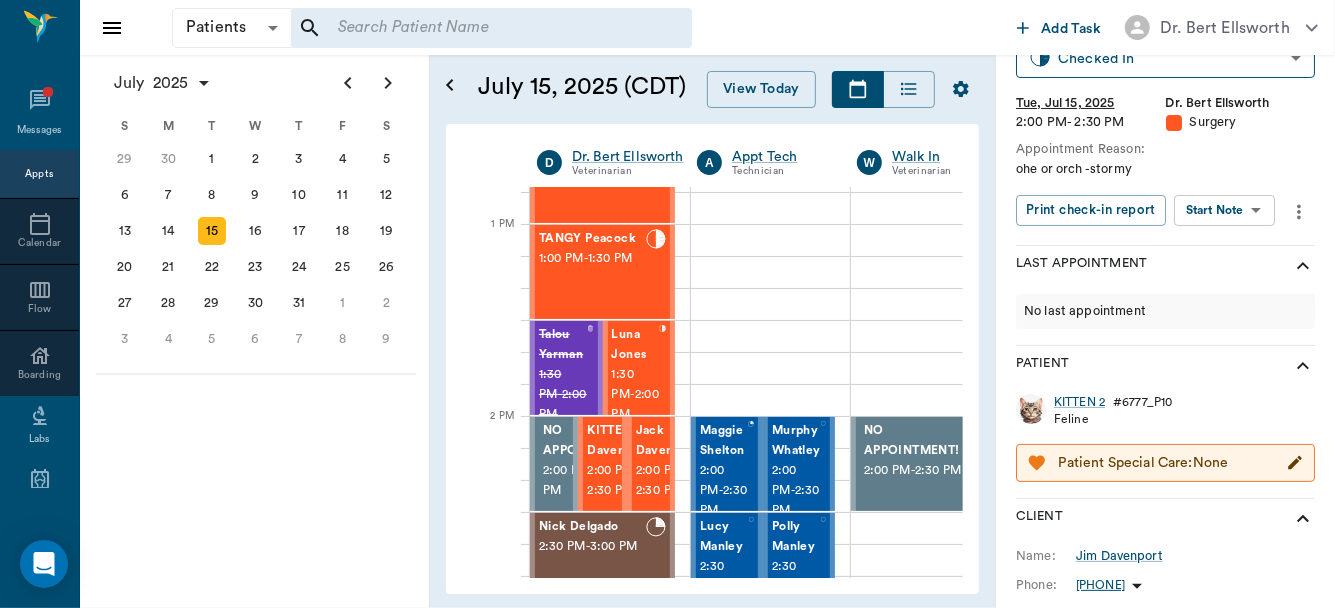 scroll, scrollTop: 243, scrollLeft: 0, axis: vertical 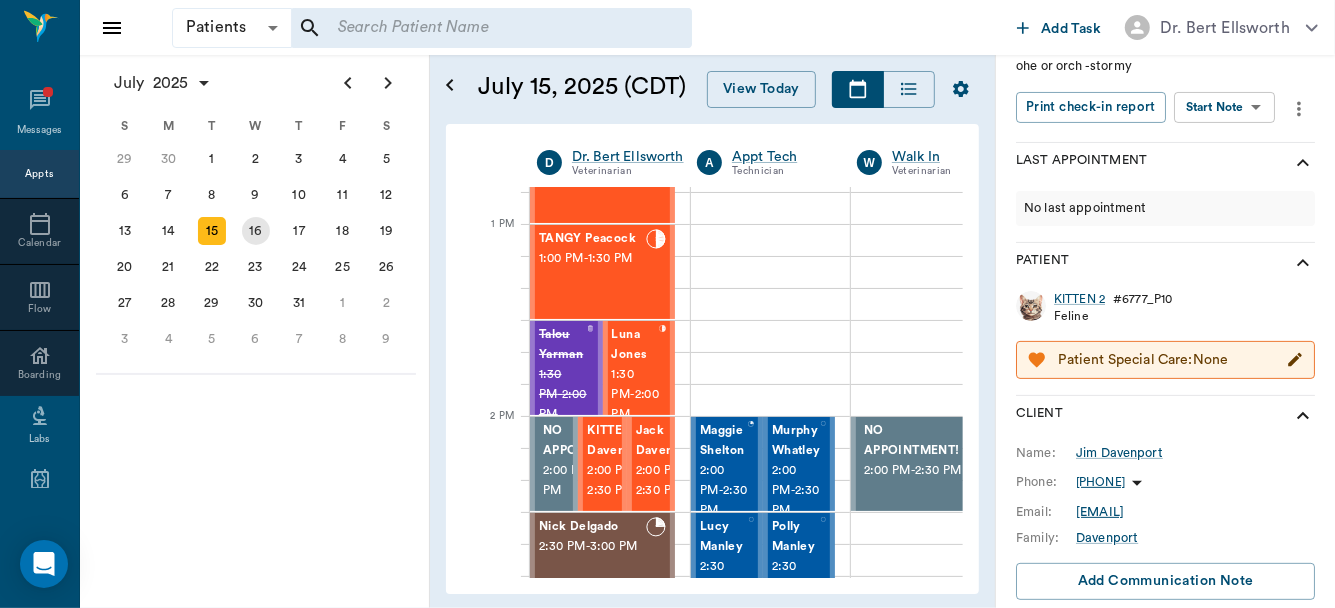 click on "16" at bounding box center [256, 231] 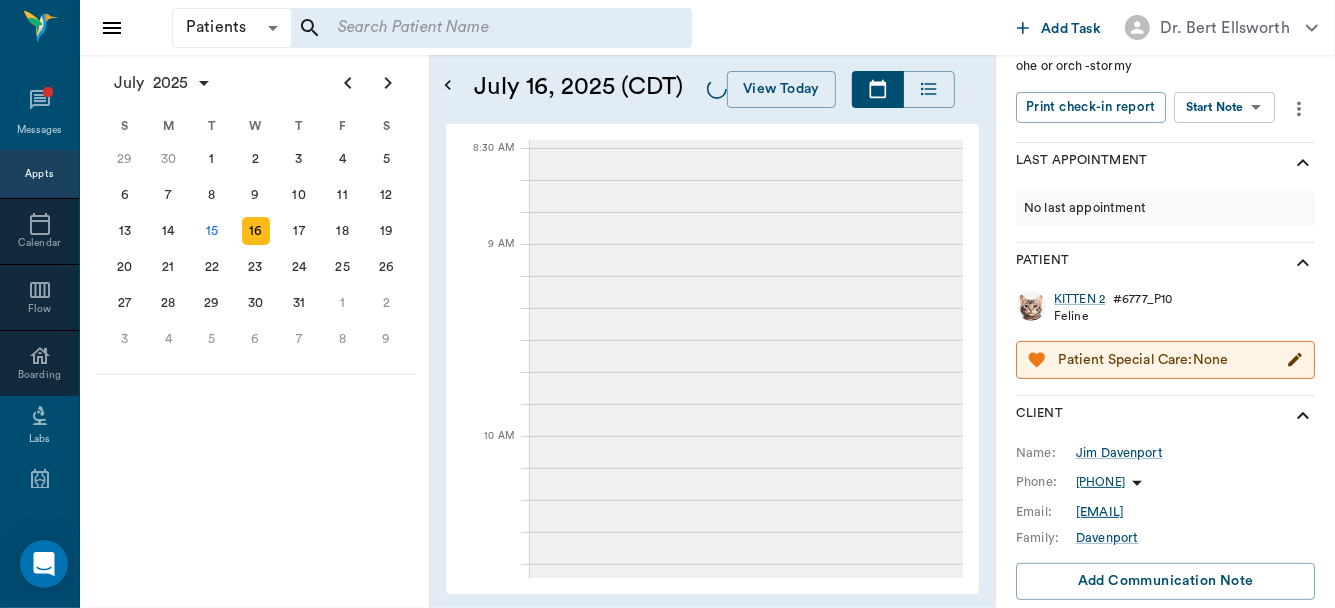 scroll, scrollTop: 0, scrollLeft: 0, axis: both 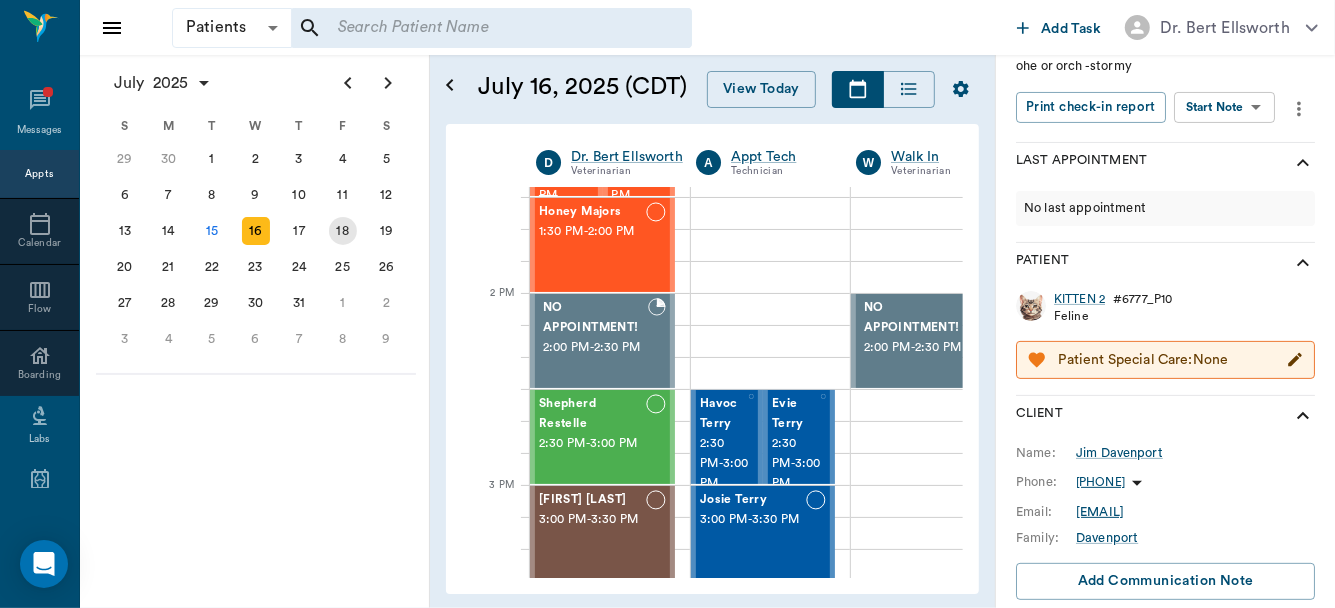 click on "18" at bounding box center [343, 231] 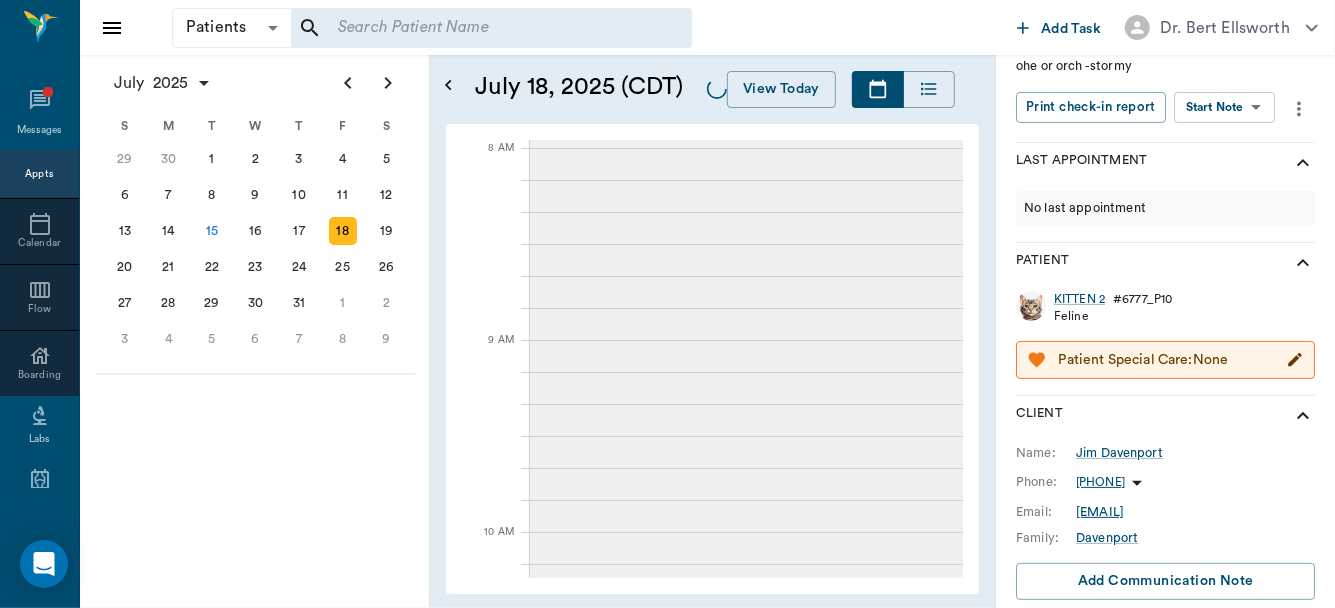 scroll, scrollTop: 0, scrollLeft: 0, axis: both 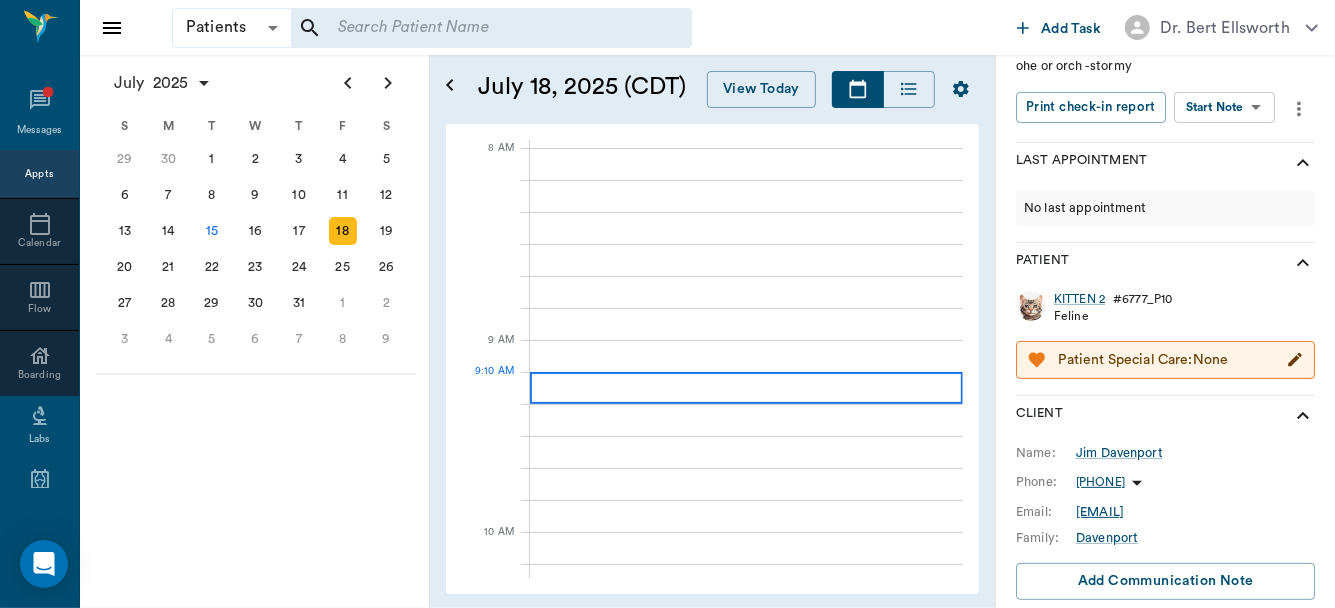 click at bounding box center (746, 388) 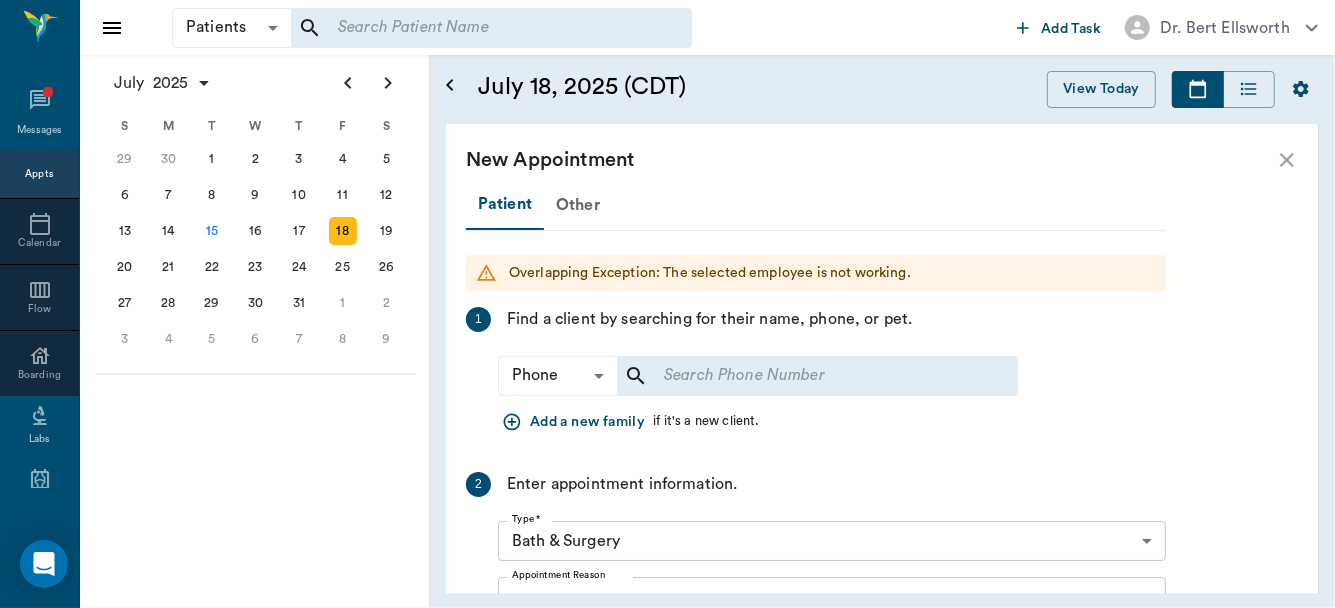 scroll, scrollTop: 0, scrollLeft: 0, axis: both 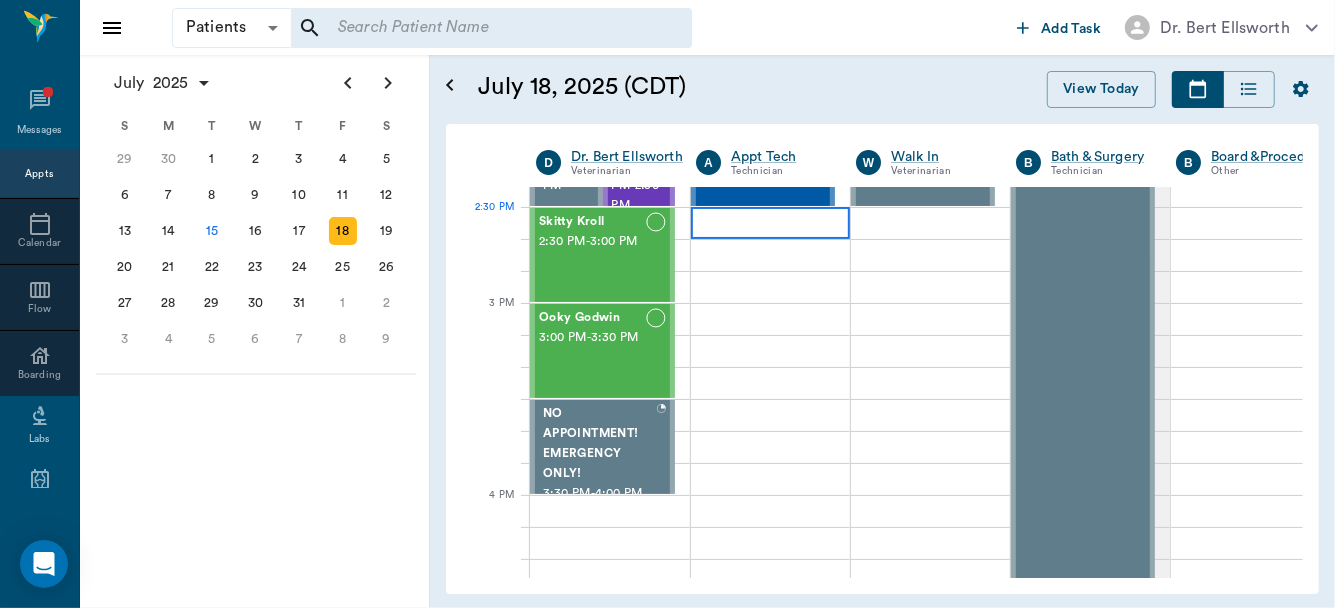 click at bounding box center [770, 223] 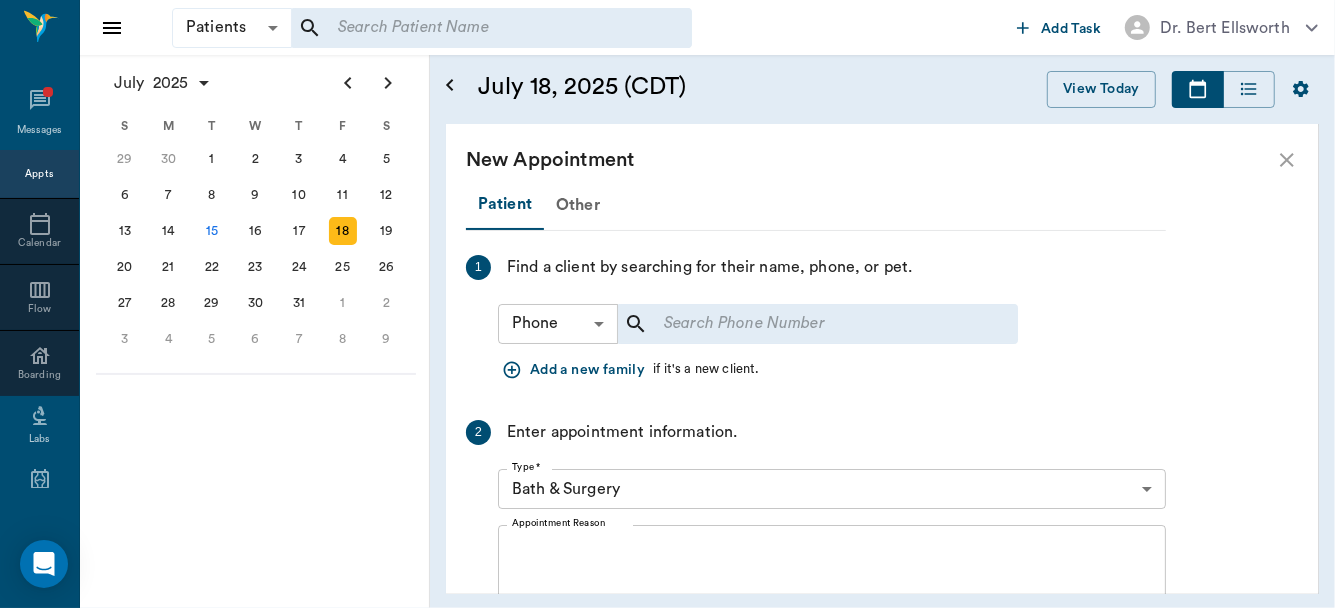 click on "Patients Patients ​ ​ Add Task Dr. Bert Ellsworth Nectar Messages Appts Calendar Flow Boarding Labs Imaging Inventory Tasks Forms Staff Reports Lookup Settings July 2025 S M T W T F S Jun 1 2 3 4 5 6 7 8 9 10 11 12 13 14 15 16 17 18 19 20 21 22 23 24 25 26 27 28 29 30 Jul 1 2 3 4 5 6 7 8 9 10 11 12 S M T W T F S 29 30 Jul 1 2 3 4 5 6 7 8 9 10 11 12 13 14 15 16 17 18 19 20 21 22 23 24 25 26 27 28 29 30 31 Aug 1 2 3 4 5 6 7 8 9 S M T W T F S 27 28 29 30 31 Aug 1 2 3 4 5 6 7 8 9 10 11 12 13 14 15 16 17 18 19 20 21 22 23 24 25 26 27 28 29 30 31 Sep 1 2 3 4 5 6 July 18, 2025 (CDT) View Today July 2025 Today 18 Fri Jul 2025 D Dr. Bert Ellsworth Veterinarian A Appt Tech Technician W Walk In Veterinarian B Bath & Surgery Technician B Board &Procedures Other D Dr. Kindall Jones Veterinarian 8 AM 9 AM 10 AM 11 AM 12 PM 1 PM 2 PM 3 PM 4 PM 5 PM 6 PM 7 PM 8 PM 2:30 PM Equine Nelson 8:00 AM  -  9:00 AM J Lo Nelson 8:00 AM  -  9:00 AM NO APPOINTMENT! EMERGENCY ONLY! 9:00 AM  -  9:30 AM *Sunny Garner 9:30 AM  -   -   -" at bounding box center [667, 304] 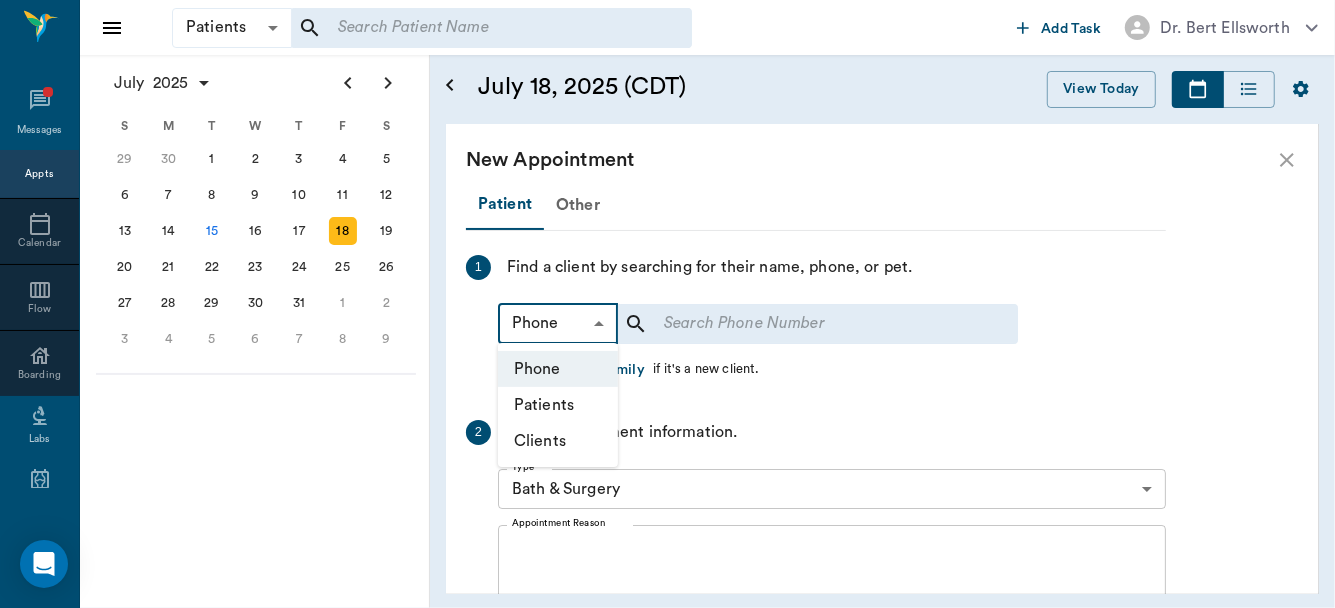 click on "Patients" at bounding box center (558, 405) 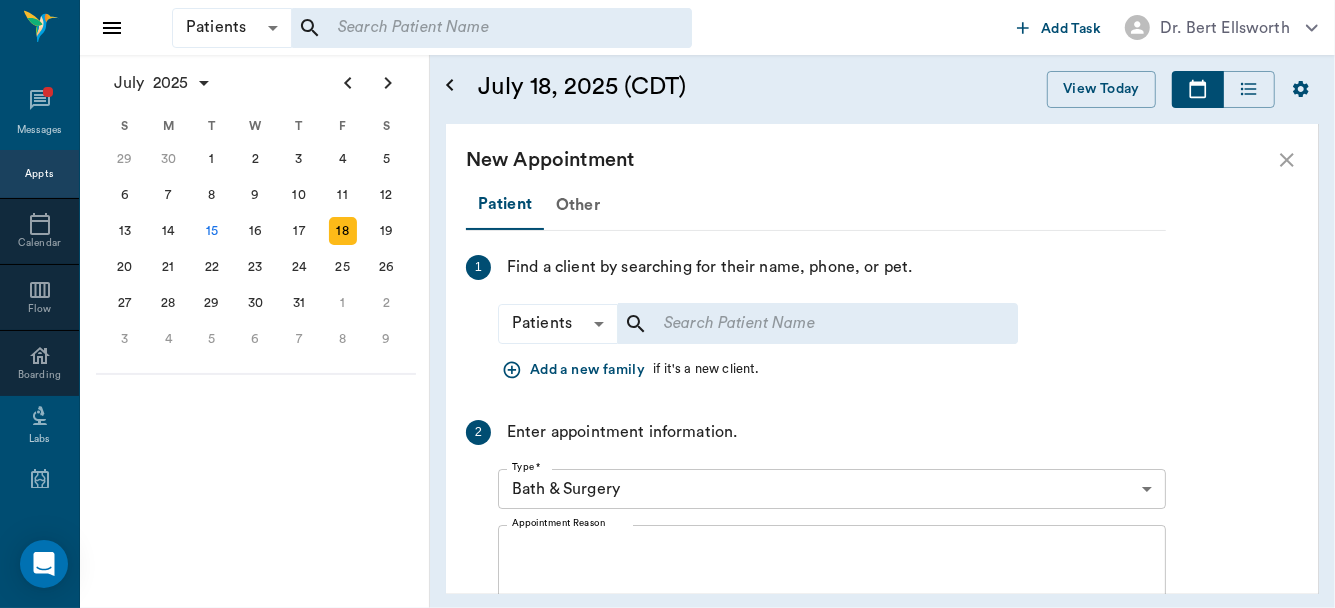 click at bounding box center (804, 324) 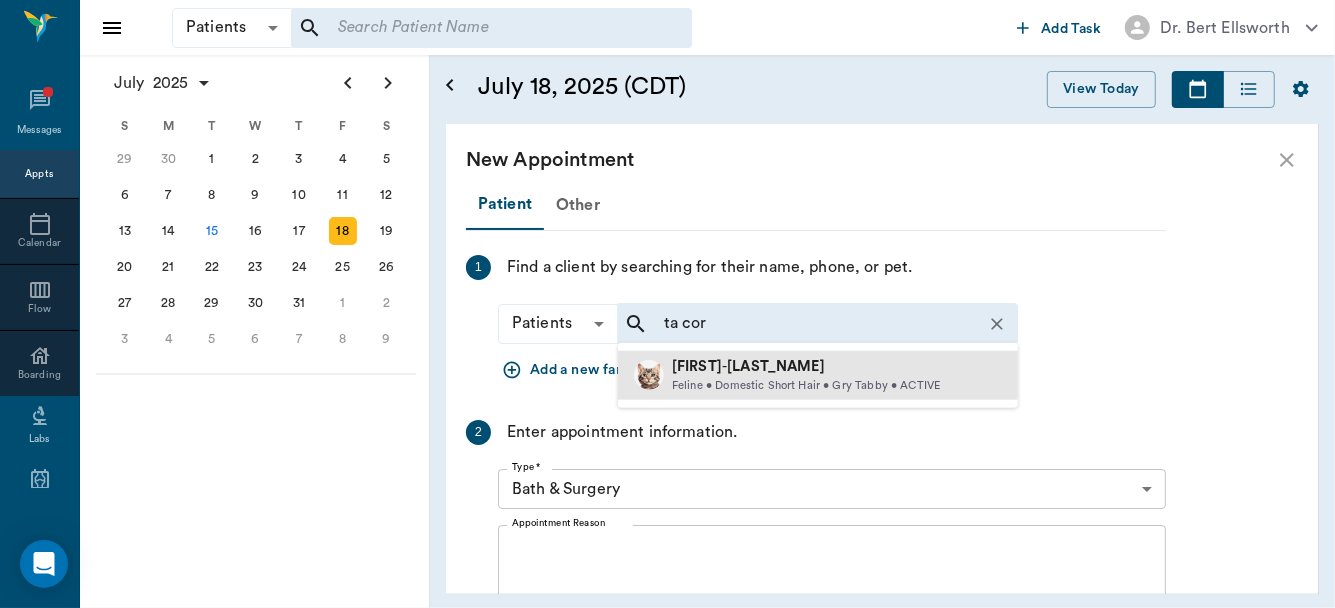 click on "Tako" at bounding box center (697, 366) 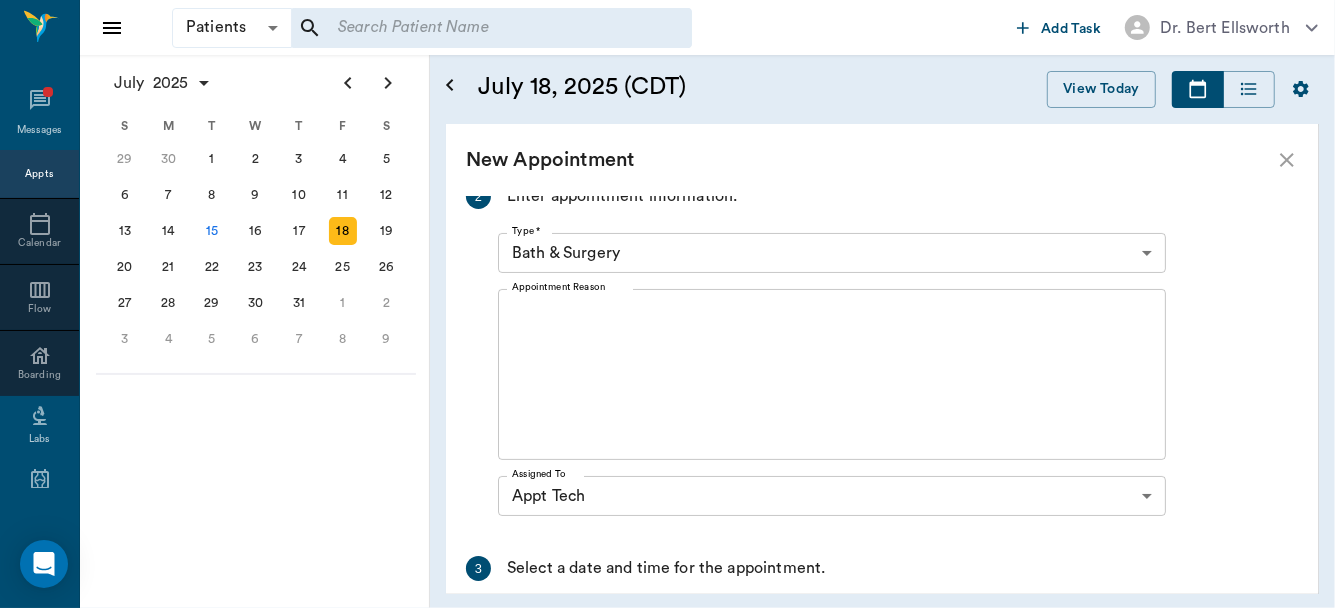 scroll, scrollTop: 326, scrollLeft: 0, axis: vertical 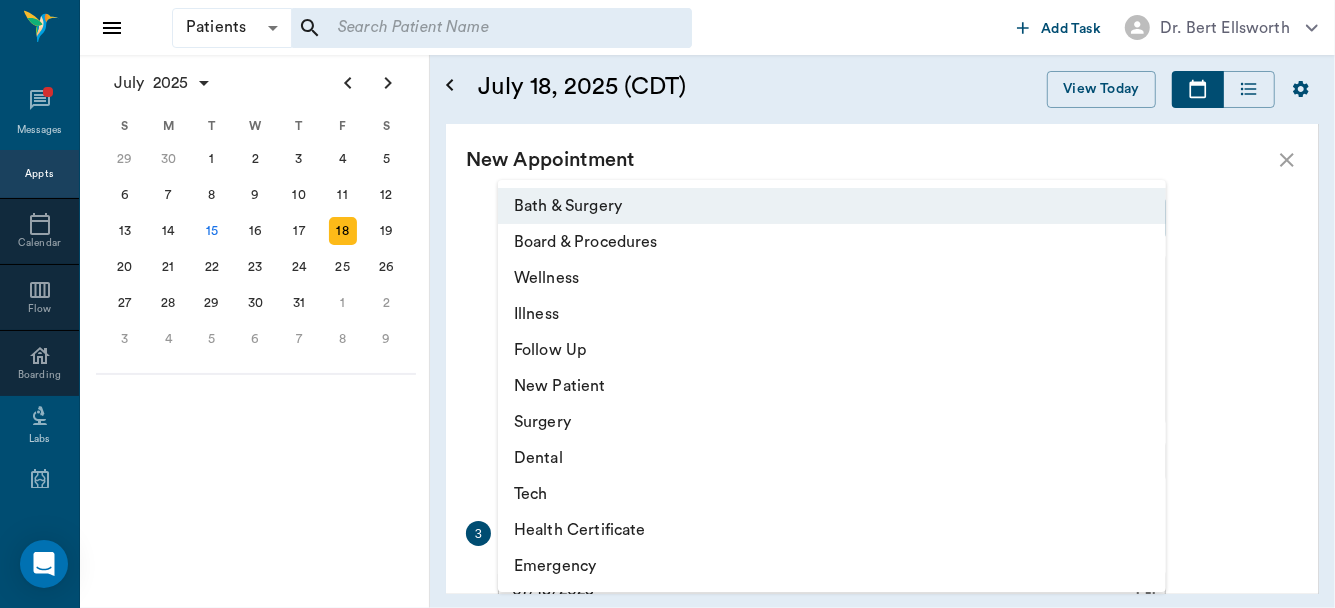 click on "Patients Patients ​ ​ Add Task Dr. Bert Ellsworth Nectar Messages Appts Calendar Flow Boarding Labs Imaging Inventory Tasks Forms Staff Reports Lookup Settings July 2025 S M T W T F S Jun 1 2 3 4 5 6 7 8 9 10 11 12 13 14 15 16 17 18 19 20 21 22 23 24 25 26 27 28 29 30 Jul 1 2 3 4 5 6 7 8 9 10 11 12 S M T W T F S 29 30 Jul 1 2 3 4 5 6 7 8 9 10 11 12 13 14 15 16 17 18 19 20 21 22 23 24 25 26 27 28 29 30 31 Aug 1 2 3 4 5 6 7 8 9 S M T W T F S 27 28 29 30 31 Aug 1 2 3 4 5 6 7 8 9 10 11 12 13 14 15 16 17 18 19 20 21 22 23 24 25 26 27 28 29 30 31 Sep 1 2 3 4 5 6 July 18, 2025 (CDT) View Today July 2025 Today 18 Fri Jul 2025 D Dr. Bert Ellsworth Veterinarian A Appt Tech Technician W Walk In Veterinarian B Bath & Surgery Technician B Board &Procedures Other D Dr. Kindall Jones Veterinarian 8 AM 9 AM 10 AM 11 AM 12 PM 1 PM 2 PM 3 PM 4 PM 5 PM 6 PM 7 PM 8 PM 2:30 PM Equine Nelson 8:00 AM  -  9:00 AM J Lo Nelson 8:00 AM  -  9:00 AM NO APPOINTMENT! EMERGENCY ONLY! 9:00 AM  -  9:30 AM *Sunny Garner 9:30 AM  -   -   -" at bounding box center (667, 304) 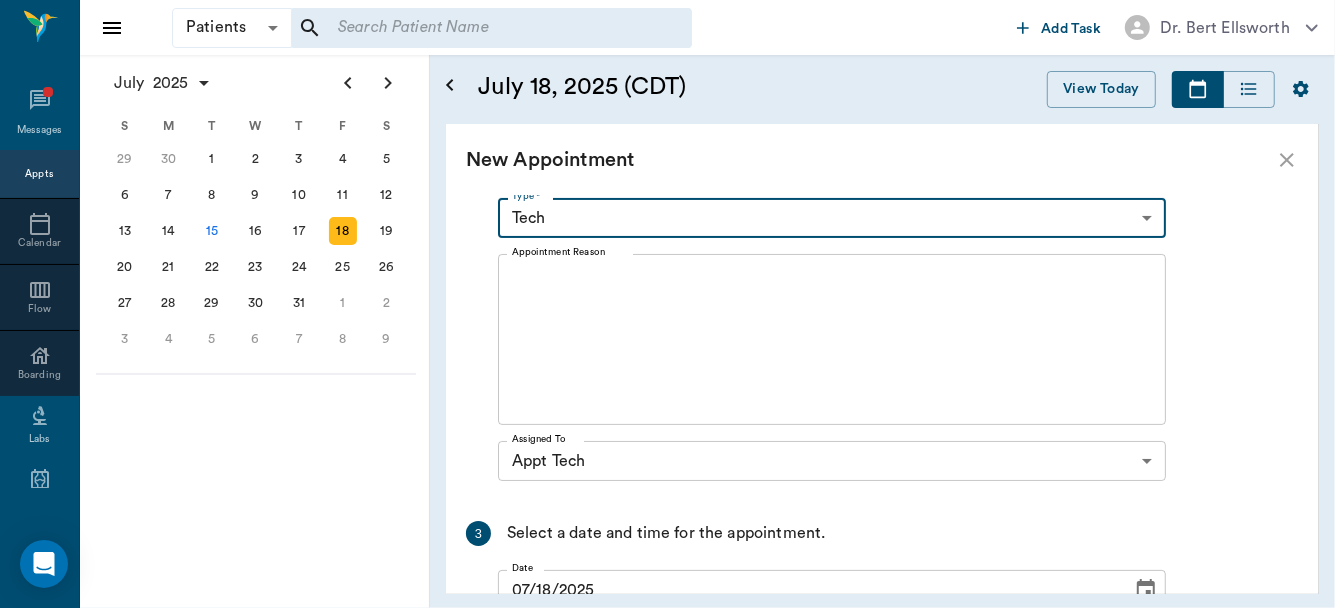 type on "65d2be4f46e3a538d89b8c1a" 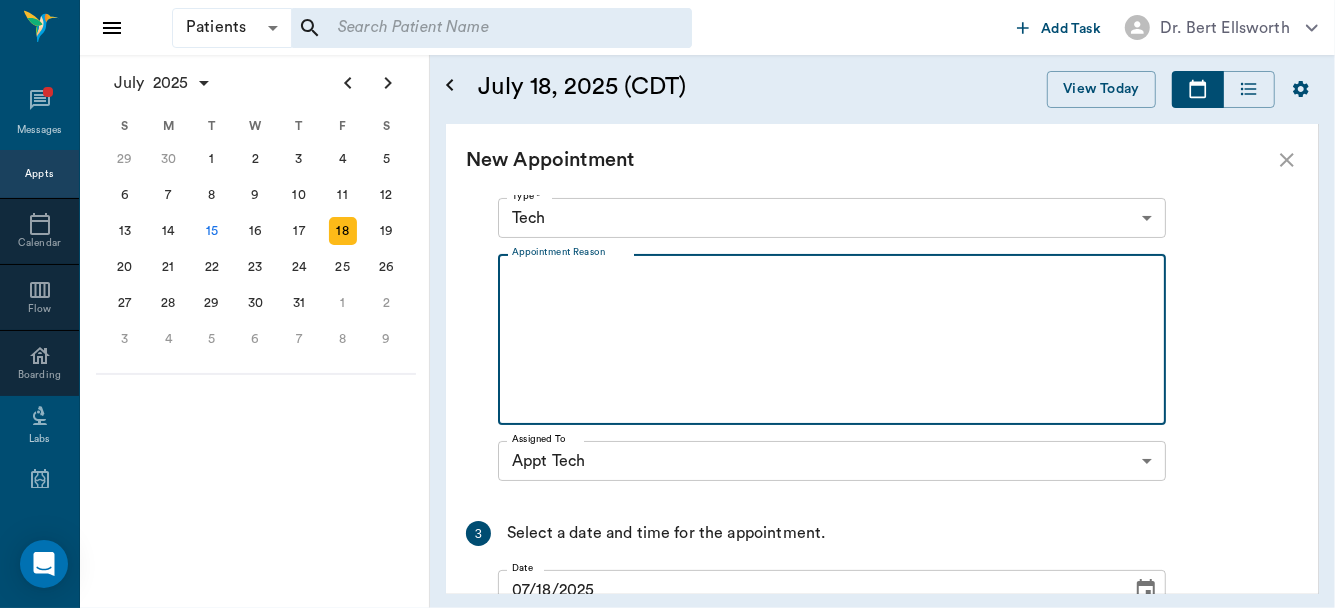 click on "Appointment Reason" at bounding box center [832, 340] 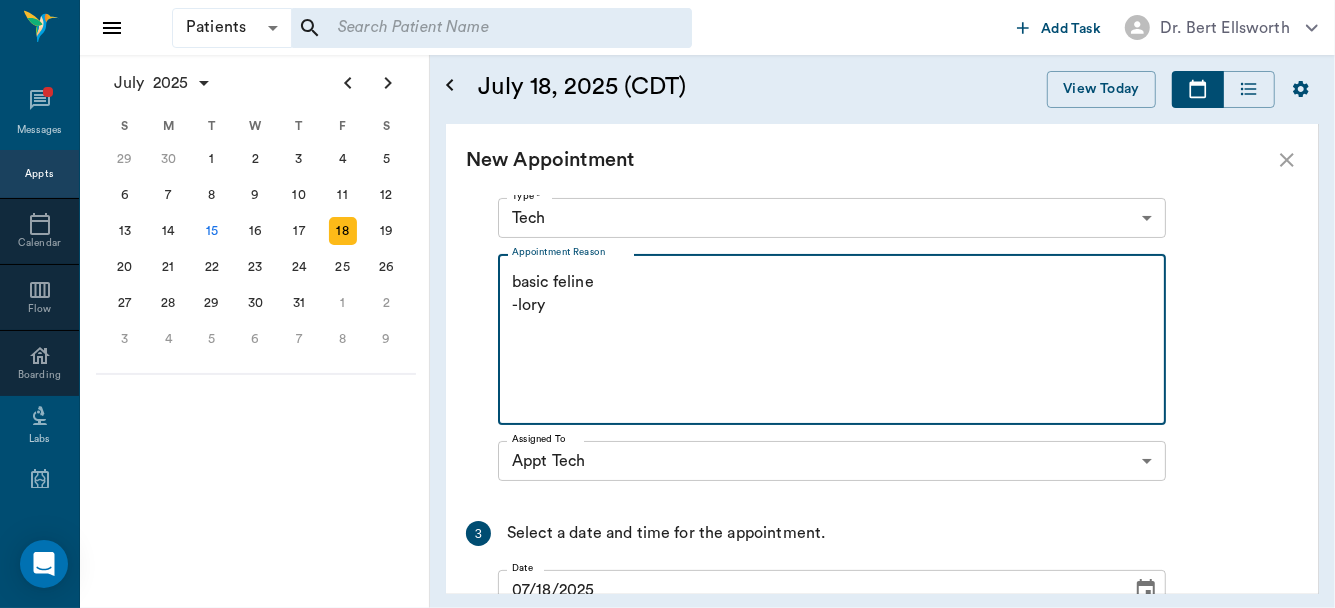 type on "basic feline
-lory" 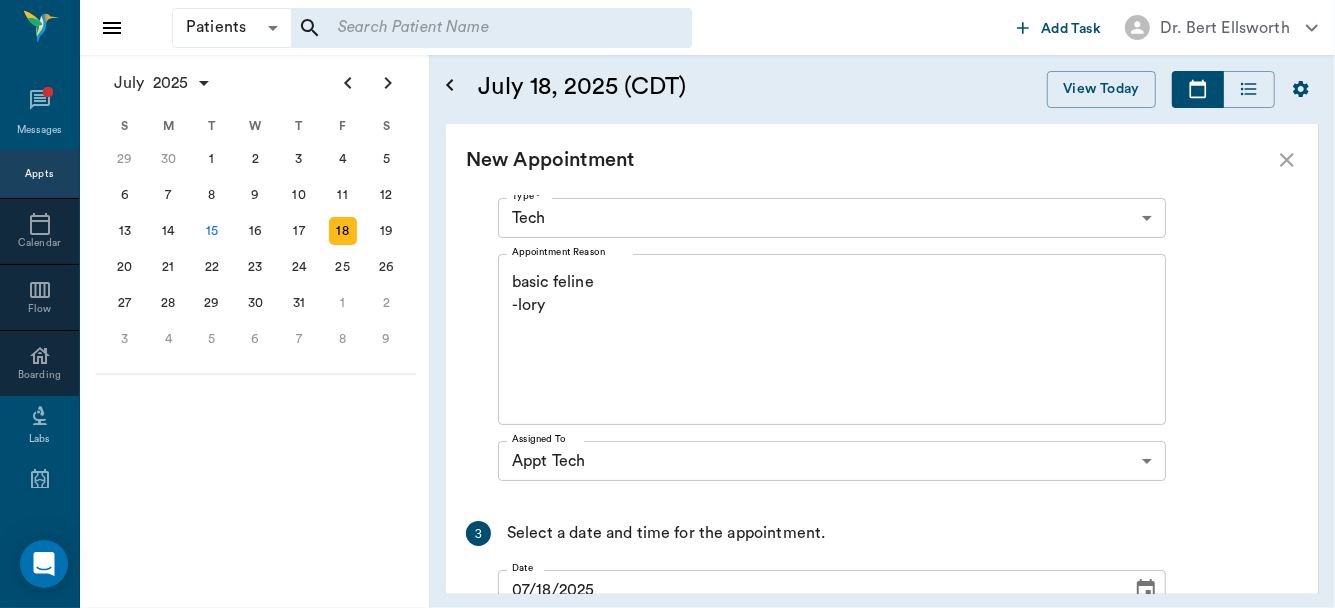 click on "Patient Other 1 Find a client by searching for their name, phone, or pet. Client Samantha Corbet (430) 999-2185 Patient Tako # Feline  - Domestic Short Hair 02/28/2022 (3 years 4 months) Change Remove 2 Enter appointment information. Type * Tech 65d2be4f46e3a538d89b8c1a Type * Appointment Reason basic feline
-lory x Appointment Reason Assigned To Appt Tech 63ec2f075fda476ae8351a4c Assigned To 3 Select a date and time for the appointment. Date 07/18/2025 Date Start Time 02:30 PM Start Time to End Time 03:00 PM End Time Set Recurring Schedule Schedule Cancel" at bounding box center [882, 395] 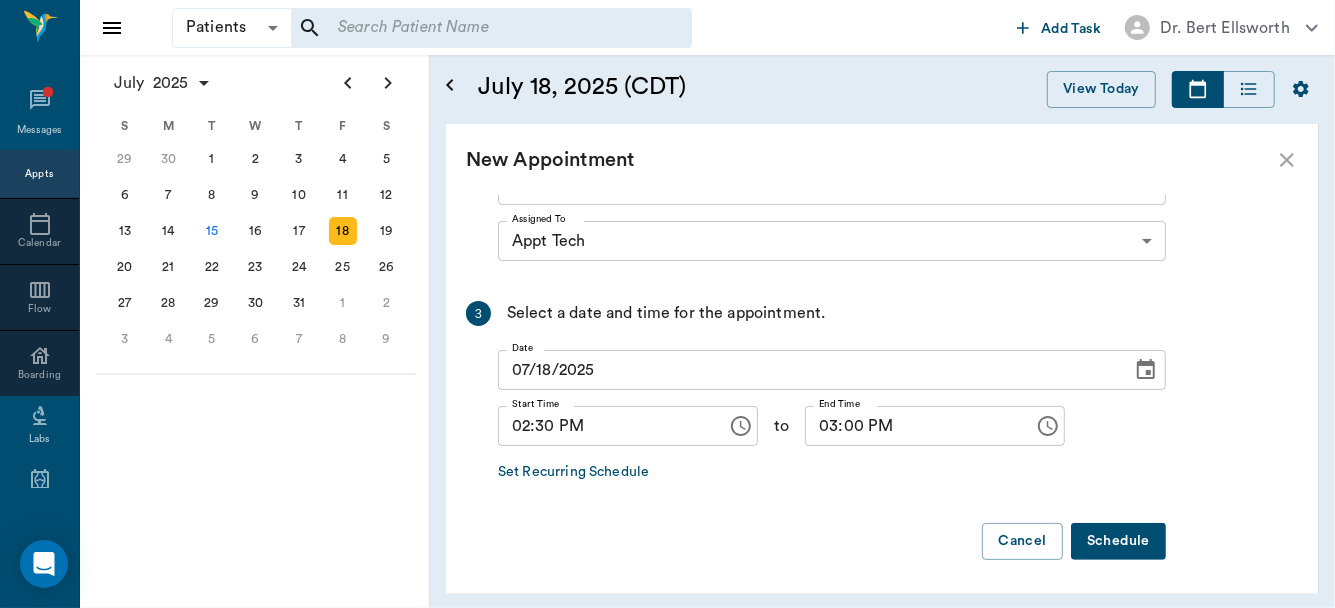 scroll, scrollTop: 547, scrollLeft: 0, axis: vertical 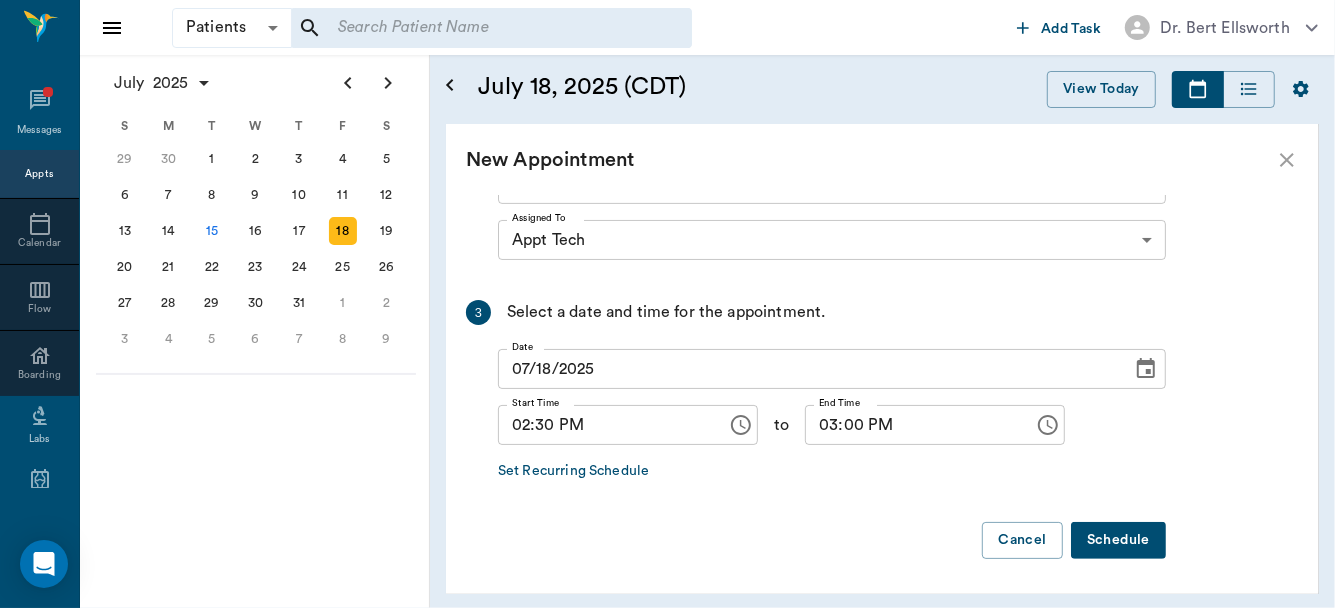 click on "Schedule" at bounding box center (1118, 540) 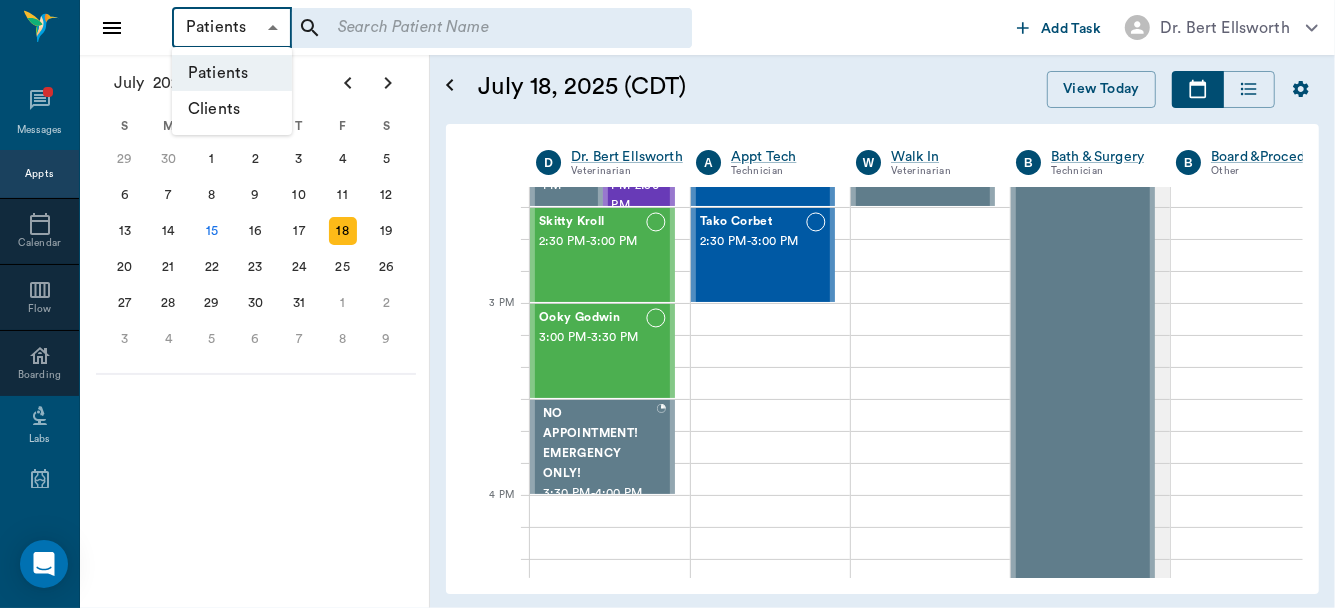 click on "Patients Patients ​ ​ Add Task Dr. Bert Ellsworth Nectar Messages Appts Calendar Flow Boarding Labs Imaging Inventory Tasks Forms Staff Reports Lookup Settings July 2025 S M T W T F S Jun 1 2 3 4 5 6 7 8 9 10 11 12 13 14 15 16 17 18 19 20 21 22 23 24 25 26 27 28 29 30 Jul 1 2 3 4 5 6 7 8 9 10 11 12 S M T W T F S 29 30 Jul 1 2 3 4 5 6 7 8 9 10 11 12 13 14 15 16 17 18 19 20 21 22 23 24 25 26 27 28 29 30 31 Aug 1 2 3 4 5 6 7 8 9 S M T W T F S 27 28 29 30 31 Aug 1 2 3 4 5 6 7 8 9 10 11 12 13 14 15 16 17 18 19 20 21 22 23 24 25 26 27 28 29 30 31 Sep 1 2 3 4 5 6 July 18, 2025 (CDT) View Today July 2025 Today 18 Fri Jul 2025 D Dr. Bert Ellsworth Veterinarian A Appt Tech Technician W Walk In Veterinarian B Bath & Surgery Technician B Board &Procedures Other D Dr. Kindall Jones Veterinarian 8 AM 9 AM 10 AM 11 AM 12 PM 1 PM 2 PM 3 PM 4 PM 5 PM 6 PM 7 PM 8 PM 3:10 PM Equine Nelson 8:00 AM  -  9:00 AM J Lo Nelson 8:00 AM  -  9:00 AM NO APPOINTMENT! EMERGENCY ONLY! 9:00 AM  -  9:30 AM *Sunny Garner 9:30 AM  -   -   -" at bounding box center (667, 304) 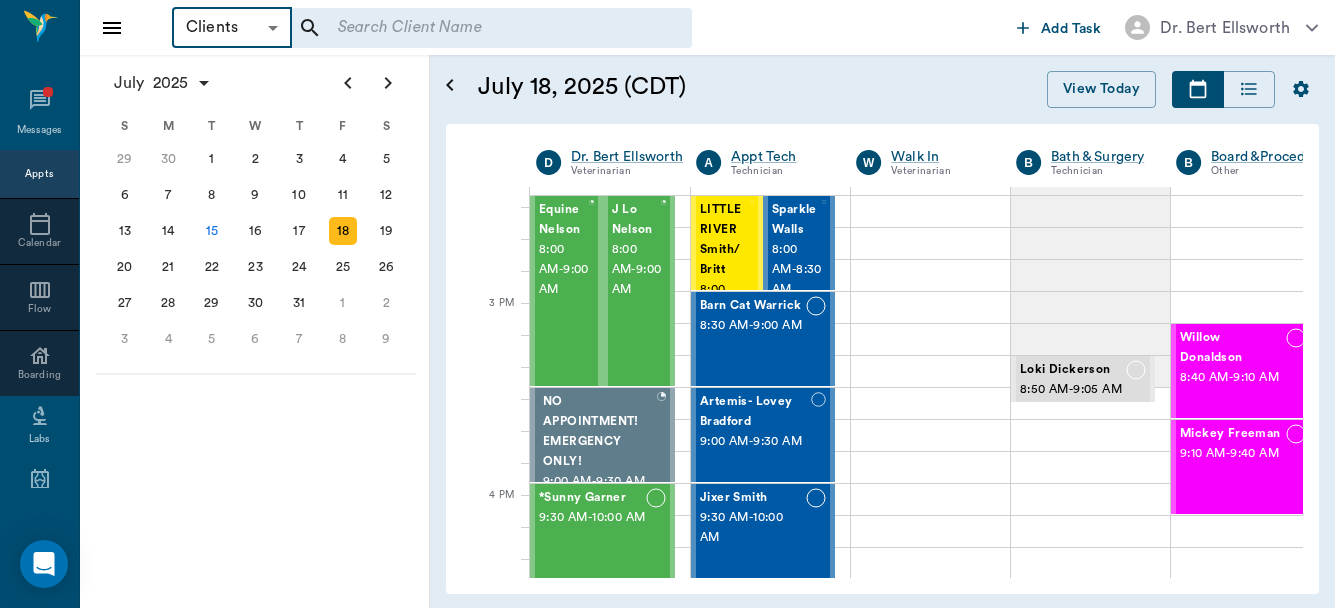 scroll, scrollTop: 0, scrollLeft: 0, axis: both 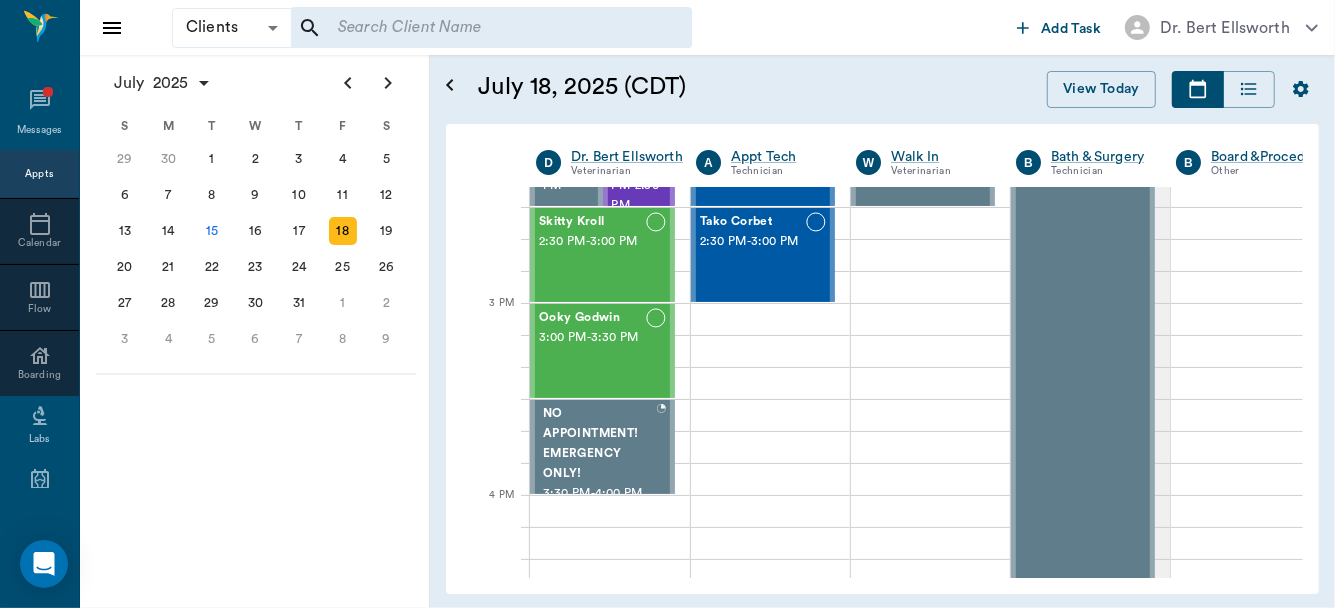 click at bounding box center [478, 28] 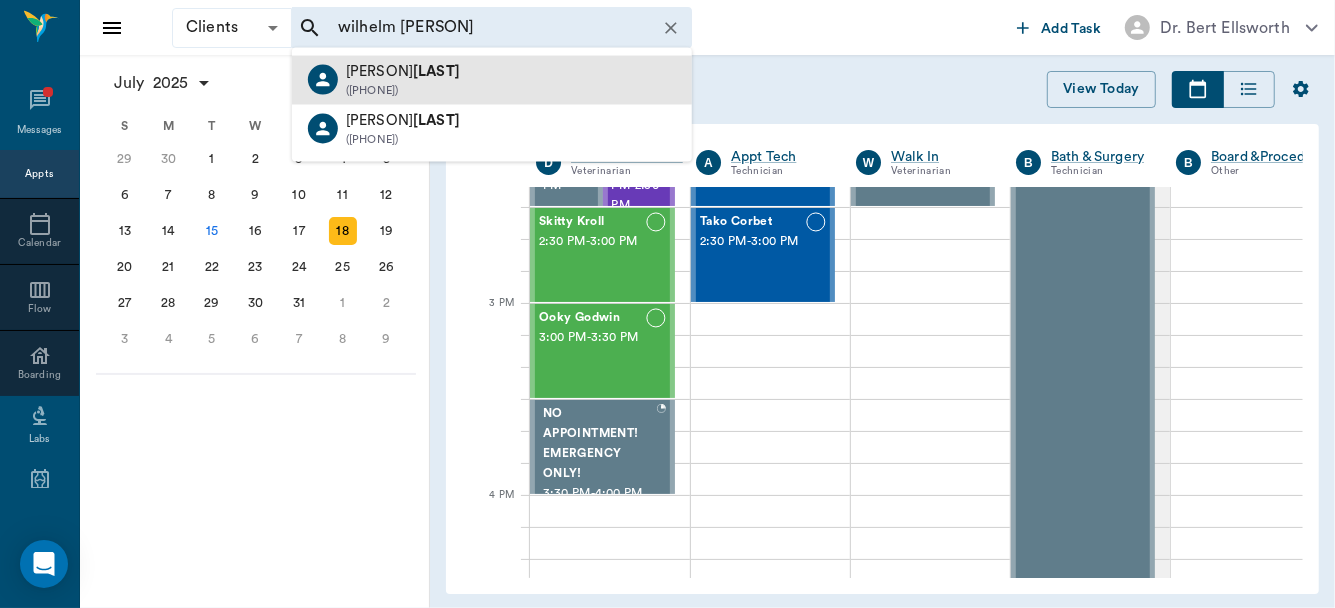 click on "(903) 796-4095" at bounding box center (403, 90) 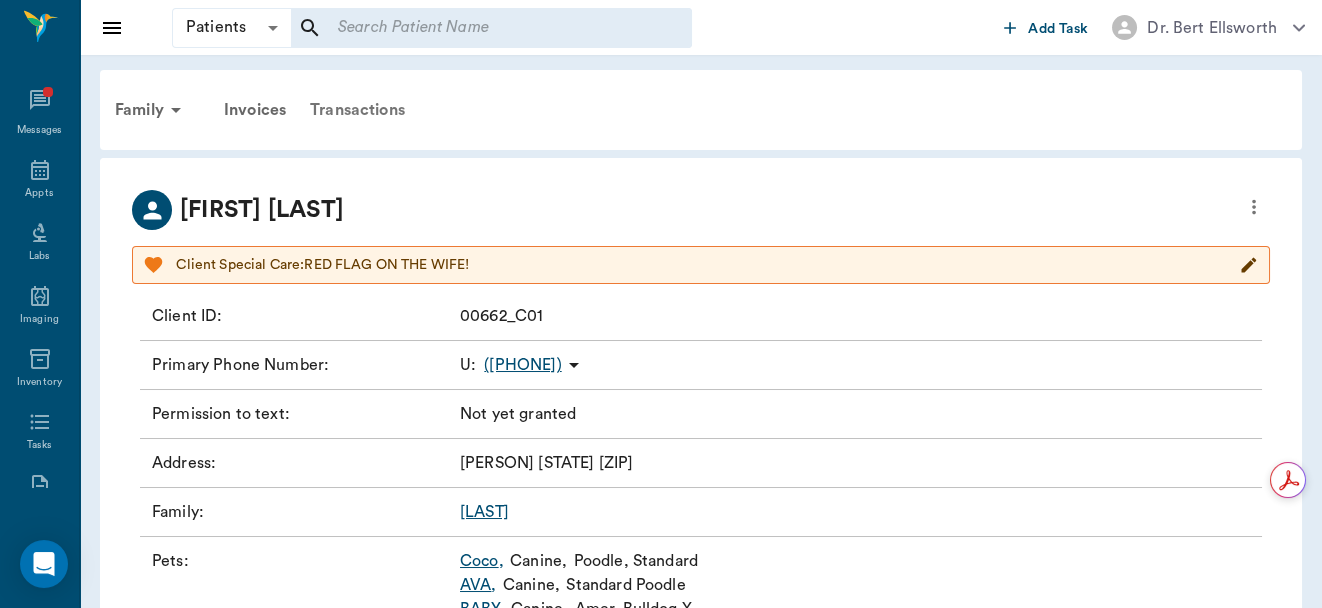 click on "Transactions" at bounding box center (357, 110) 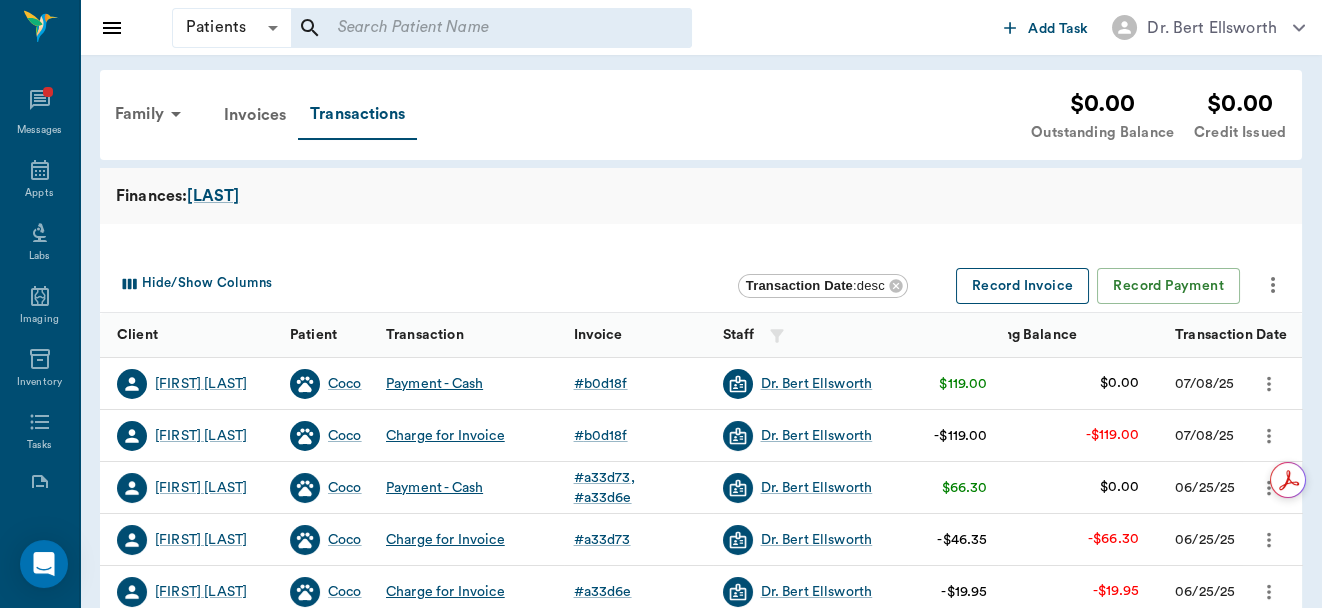 click on "Record Invoice" at bounding box center (1023, 286) 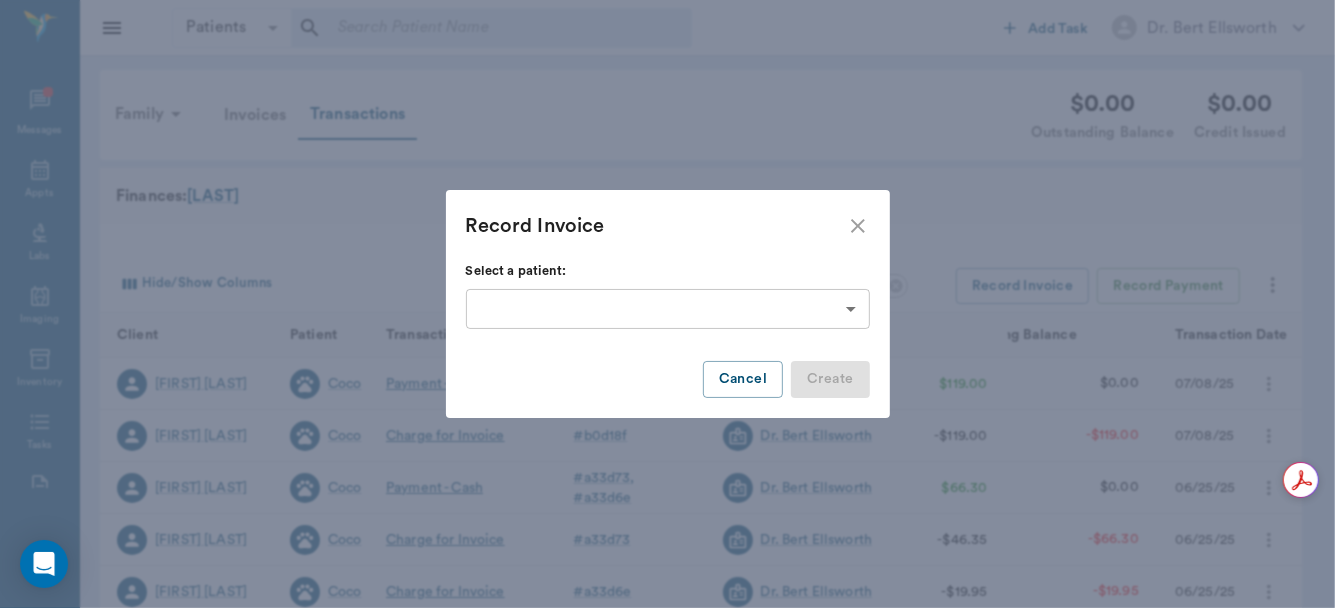 click on "Select a patient: ​ ​ Create Cancel" at bounding box center [668, 340] 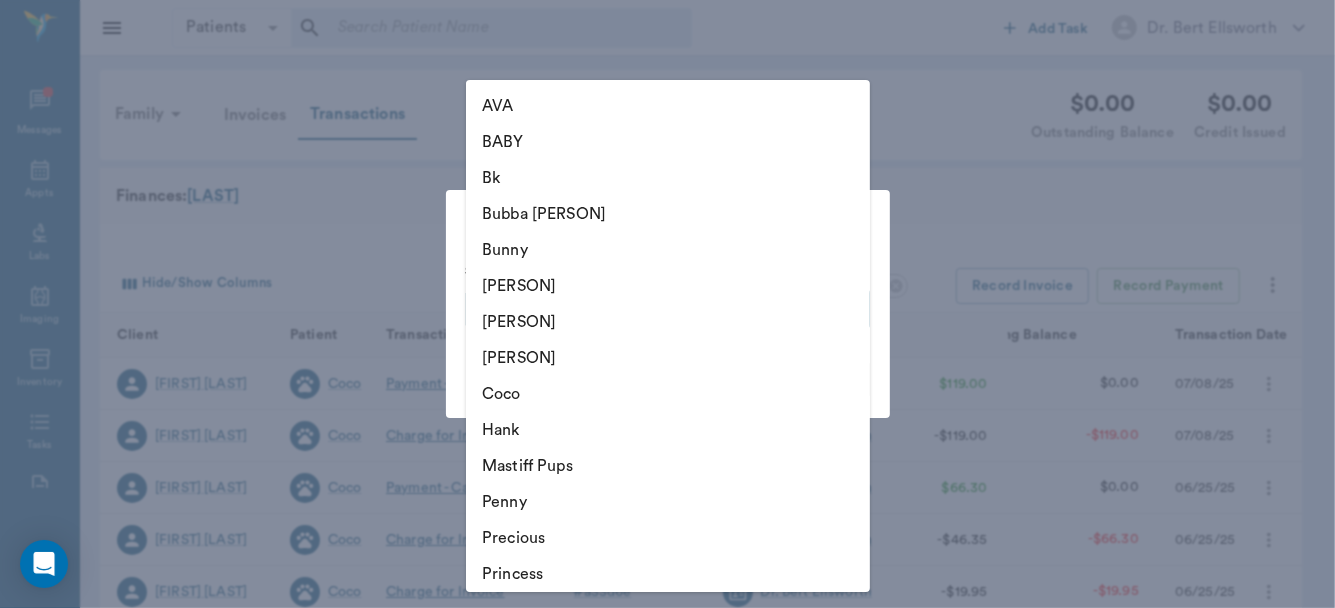 click on "Coco" at bounding box center (668, 394) 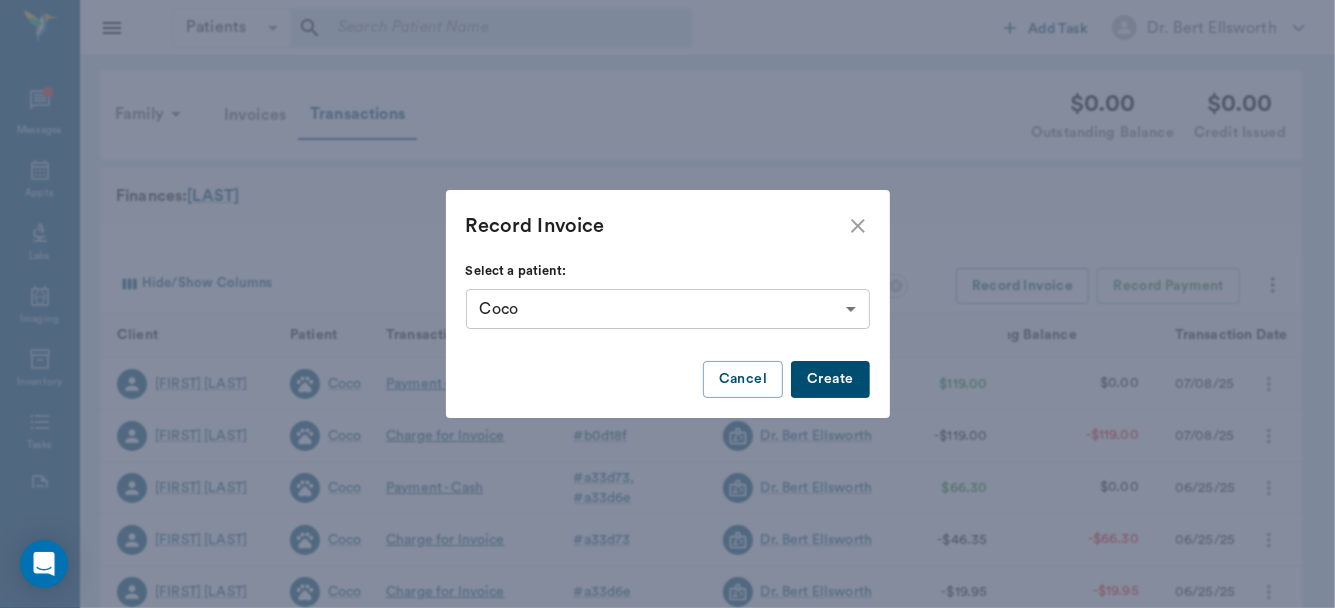 click on "Create" at bounding box center [830, 379] 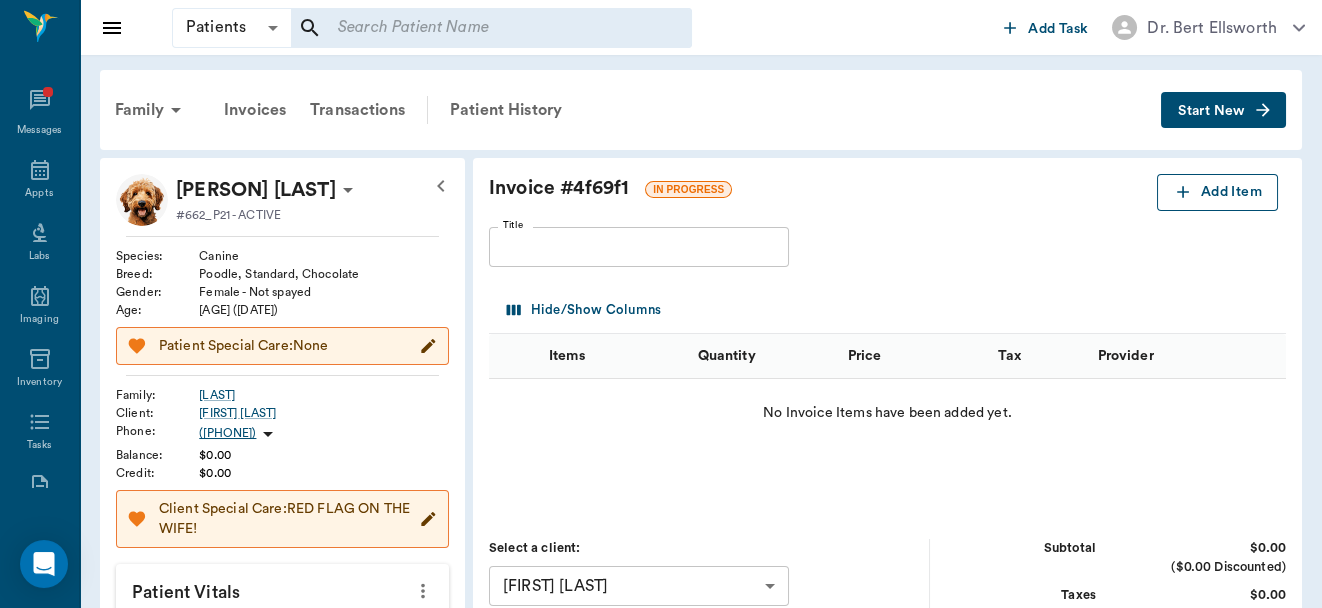 click on "Add Item" at bounding box center (1217, 192) 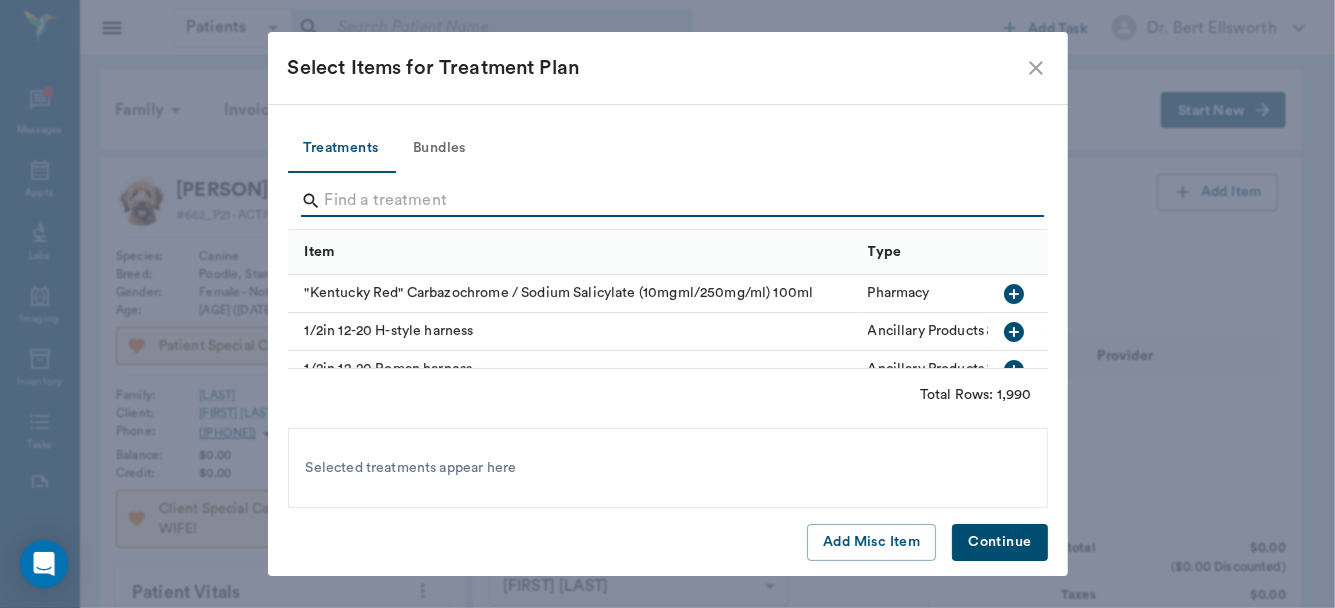 click at bounding box center [669, 201] 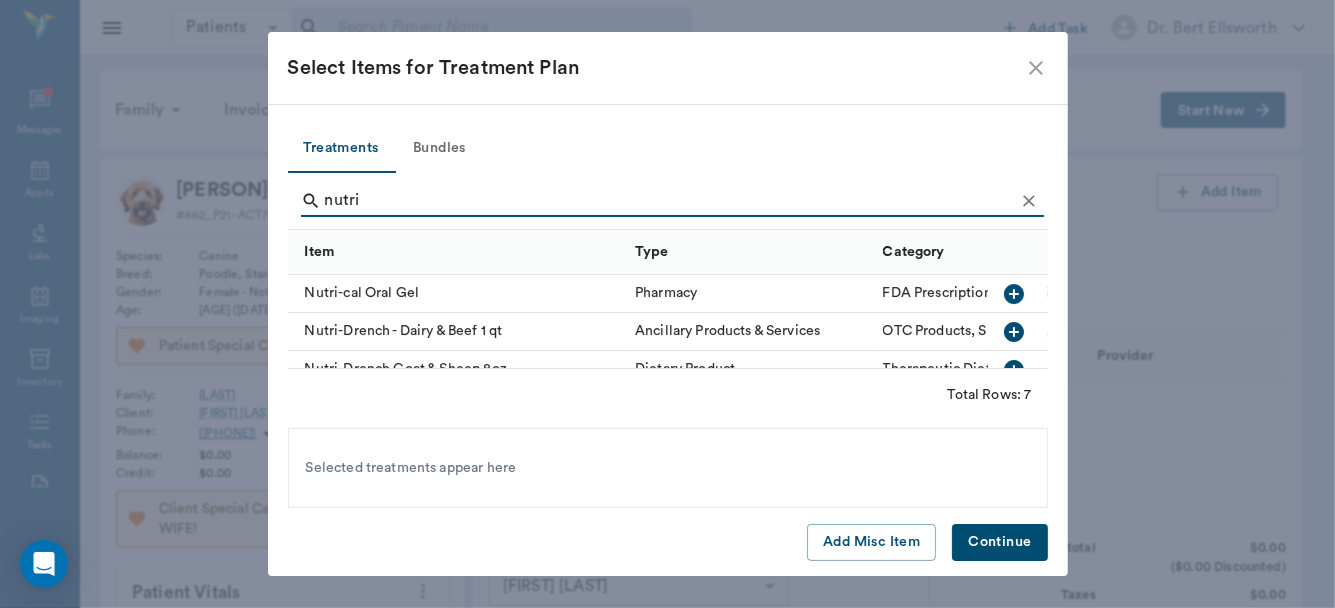type on "nutri" 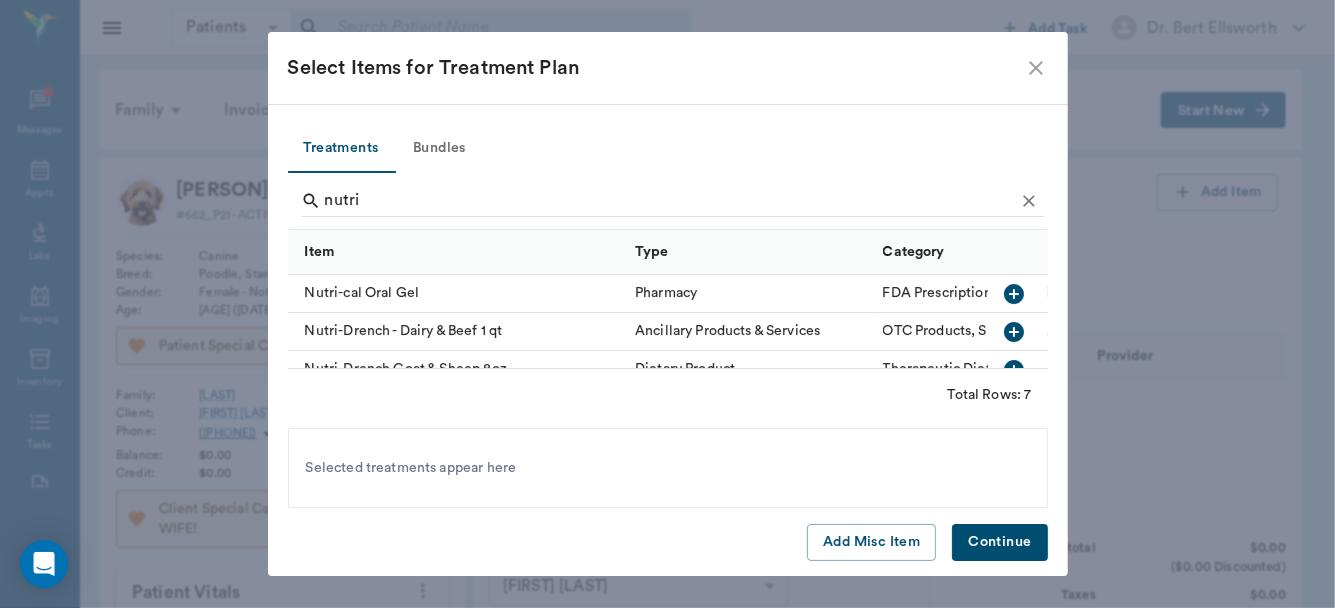 click 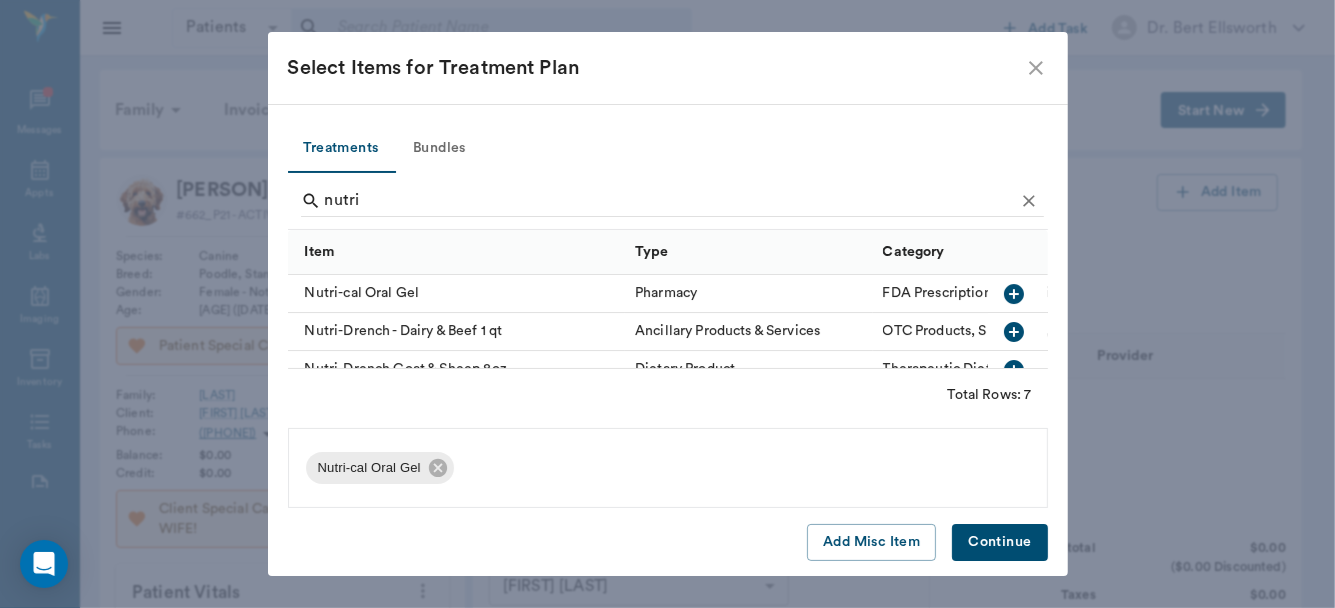 click on "Continue" at bounding box center [999, 542] 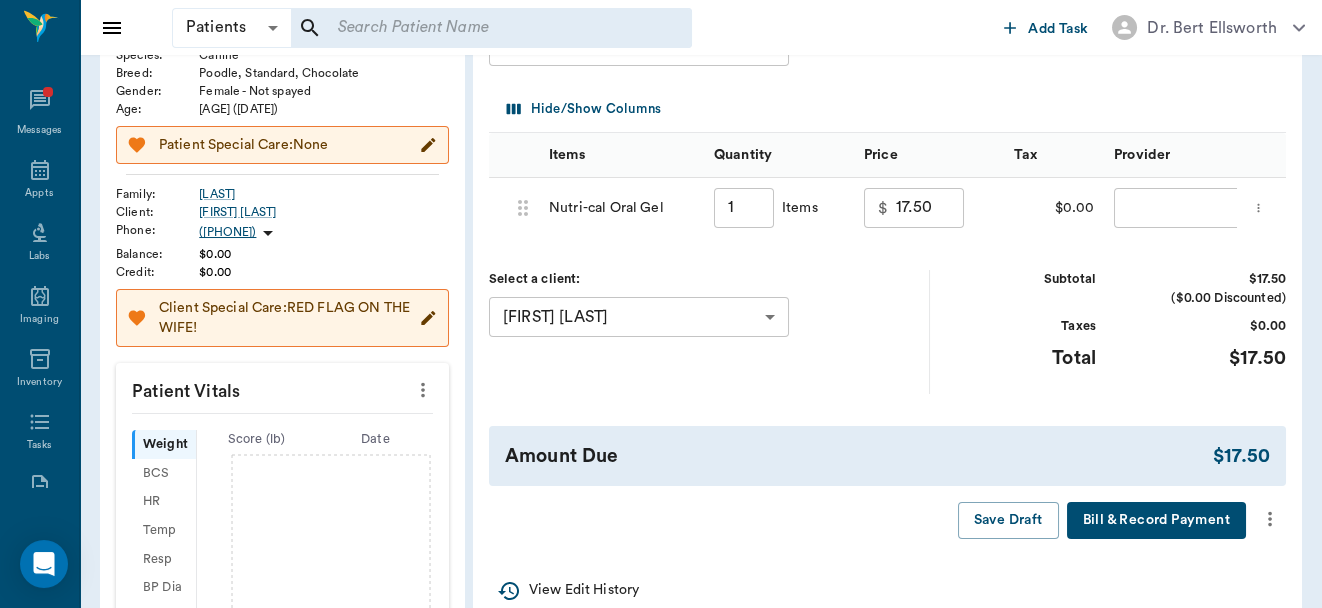scroll, scrollTop: 248, scrollLeft: 0, axis: vertical 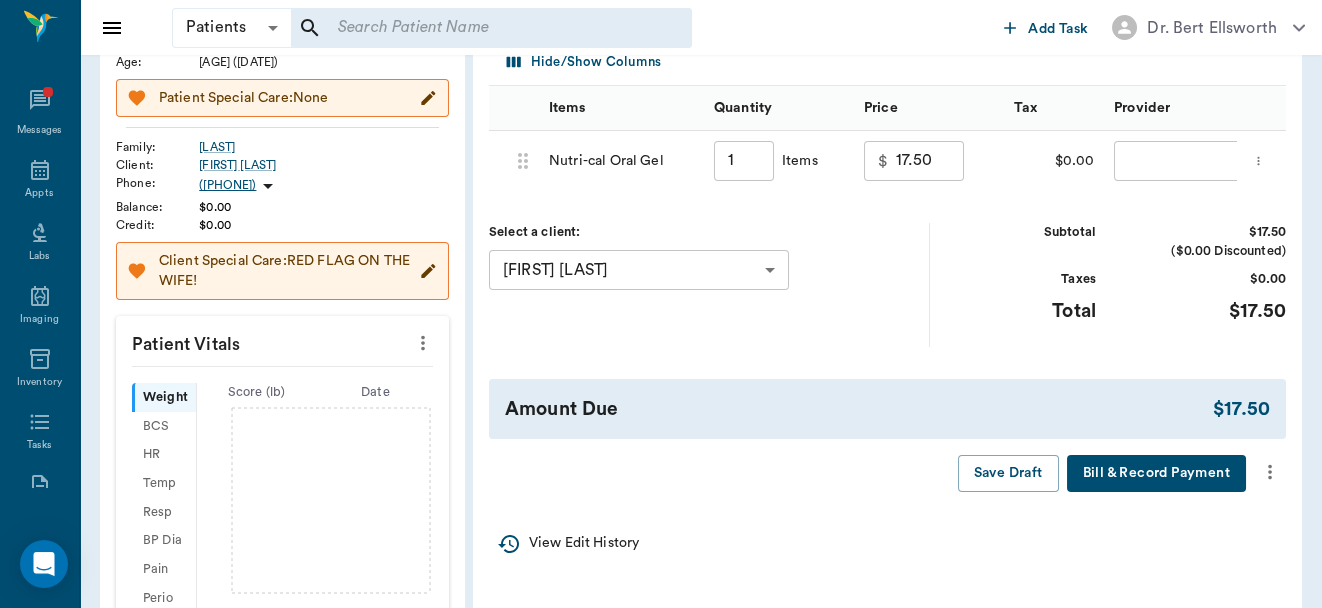 click 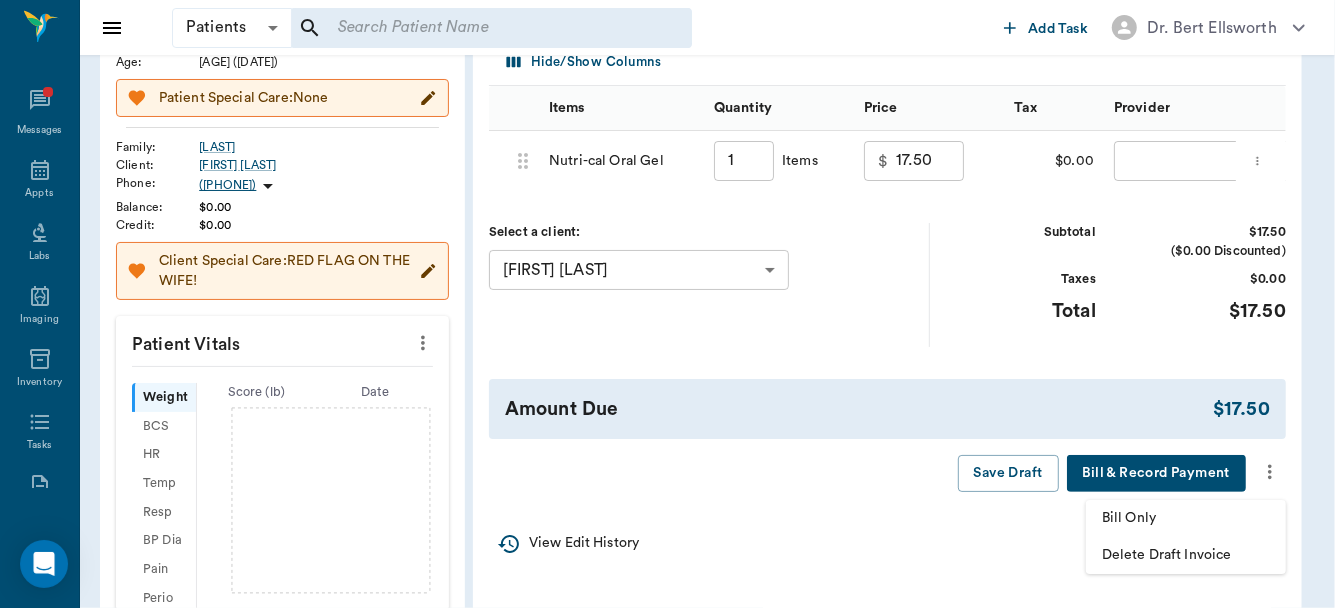 click on "Bill Only" at bounding box center (1186, 518) 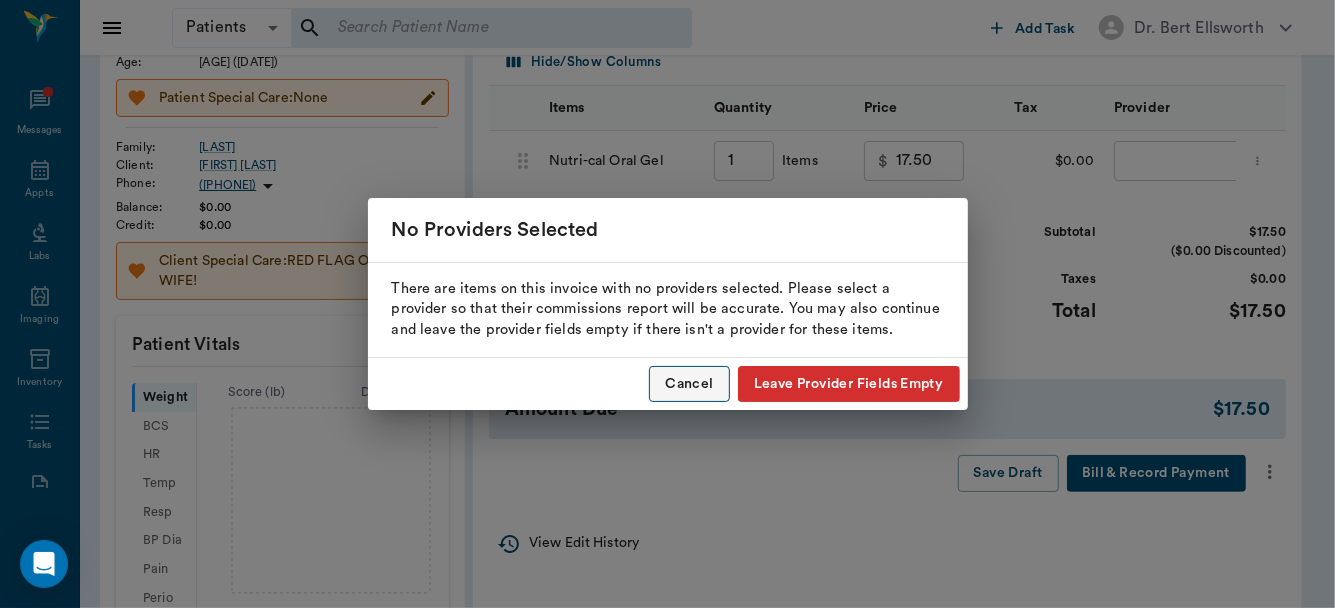 click on "Cancel" at bounding box center (689, 384) 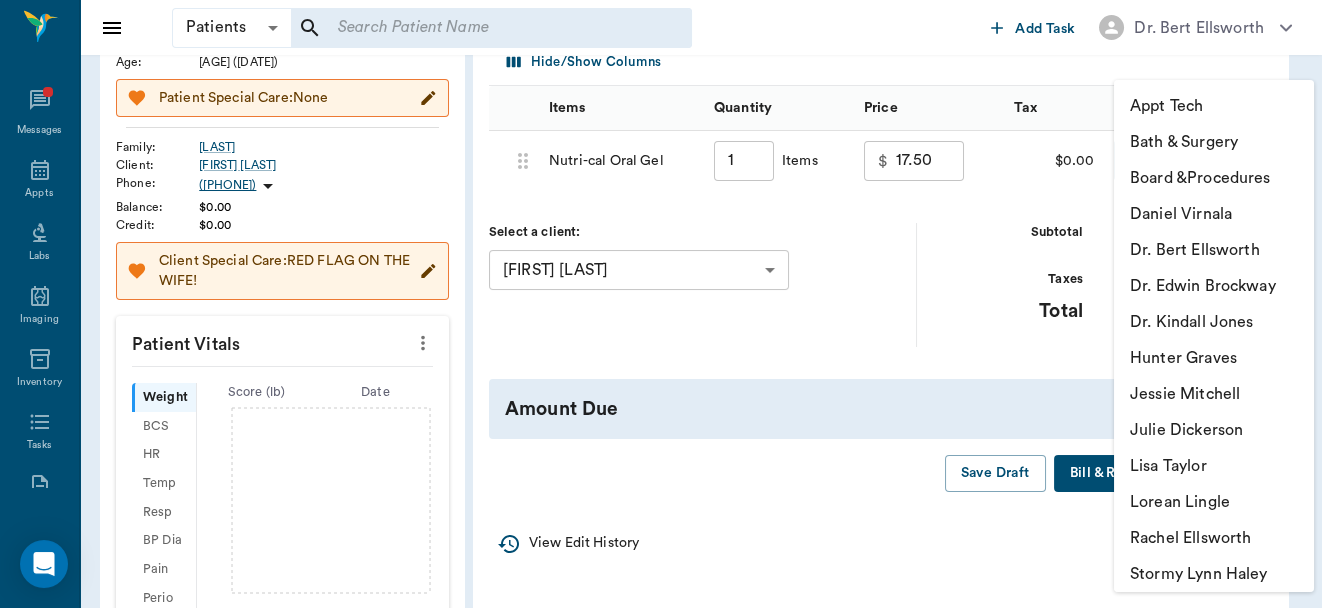 click on "Patients Patients ​ ​ Add Task Dr. Bert Ellsworth Nectar Messages Appts Labs Imaging Inventory Tasks Forms Staff Reports Lookup Settings Family Invoices Transactions Patient History Start New Coco Wilhelm #662_P21    -    ACTIVE   Species : Canine Breed : Poodle, Standard, Chocolate Gender : Female - Not spayed Age : 1 yr 6 mo (01/05/2024) Patient Special Care:  None Family : Wilhelm Client : Jonathon Wilhelm Phone : (903) 796-4095 Balance : $0.00 Credit : $0.00 Client Special Care:  RED FLAG ON THE WIFE! Patient Vitals Weight BCS HR Temp Resp BP Dia Pain Perio Score ( lb ) Date Ongoing diagnosis Current Rx Reminders Upcoming appointments Schedule Appointment Invoice # 4f69f1 IN PROGRESS Add Item Title Title Hide/Show Columns   Items Quantity Price Tax Provider 68768ef933a7ce8cdeba99fc Nutri-cal Oral Gel 1 ​ Items $ 17.50 ​ $0.00 ​ ​ Select a client: Jonathon Wilhelm 63ec2de652e12b0ba117713d ​ Subtotal $17.50 ($0.00 Discounted) Taxes $0.00 Total $17.50 Amount Due $17.50 Save Draft
40" at bounding box center (661, 393) 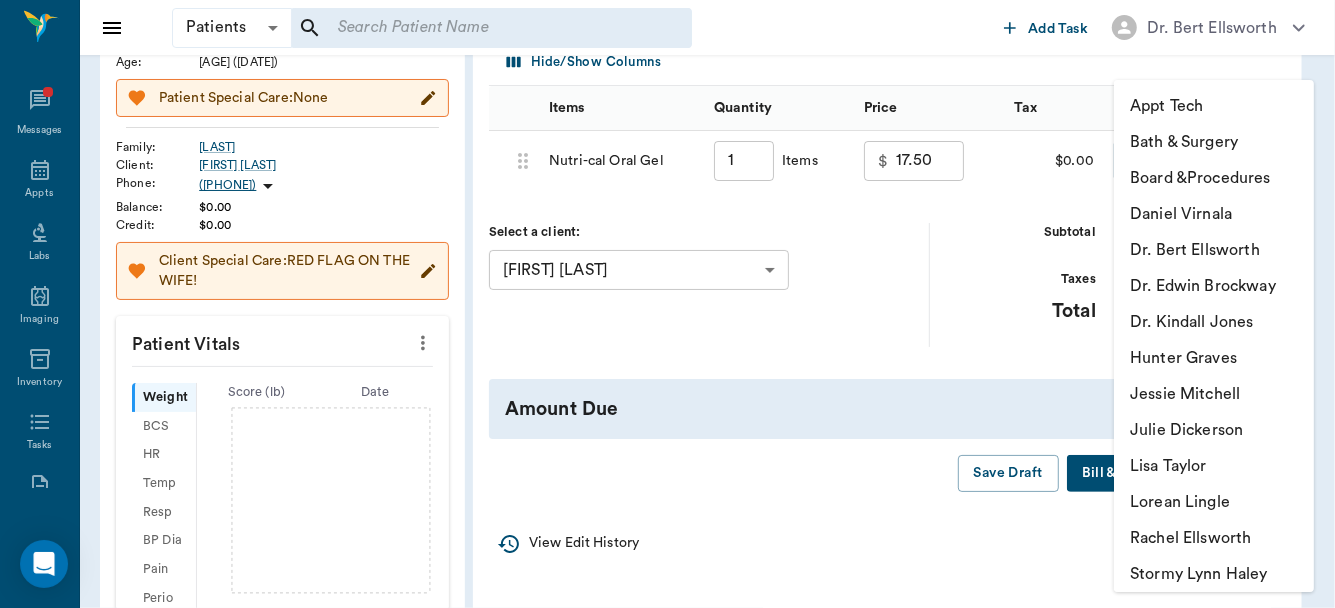 click on "Jessie Mitchell" at bounding box center (1214, 394) 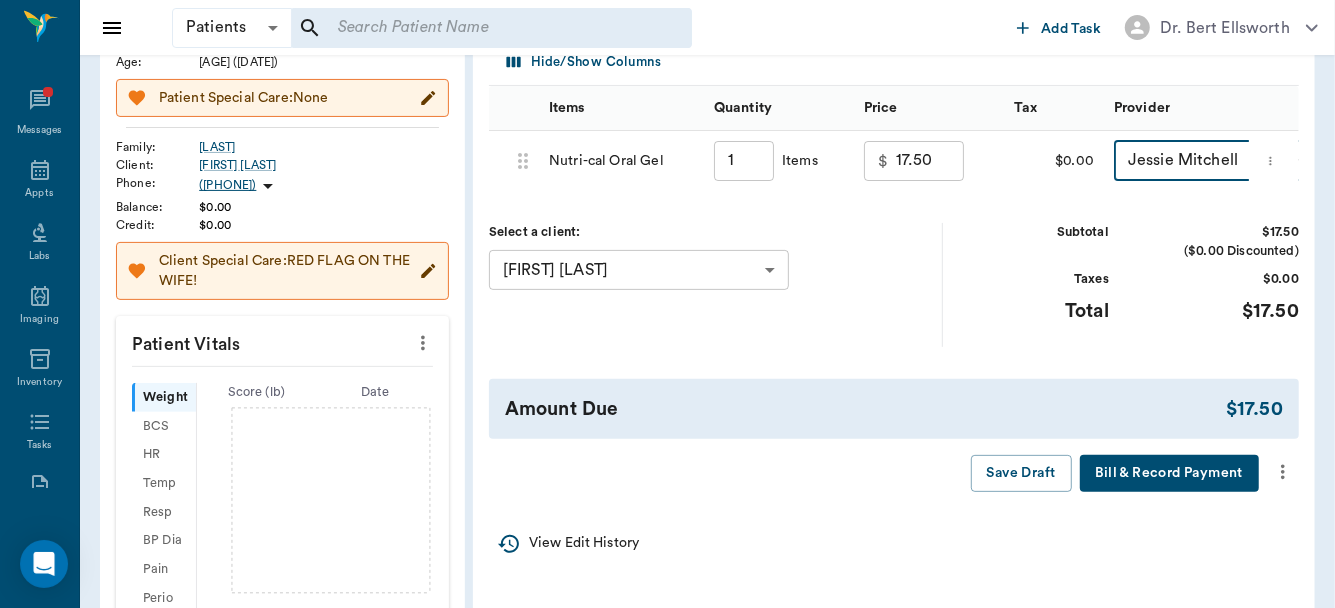 type on "none-63ec2ed152e12b0ba117cd50" 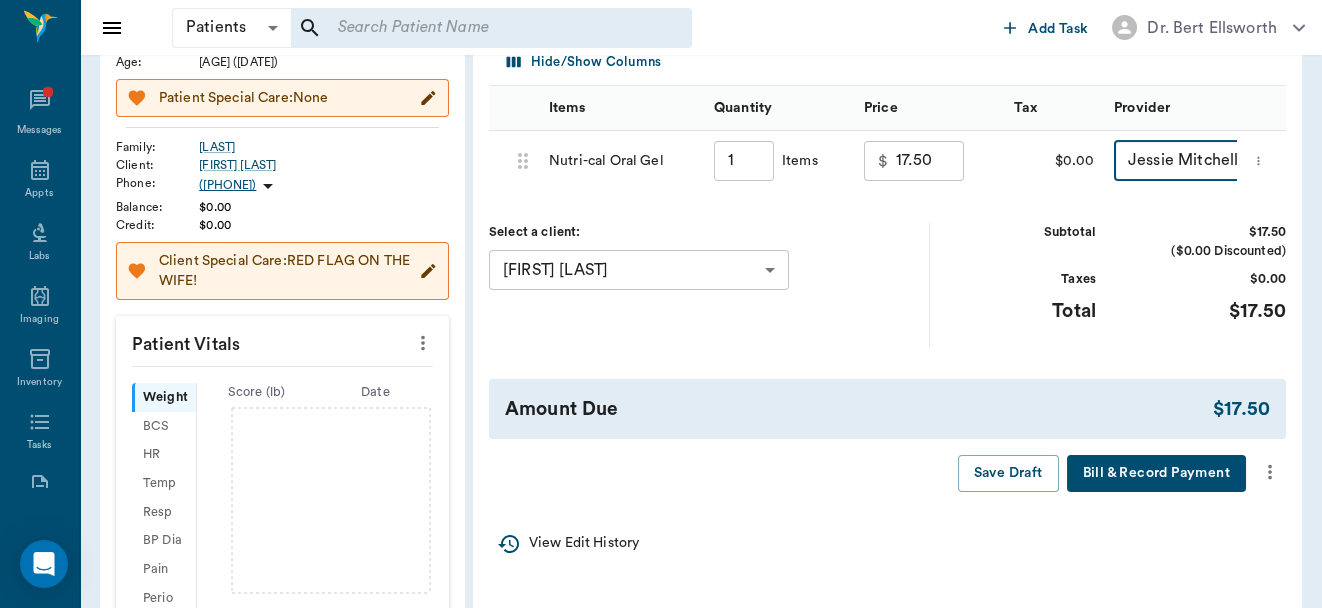 click 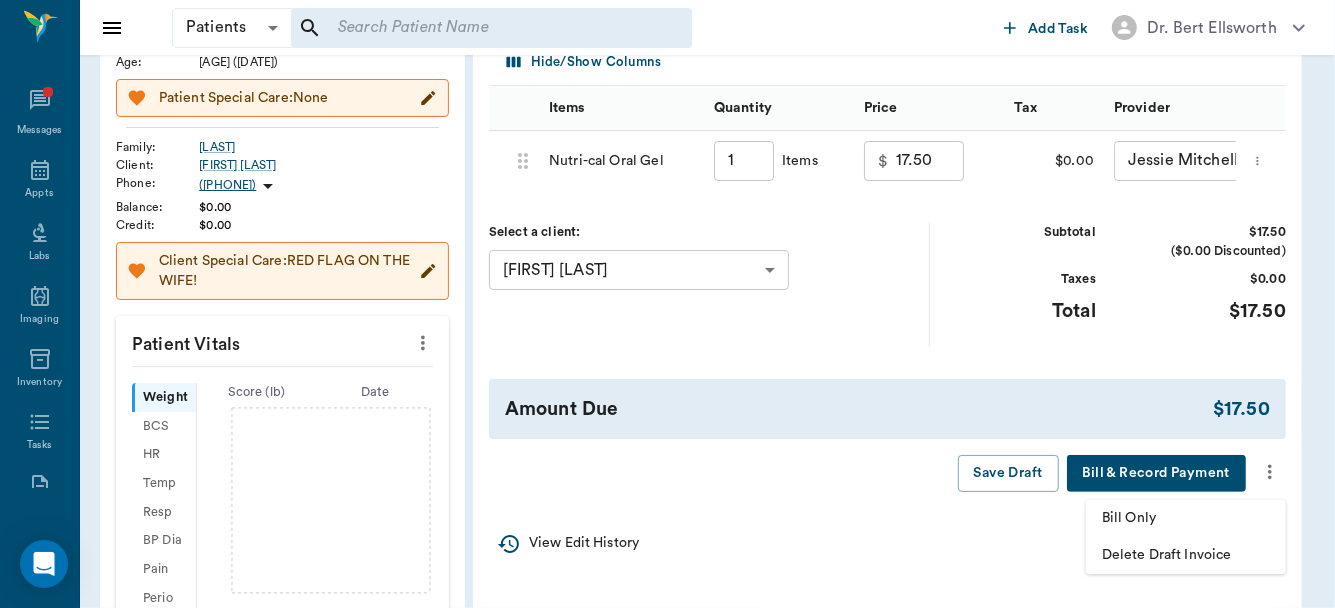 click on "Bill Only" at bounding box center [1186, 518] 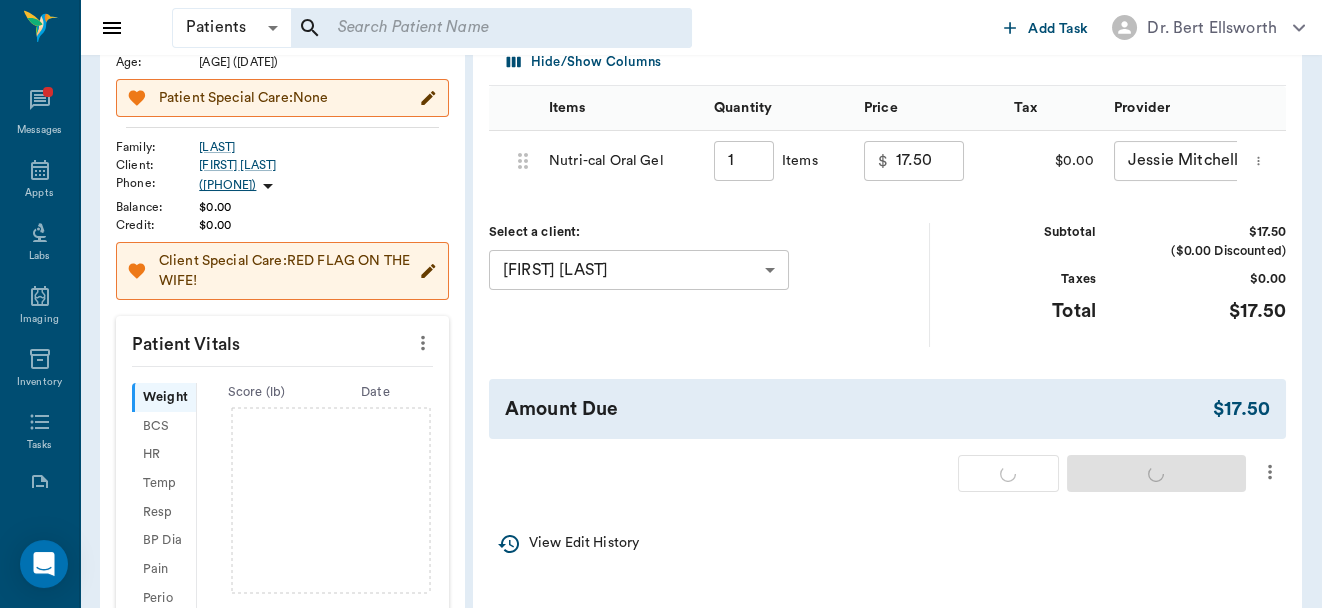 type on "1.00" 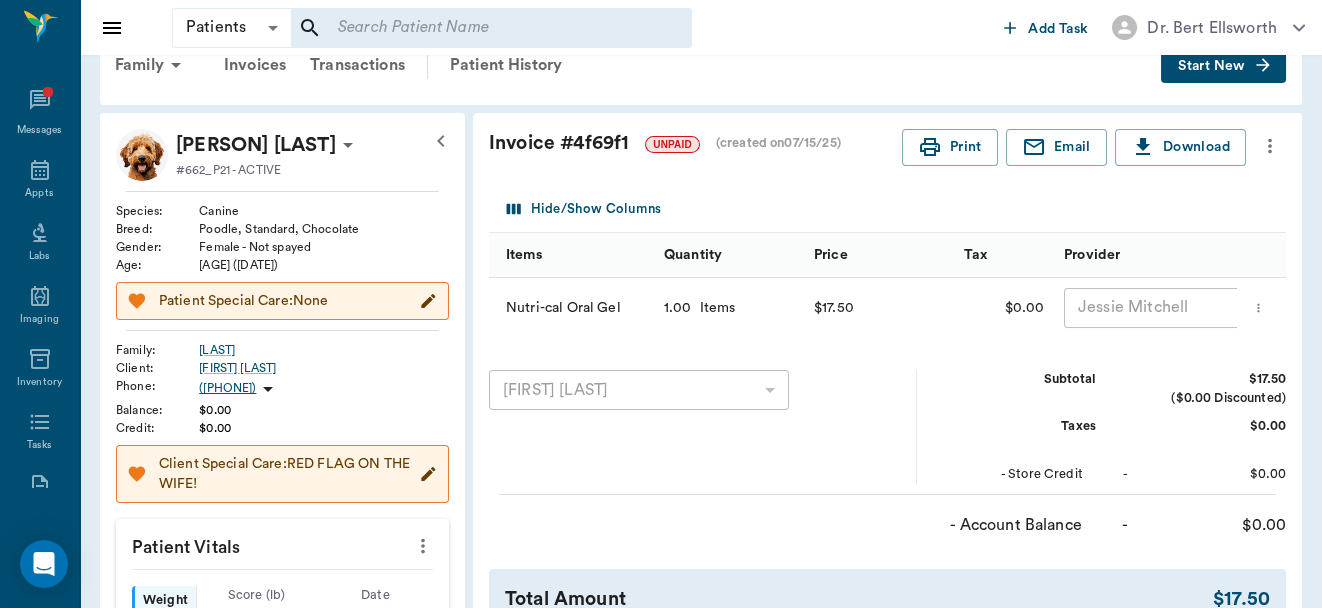 scroll, scrollTop: 21, scrollLeft: 0, axis: vertical 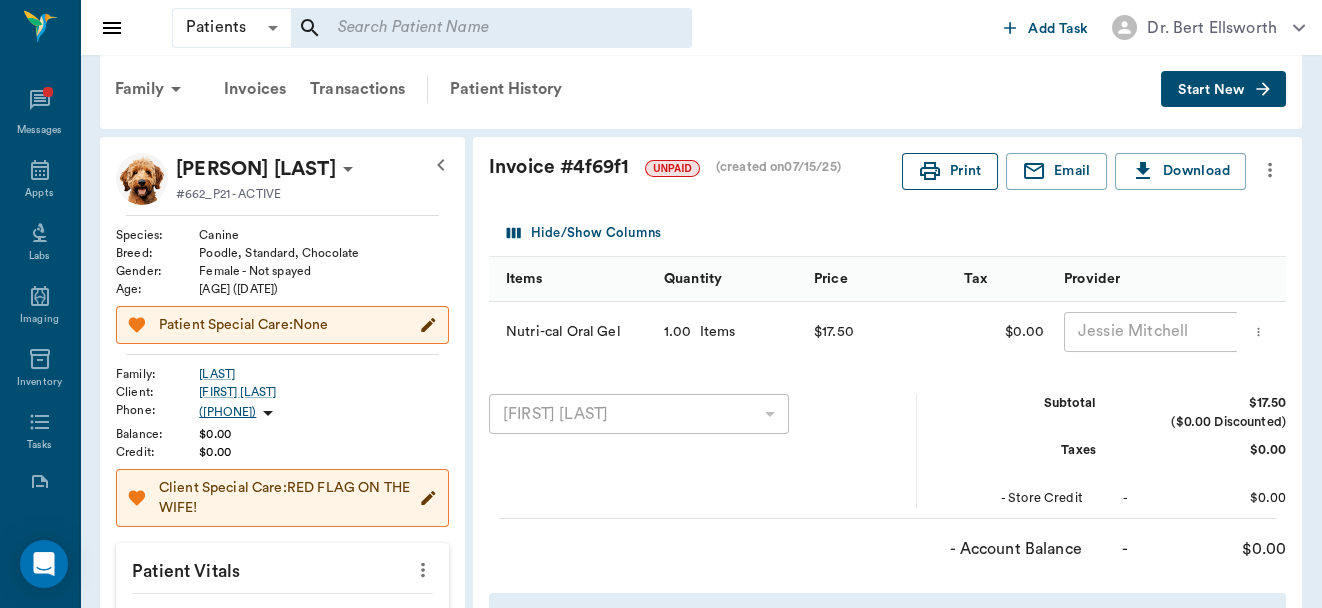 click on "Print" at bounding box center [950, 171] 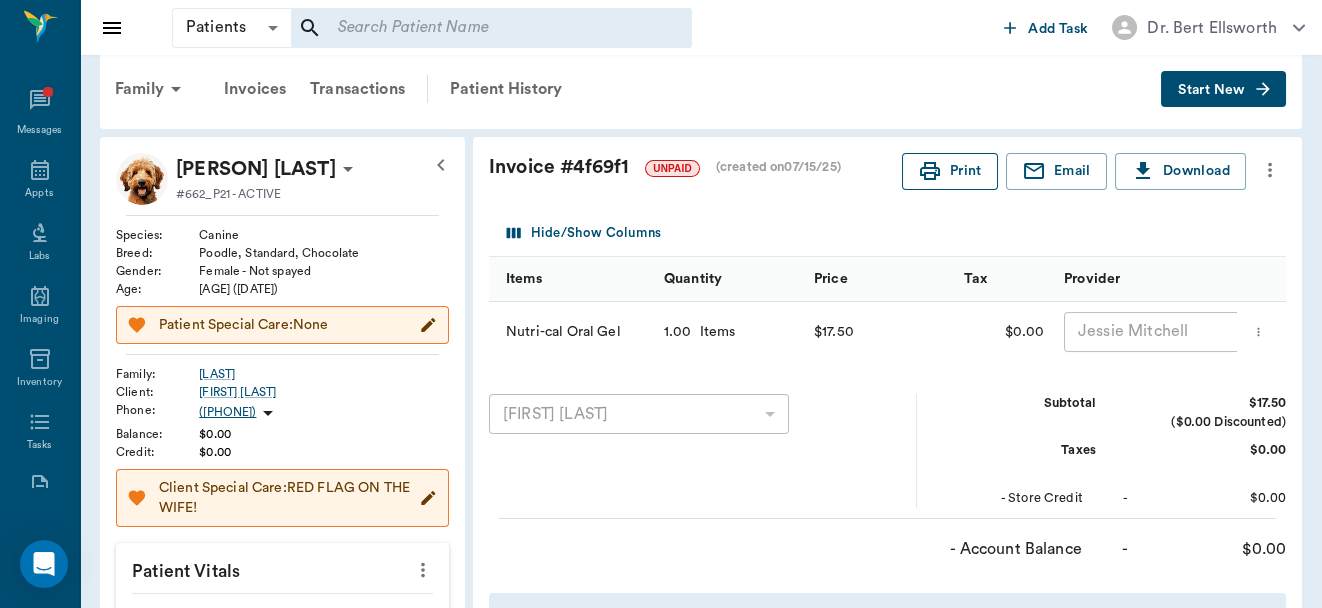 type 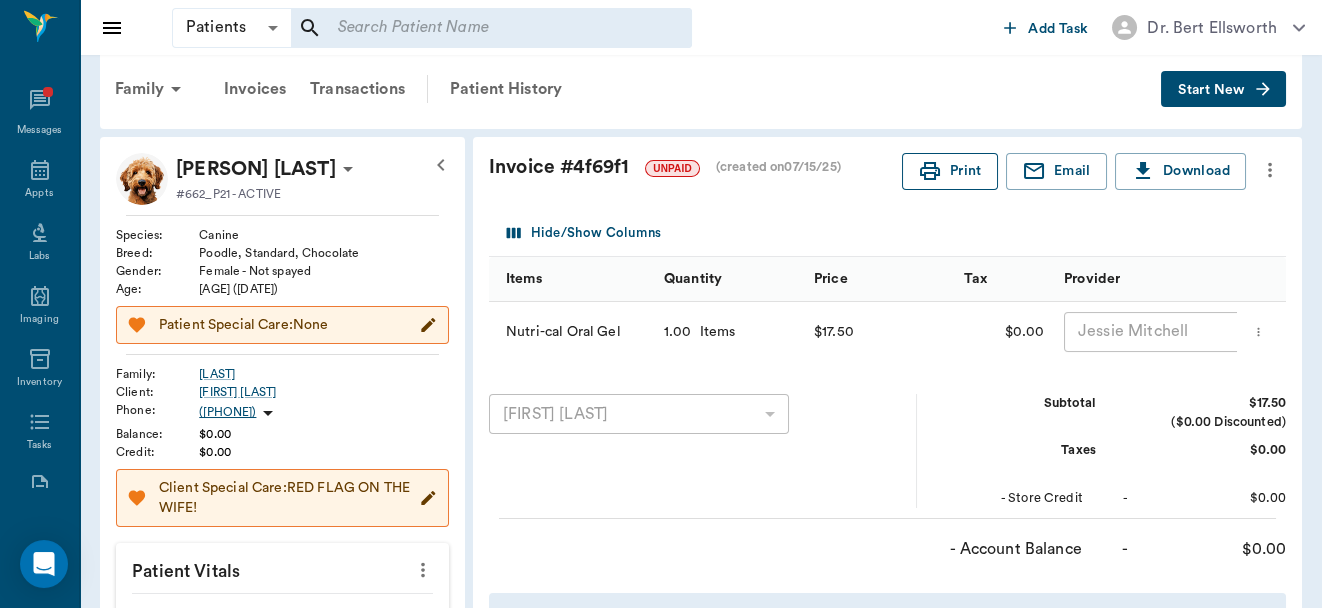 click on "Print" at bounding box center [950, 171] 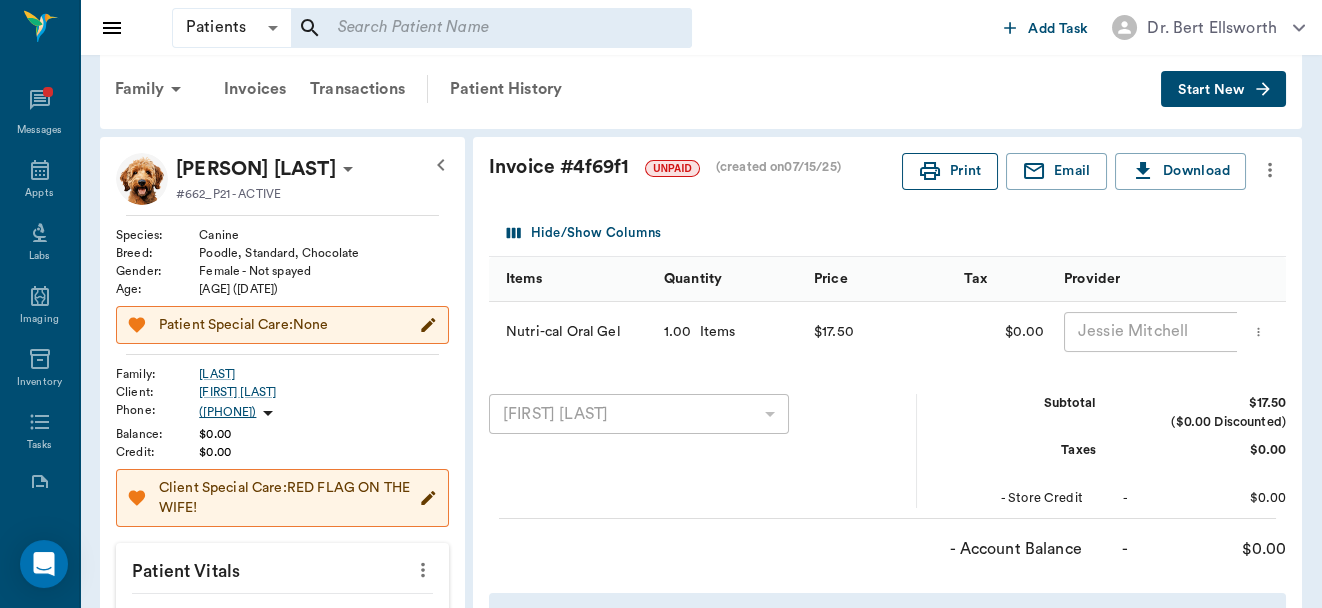 click 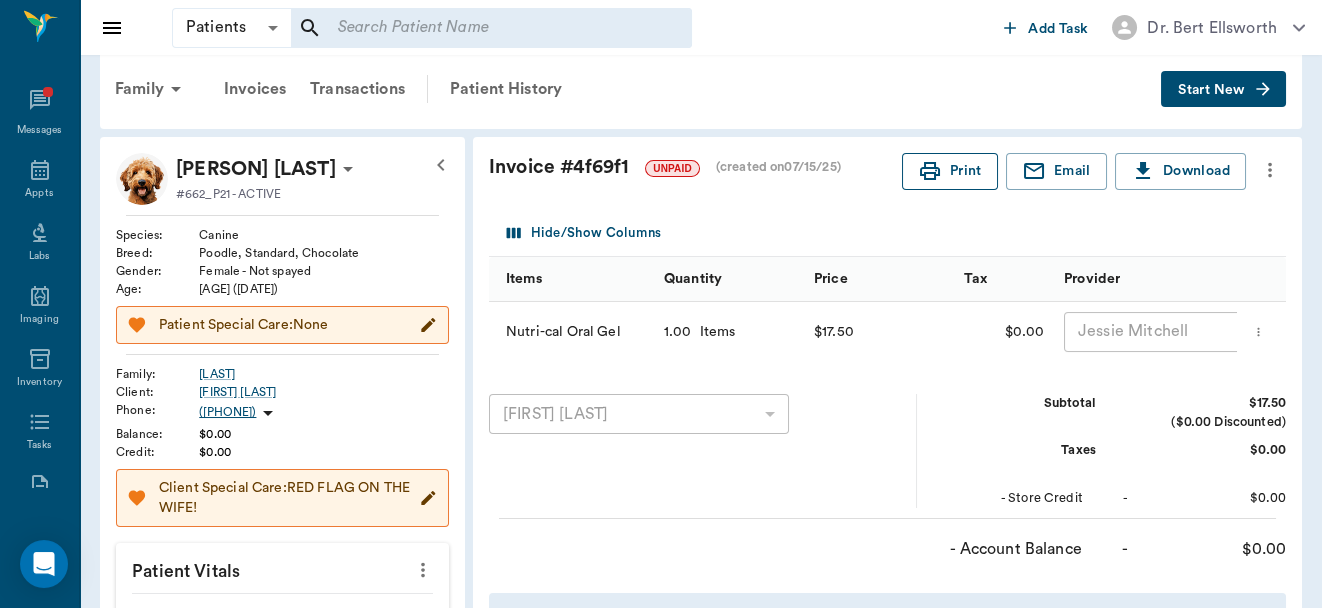 click 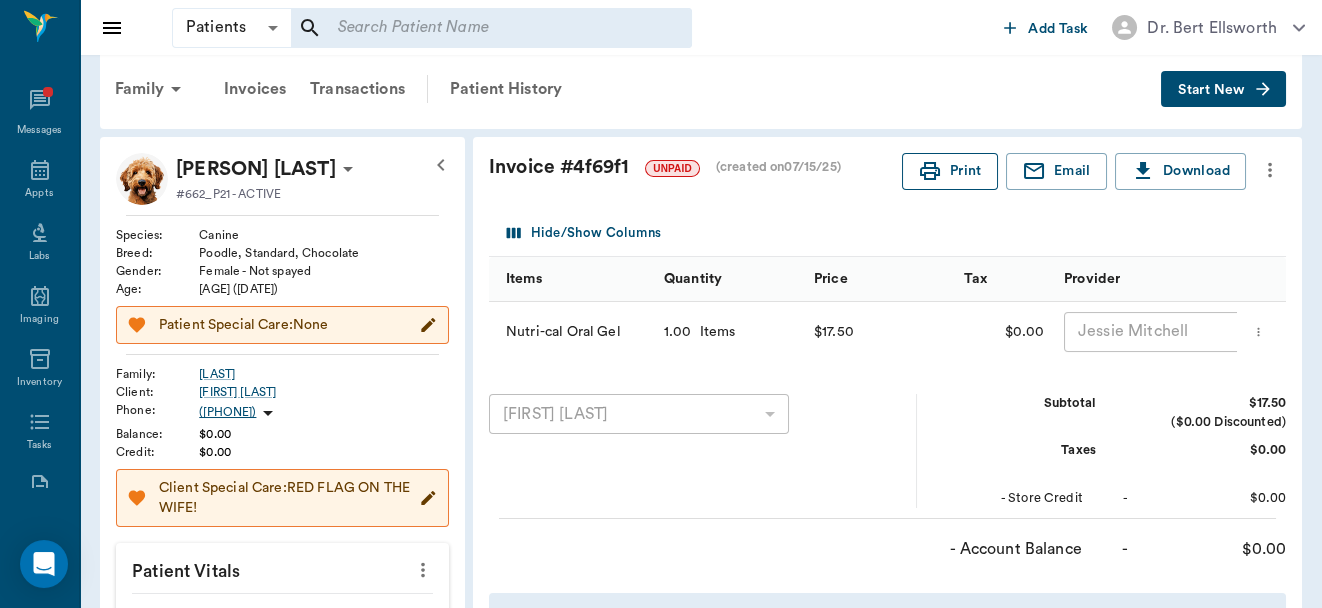 click 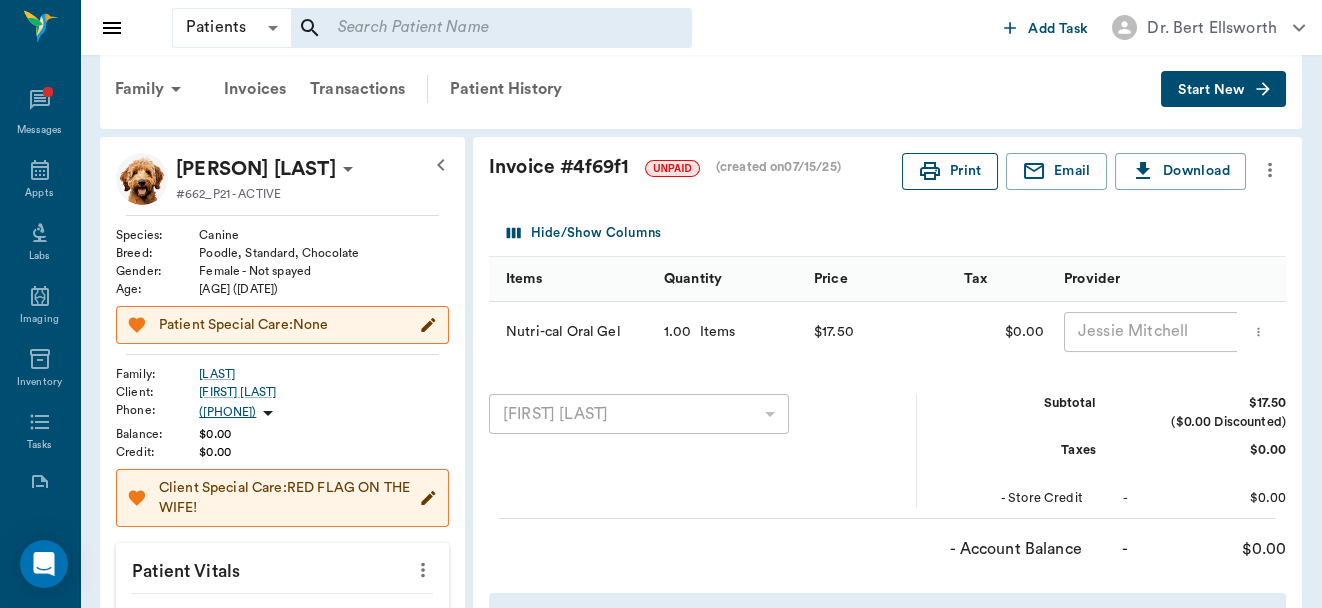 click 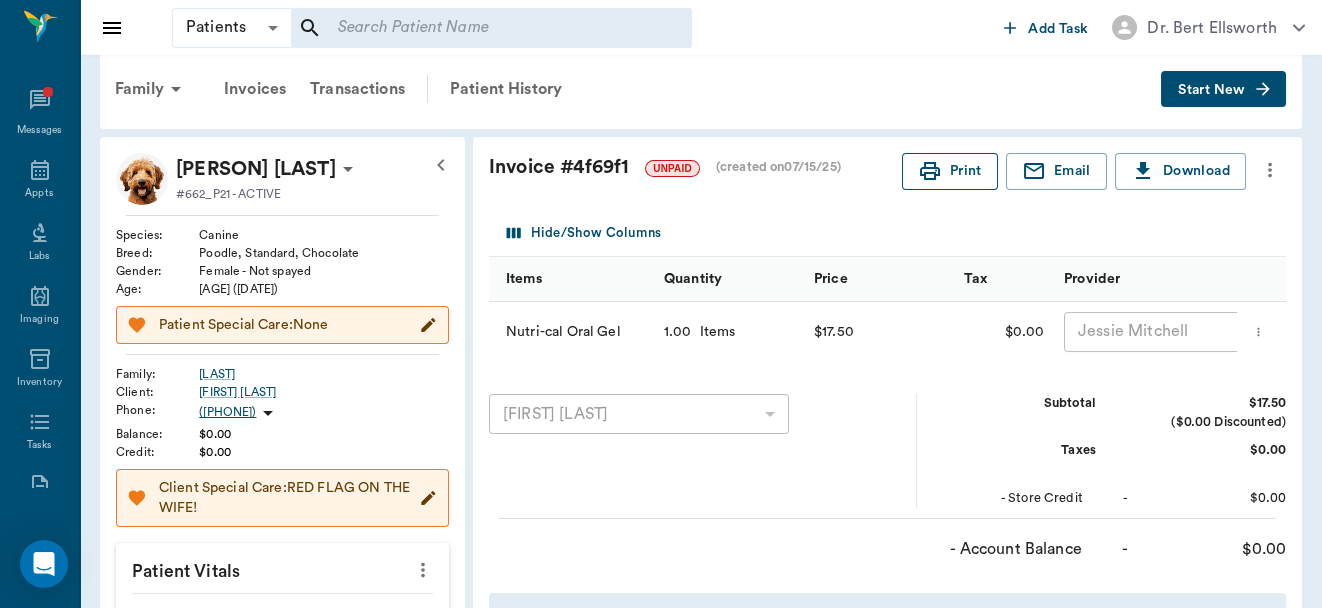 click 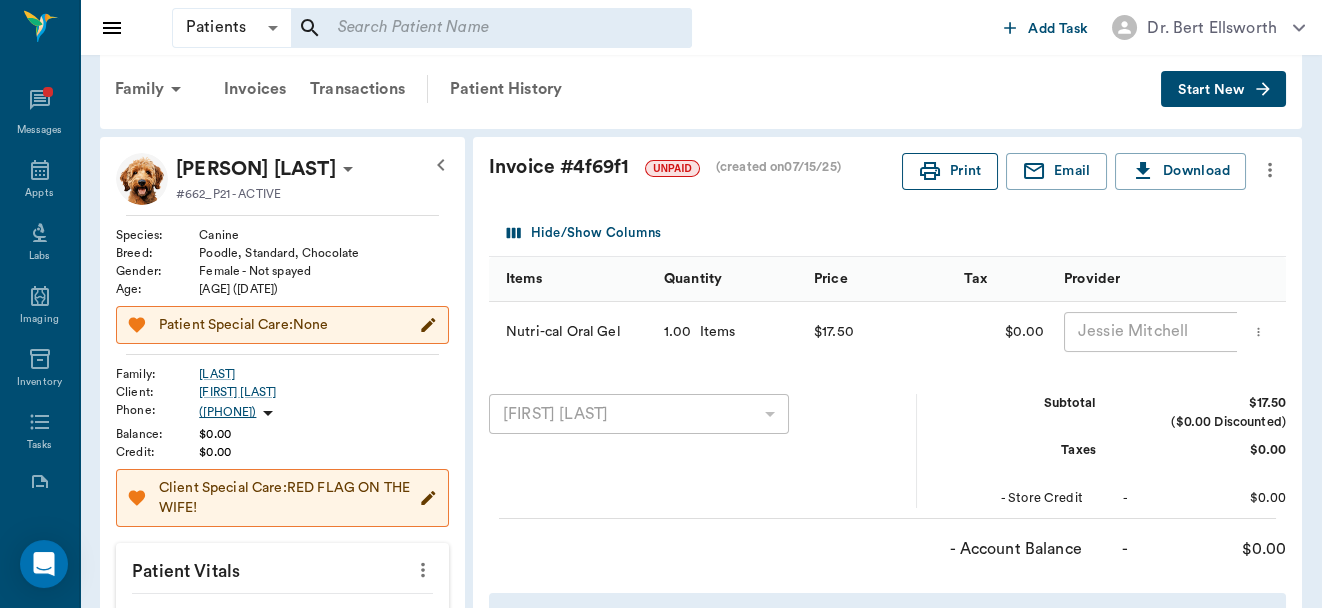 click 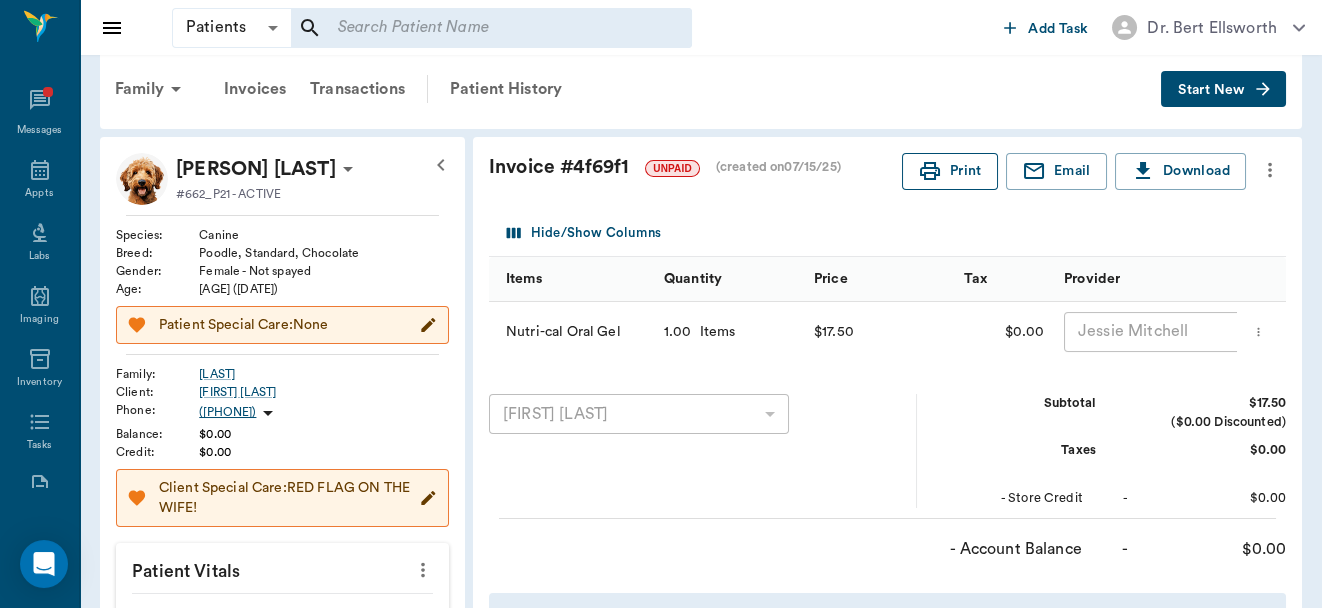 click 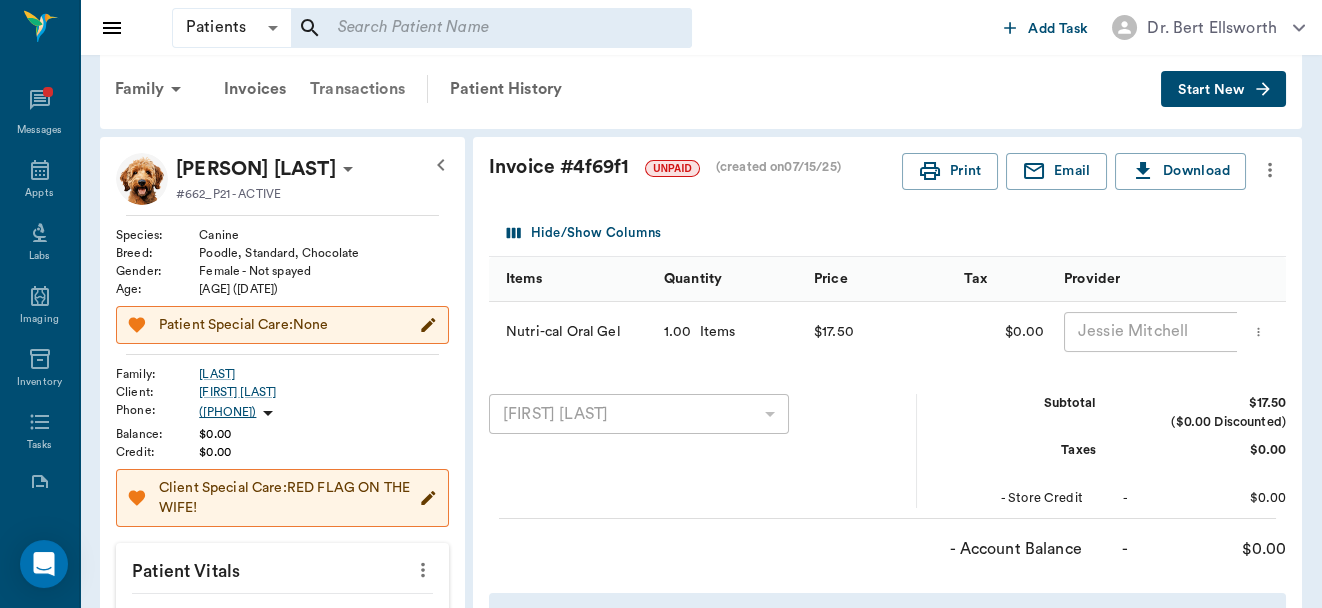 click on "Transactions" at bounding box center (357, 89) 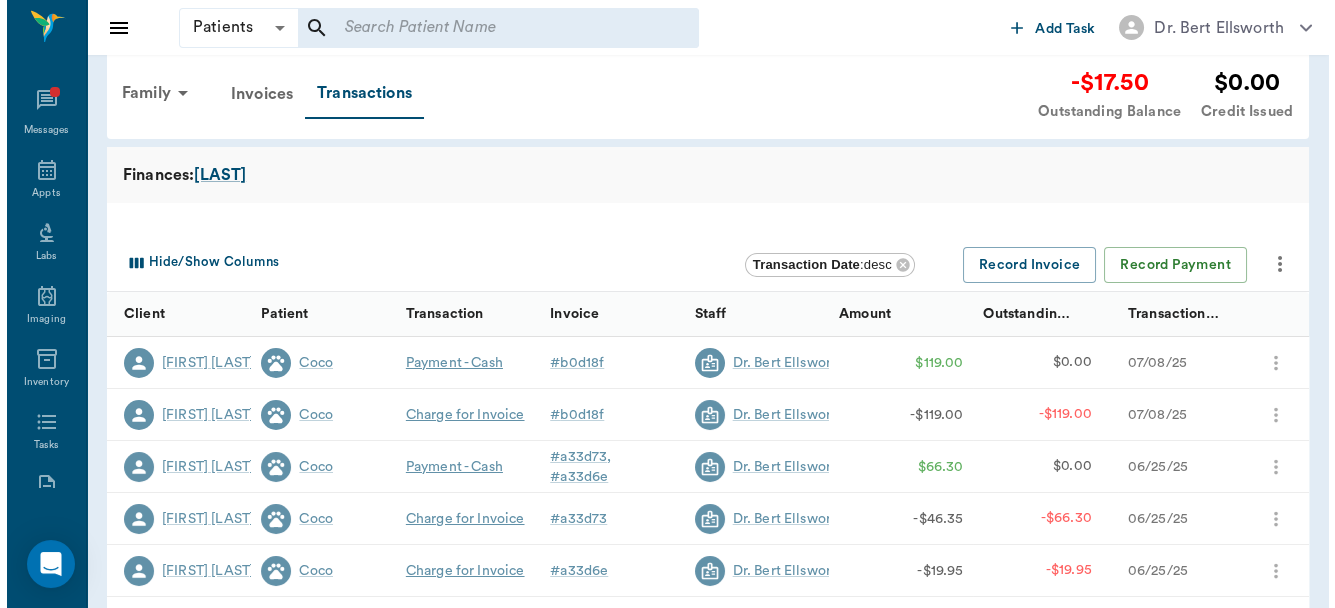 scroll, scrollTop: 0, scrollLeft: 0, axis: both 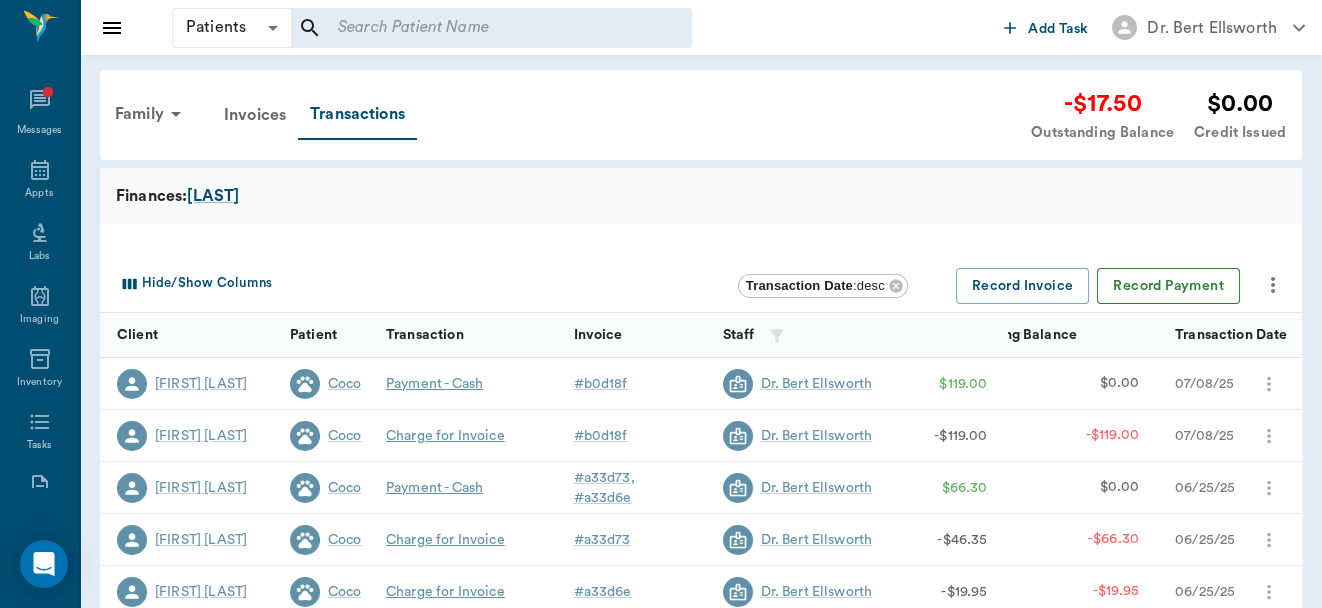 click on "Record Payment" at bounding box center (1168, 286) 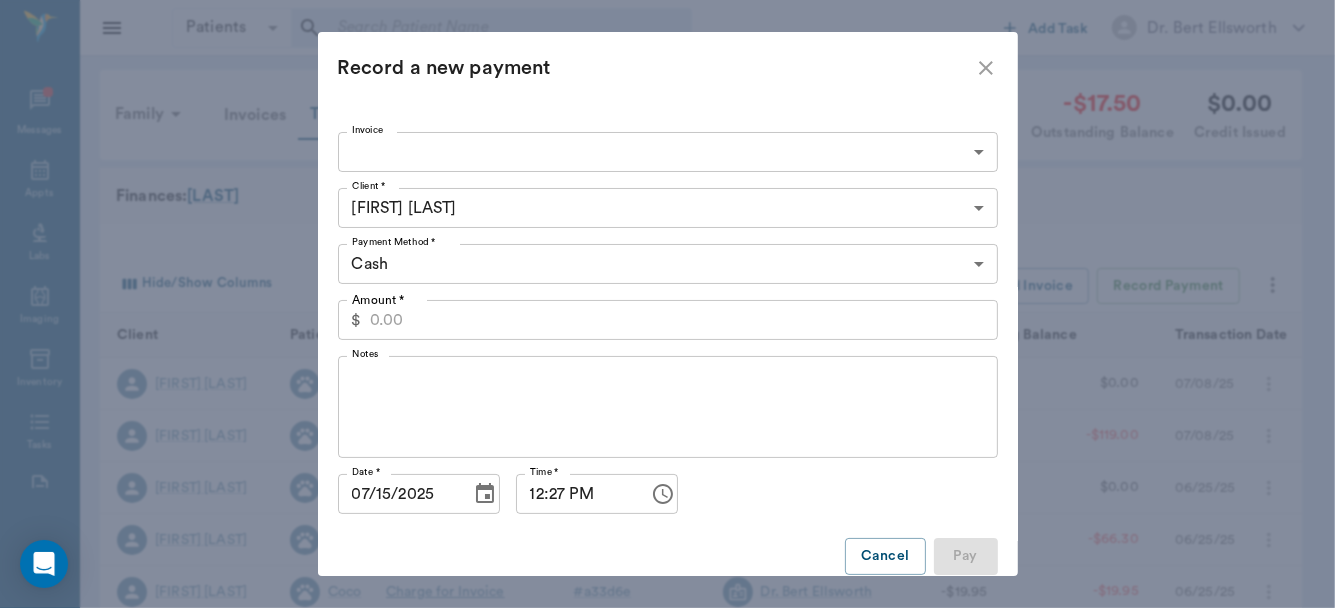 click on "Amount *" at bounding box center [684, 320] 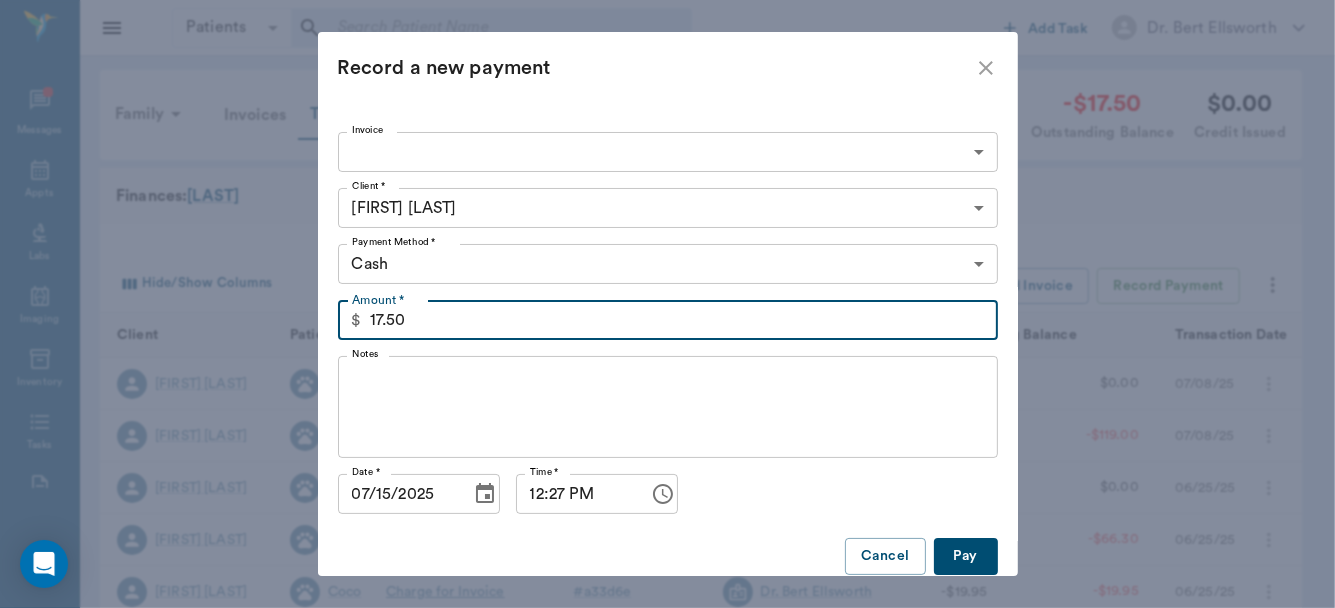 type on "17.50" 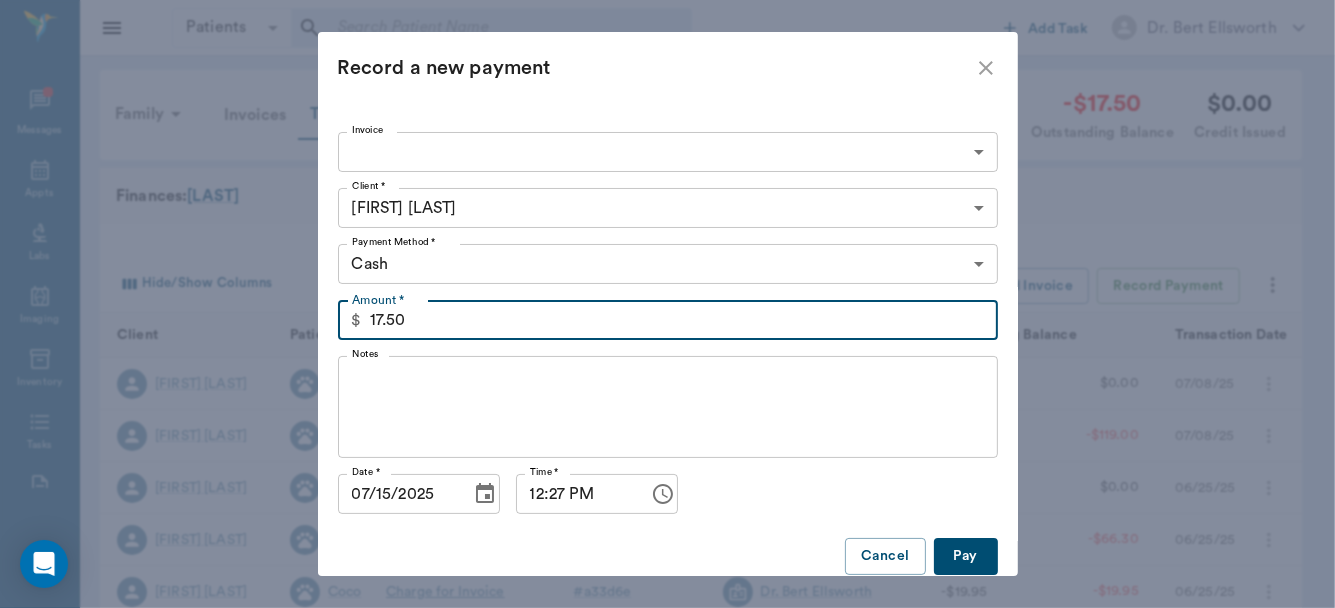 click on "Pay" at bounding box center [966, 556] 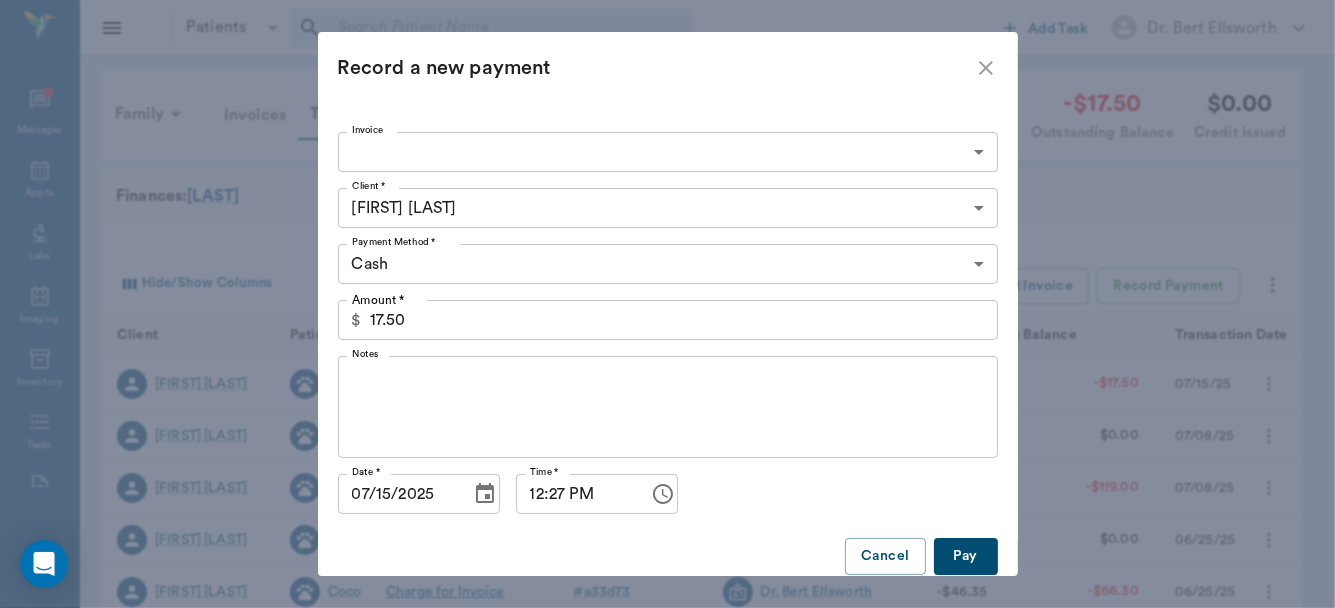 click 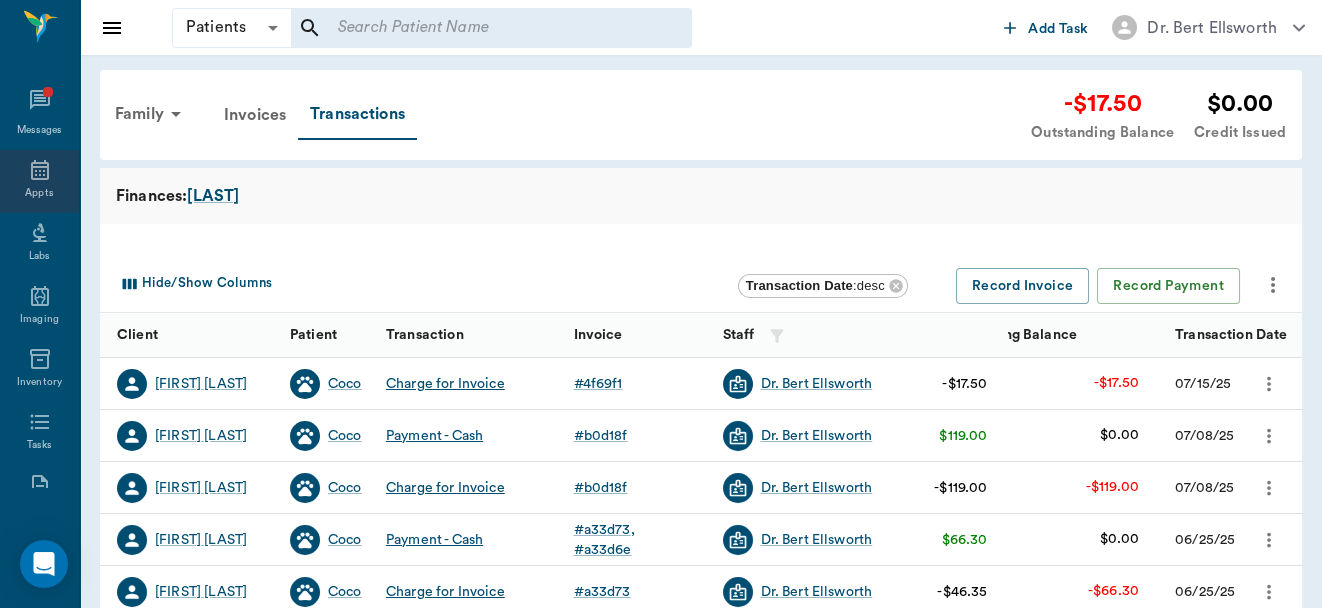 click 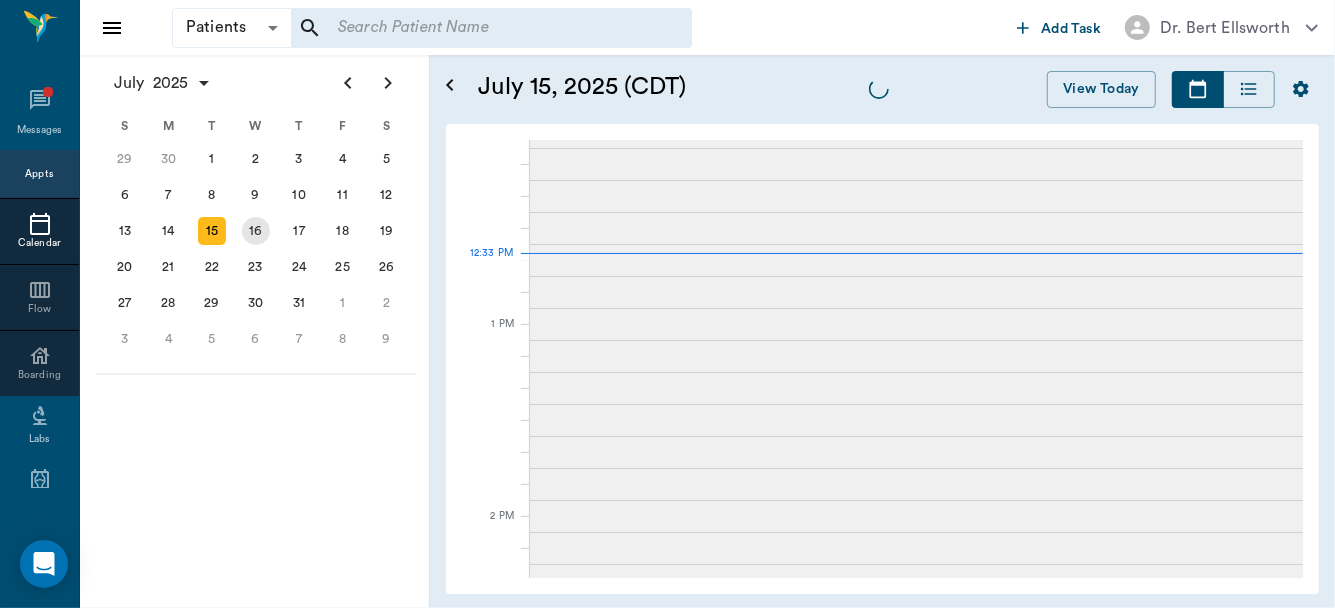 scroll, scrollTop: 783, scrollLeft: 0, axis: vertical 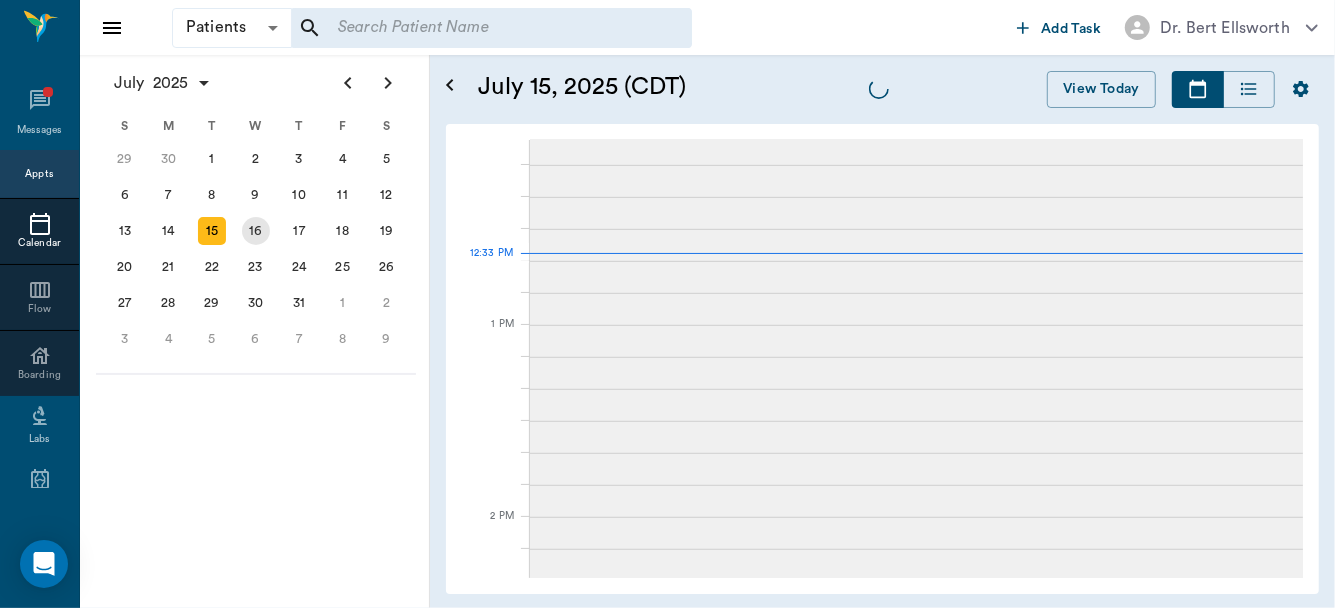 click on "16" at bounding box center [256, 231] 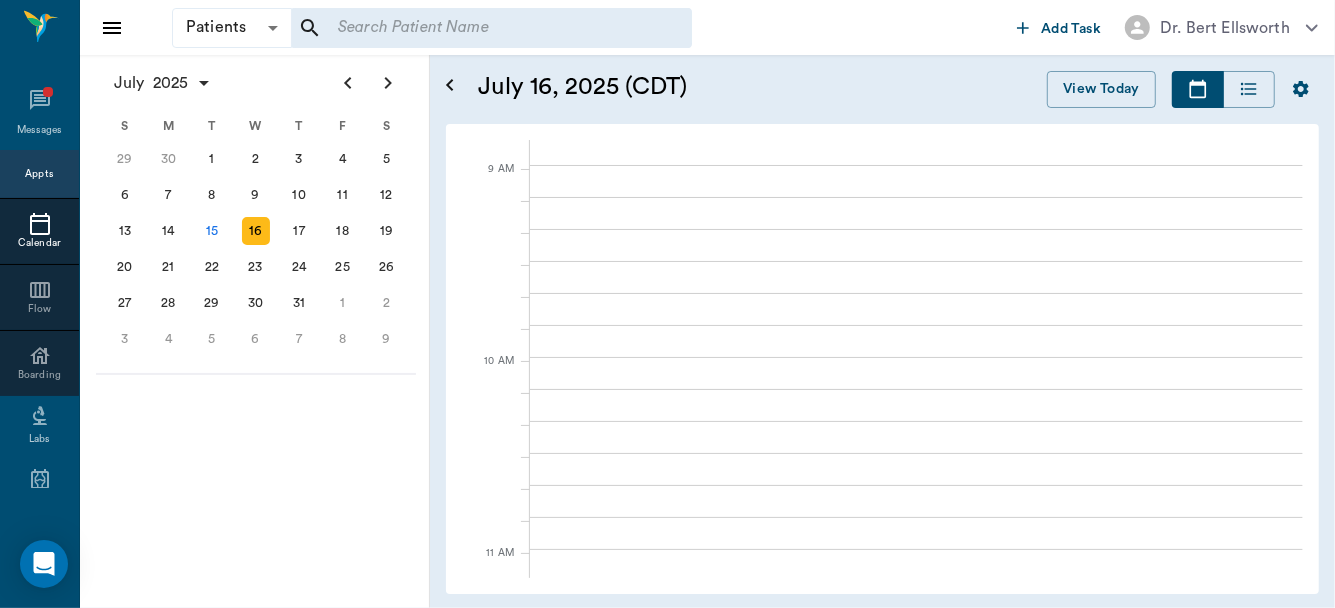 scroll, scrollTop: 0, scrollLeft: 0, axis: both 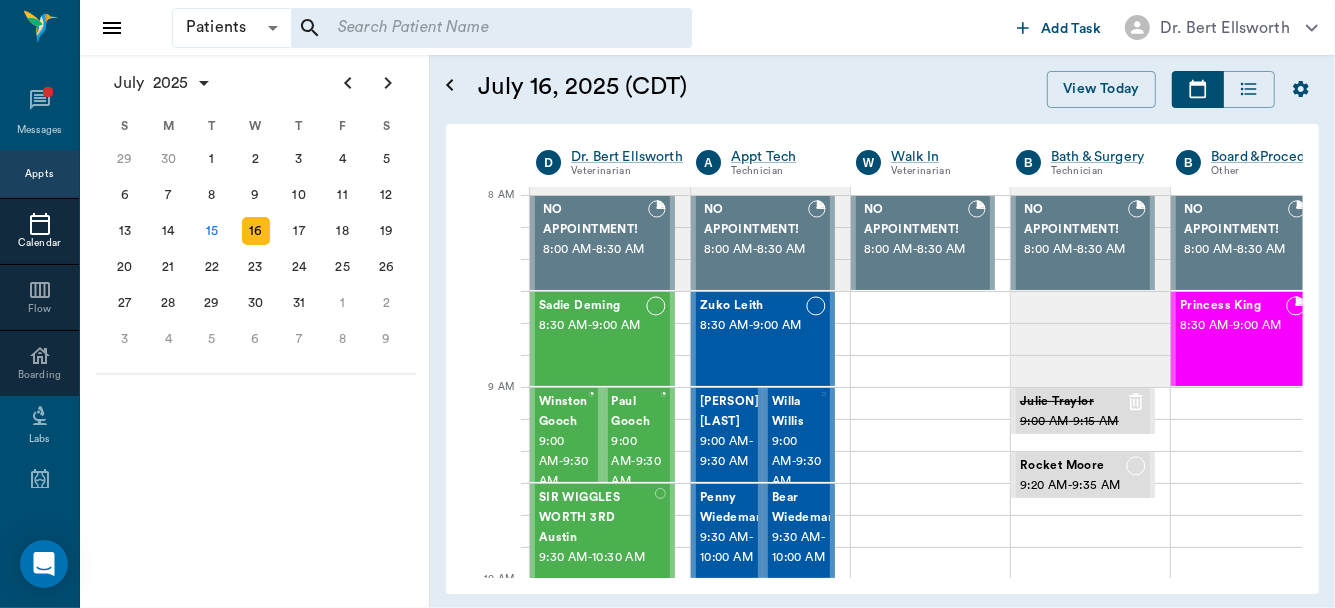 click on "NO APPOINTMENT! 8:00 AM  -  8:30 AM Sadie Deming 8:30 AM  -  9:00 AM Winston Gooch 9:00 AM  -  9:30 AM Paul Gooch 9:00 AM  -  9:30 AM SIR WIGGLES WORTH 3RD Austin 9:30 AM  -  10:30 AM Izzy Varnell 10:30 AM  -  11:00 AM Jackson Keithley 11:00 AM  -  11:30 AM NO APPOINTMENT! 11:30 AM  -  12:00 PM Aspin Spay 12:00 PM  -  12:30 PM NORMA JEAN Stroud 12:30 PM  -  1:00 PM Julie Traylor 1:00 PM  -  1:30 PM RAX Whatley 1:00 PM  -  1:30 PM Honey Majors 1:30 PM  -  2:00 PM NO APPOINTMENT! 2:00 PM  -  2:30 PM Shepherd Restelle 2:30 PM  -  3:00 PM Missy Stokes 3:00 PM  -  3:30 PM Mama Tyson 3:30 PM  -  4:00 PM Mama Neathery 4:00 PM  -  4:30 PM NO APPOINTMENT! 4:30 PM  -  5:00 PM NO APPOINTMENT! 8:00 AM  -  8:30 AM Zuko Leith 8:30 AM  -  9:00 AM Roxie Willis 9:00 AM  -  9:30 AM Willa Willis 9:00 AM  -  9:30 AM Penny Wiedemann 9:30 AM  -  10:00 AM Bear Wiedemann 9:30 AM  -  10:00 AM Destiny Williams 10:00 AM  -  10:30 AM Lacy Vance 10:00 AM  -  10:30 AM Khloe Davis 10:30 AM  -  11:00 AM Hunni Washington 11:00 AM  -   -   -" at bounding box center (916, 382) 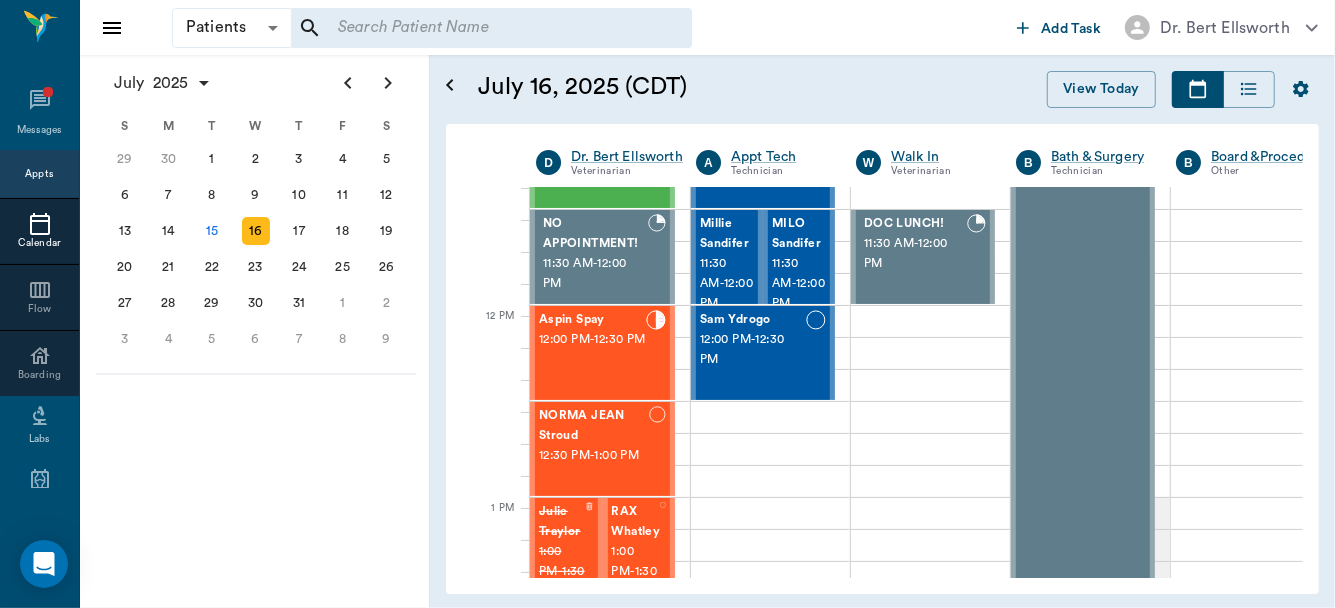 scroll, scrollTop: 630, scrollLeft: 0, axis: vertical 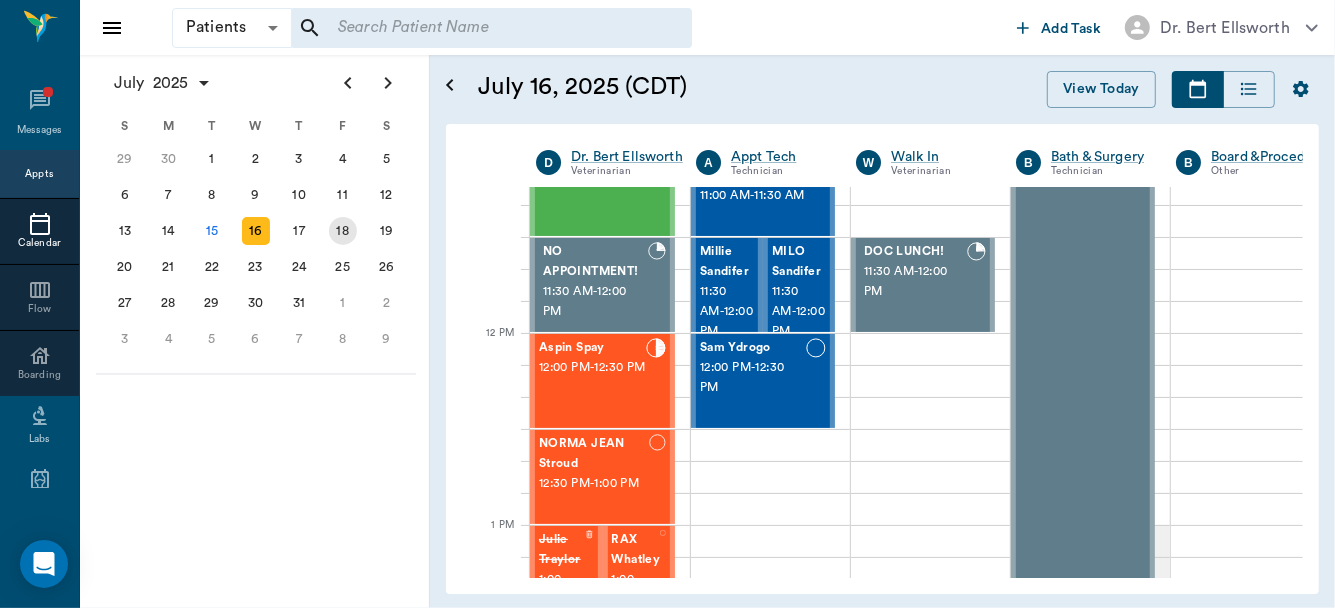 click on "18" at bounding box center (343, 231) 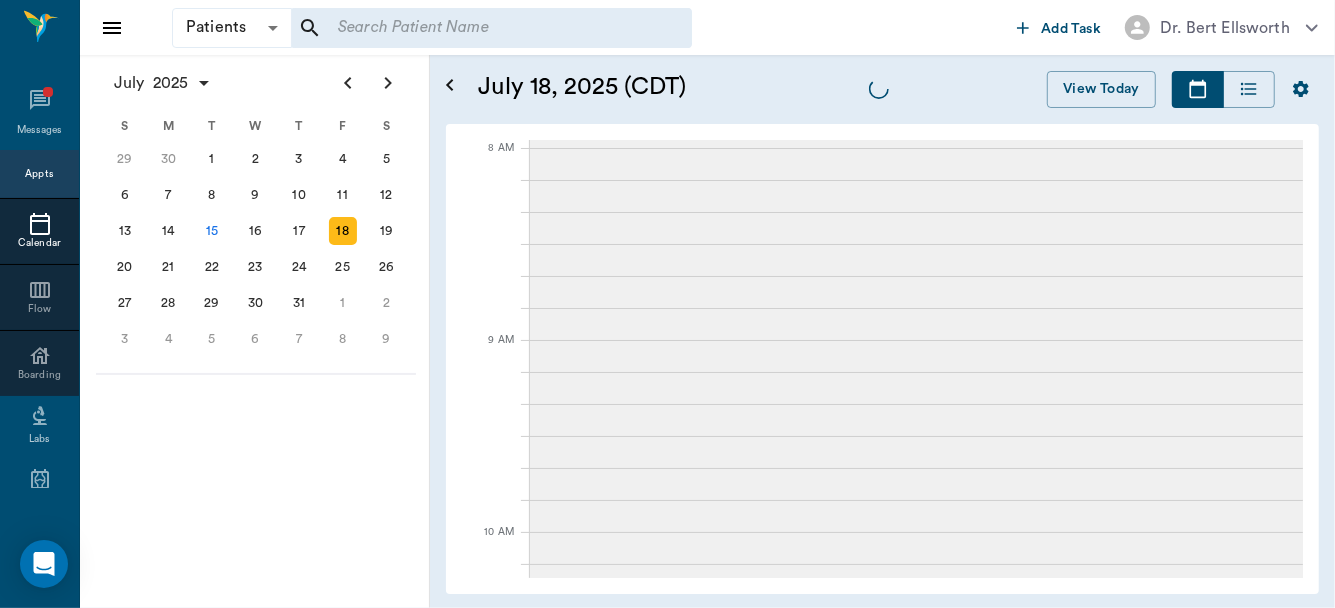 scroll, scrollTop: 0, scrollLeft: 0, axis: both 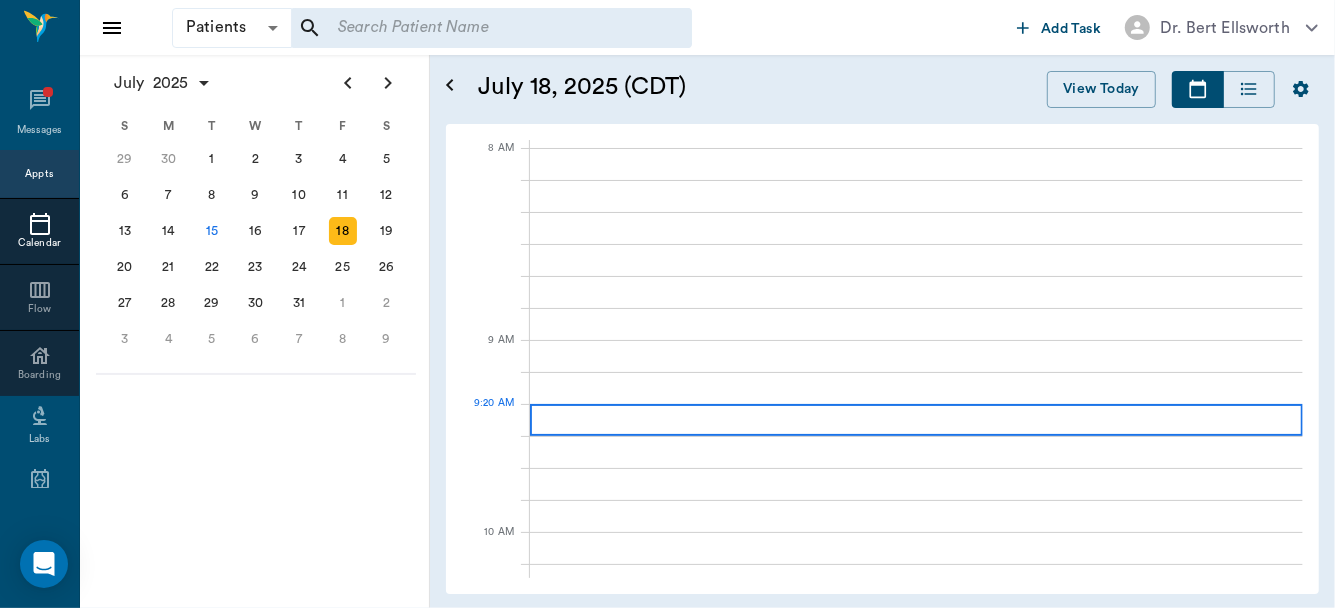 click at bounding box center [916, 420] 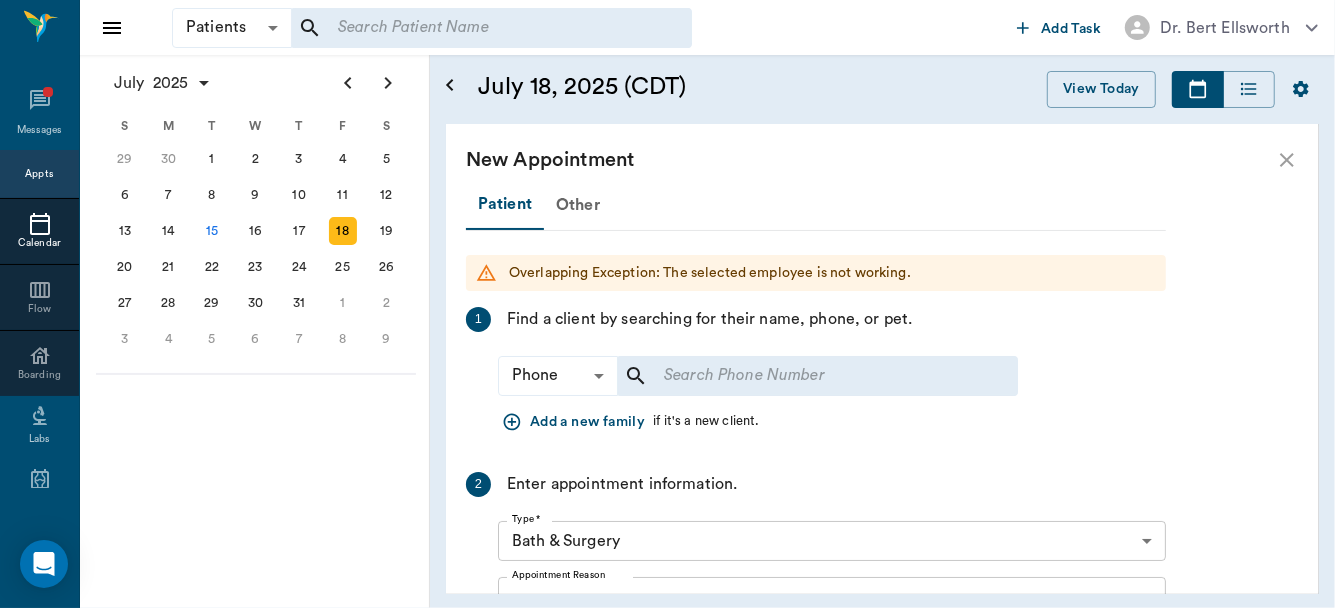 scroll, scrollTop: 0, scrollLeft: 0, axis: both 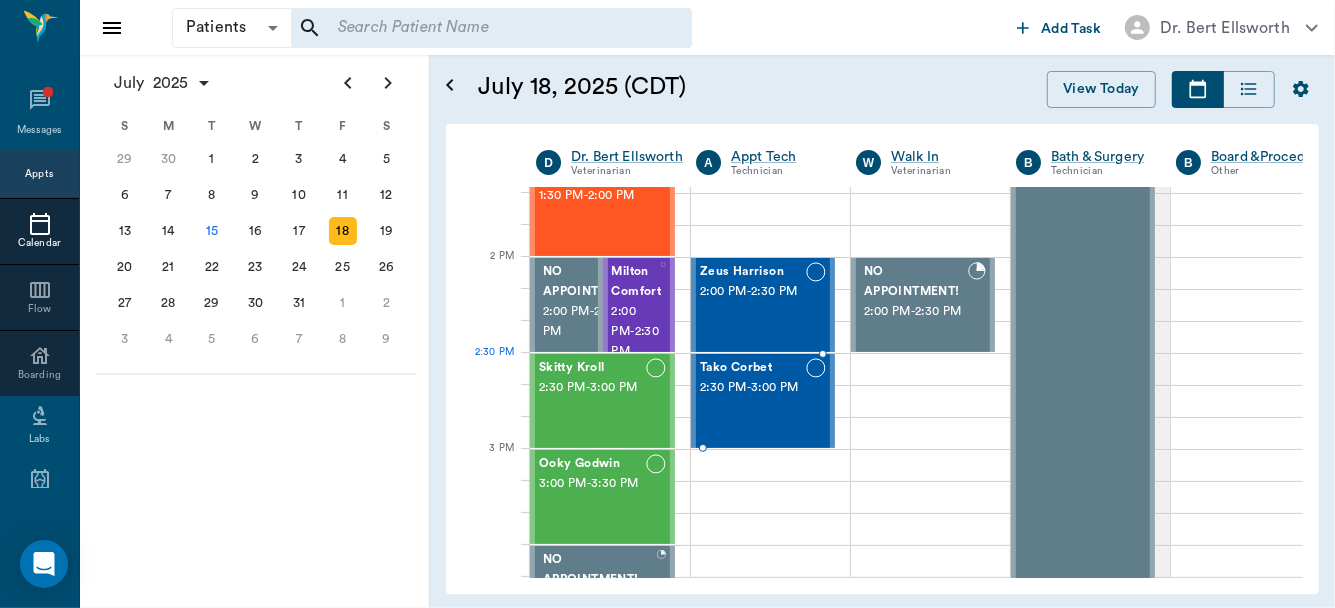 click on "Tako Corbet" at bounding box center [753, 368] 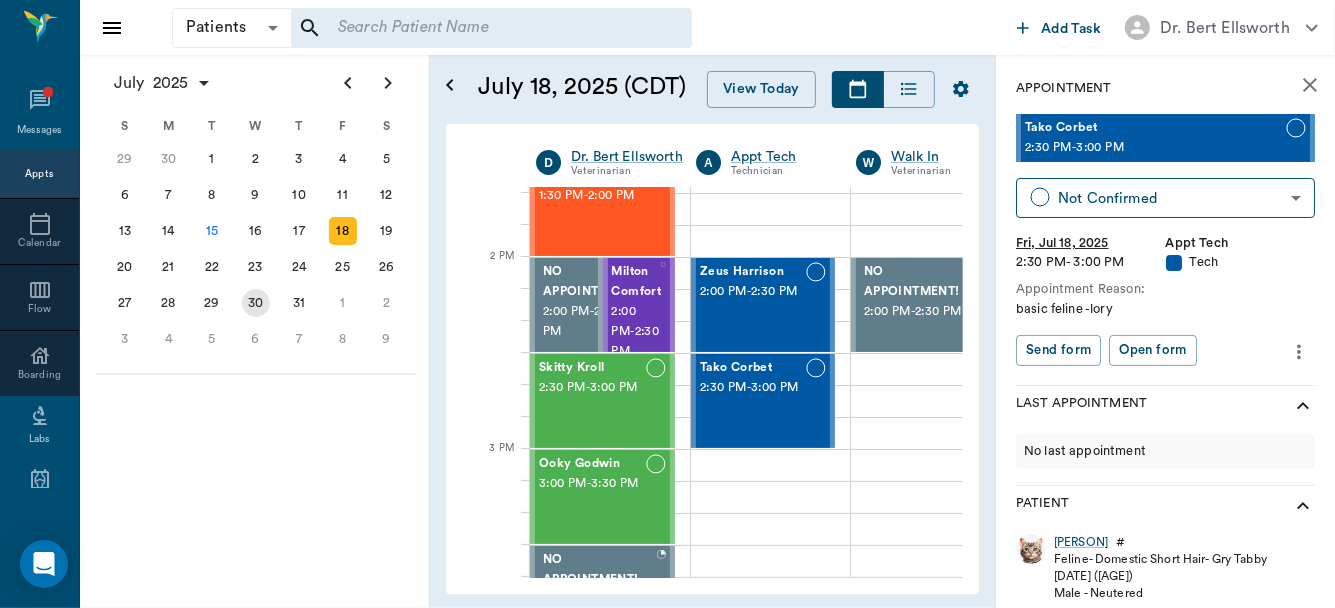 click on "30" at bounding box center (256, 303) 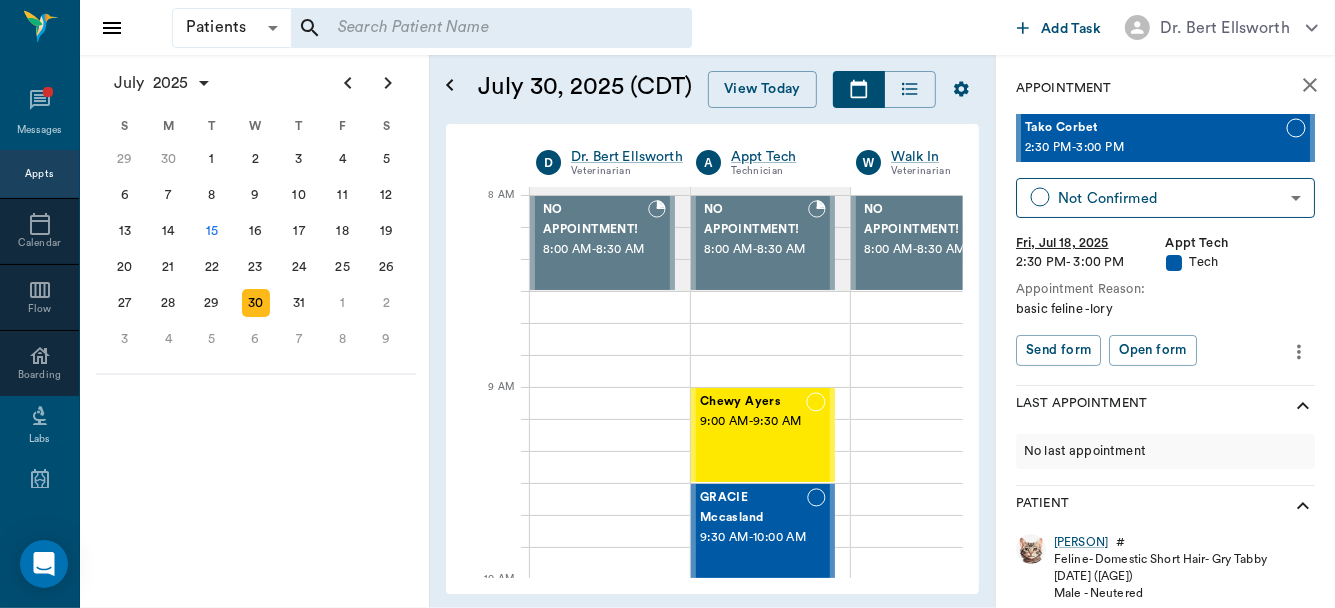scroll, scrollTop: 0, scrollLeft: 0, axis: both 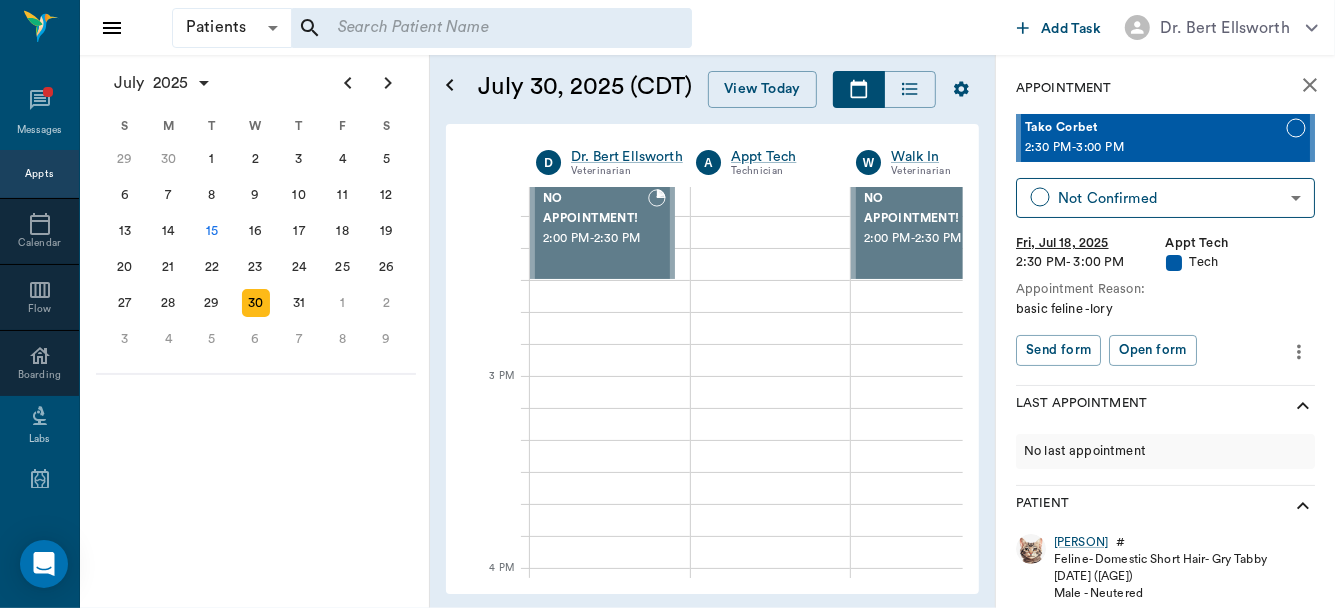 drag, startPoint x: 1092, startPoint y: 344, endPoint x: 1182, endPoint y: 218, distance: 154.84186 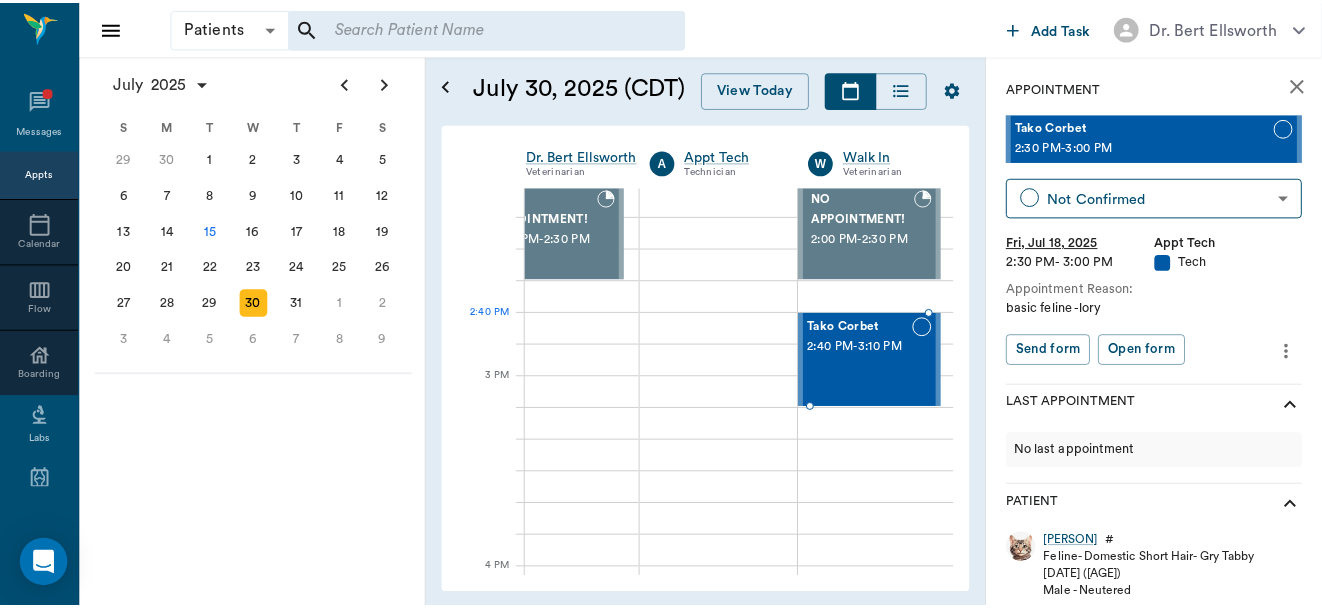 scroll, scrollTop: 1163, scrollLeft: 80, axis: both 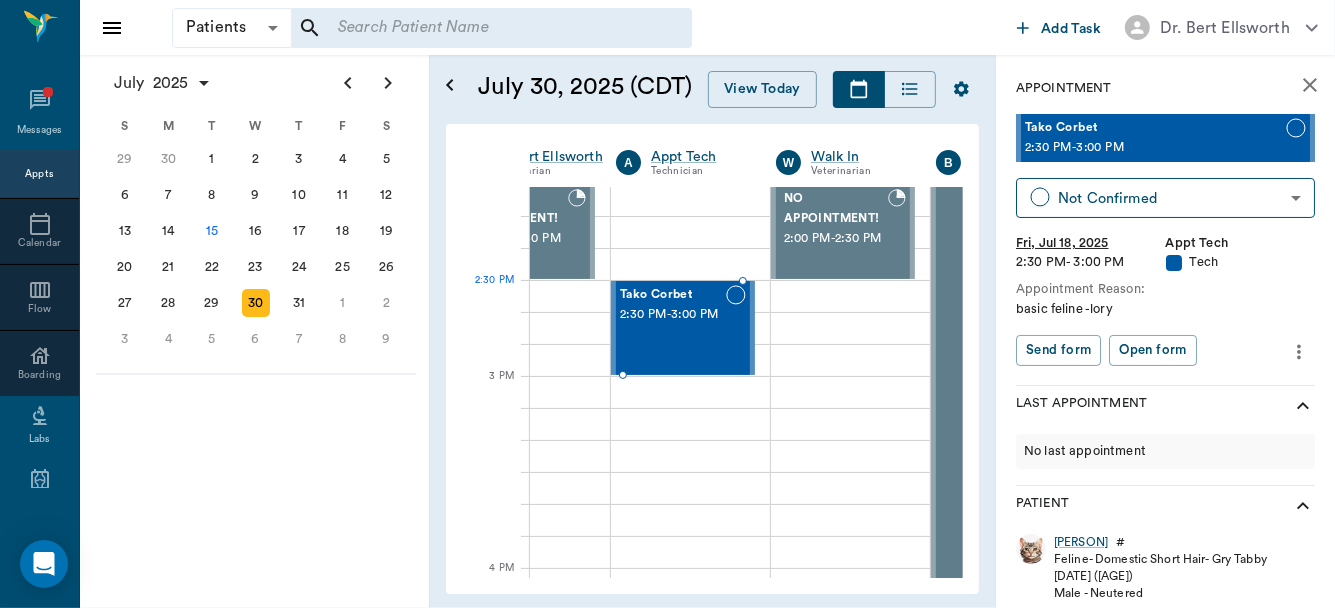 drag, startPoint x: 1160, startPoint y: 140, endPoint x: 706, endPoint y: 299, distance: 481.0374 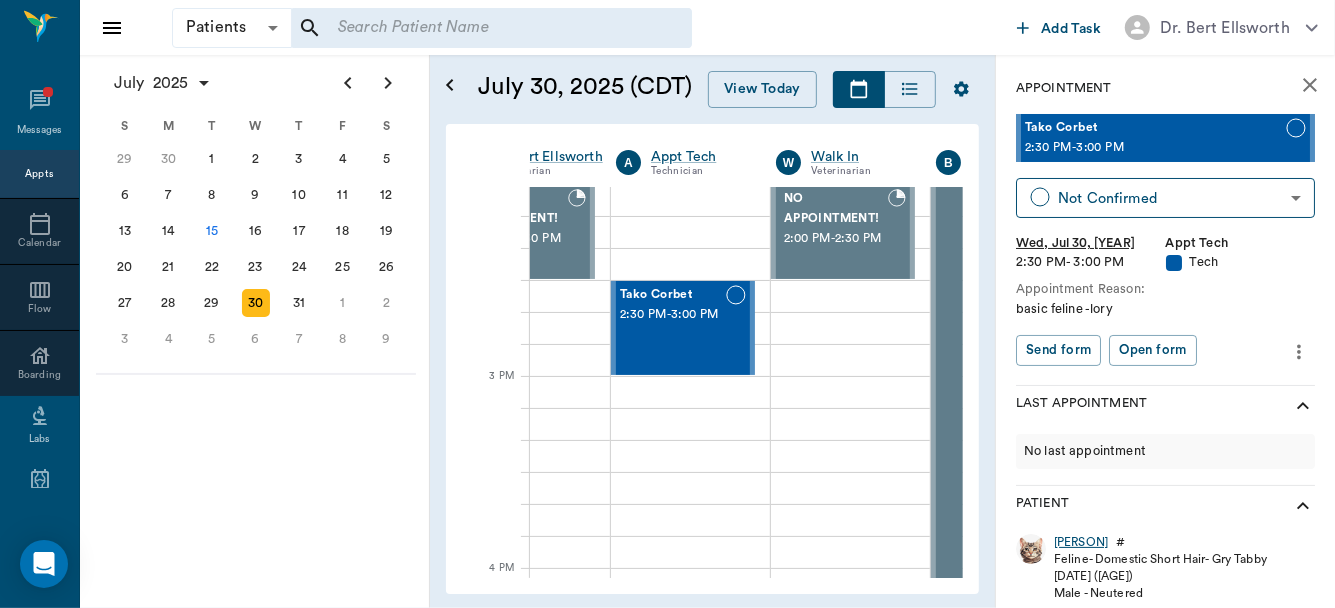 click on "Tako" at bounding box center [1081, 542] 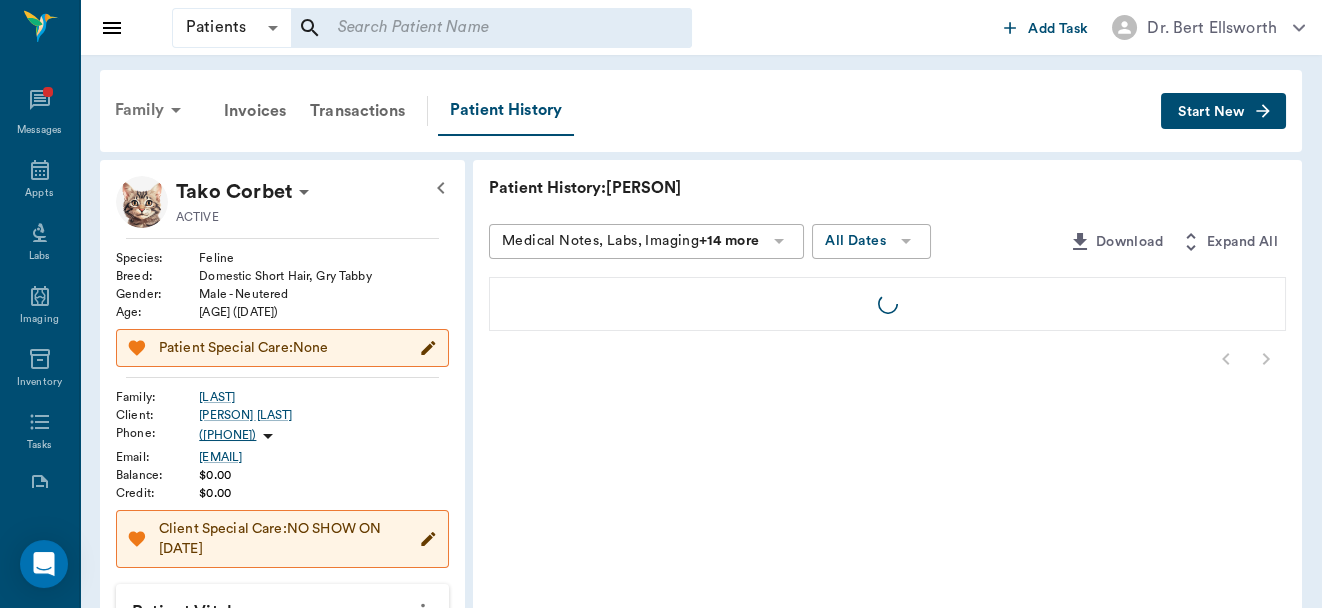 click 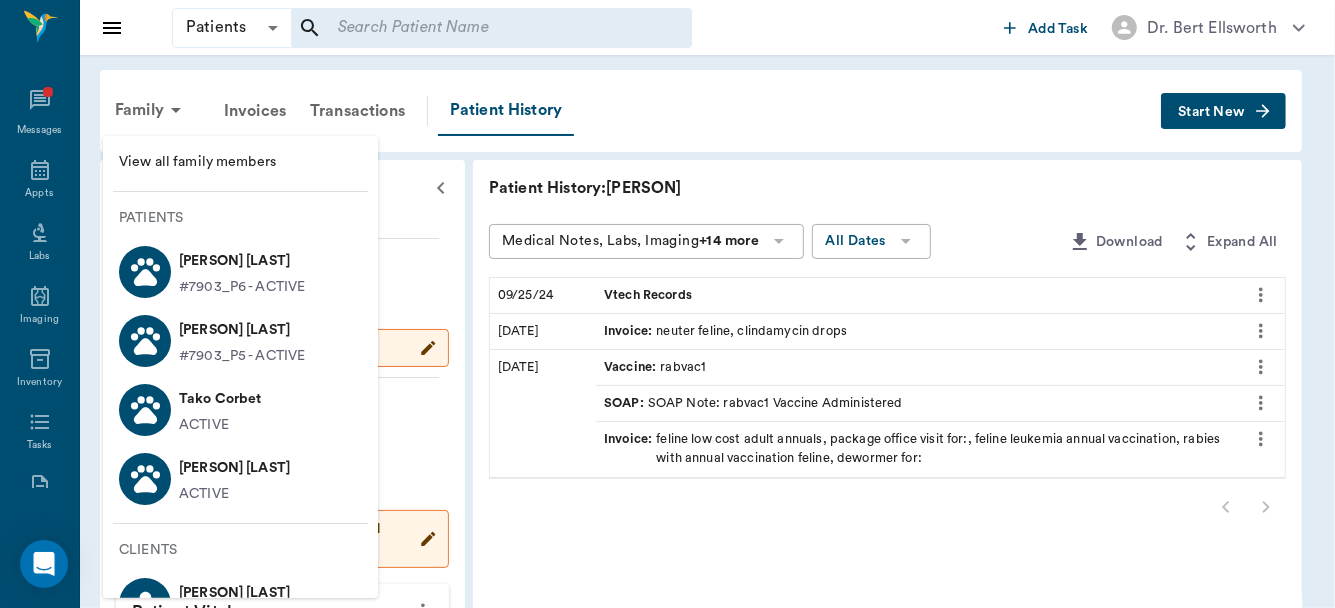 click on "Fish Corbet" at bounding box center (242, 261) 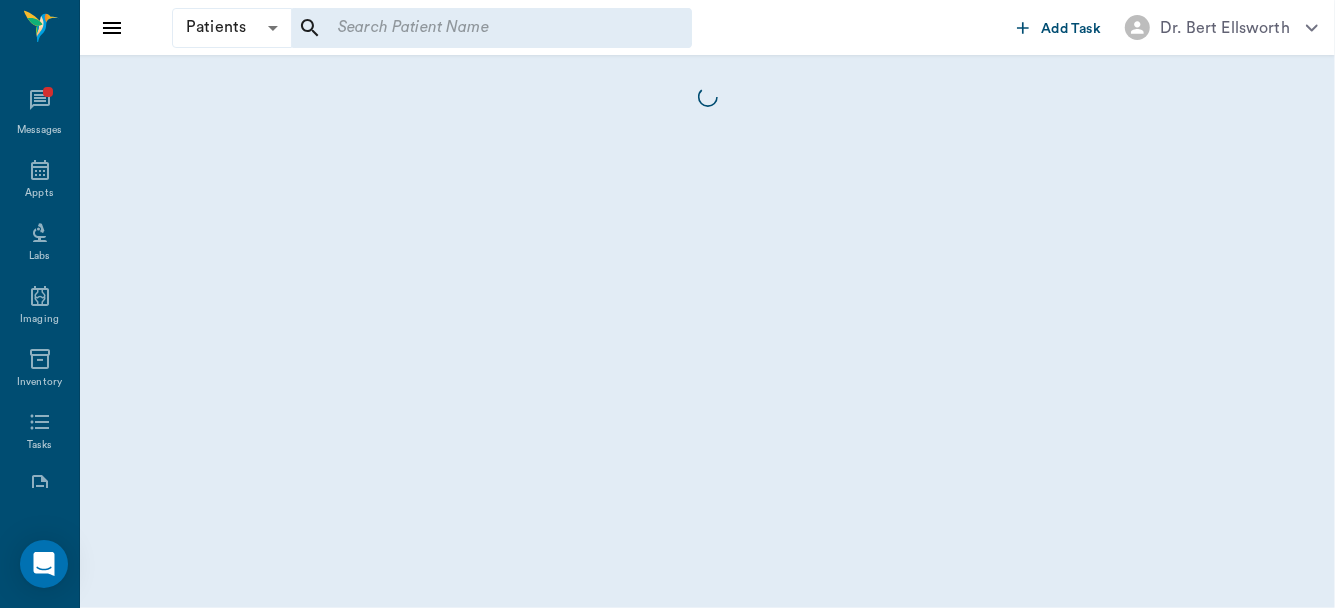 click on "Patients Patients ​ ​ Add Task Dr. Bert Ellsworth Nectar Messages Appts Labs Imaging Inventory Tasks Forms Staff Reports Lookup Settings NectarVet | Cass County Vet Clinic
40 Settings Sign Out" at bounding box center [667, 304] 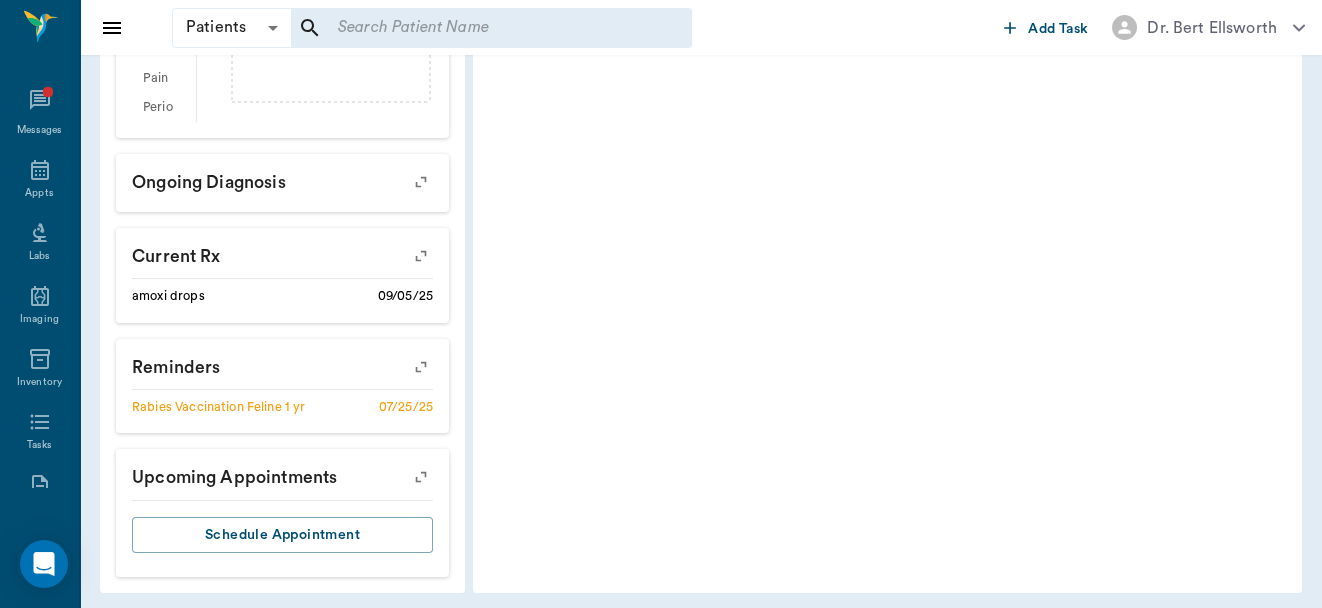 scroll, scrollTop: 804, scrollLeft: 0, axis: vertical 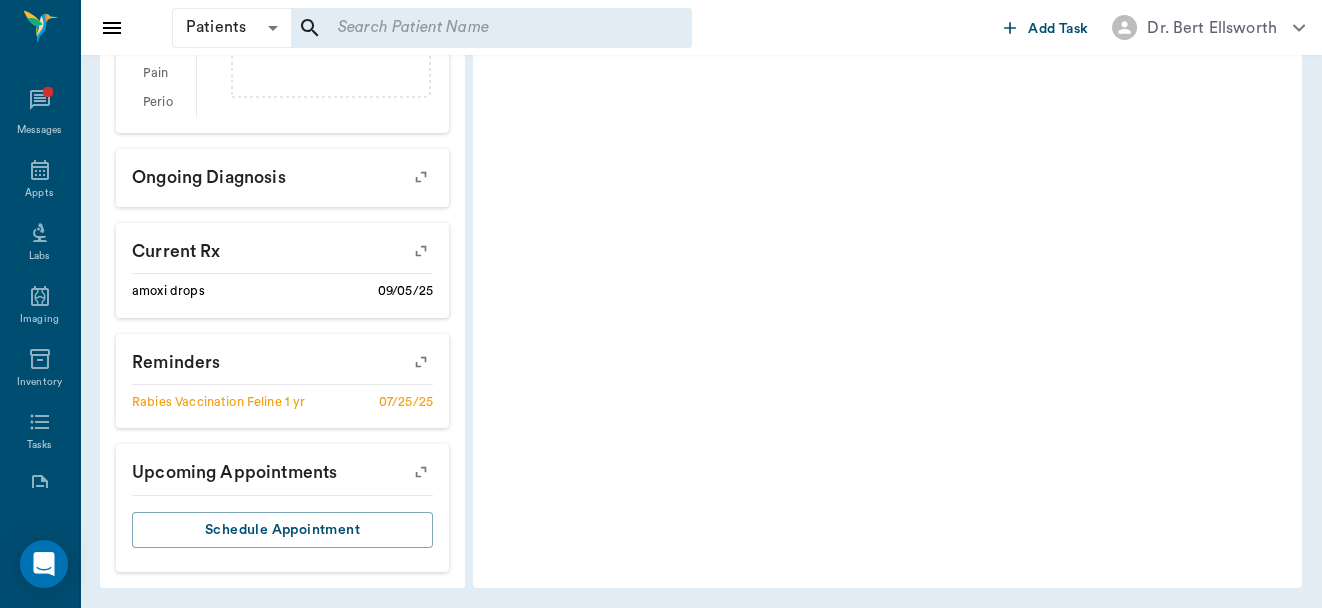 click at bounding box center [421, 361] 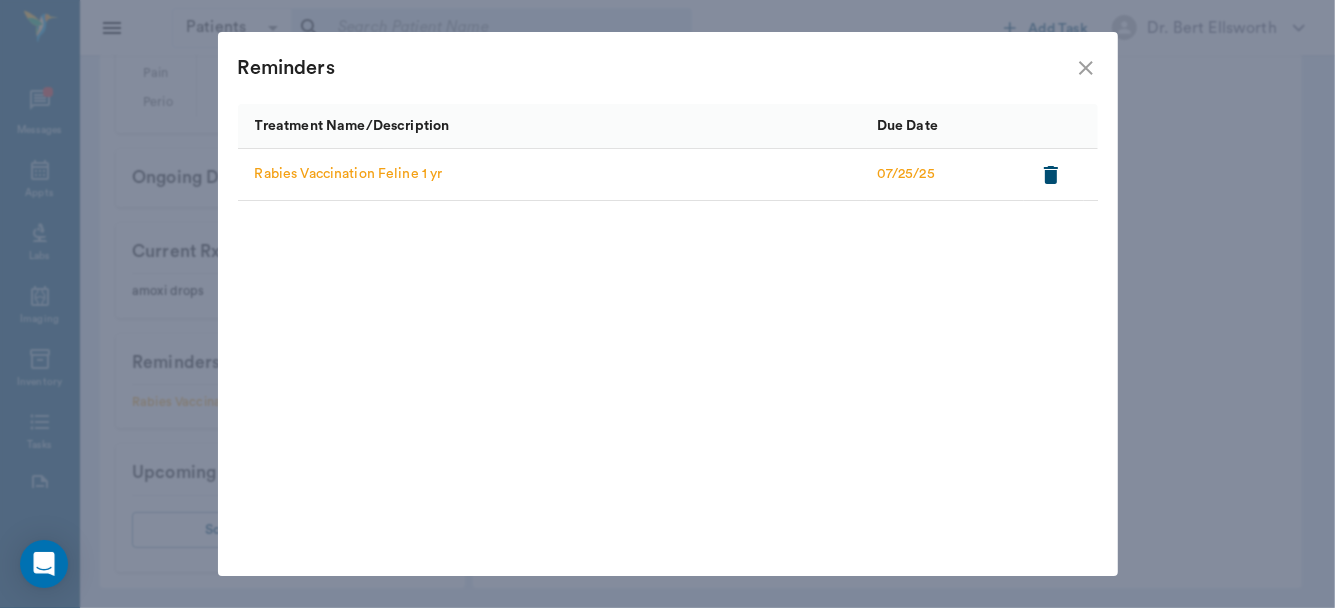 click 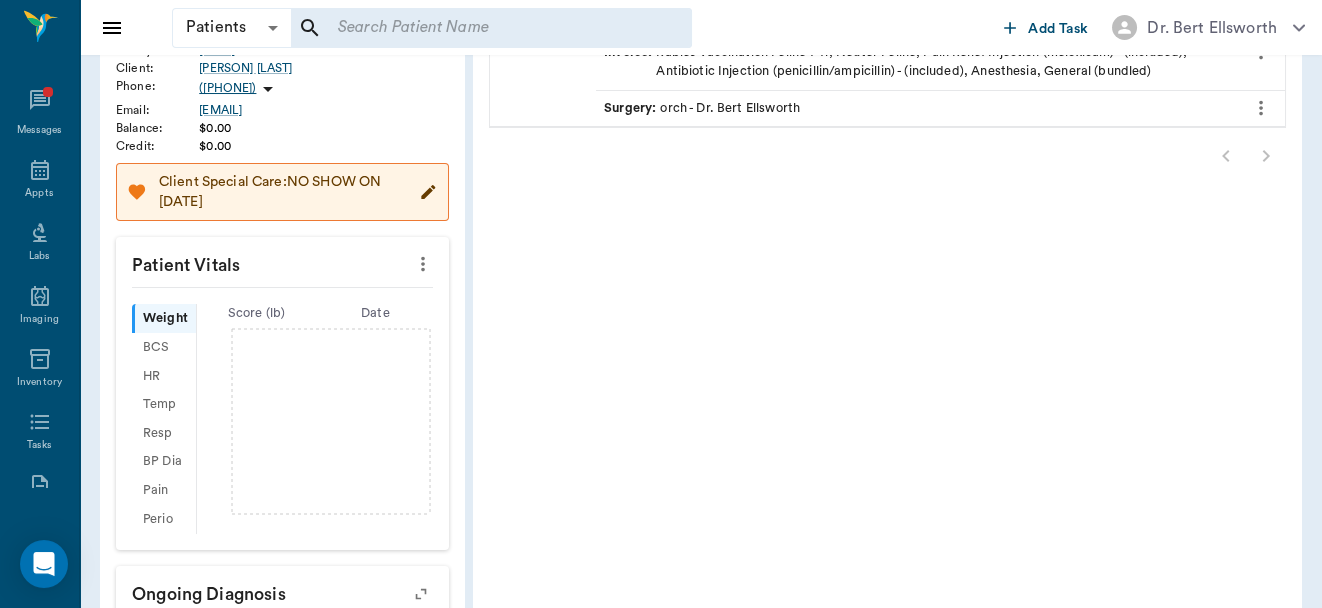 scroll, scrollTop: 108, scrollLeft: 0, axis: vertical 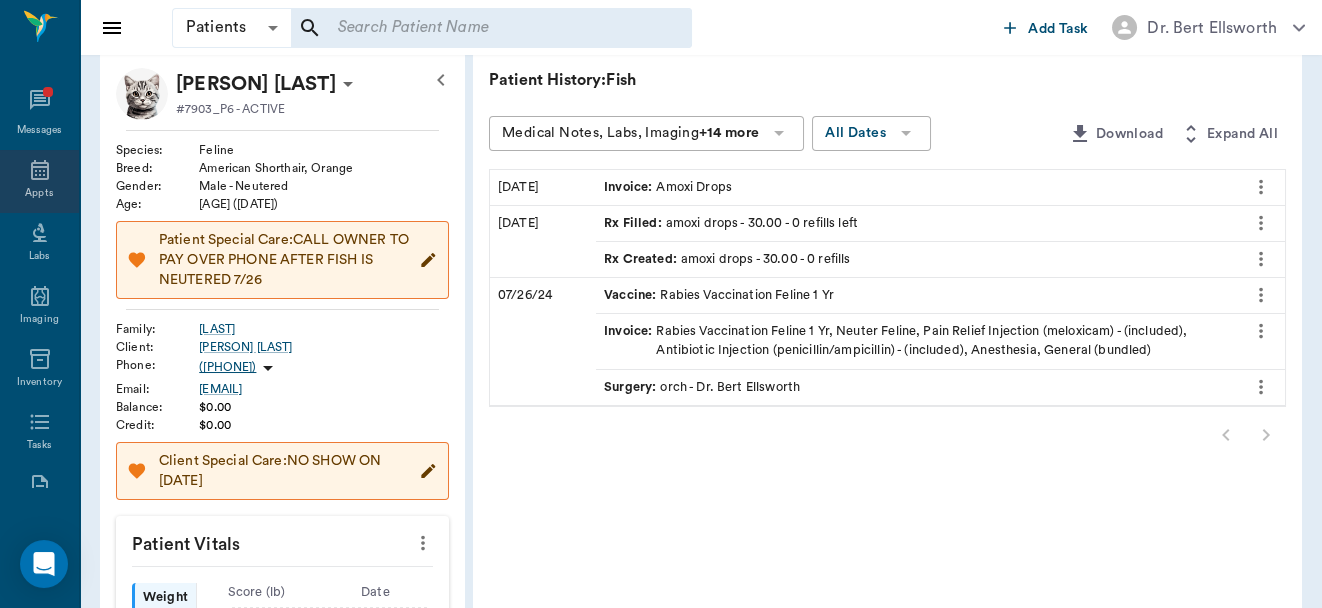 click 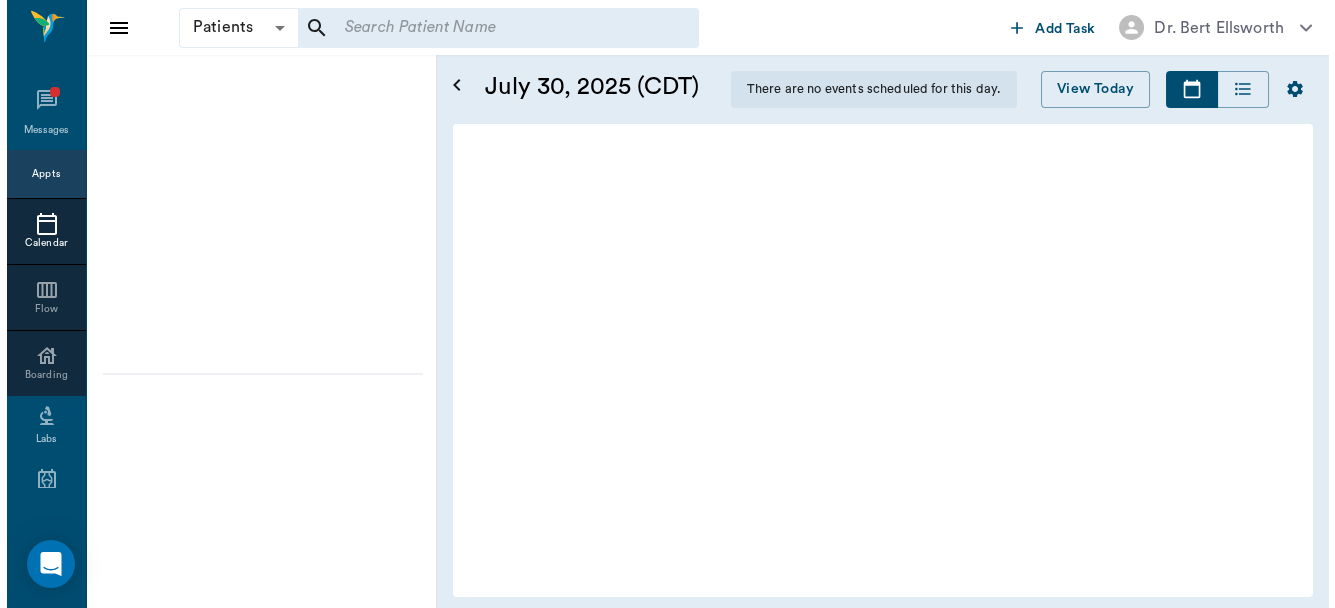 scroll, scrollTop: 0, scrollLeft: 0, axis: both 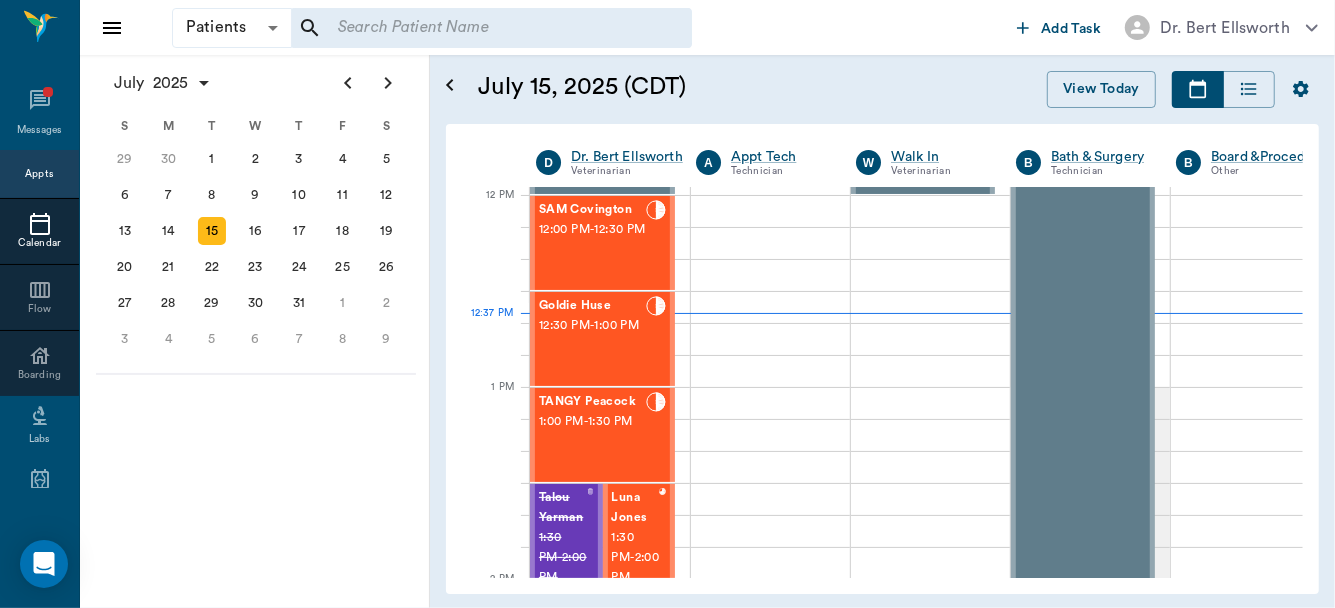 click at bounding box center [491, 28] 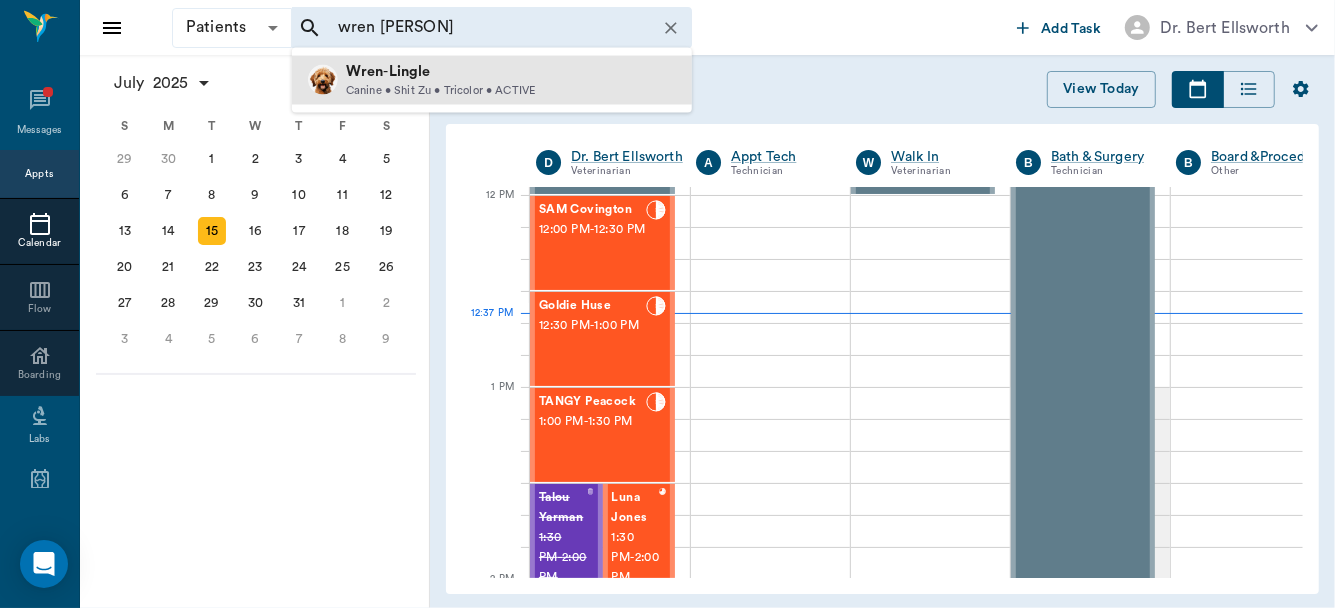click on "Wren" at bounding box center [365, 71] 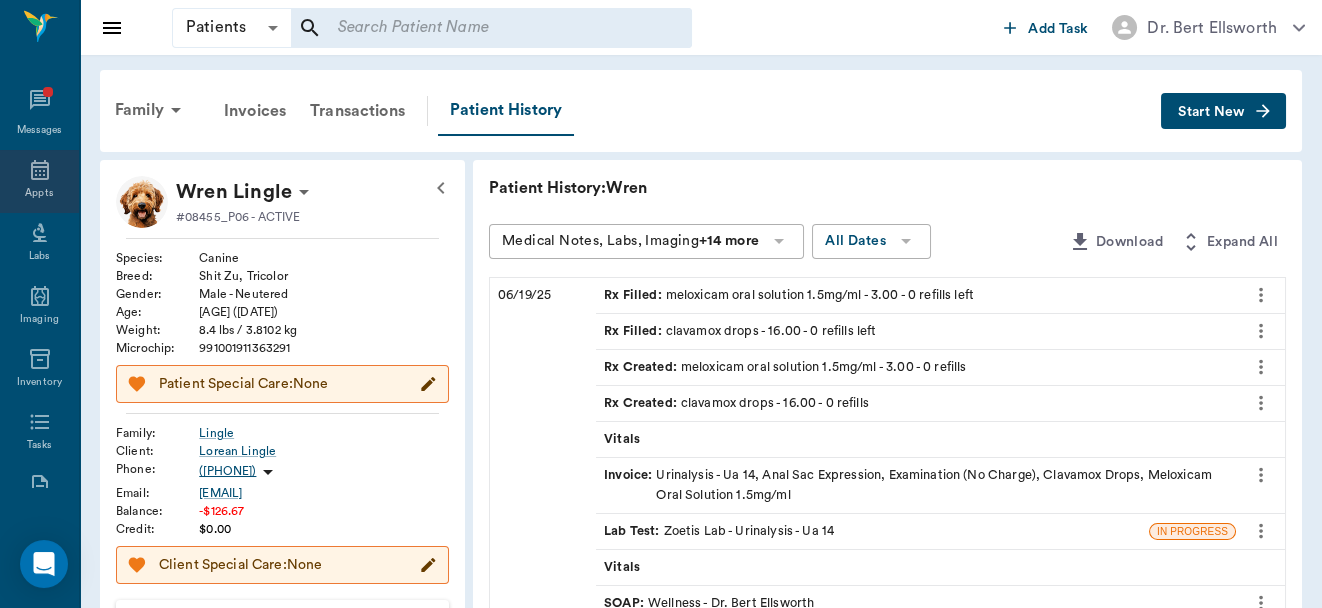 click 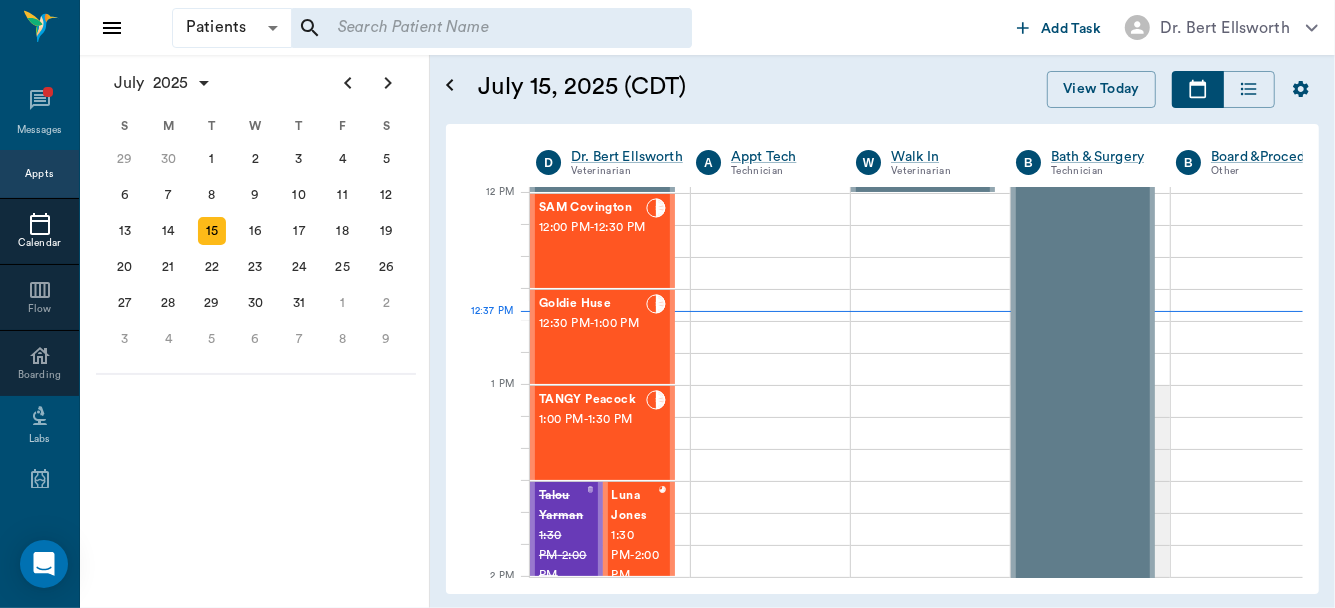 scroll, scrollTop: 770, scrollLeft: 0, axis: vertical 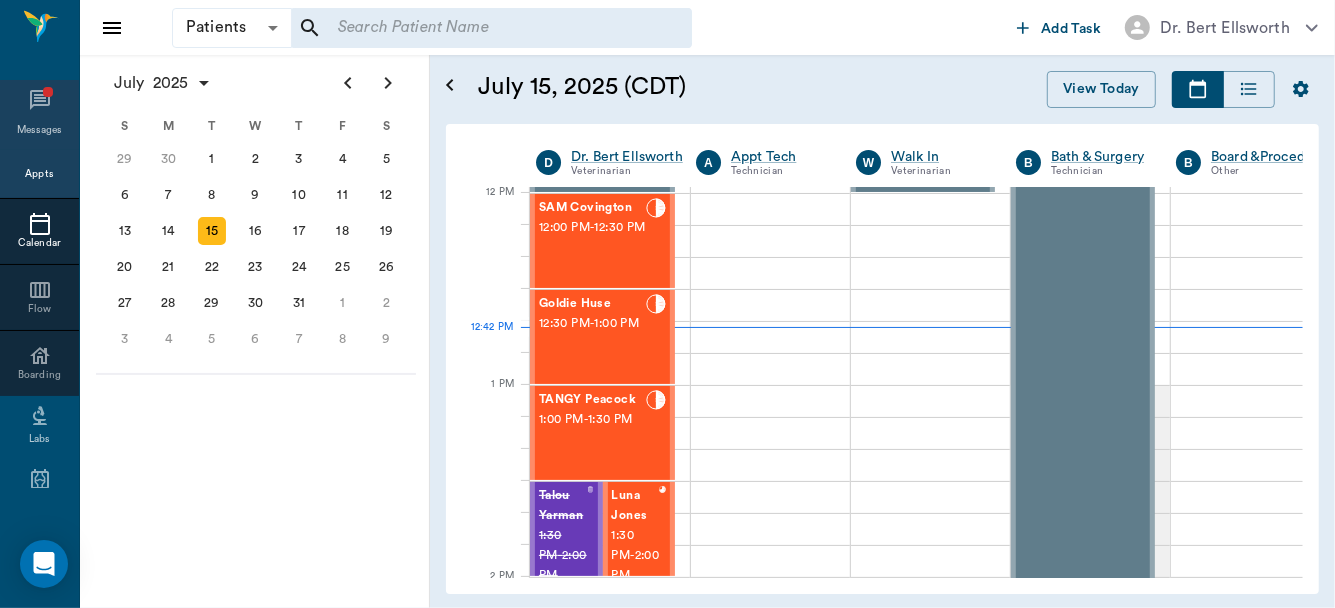 click at bounding box center (40, 103) 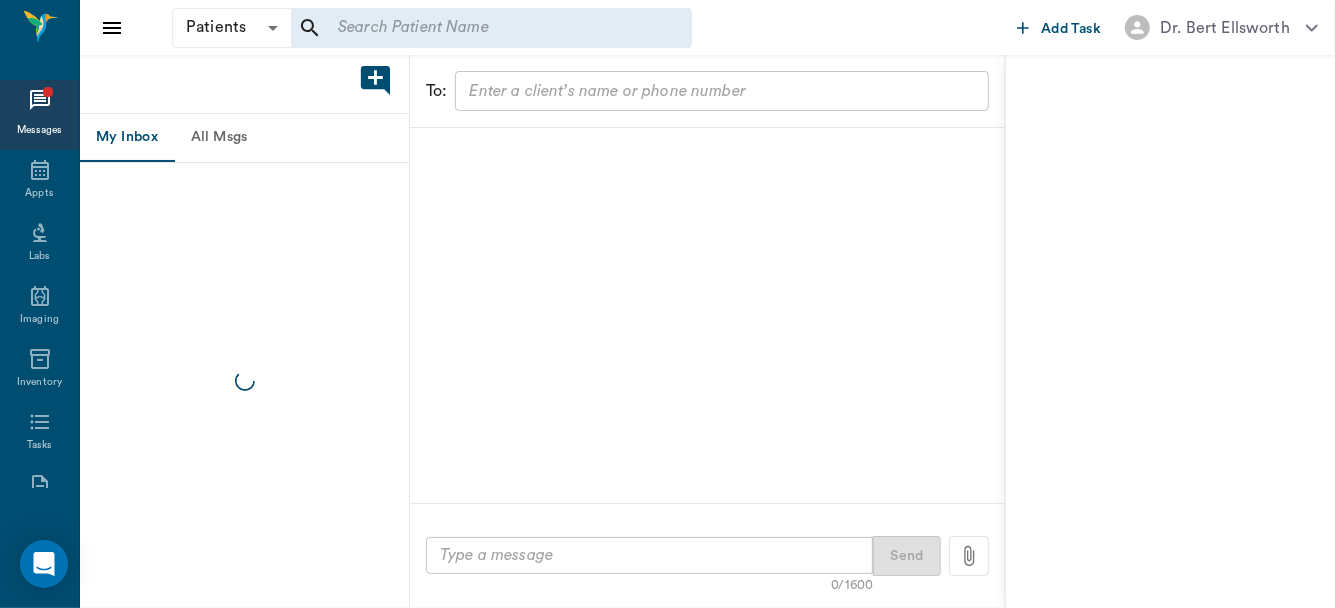 click at bounding box center (244, 381) 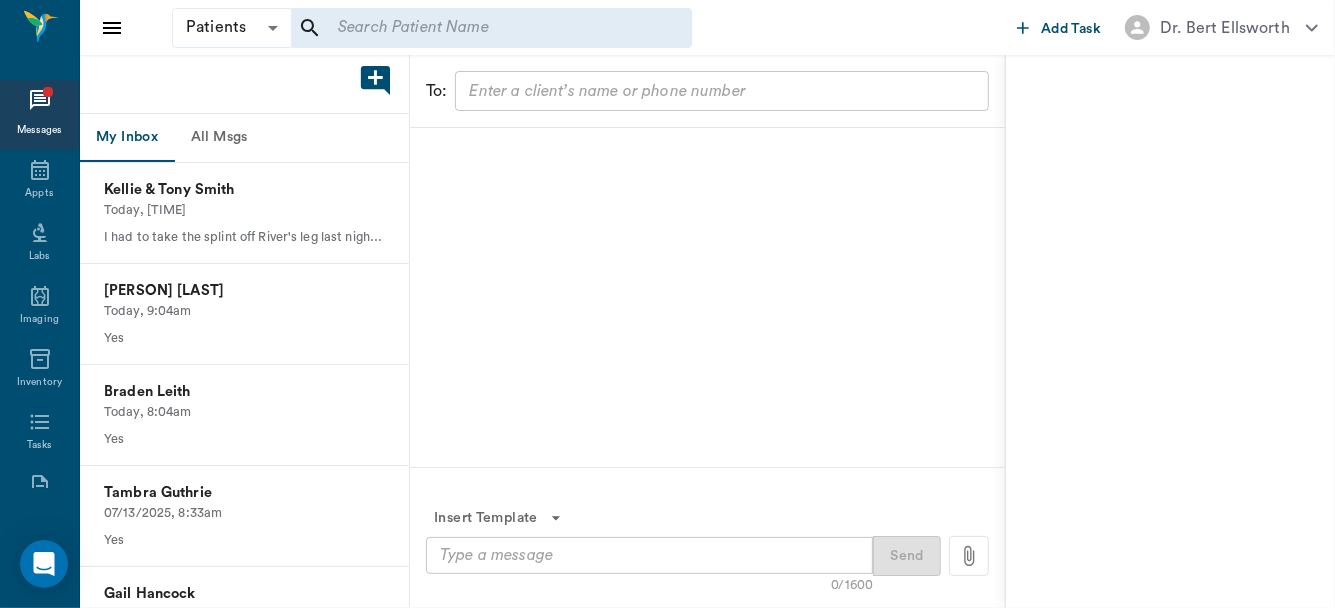 click 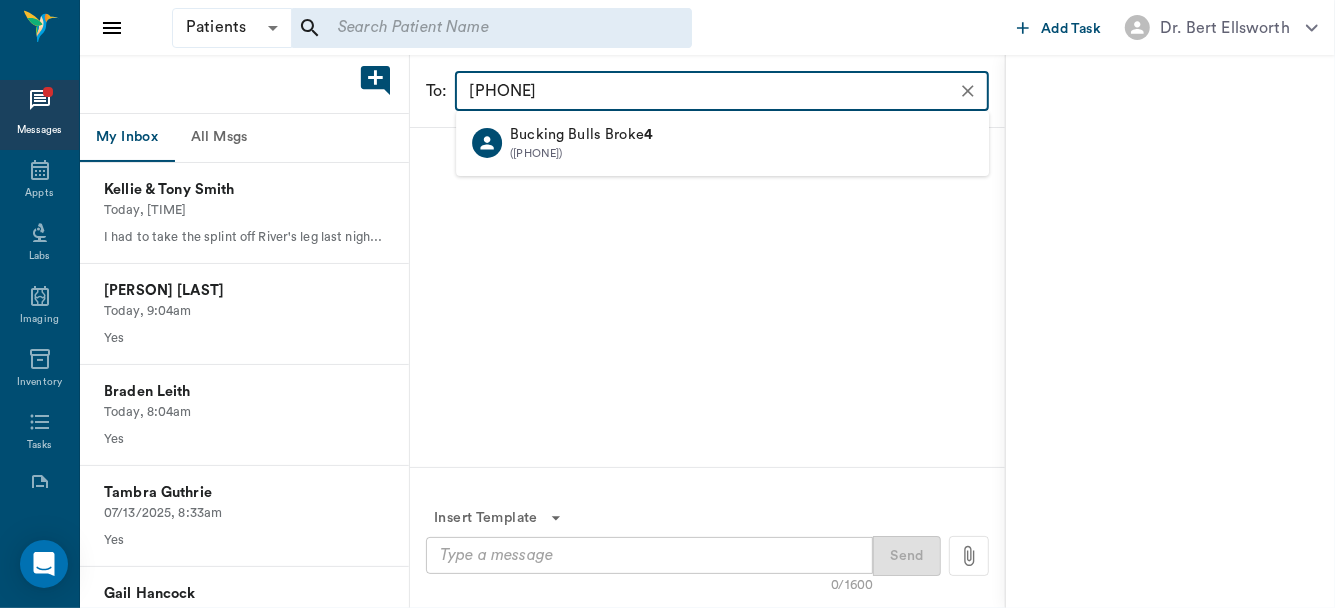type on "430 999 2847" 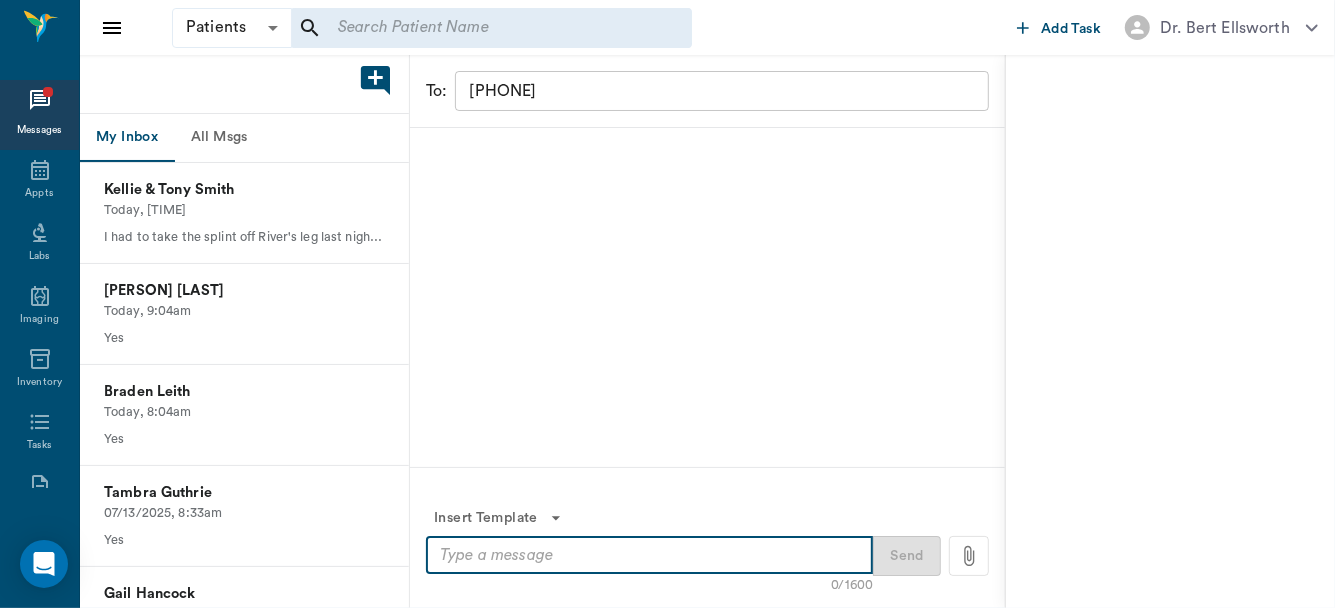 click at bounding box center [649, 555] 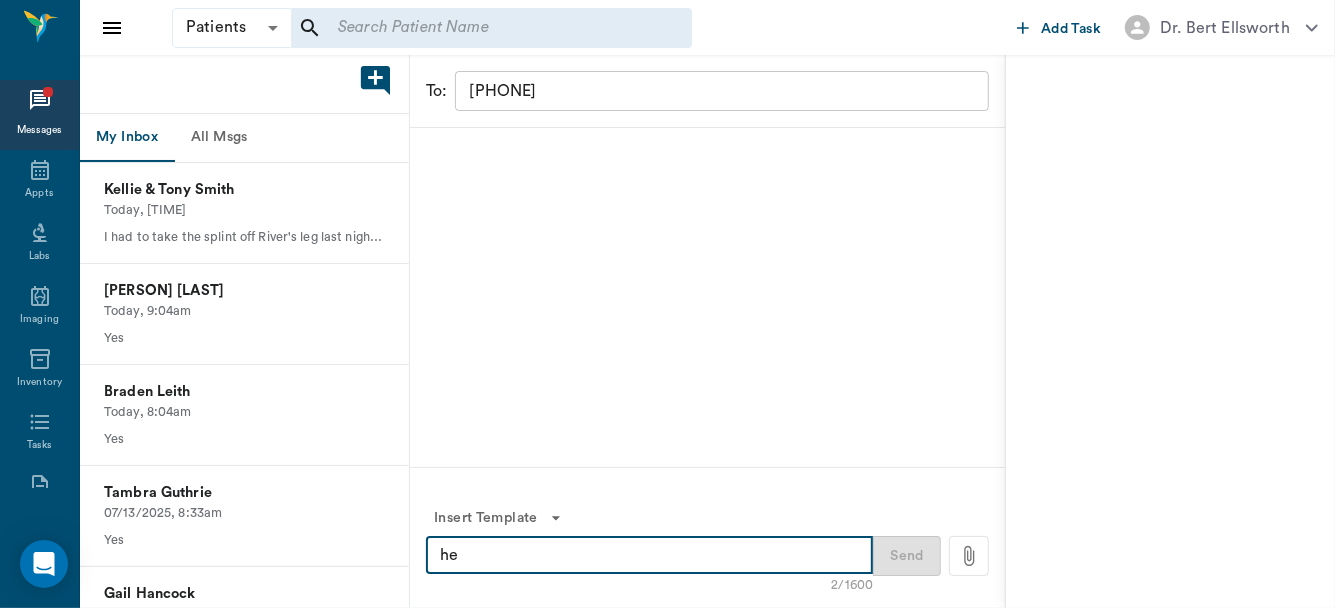type on "h" 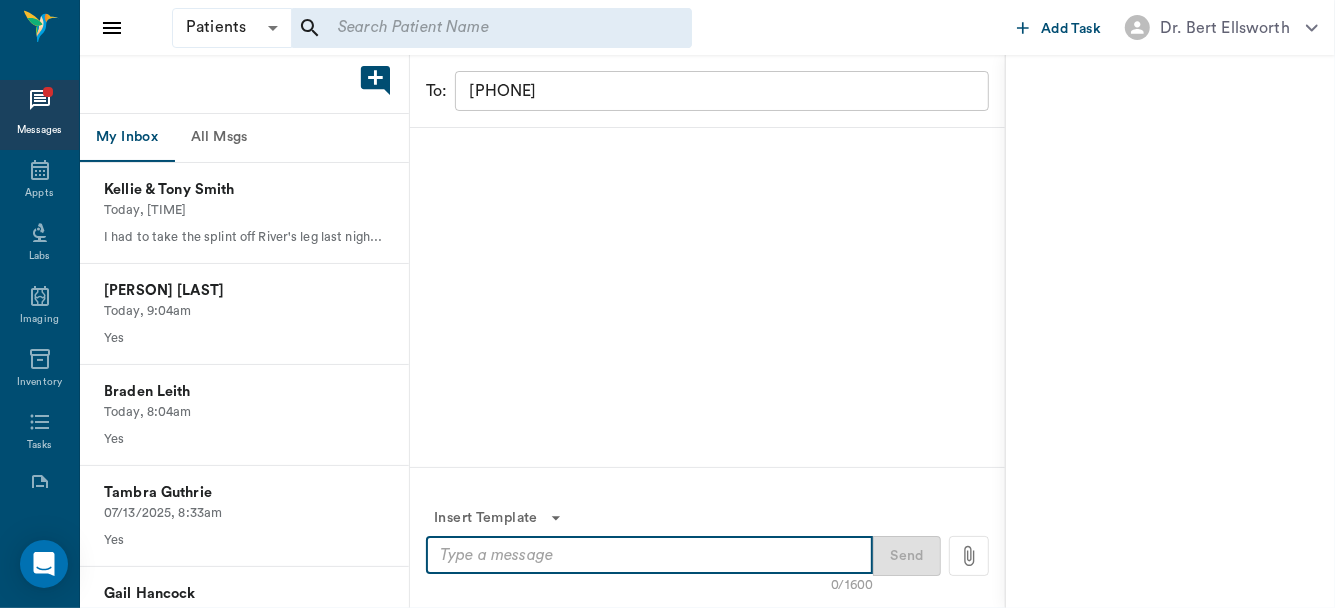 type on "h" 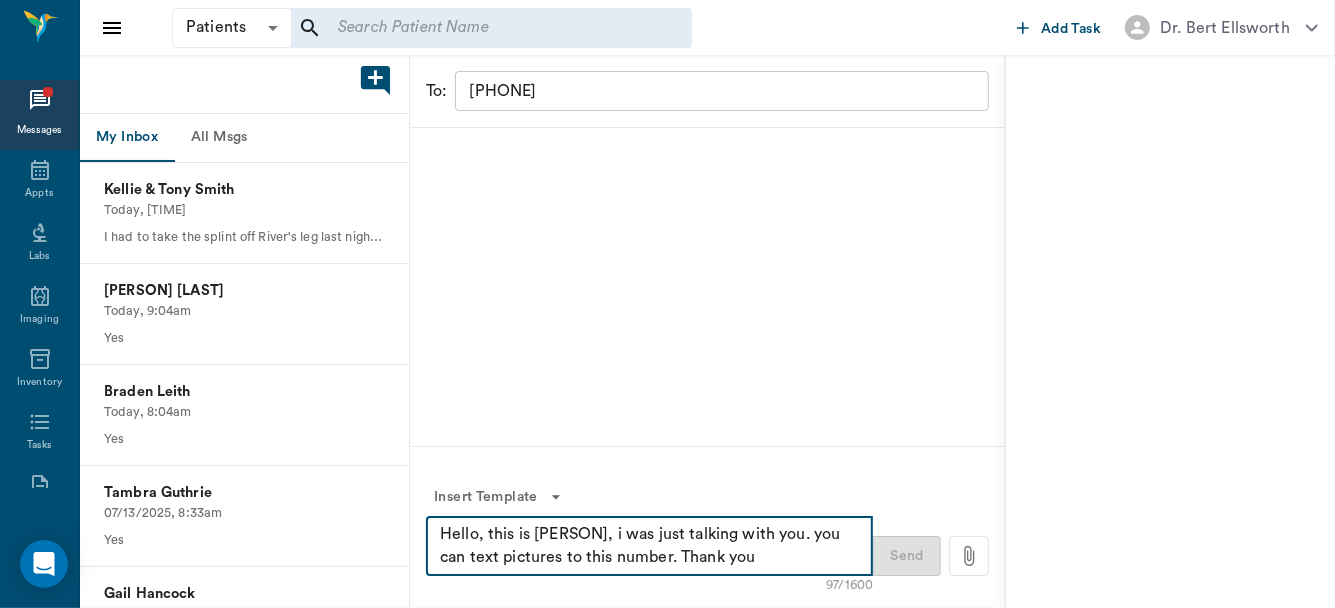 click on "Send" at bounding box center (931, 556) 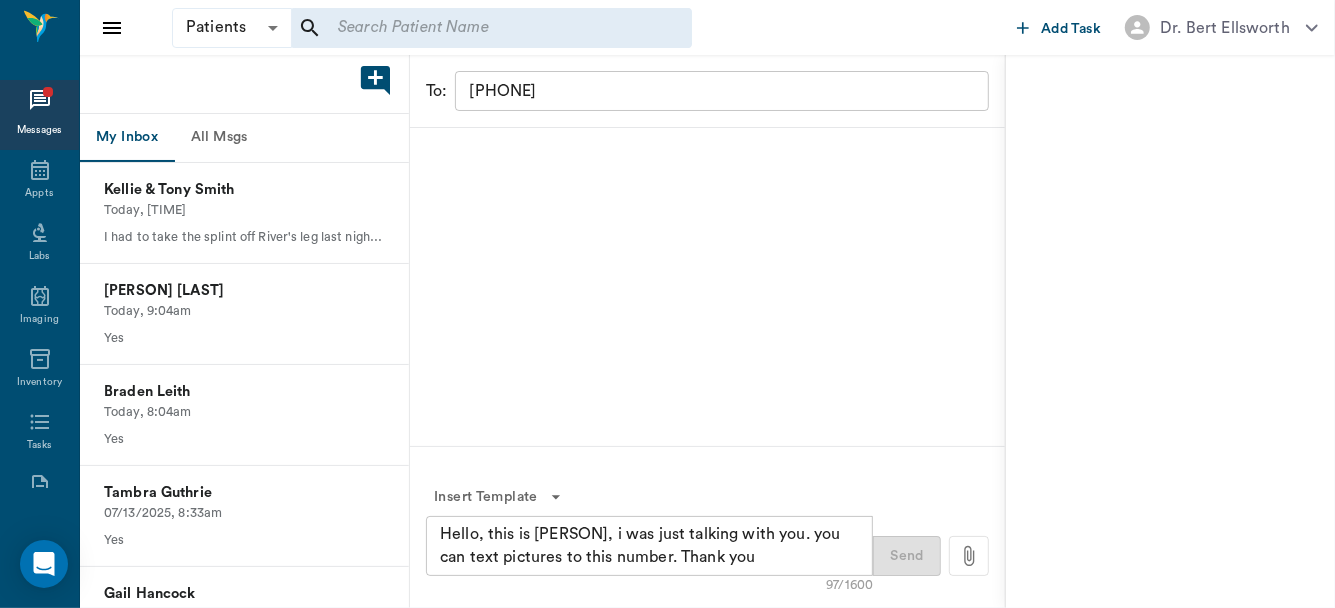 click on "Send" at bounding box center [931, 556] 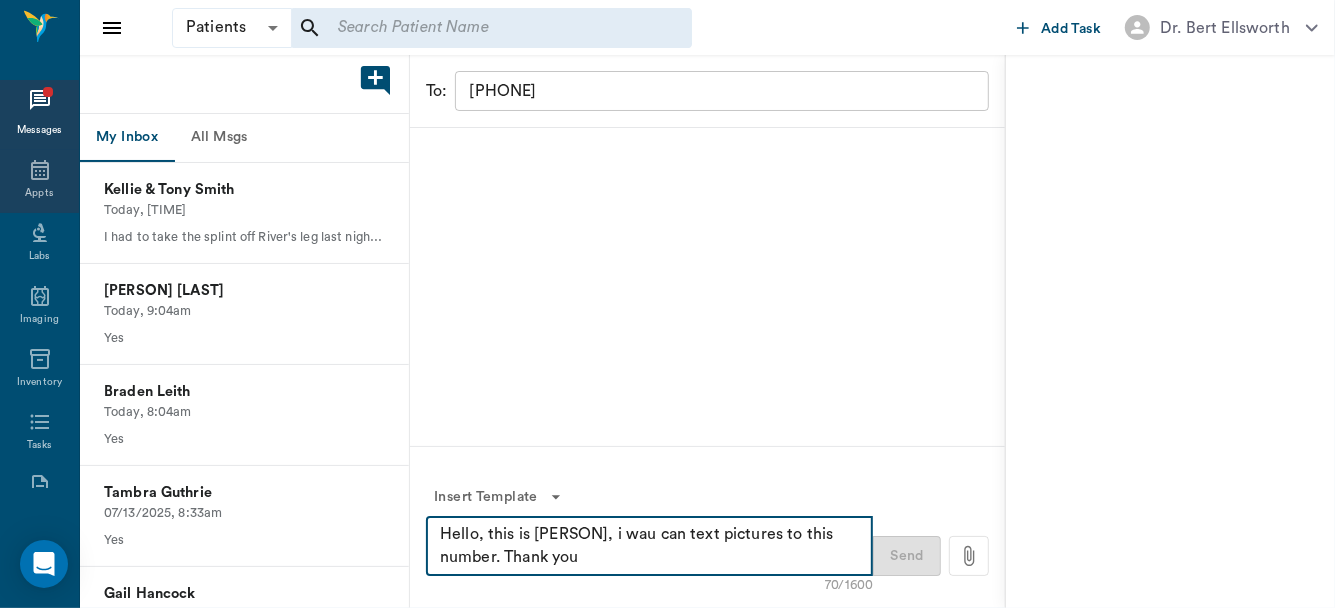 type on "Hello, this is Lory, i wau can text pictures to this number. Thank you" 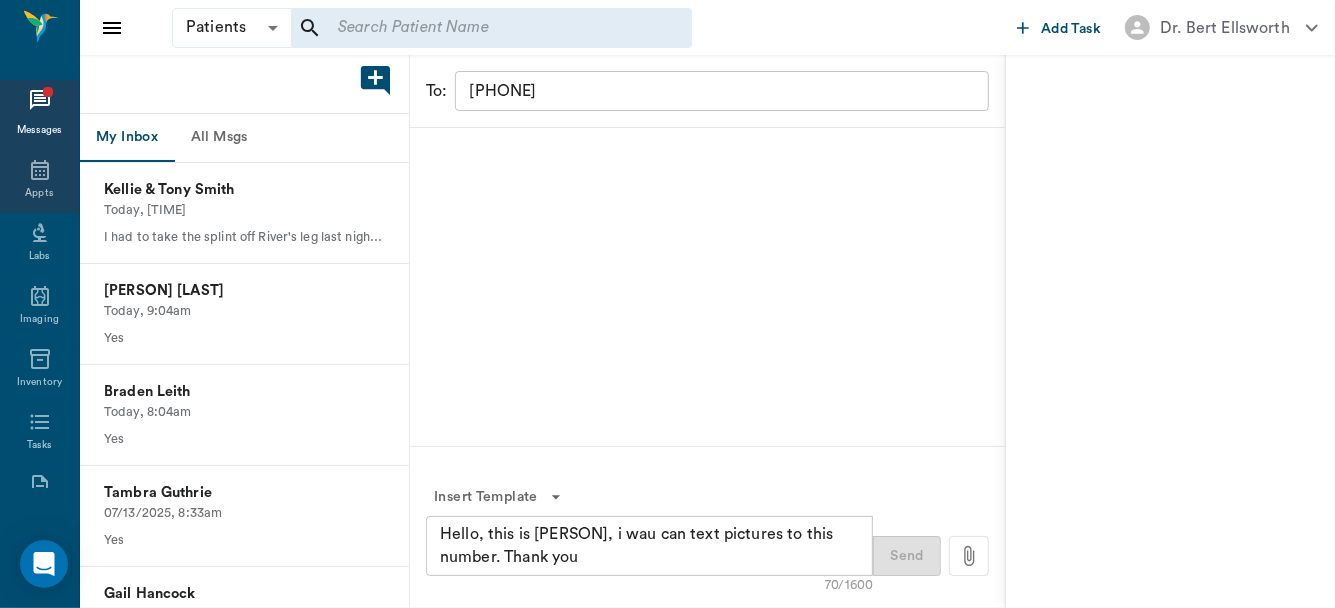 click on "Appts" at bounding box center (39, 181) 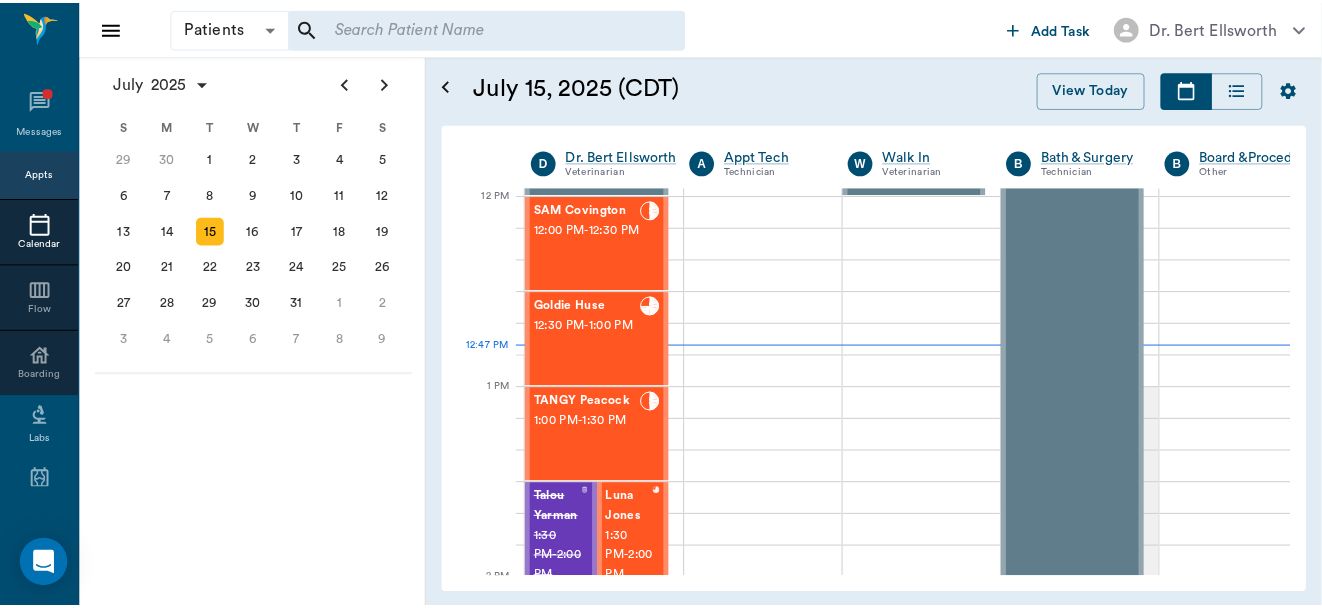 scroll, scrollTop: 768, scrollLeft: 0, axis: vertical 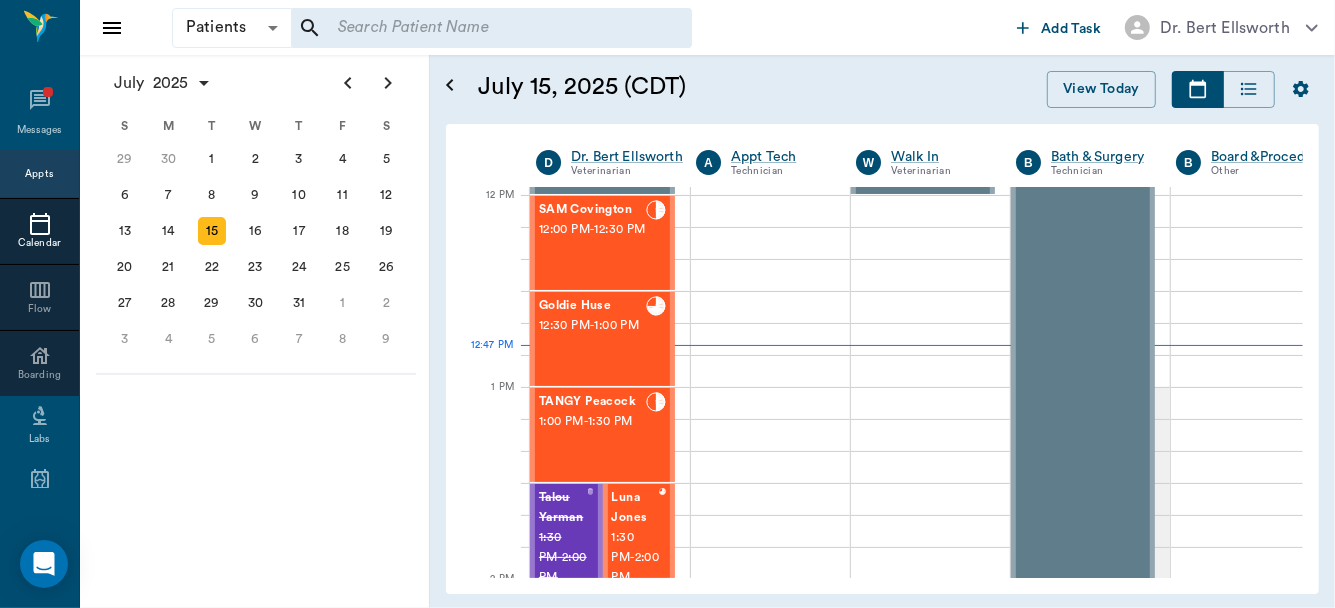 click at bounding box center [491, 28] 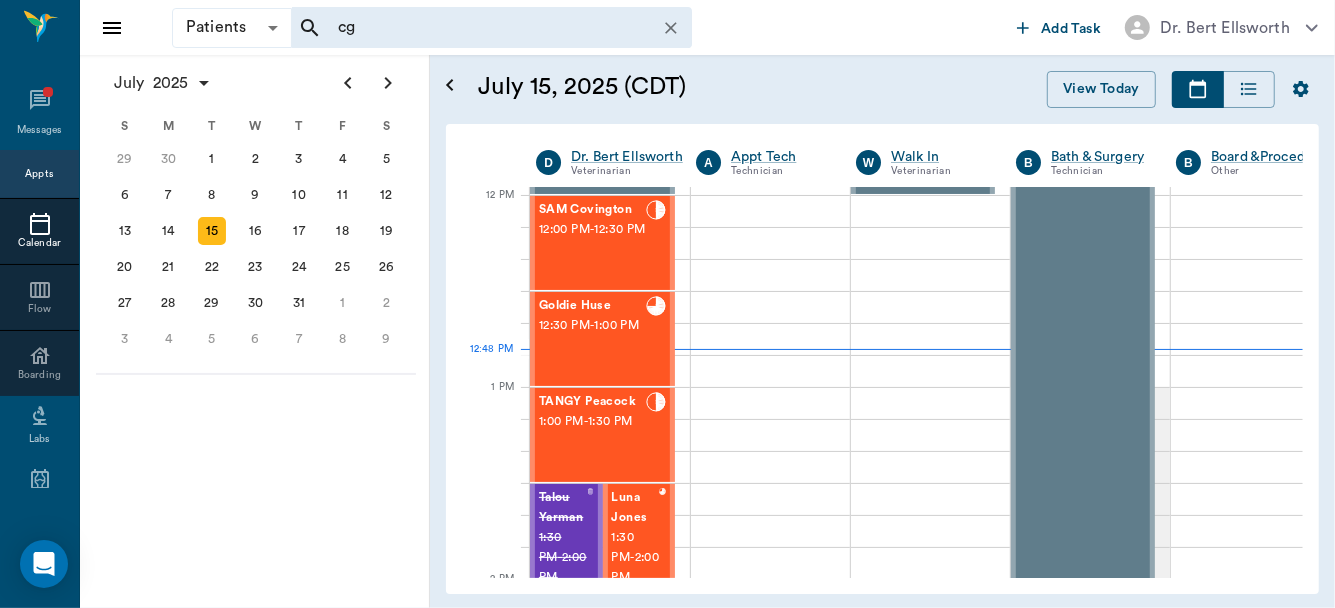 type on "c" 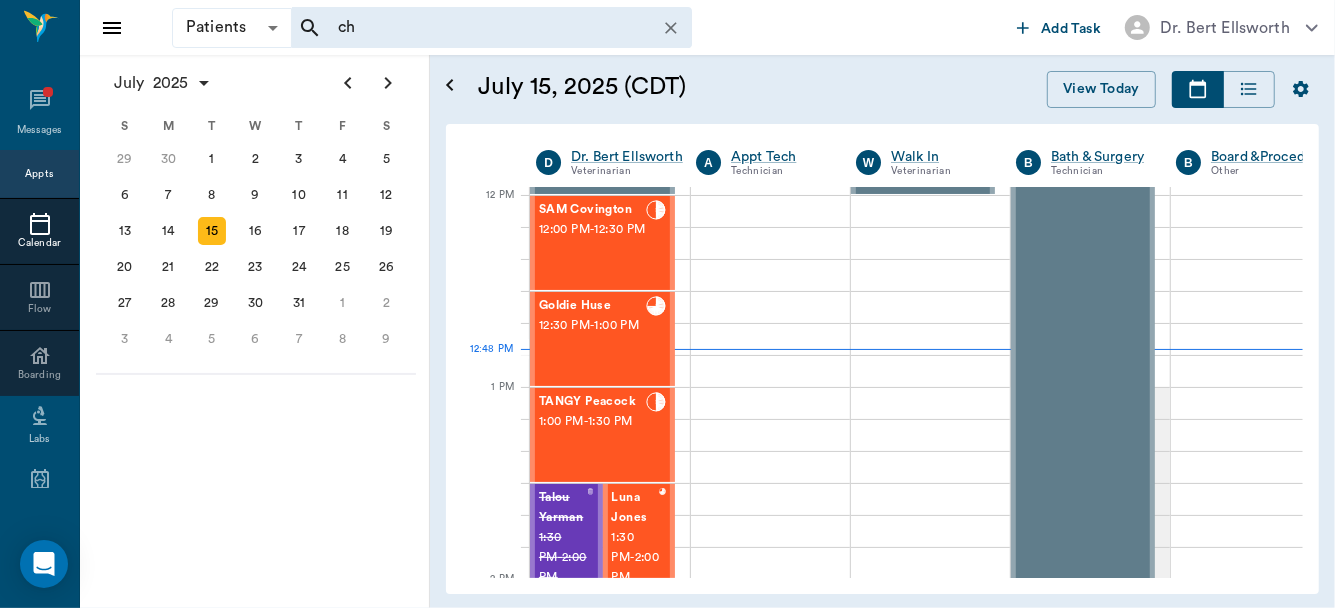 type on "c" 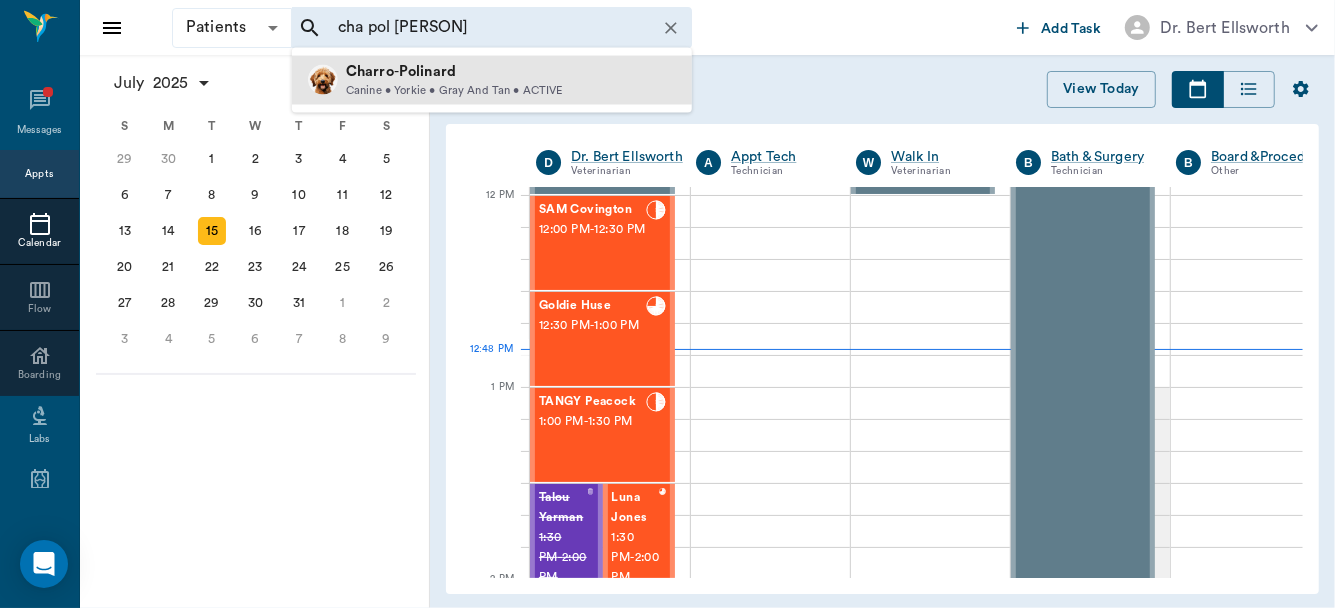 click on "Charro" at bounding box center (370, 71) 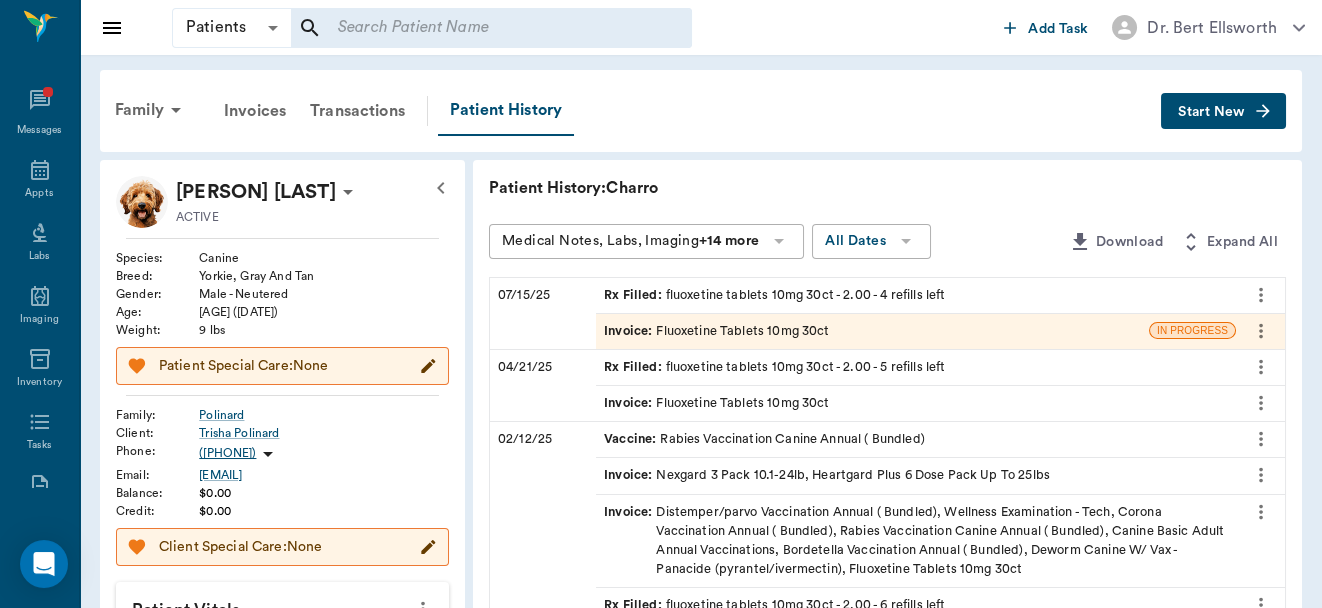 click on "Invoice : Fluoxetine Tablets 10mg 30ct" at bounding box center (872, 331) 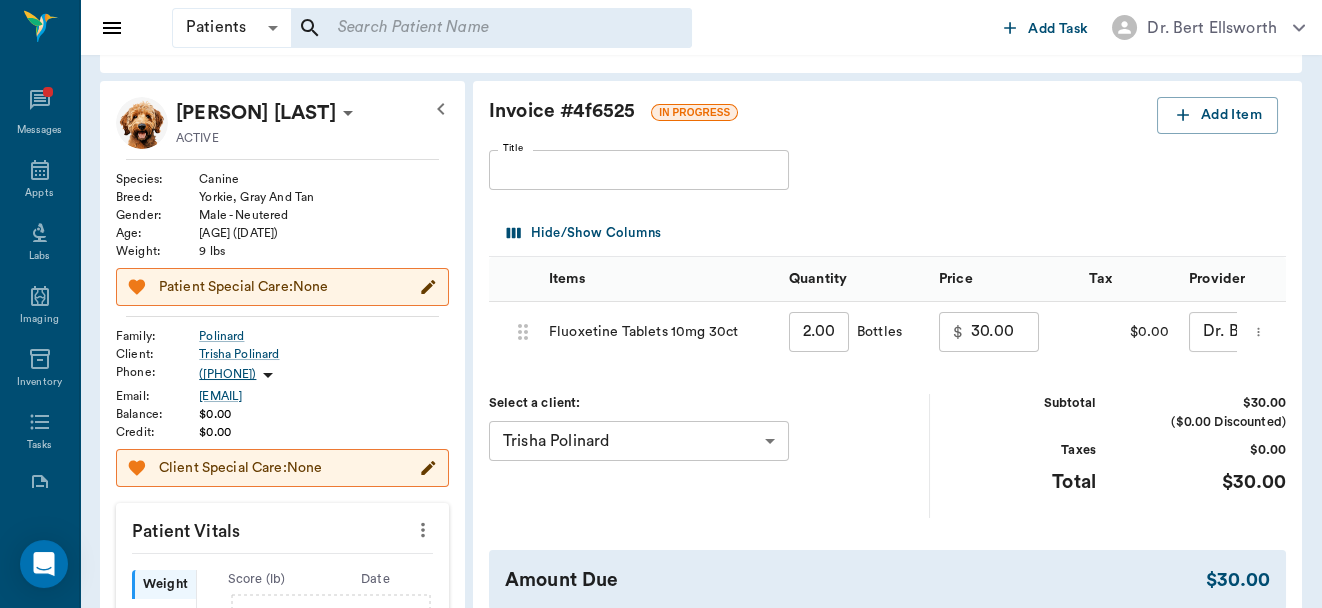 scroll, scrollTop: 109, scrollLeft: 0, axis: vertical 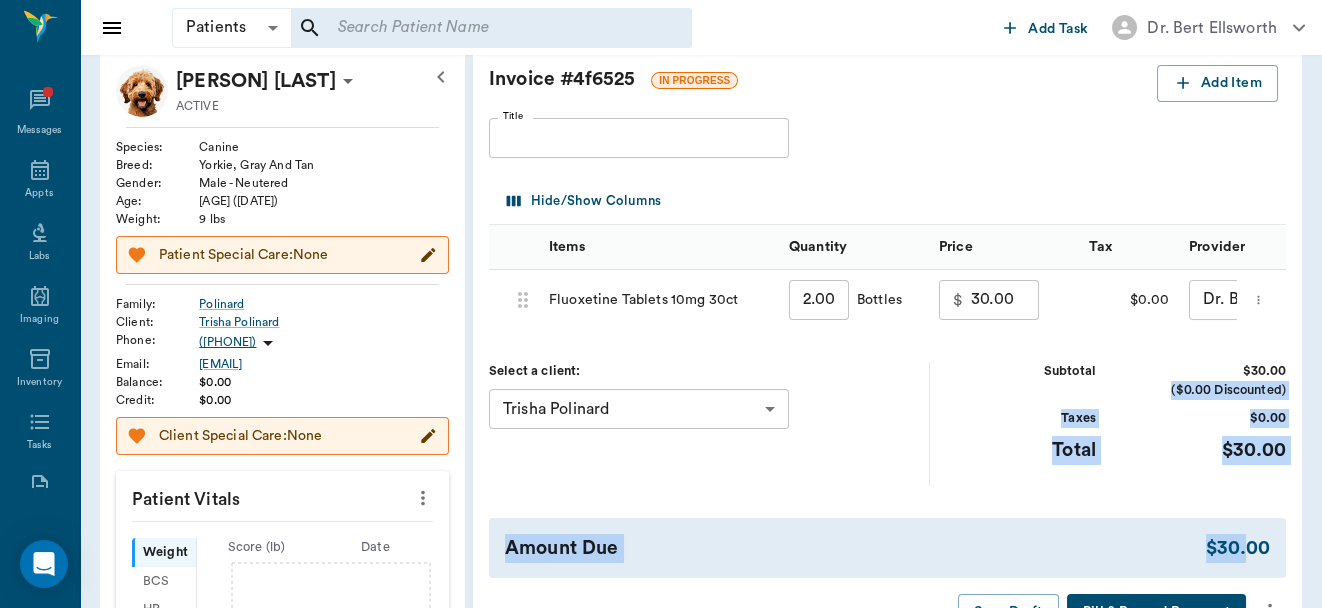 drag, startPoint x: 1260, startPoint y: 452, endPoint x: 1304, endPoint y: 347, distance: 113.84639 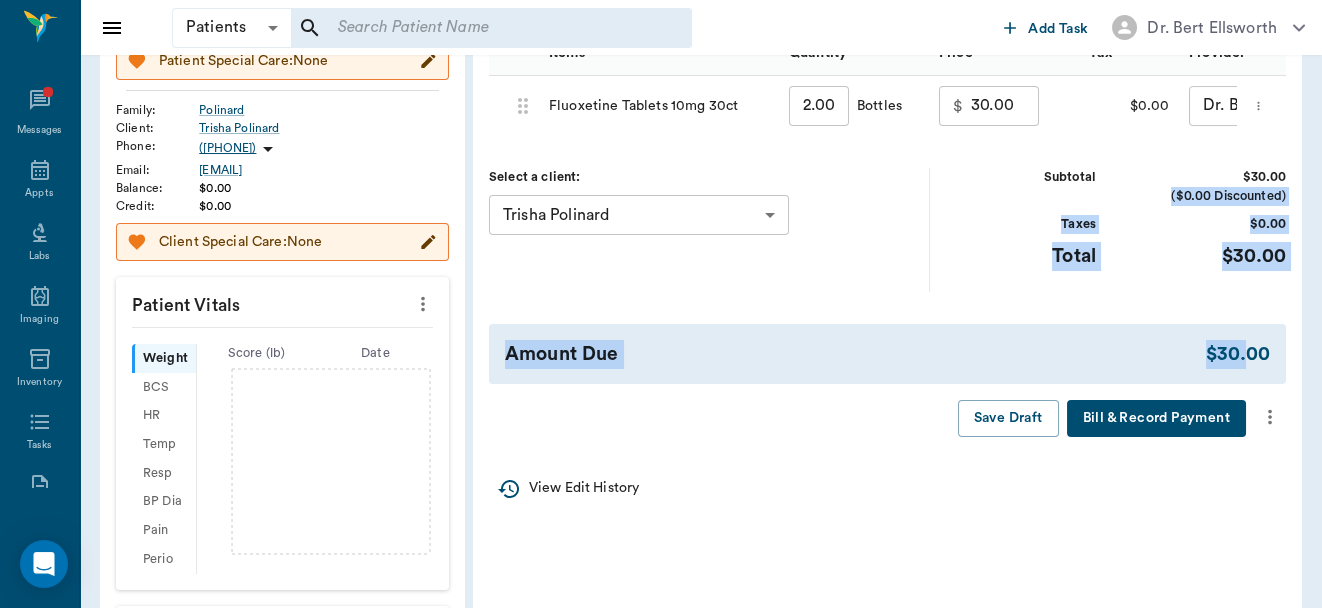 scroll, scrollTop: 220, scrollLeft: 0, axis: vertical 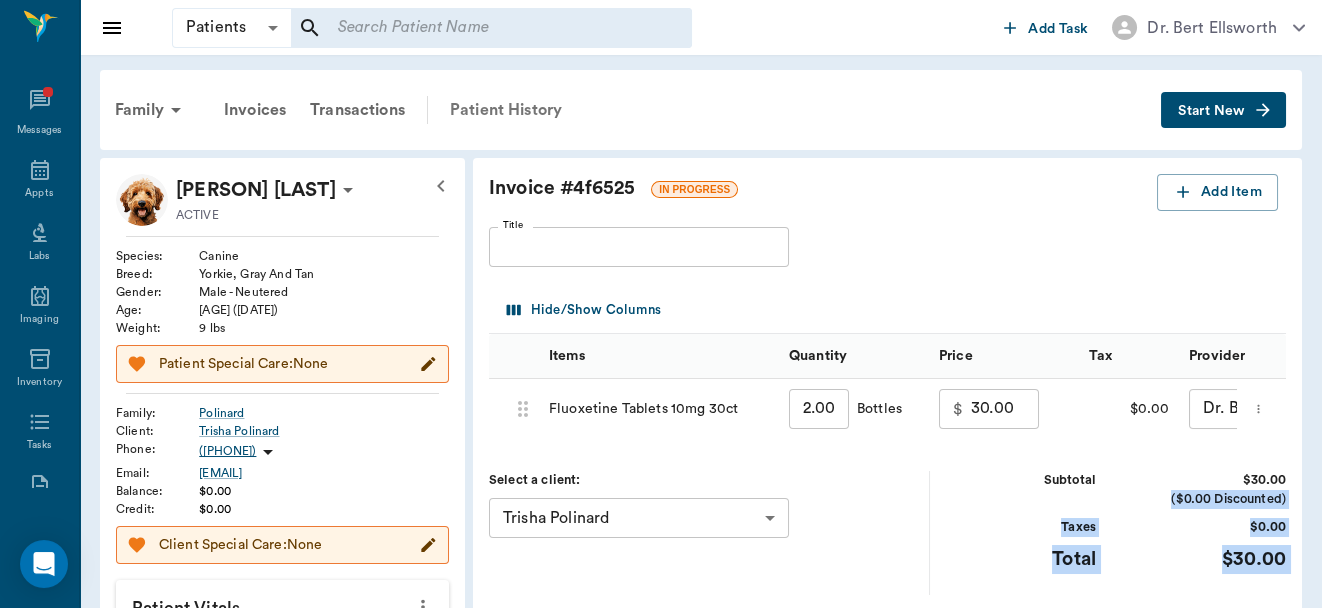 click on "Patient History" at bounding box center [506, 110] 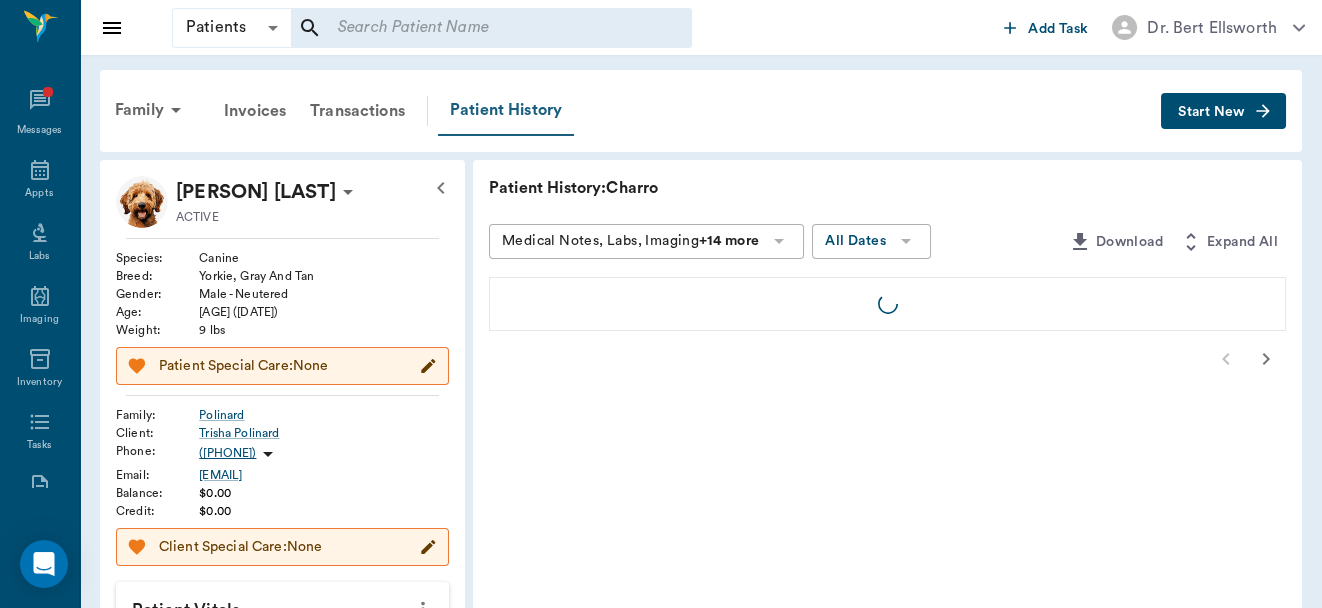 scroll, scrollTop: 0, scrollLeft: 0, axis: both 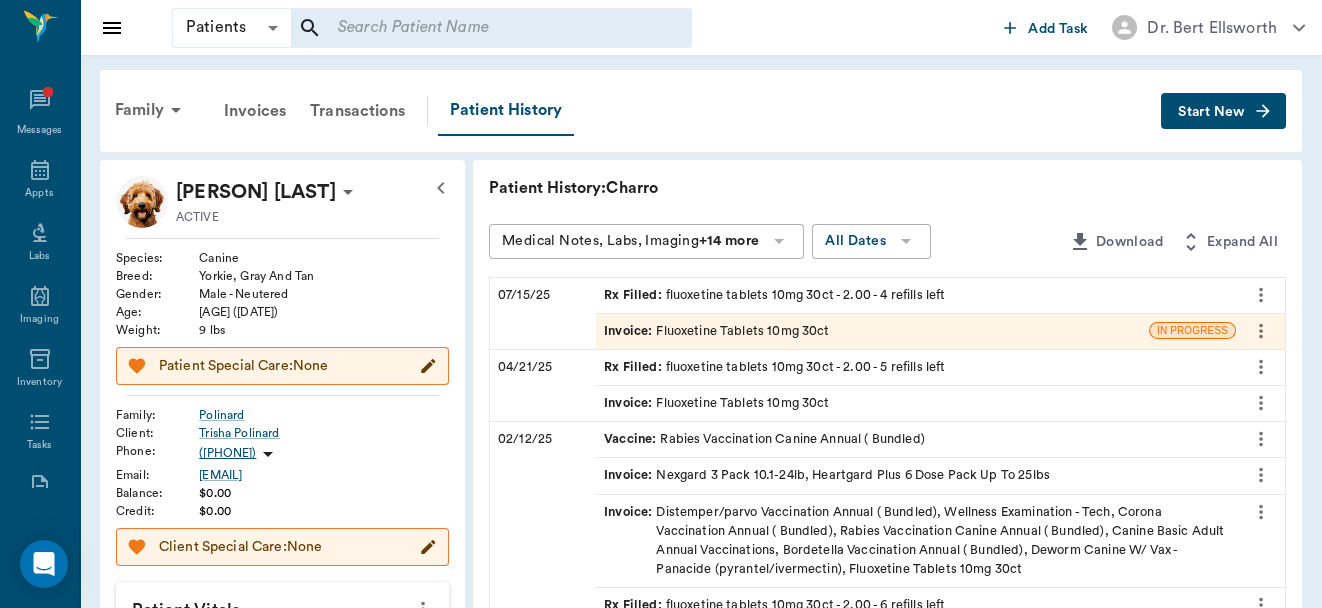click on "Rx Filled : fluoxetine tablets 10mg 30ct - 2.00 - 5 refills left" at bounding box center (774, 367) 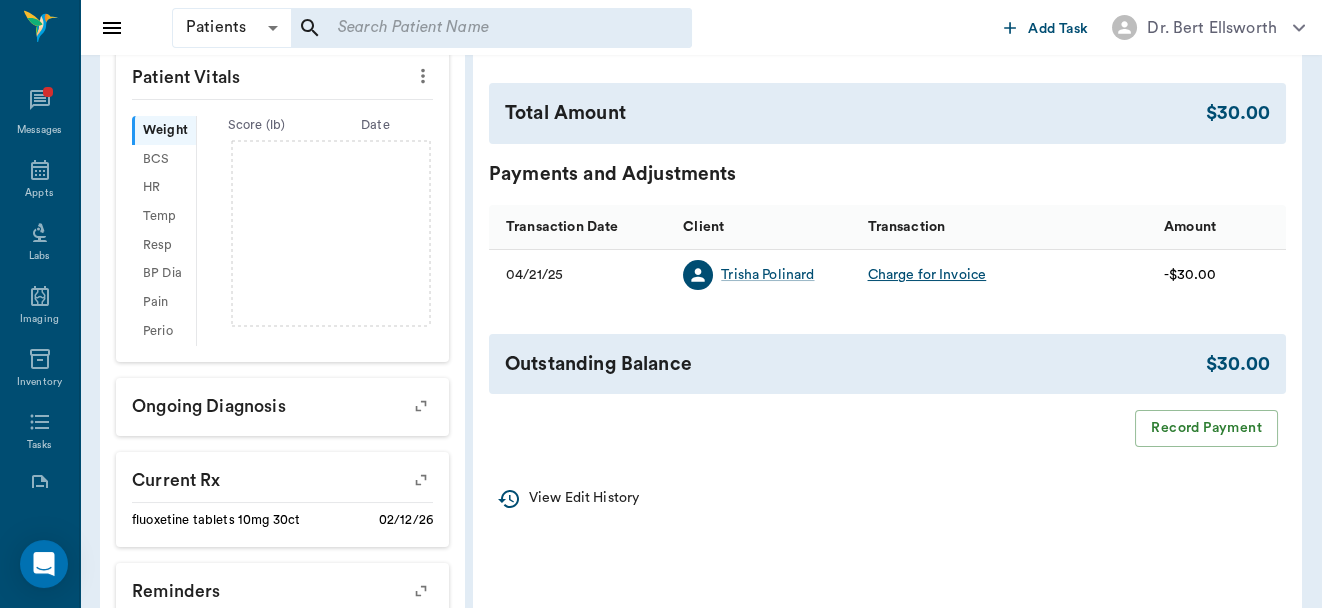 scroll, scrollTop: 868, scrollLeft: 0, axis: vertical 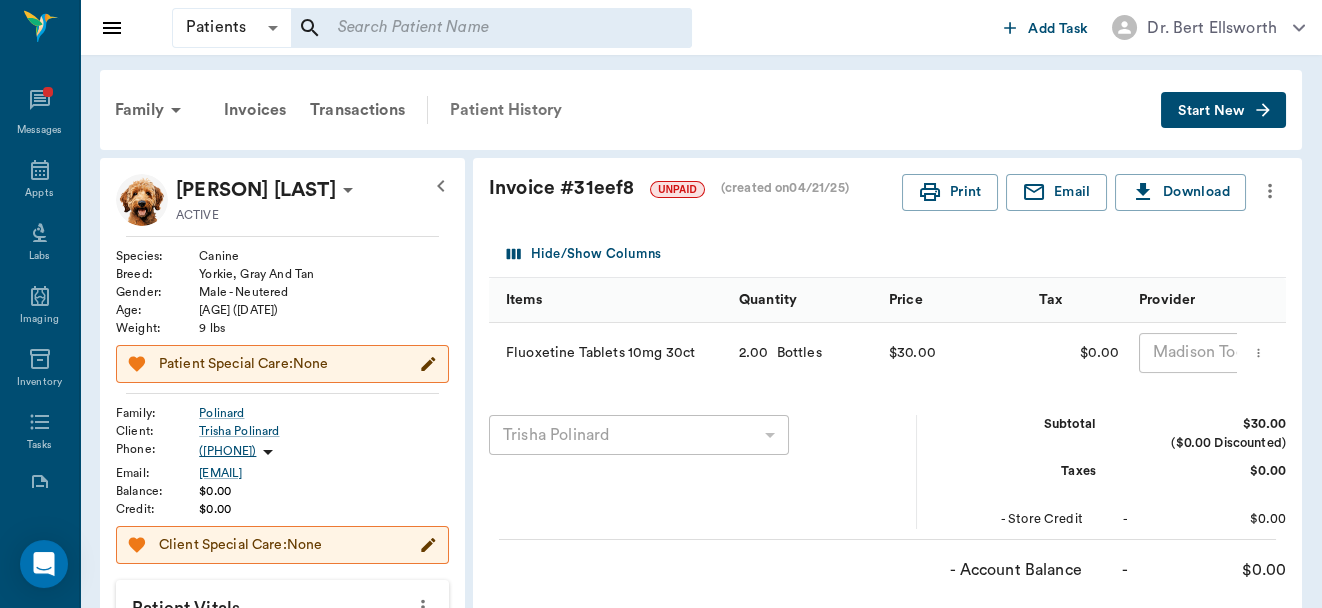 click on "Patient History" at bounding box center (506, 110) 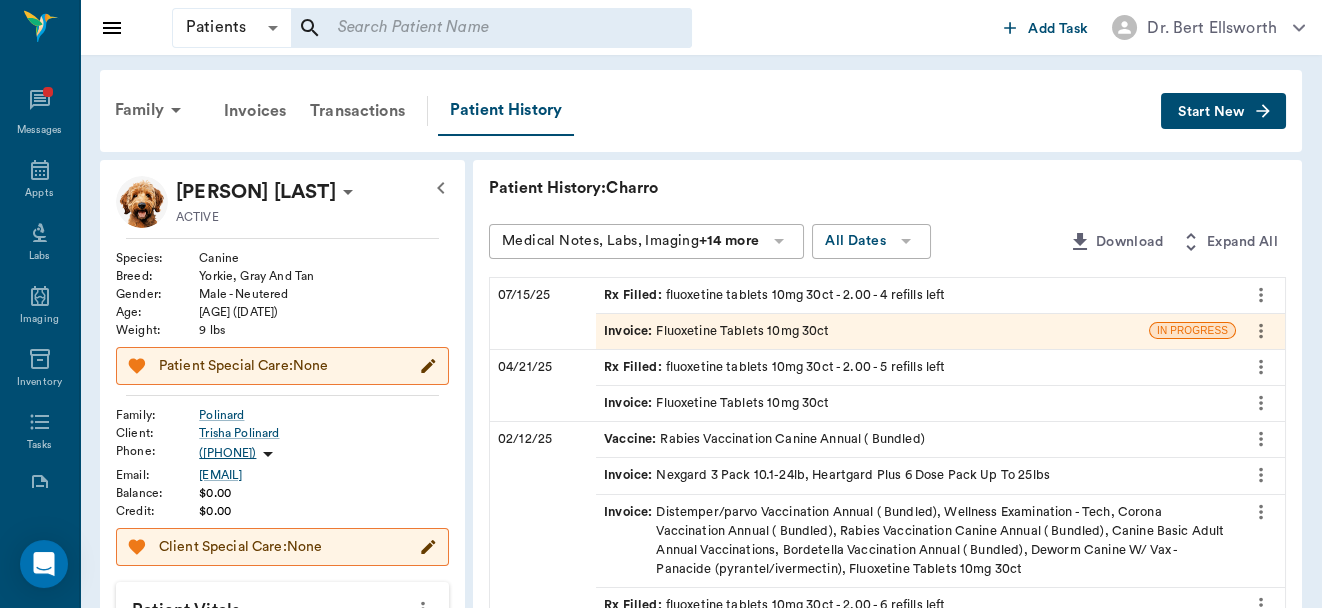 click on "Invoice : Fluoxetine Tablets 10mg 30ct" at bounding box center [716, 331] 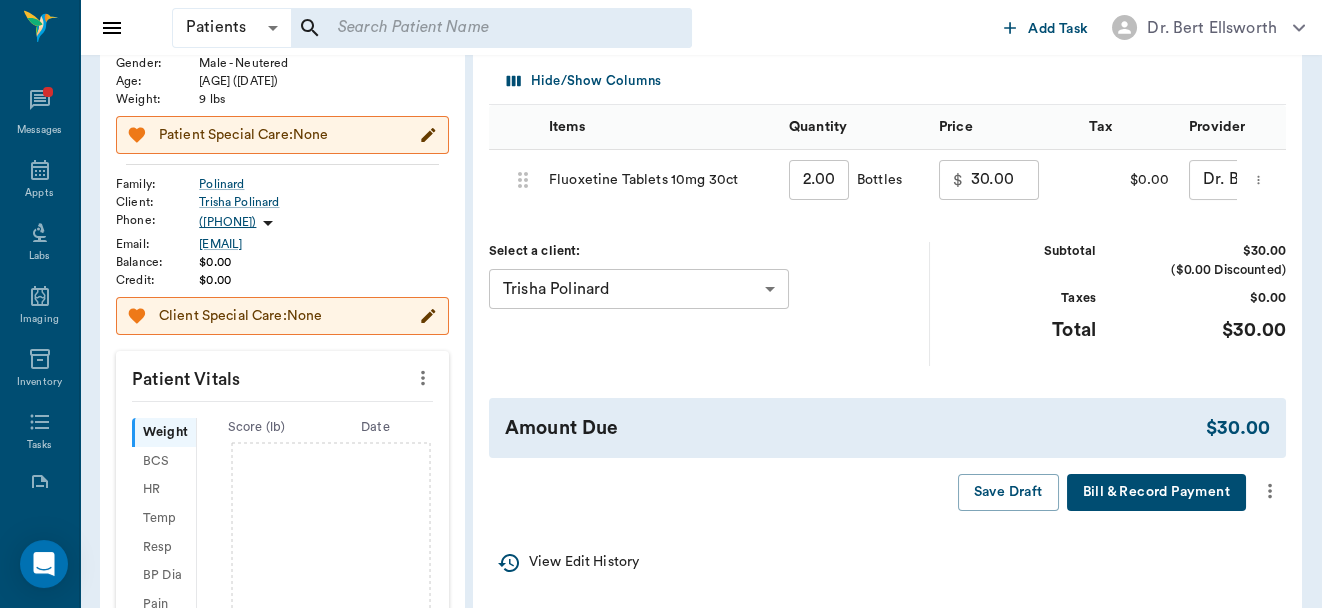 scroll, scrollTop: 254, scrollLeft: 0, axis: vertical 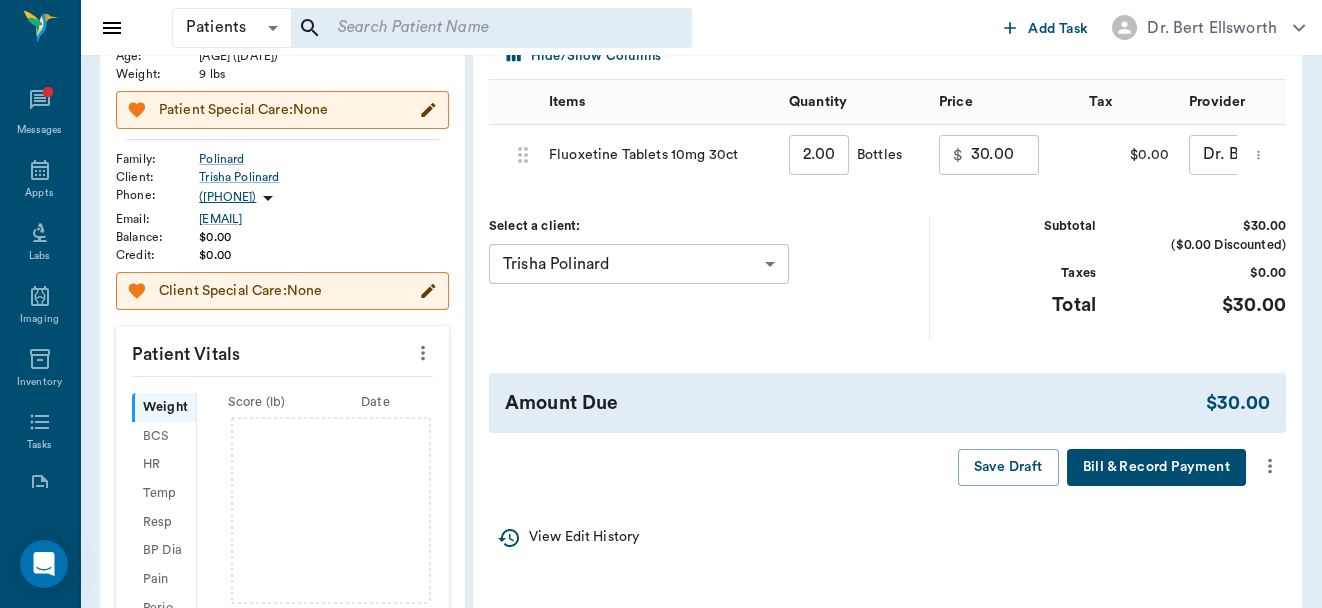 click 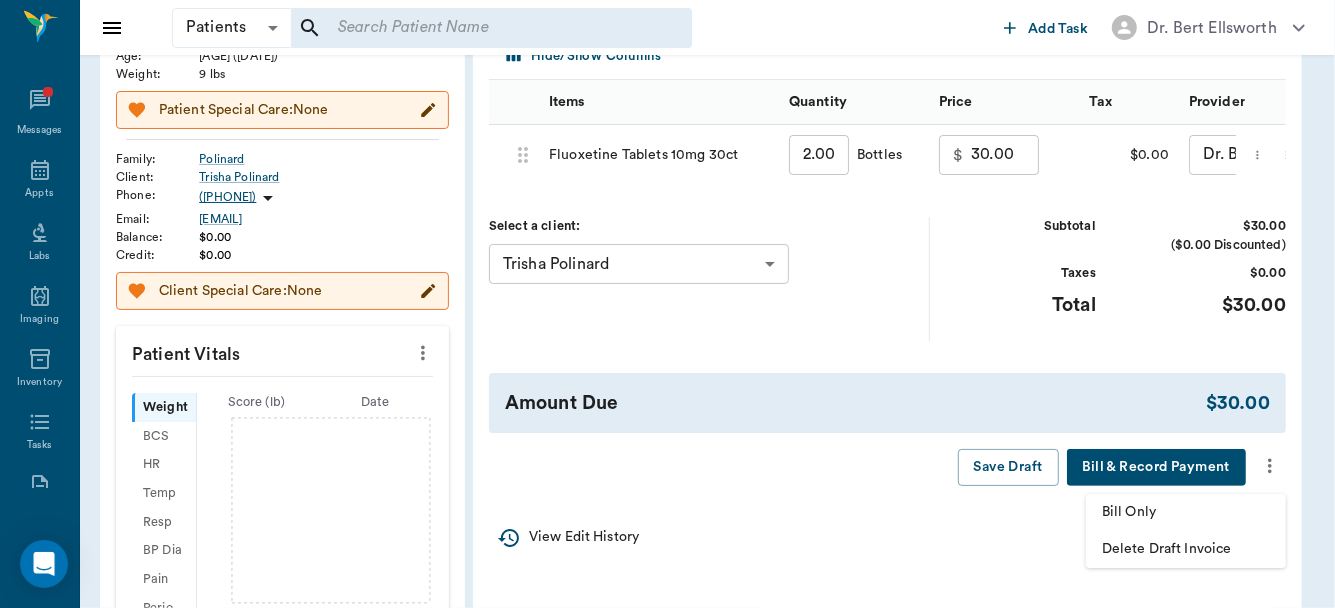 click on "Bill Only" at bounding box center [1186, 512] 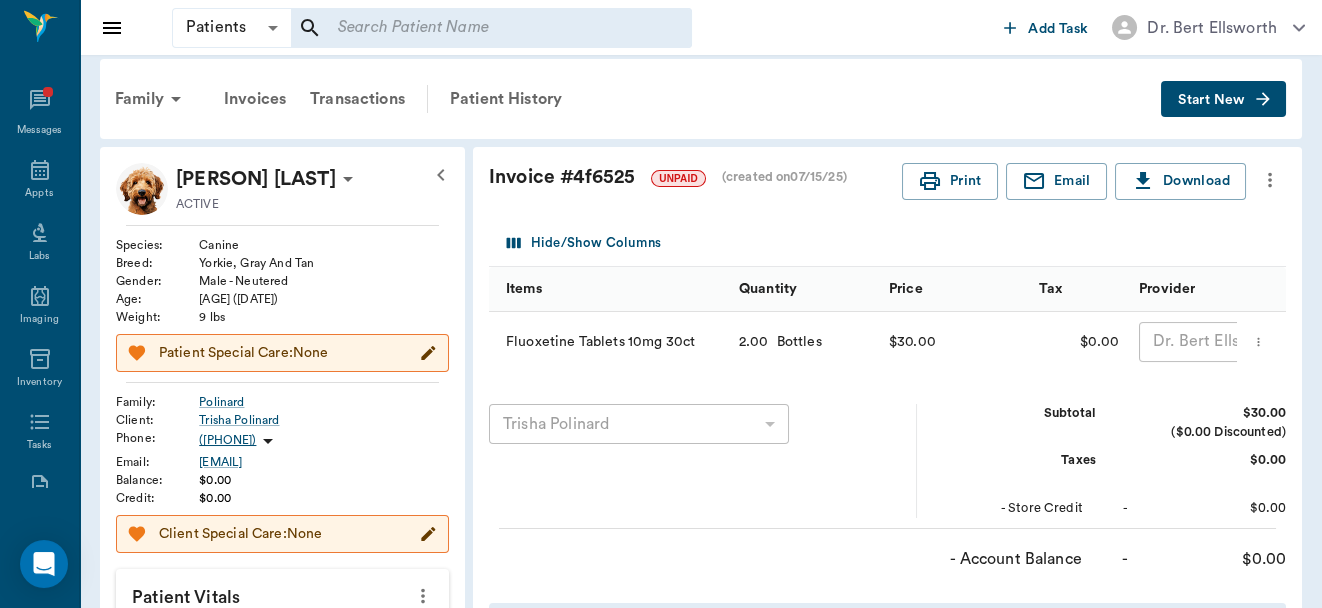 scroll, scrollTop: 7, scrollLeft: 0, axis: vertical 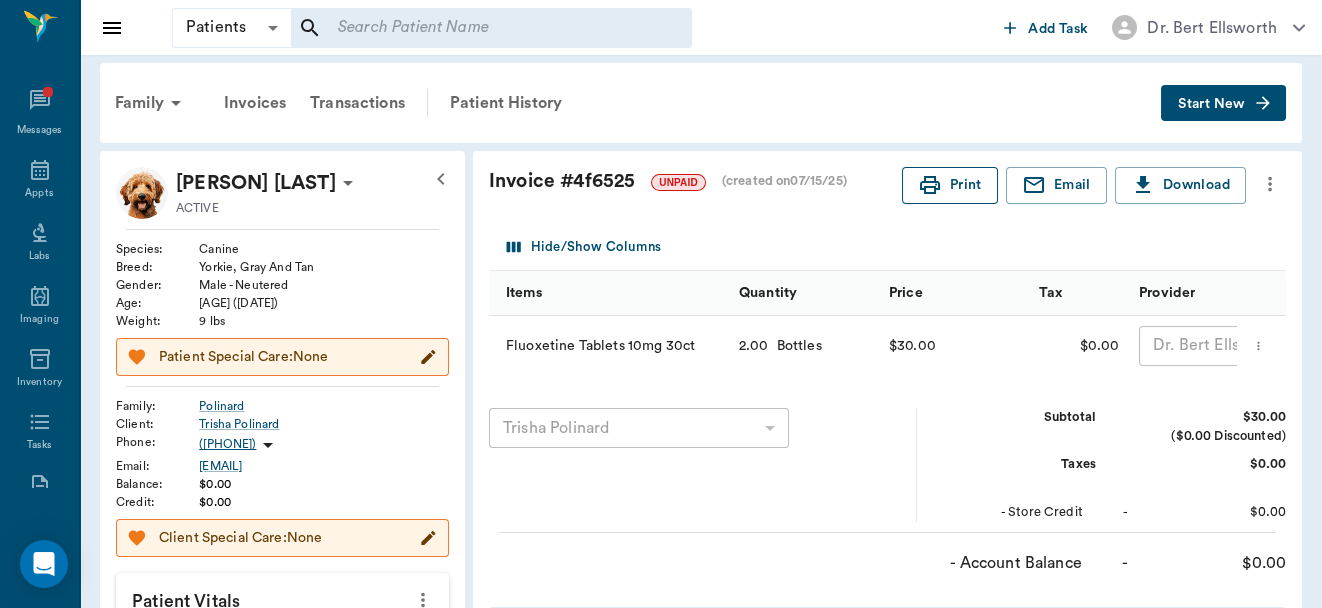 click on "Print" at bounding box center (950, 185) 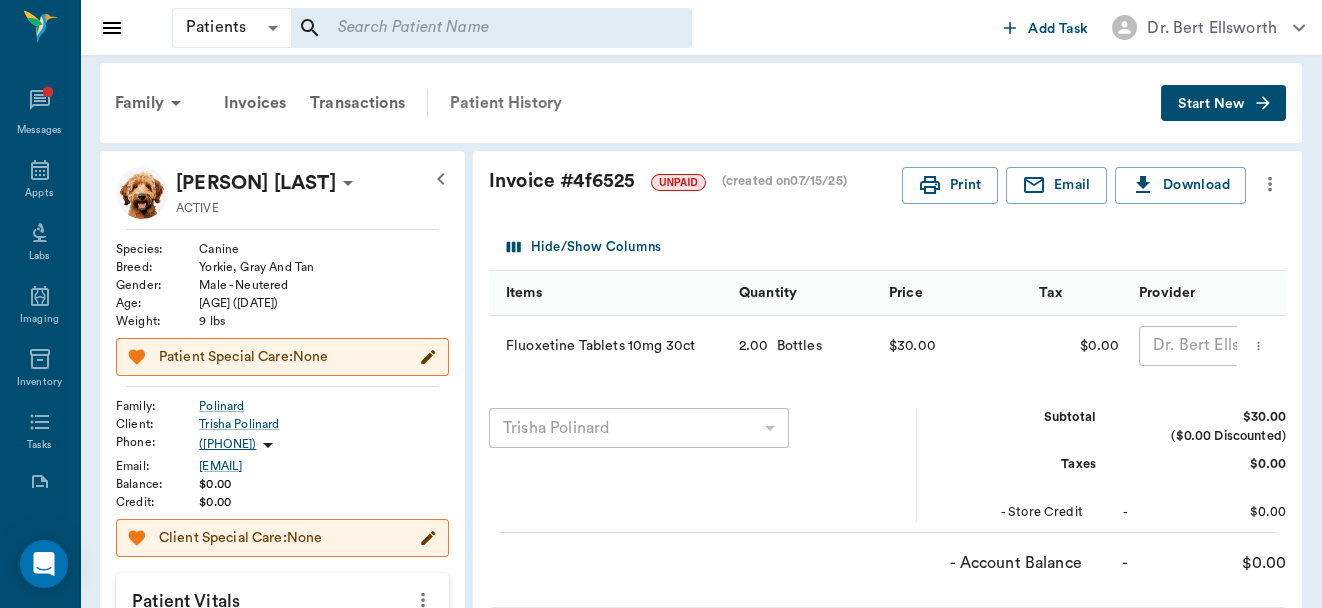 click on "Patient History" at bounding box center [506, 103] 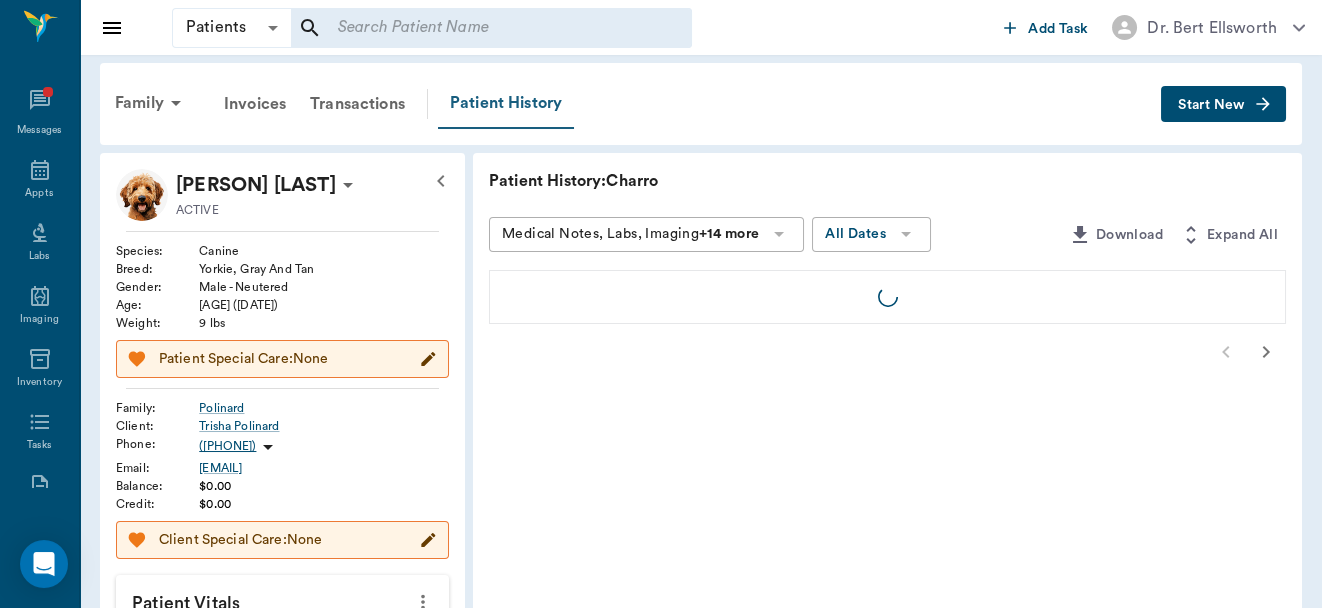 scroll, scrollTop: 0, scrollLeft: 0, axis: both 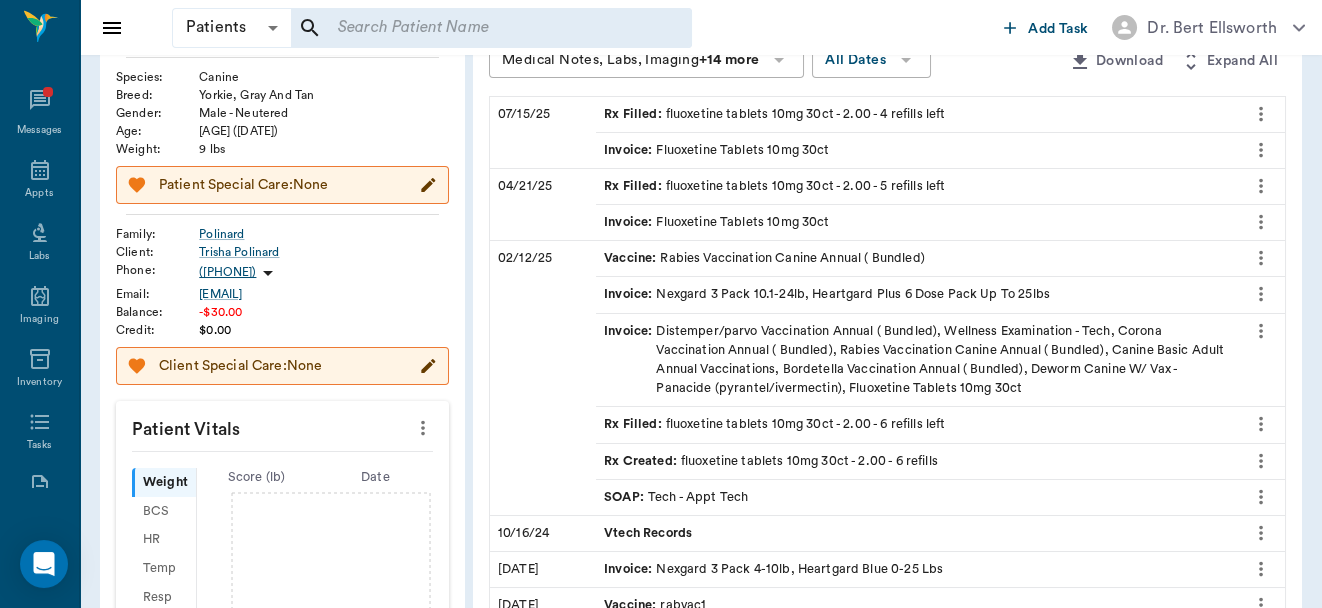 click on "Invoice : Distemper/parvo Vaccination Annual ( Bundled), Wellness Examination - Tech, Corona Vaccination Annual ( Bundled), Rabies Vaccination Canine Annual ( Bundled), Canine Basic Adult Annual Vaccinations, Bordetella Vaccination Annual ( Bundled), Deworm Canine W/ Vax - Panacide (pyrantel/ivermectin), Fluoxetine Tablets 10mg 30ct" at bounding box center (916, 360) 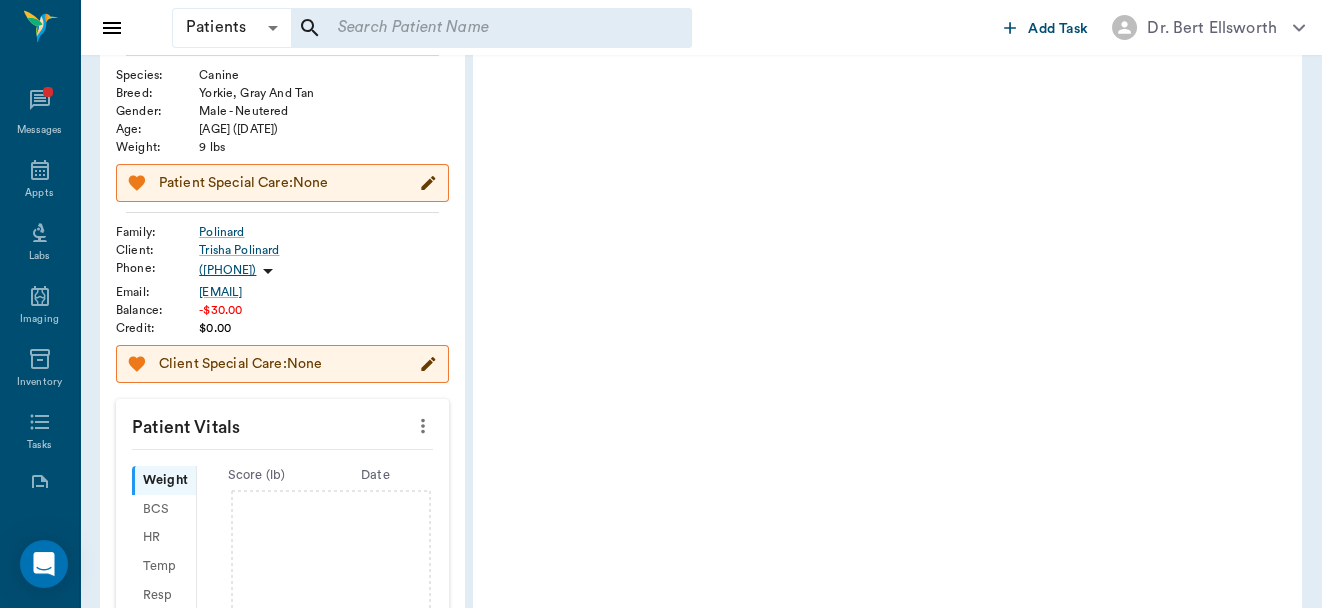 scroll, scrollTop: 0, scrollLeft: 0, axis: both 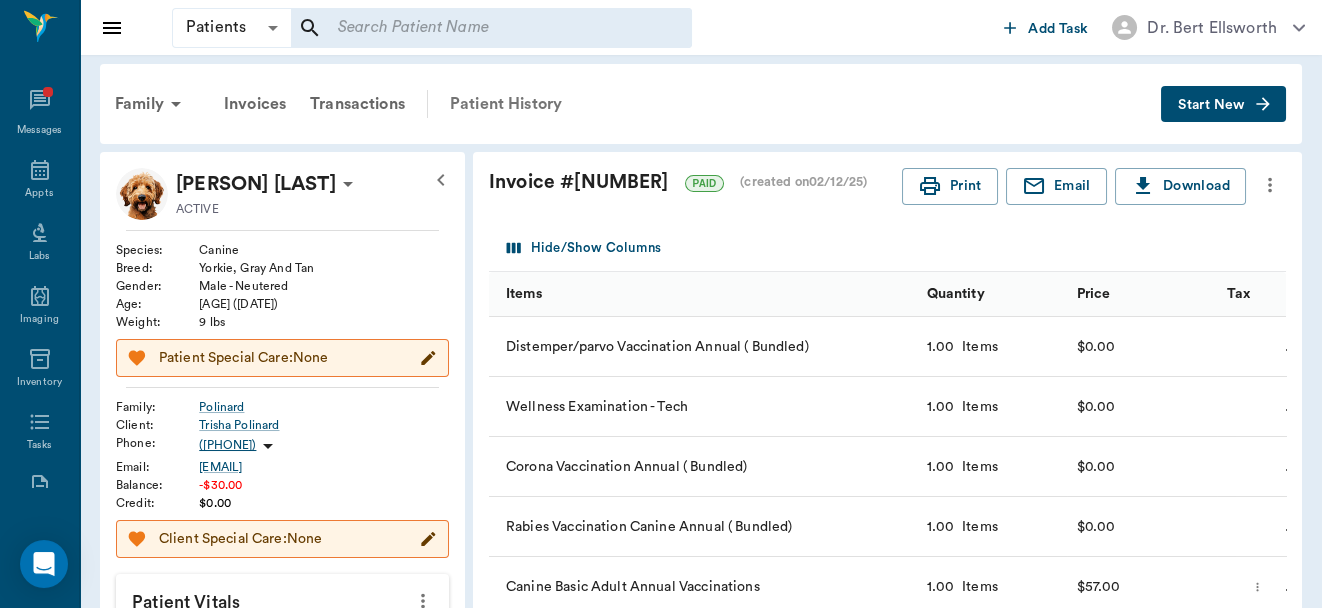 click on "Patient History" at bounding box center [506, 104] 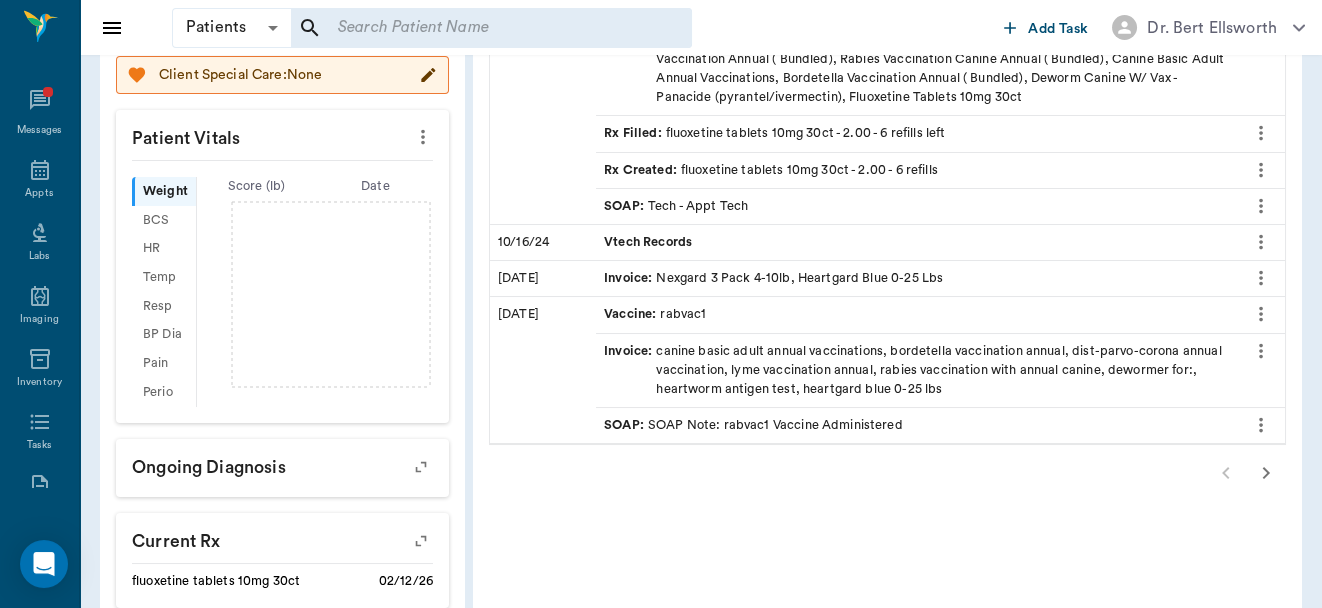 scroll, scrollTop: 509, scrollLeft: 0, axis: vertical 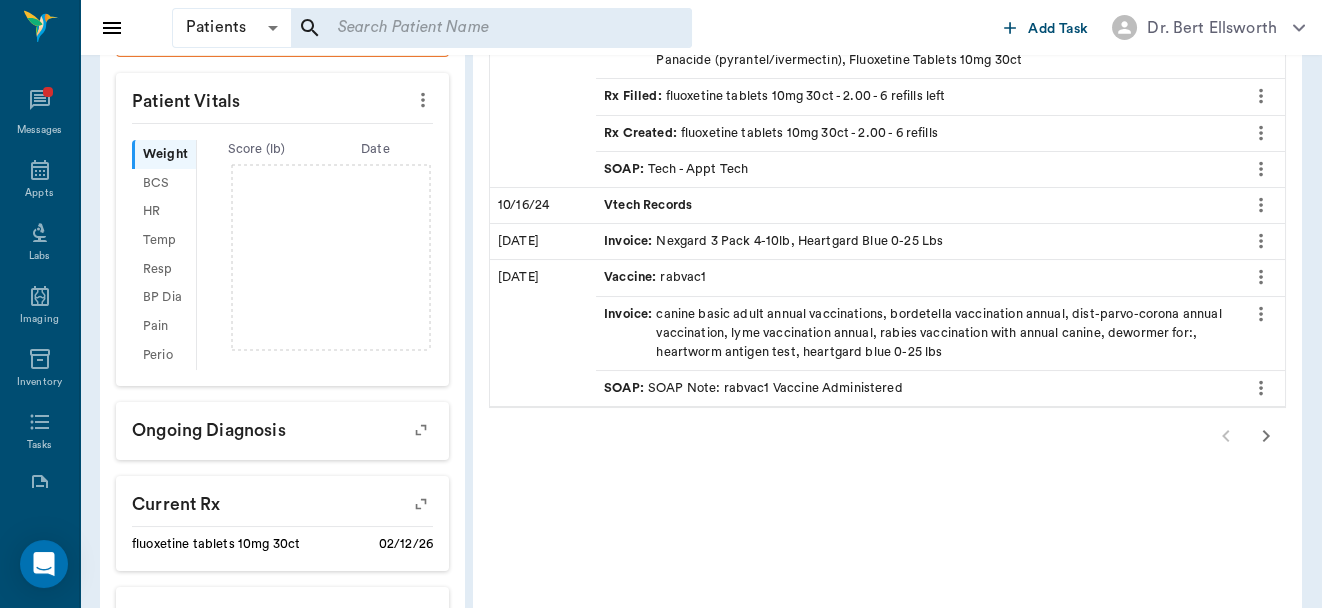click 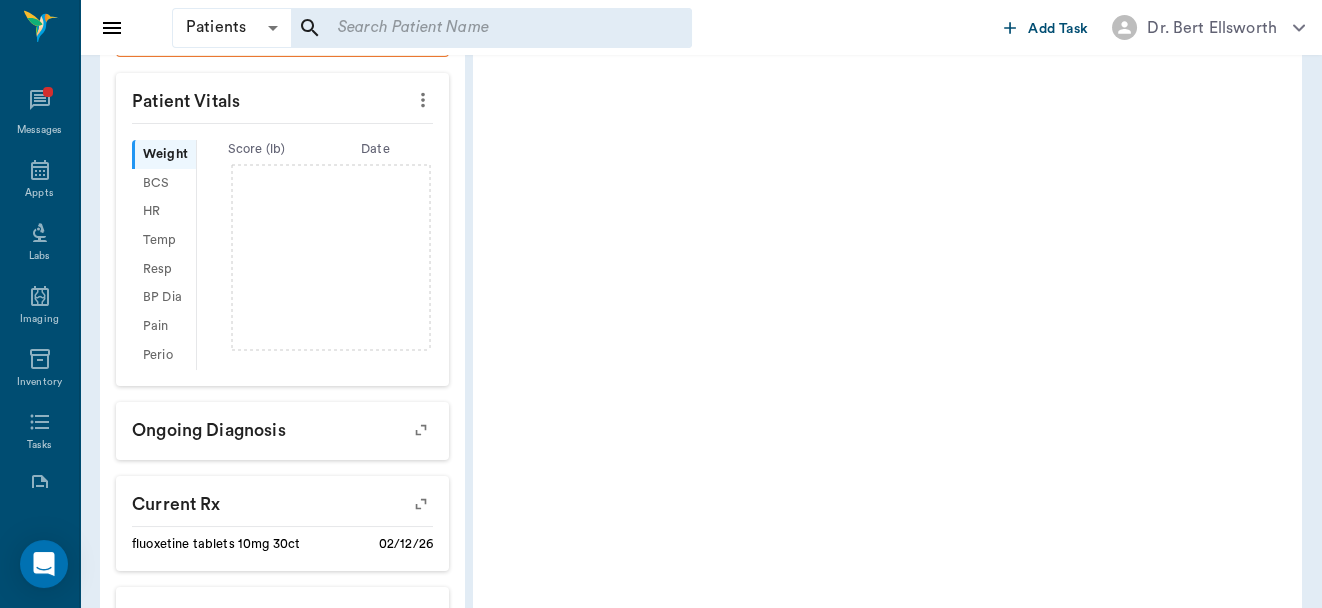 drag, startPoint x: 1321, startPoint y: 382, endPoint x: 1327, endPoint y: 245, distance: 137.13132 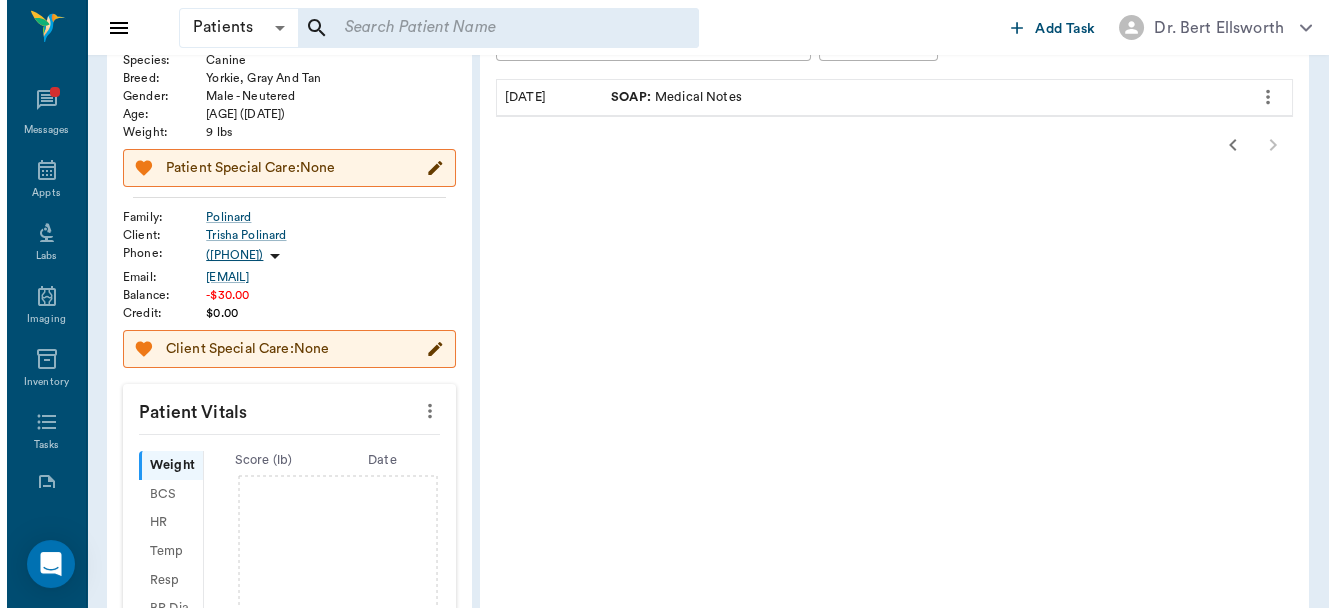 scroll, scrollTop: 0, scrollLeft: 0, axis: both 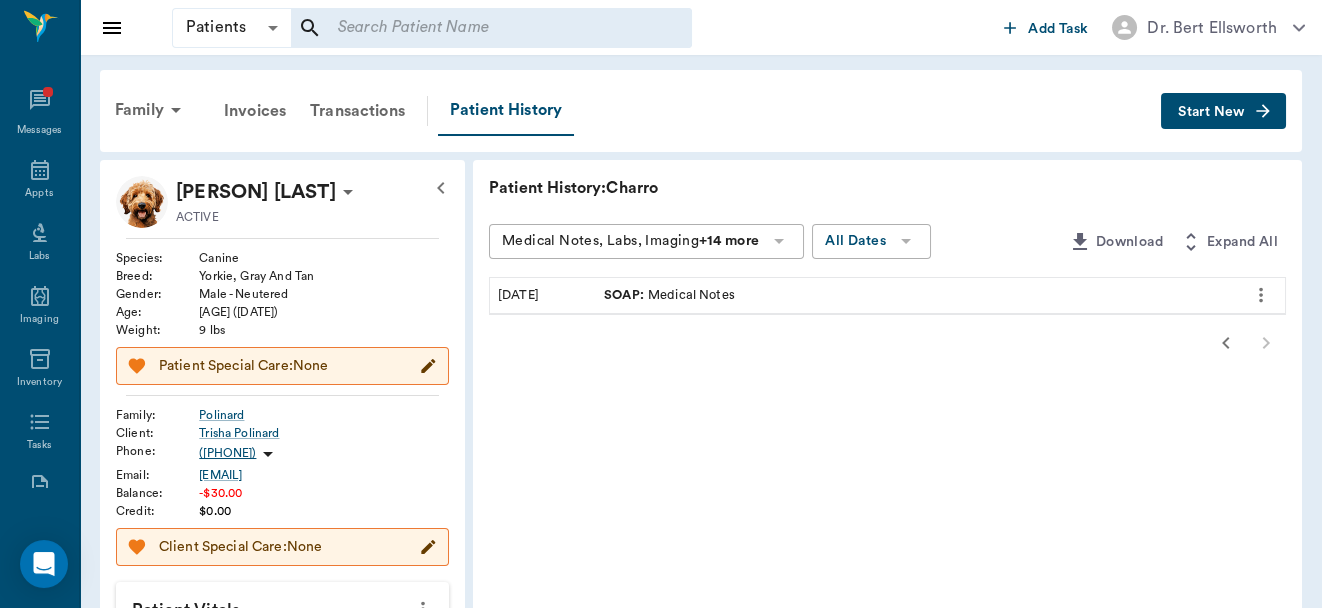 click on "SOAP : Medical Notes" at bounding box center (669, 295) 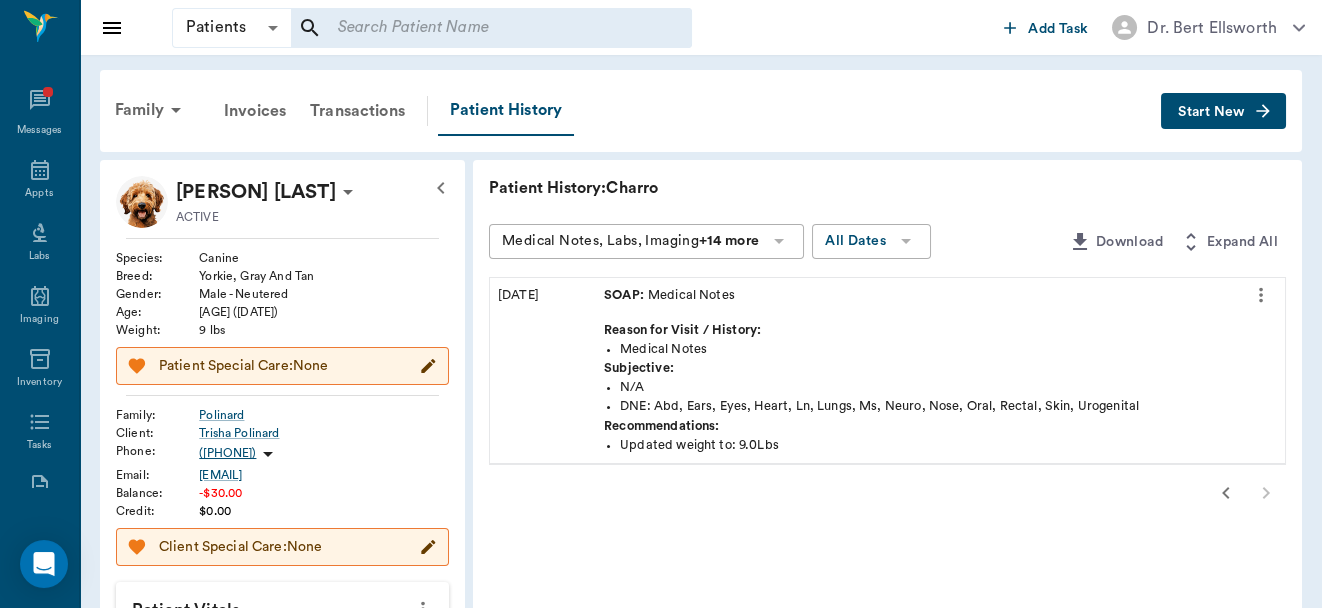 click on "Start New" at bounding box center (1211, 112) 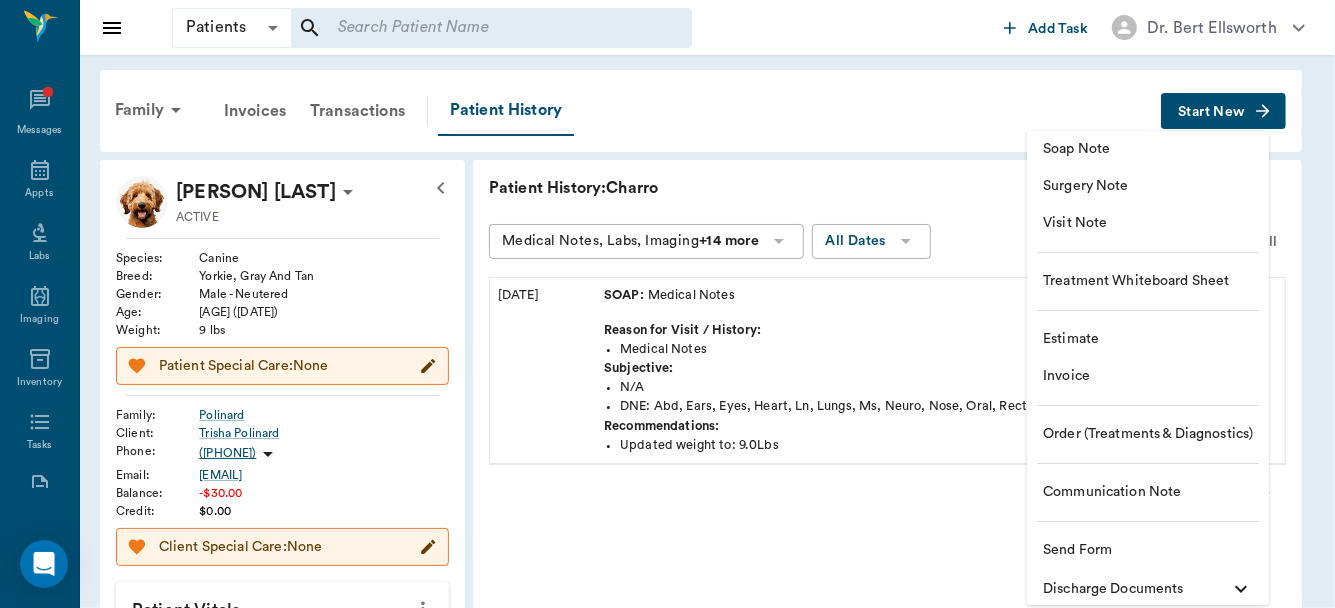 click on "Invoice" at bounding box center [1148, 376] 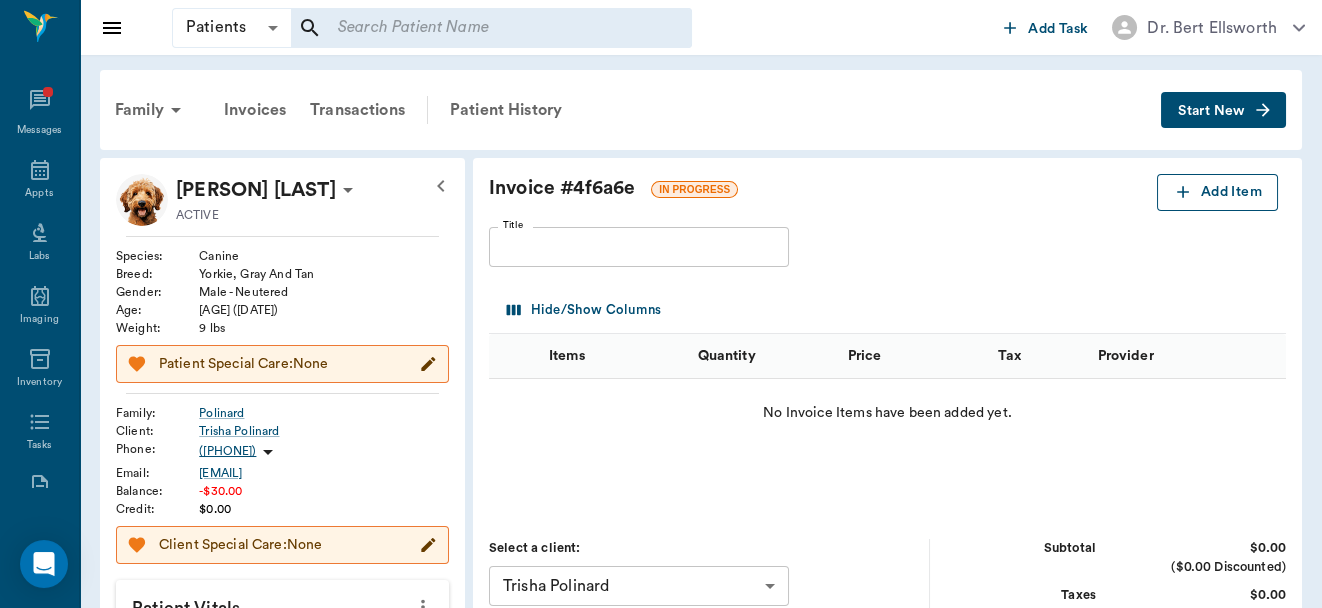 click on "Add Item" at bounding box center [1217, 192] 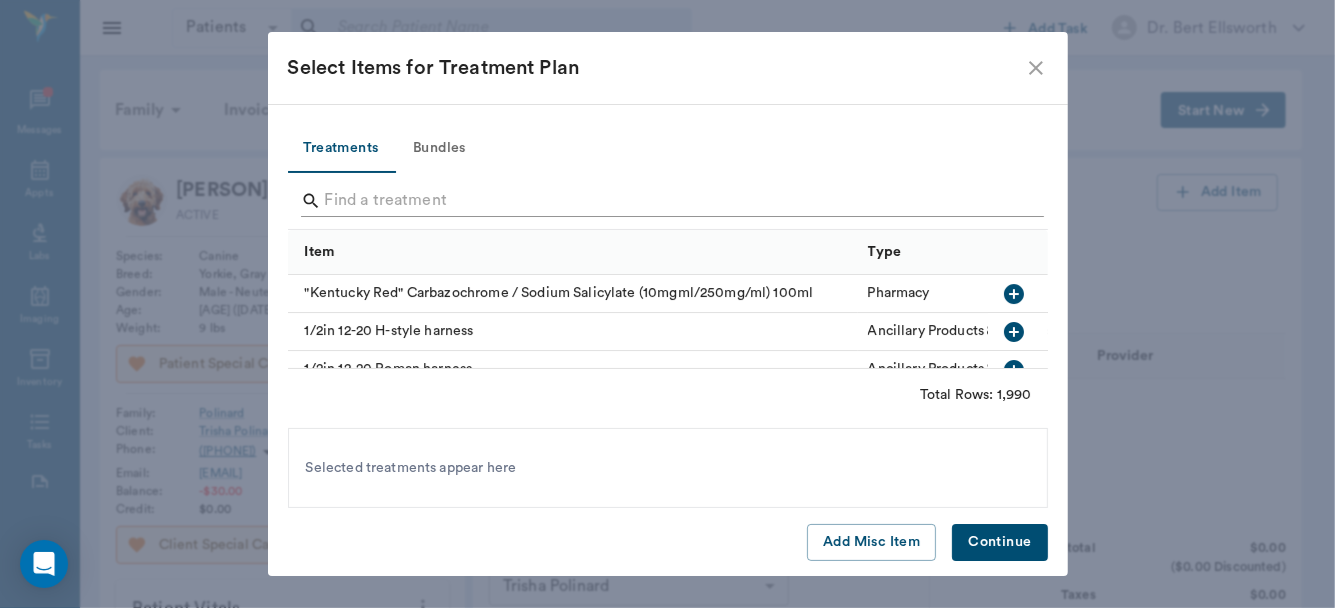 click at bounding box center [669, 201] 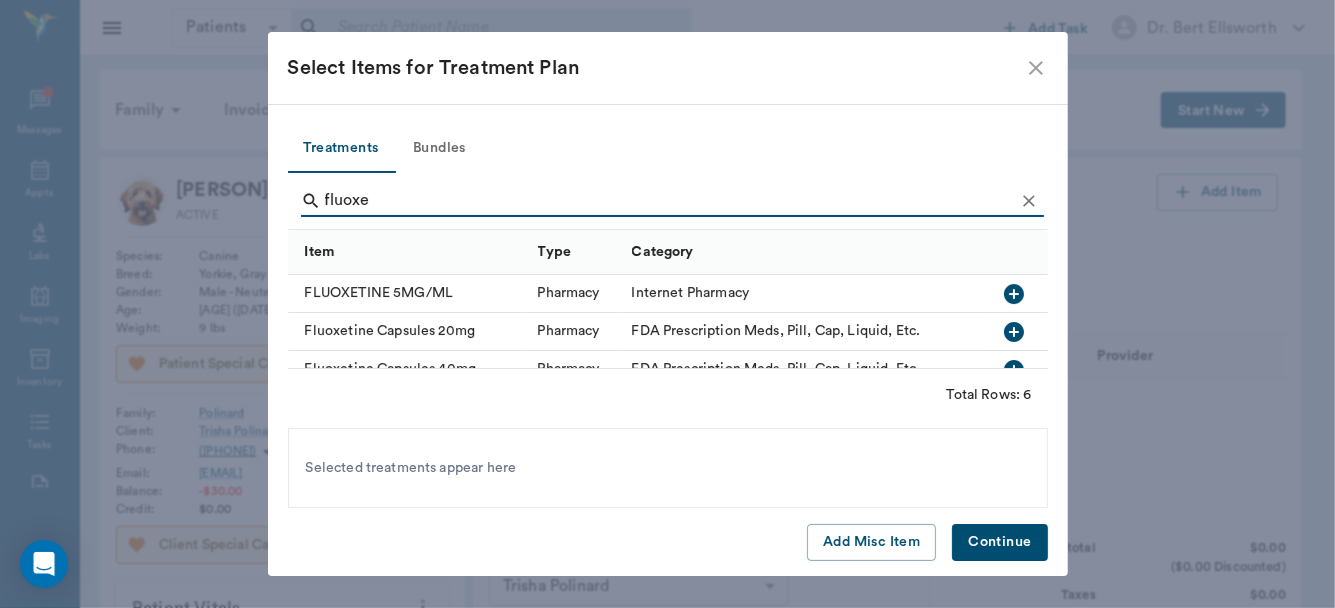 type on "fluoxe" 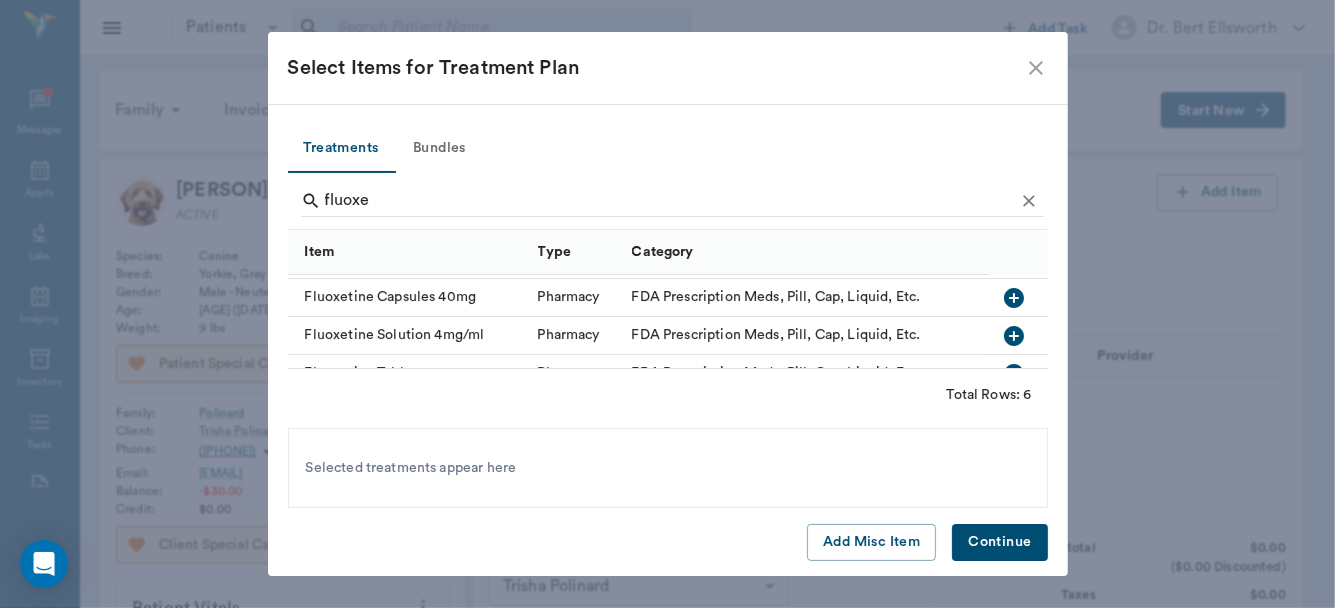scroll, scrollTop: 109, scrollLeft: 0, axis: vertical 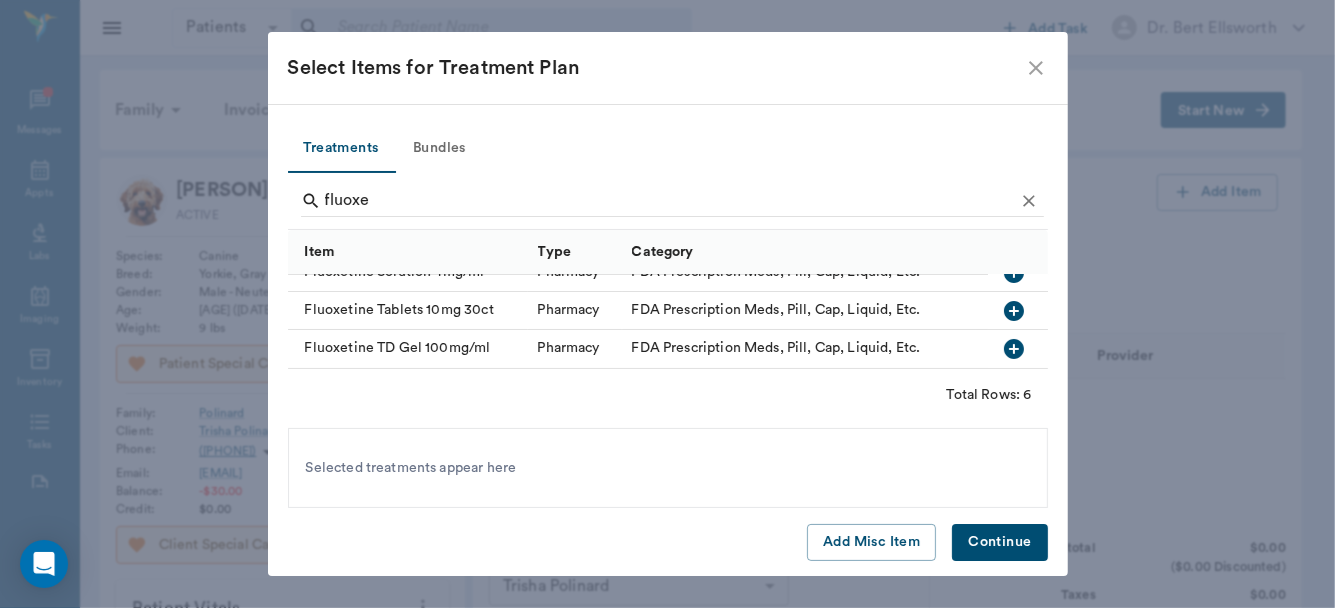 click 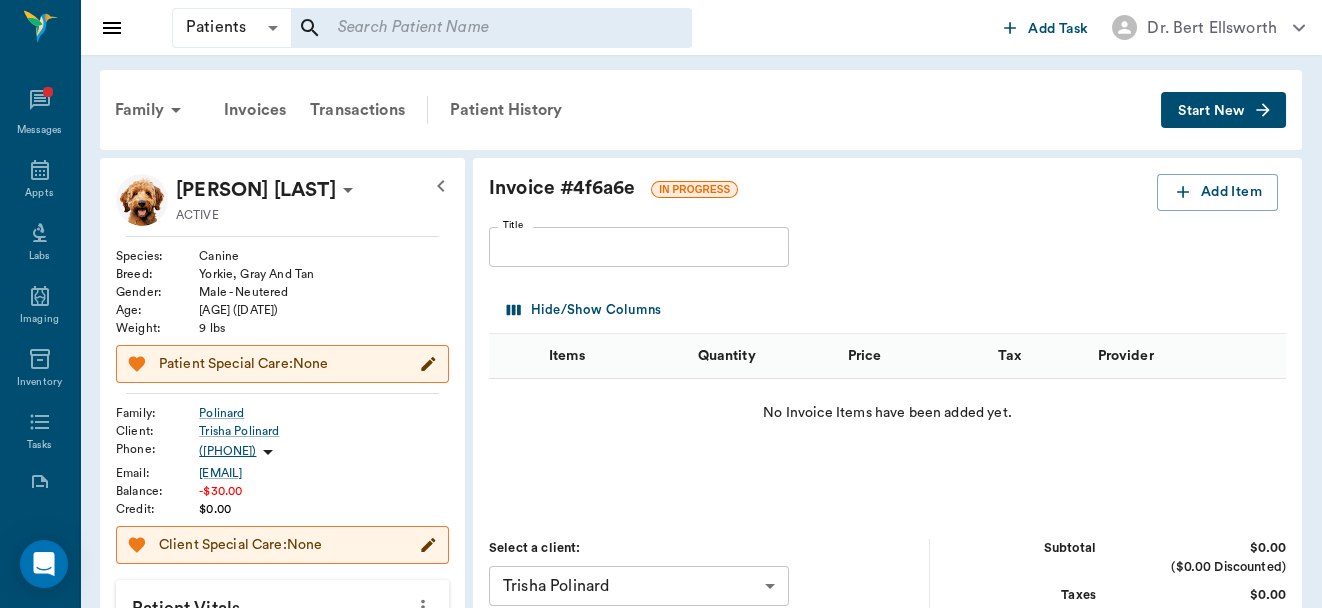 click on "Invoice # 4f6a6e IN PROGRESS Add Item Title Title Hide/Show Columns   Items Quantity Price Tax Provider No Invoice Items have been added yet. Select a client: Trisha Polinard 63ec2ed652e12b0ba117cee5 ​ Subtotal $0.00 ($0.00 Discounted) Taxes $0.00 Total $0.00 Amount Due $0.00 Save Draft Bill & Record Payment" at bounding box center [887, 491] 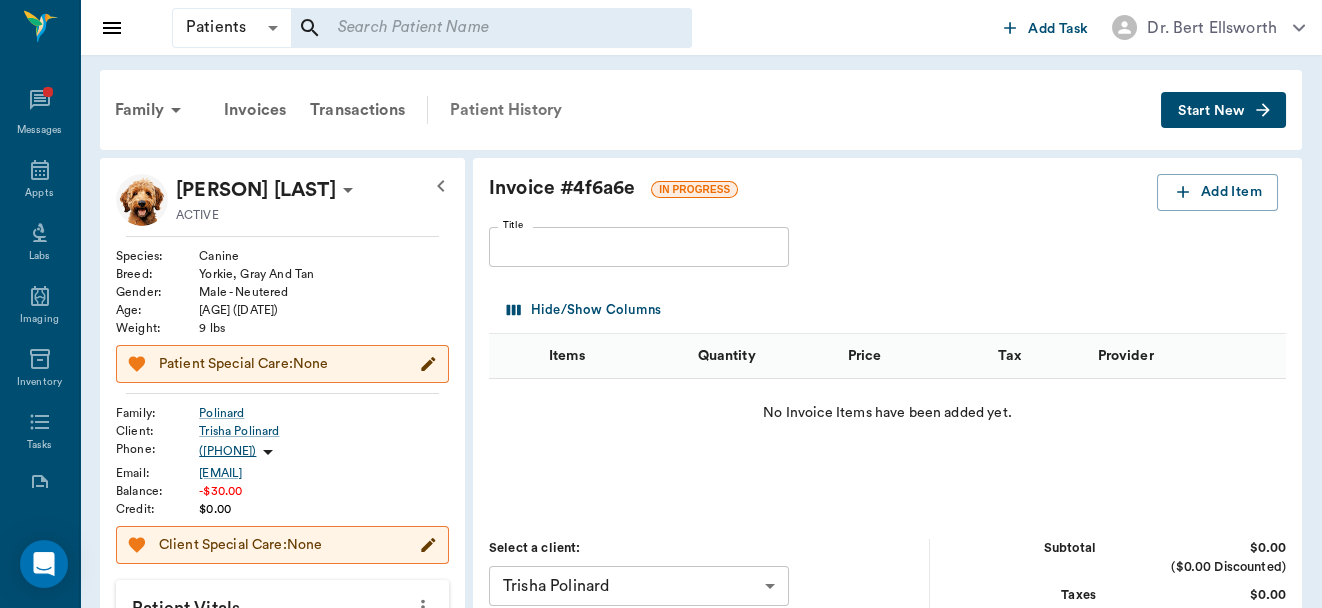 click on "Patient History" at bounding box center [506, 110] 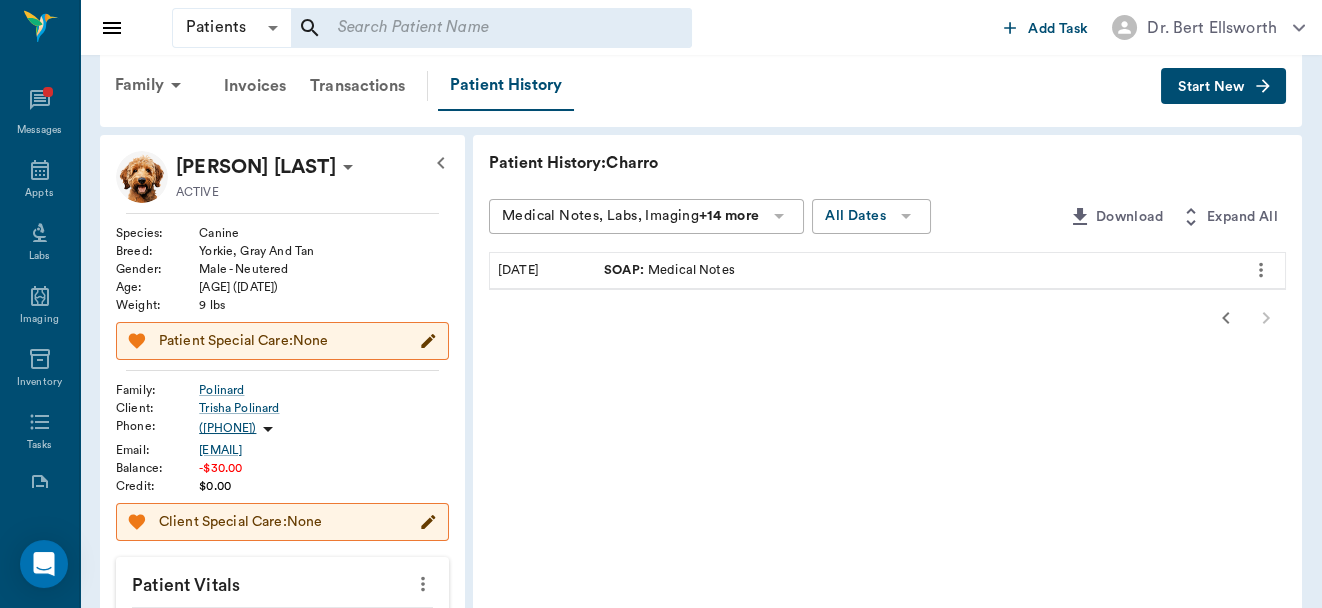 scroll, scrollTop: 36, scrollLeft: 0, axis: vertical 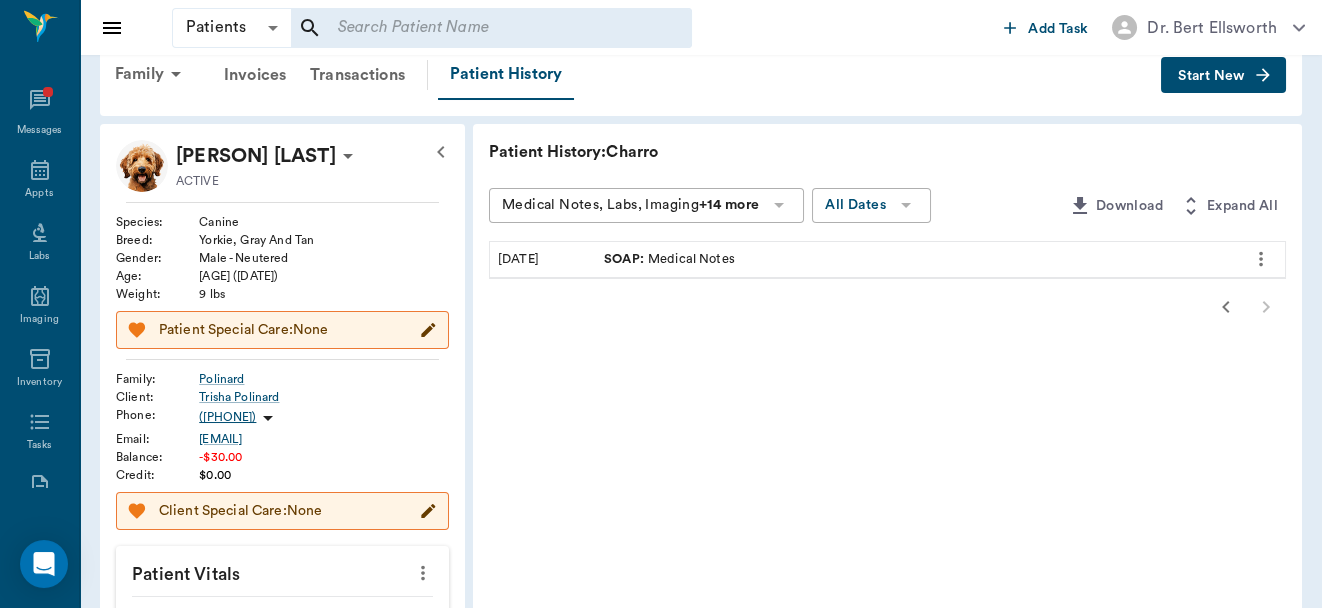 click 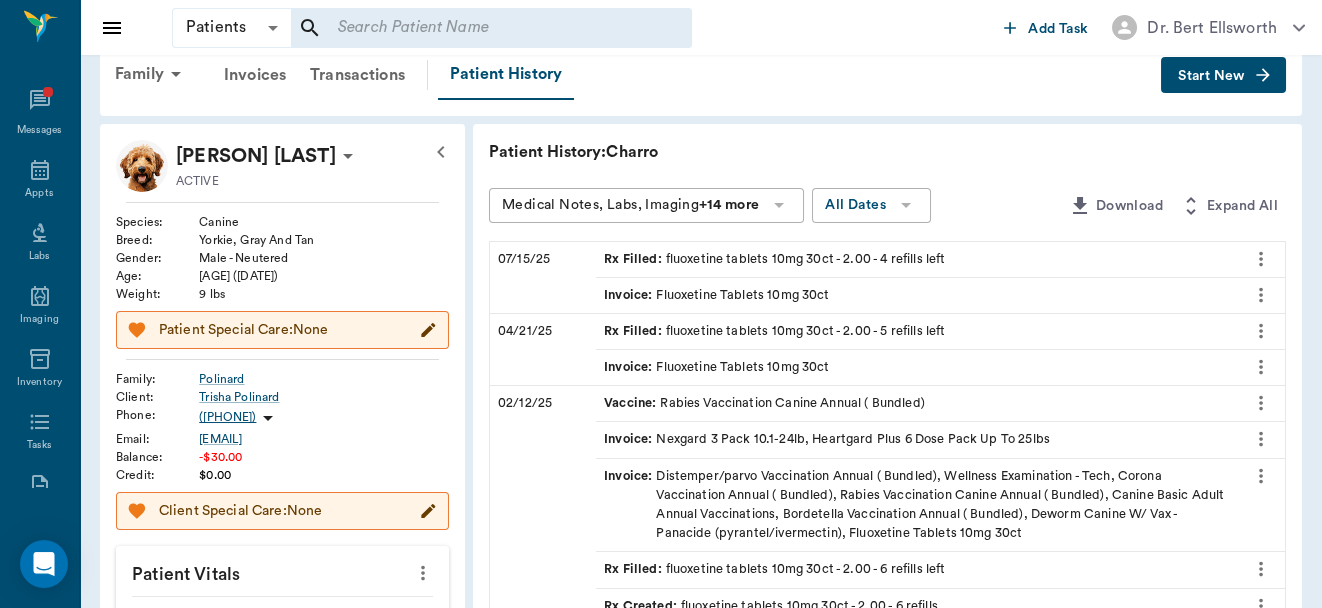 click on "Invoice : Fluoxetine Tablets 10mg 30ct" at bounding box center [716, 367] 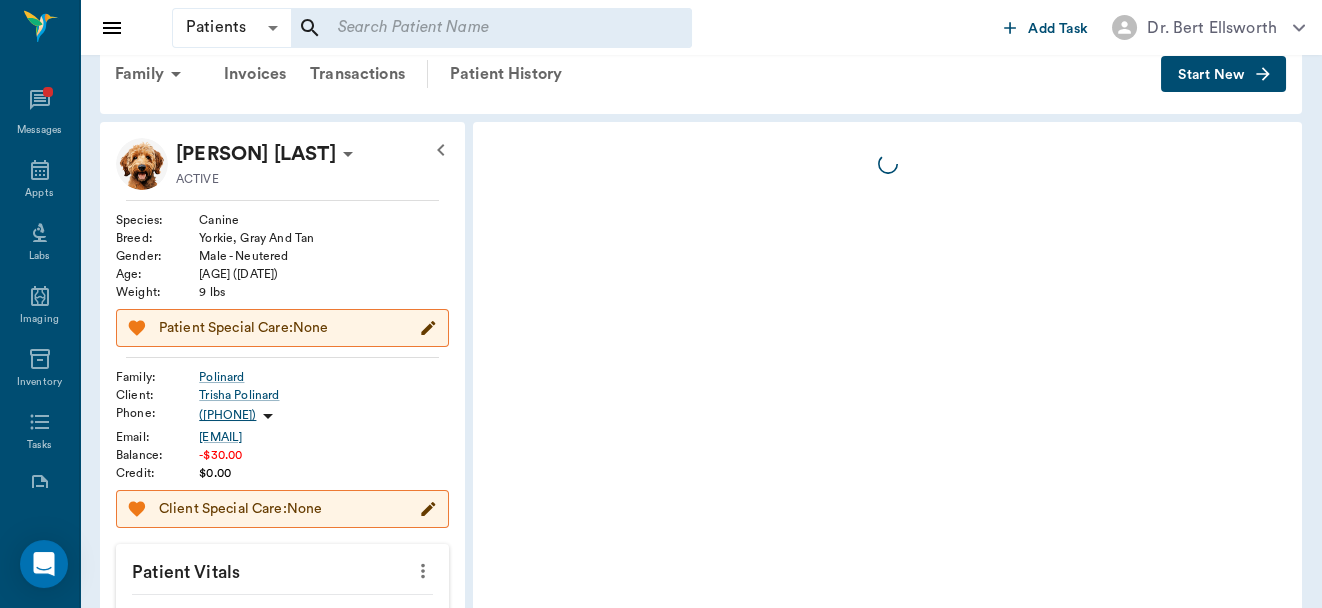 scroll, scrollTop: 0, scrollLeft: 0, axis: both 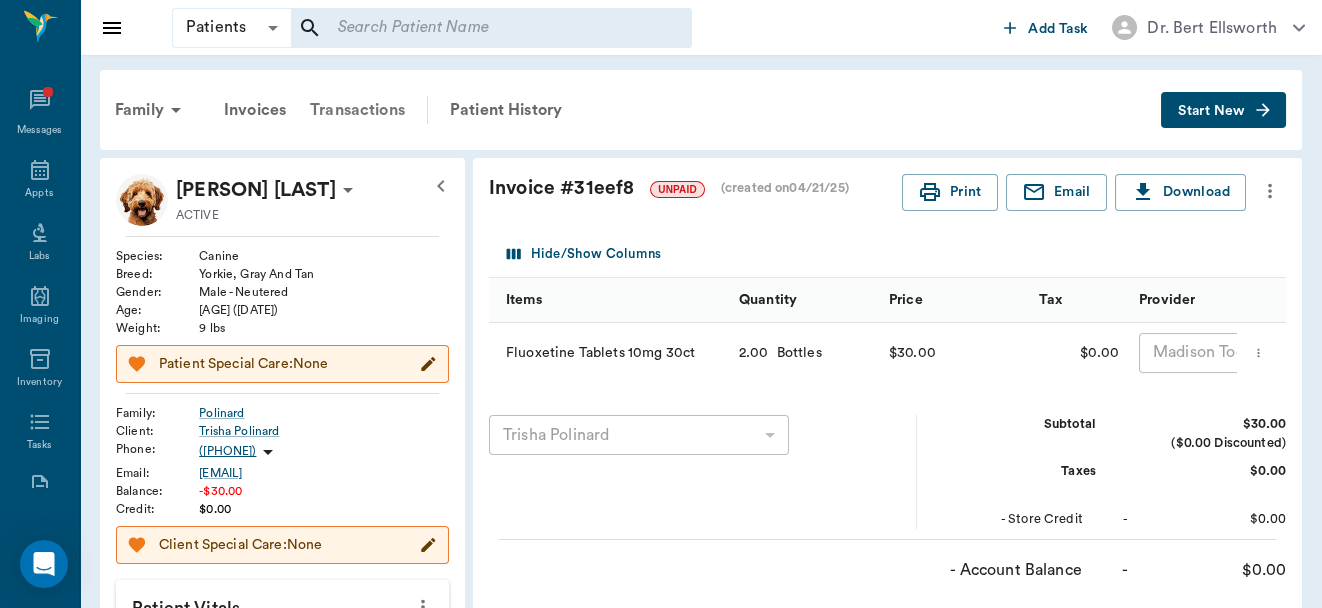 click on "Transactions" at bounding box center [357, 110] 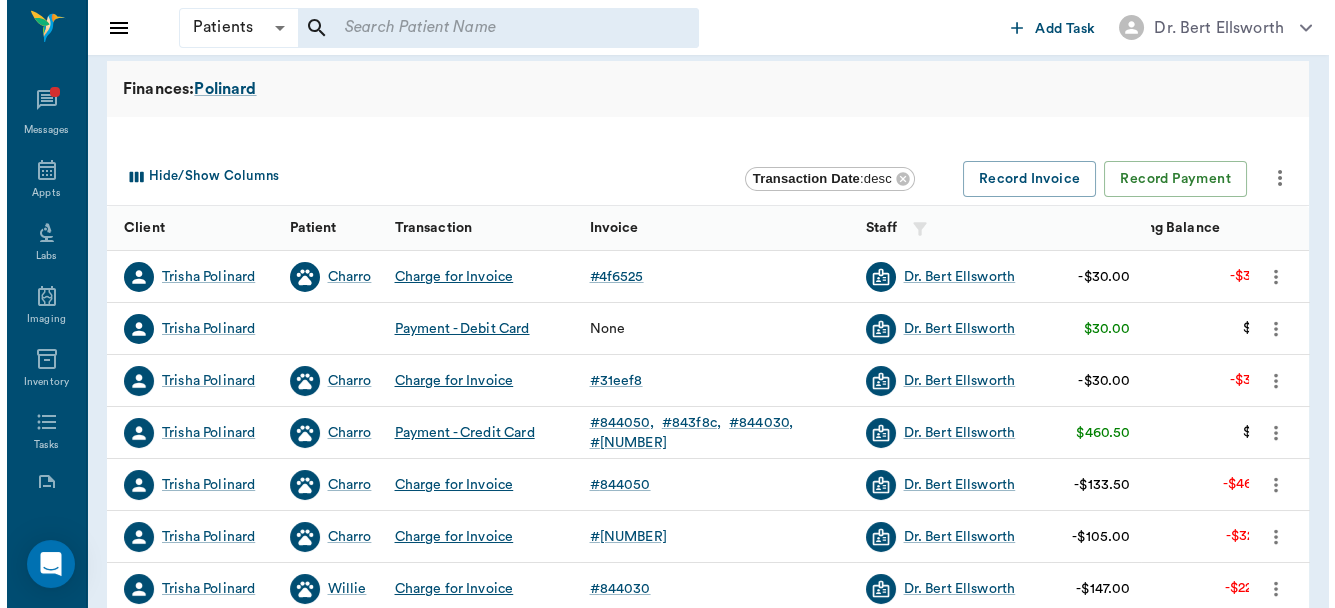 scroll, scrollTop: 0, scrollLeft: 0, axis: both 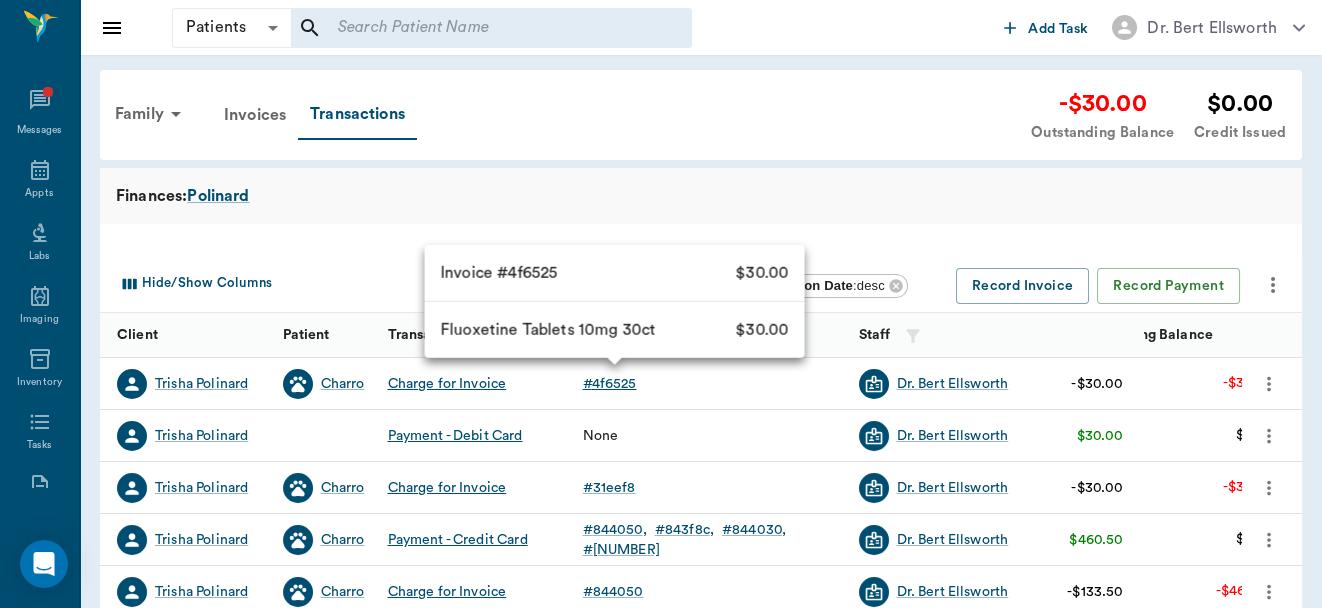 click on "# 4f6525" at bounding box center [610, 384] 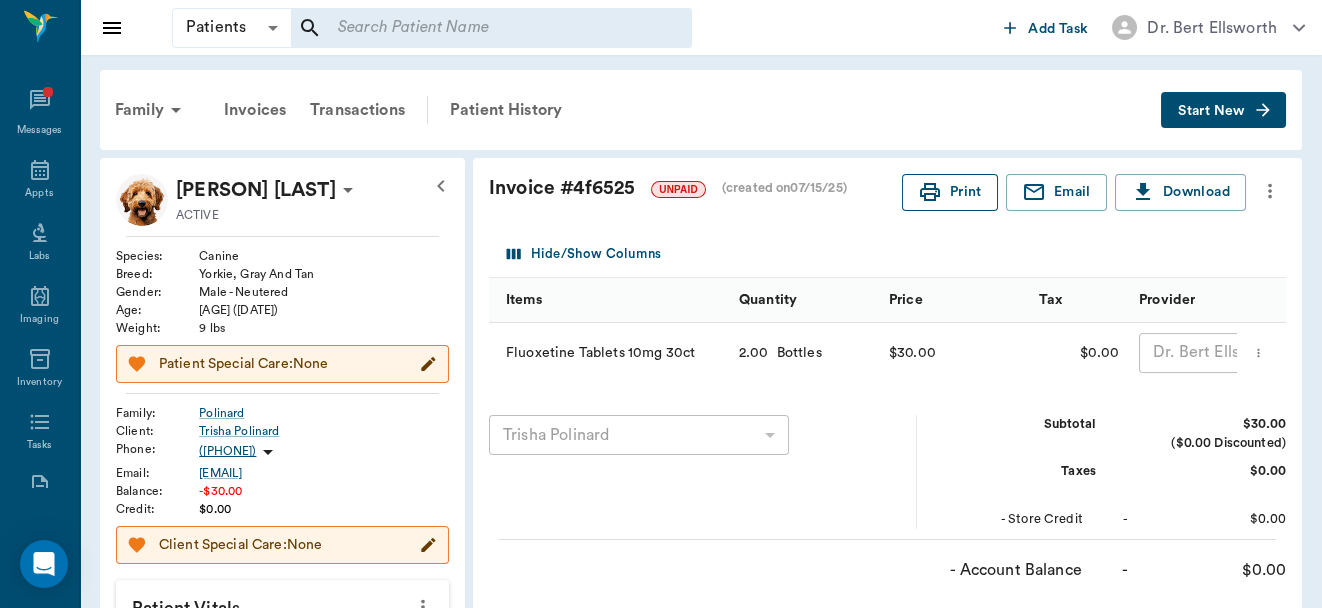 click on "Print" at bounding box center [950, 192] 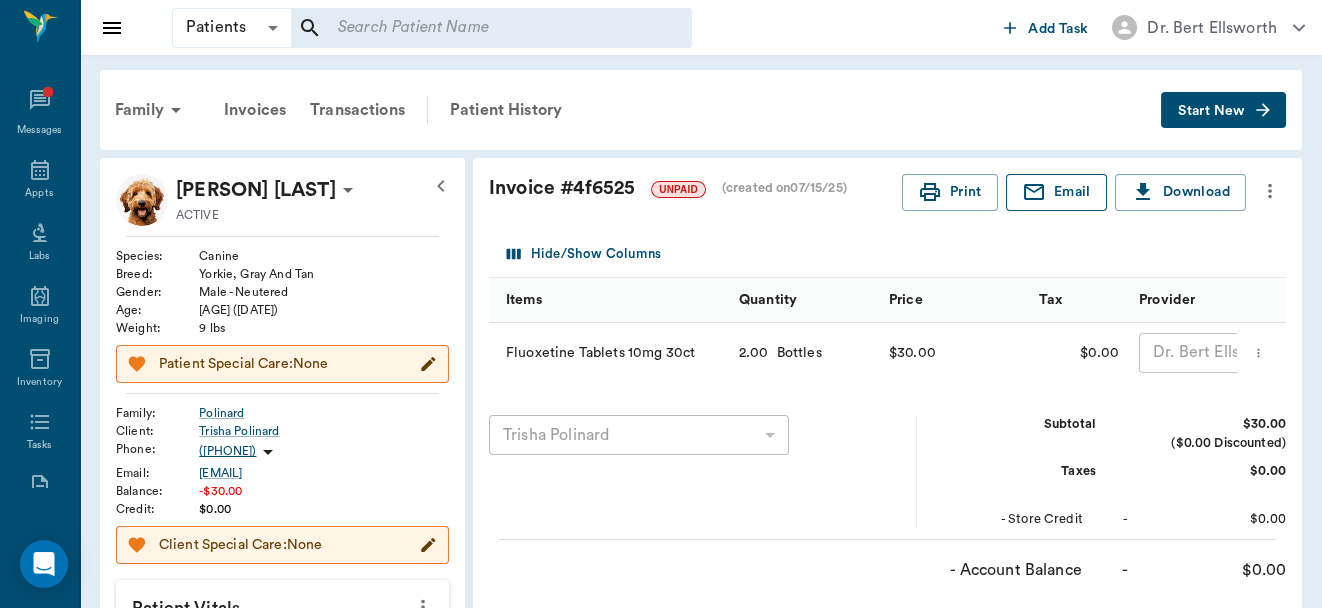 click 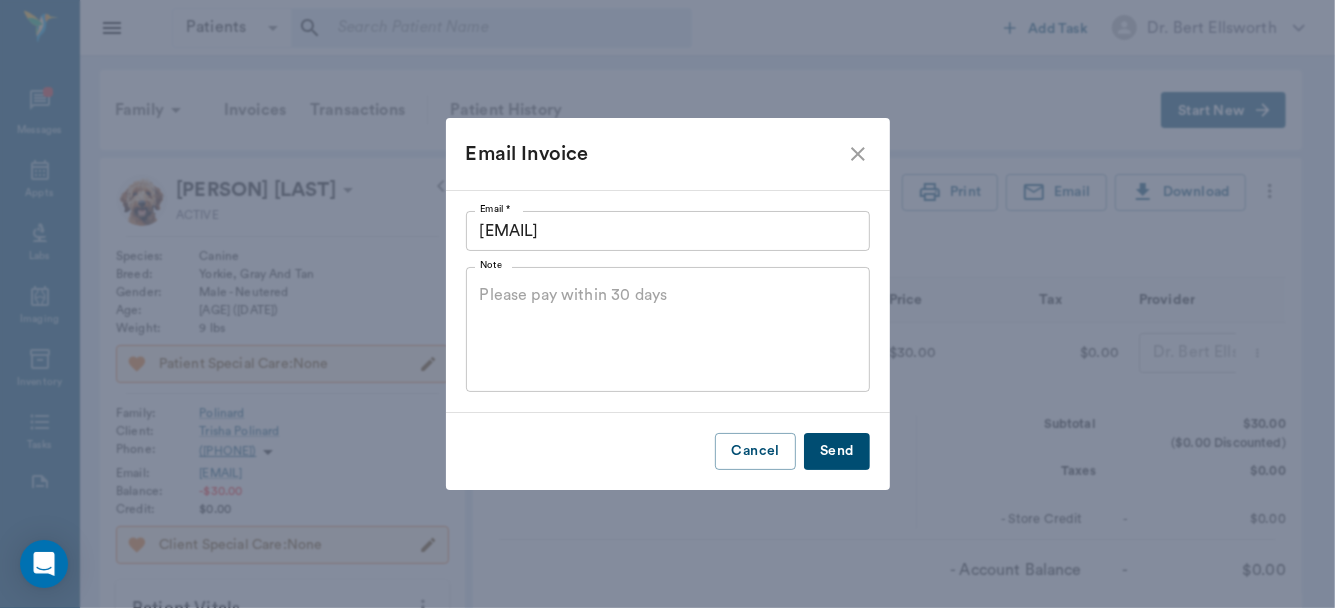 click on "Send" at bounding box center (837, 451) 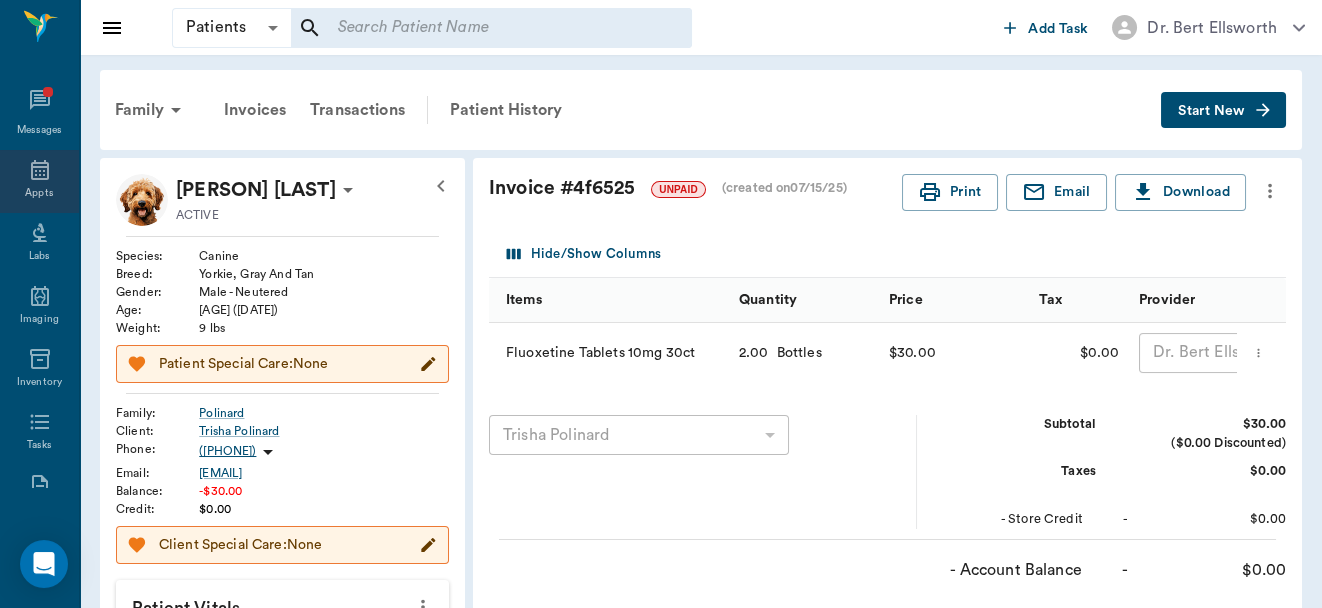 click 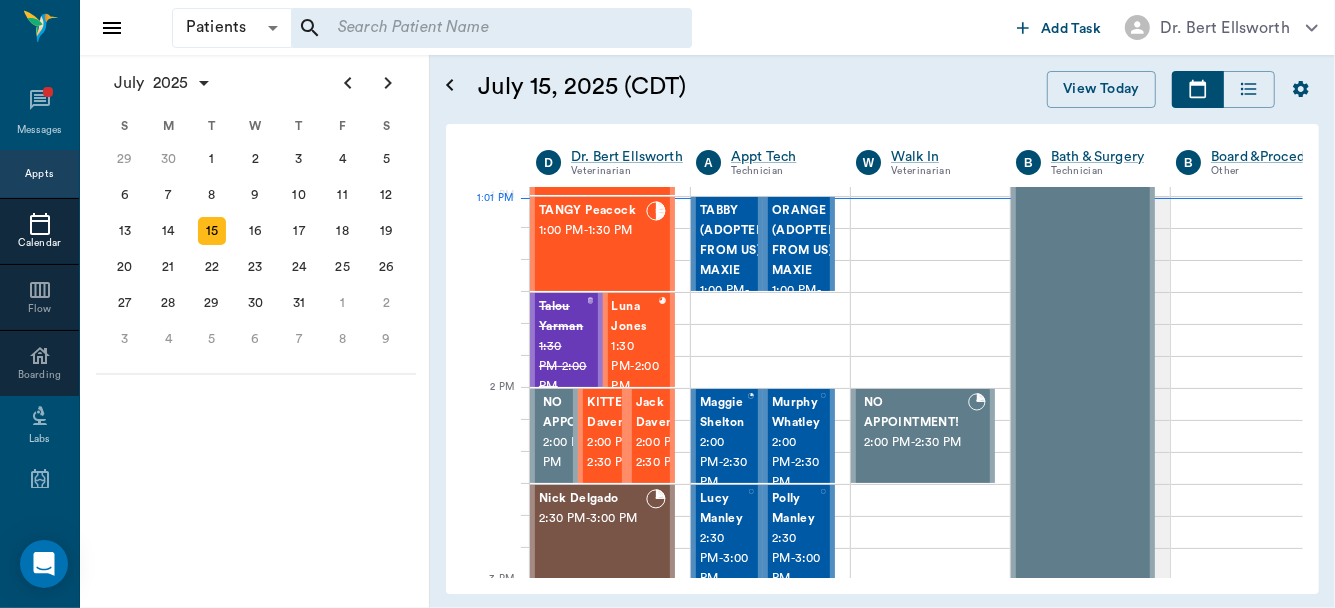 scroll, scrollTop: 959, scrollLeft: 0, axis: vertical 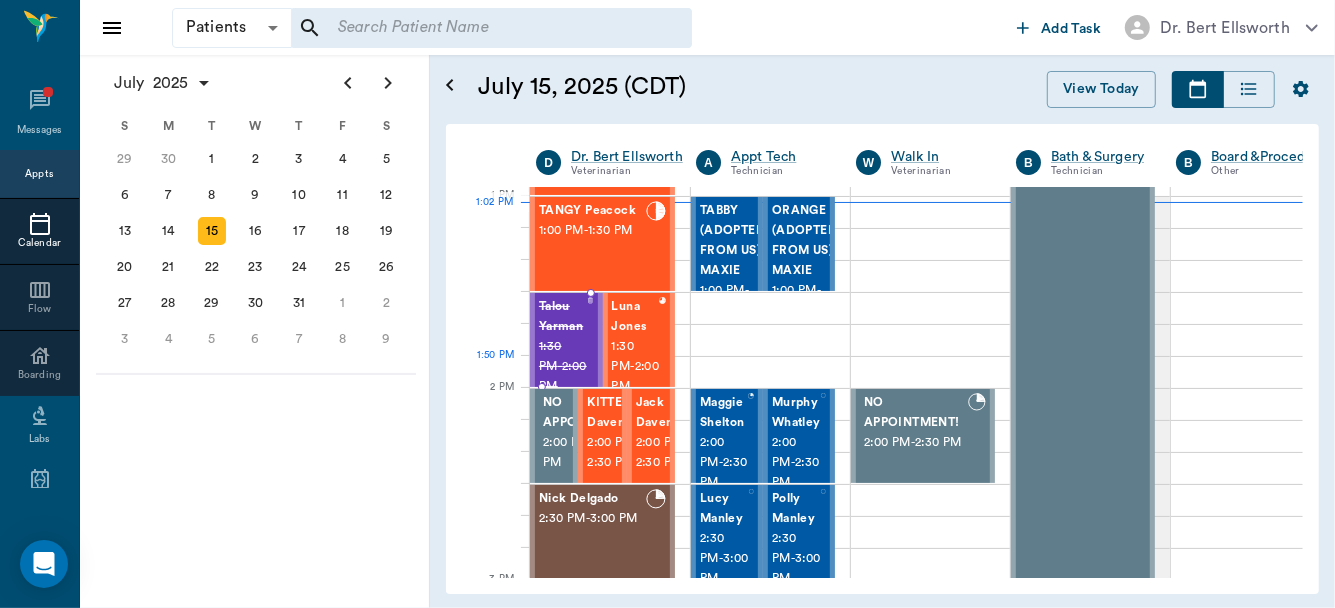 drag, startPoint x: 481, startPoint y: 316, endPoint x: 732, endPoint y: 444, distance: 281.75345 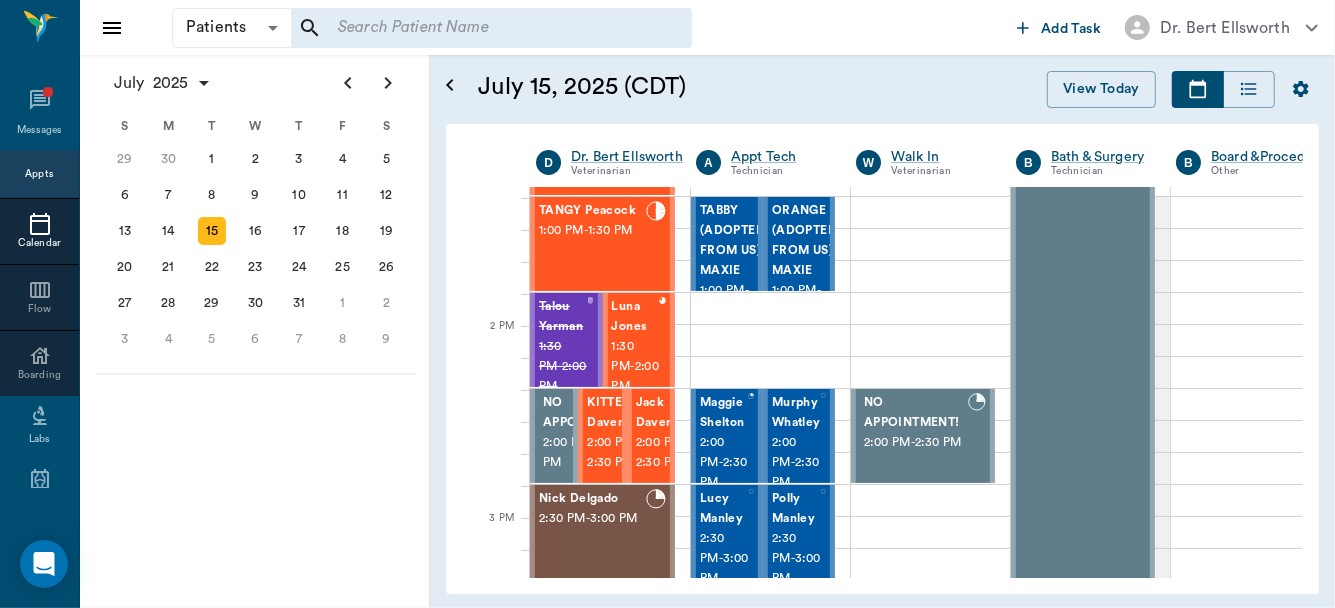 scroll, scrollTop: 1032, scrollLeft: 0, axis: vertical 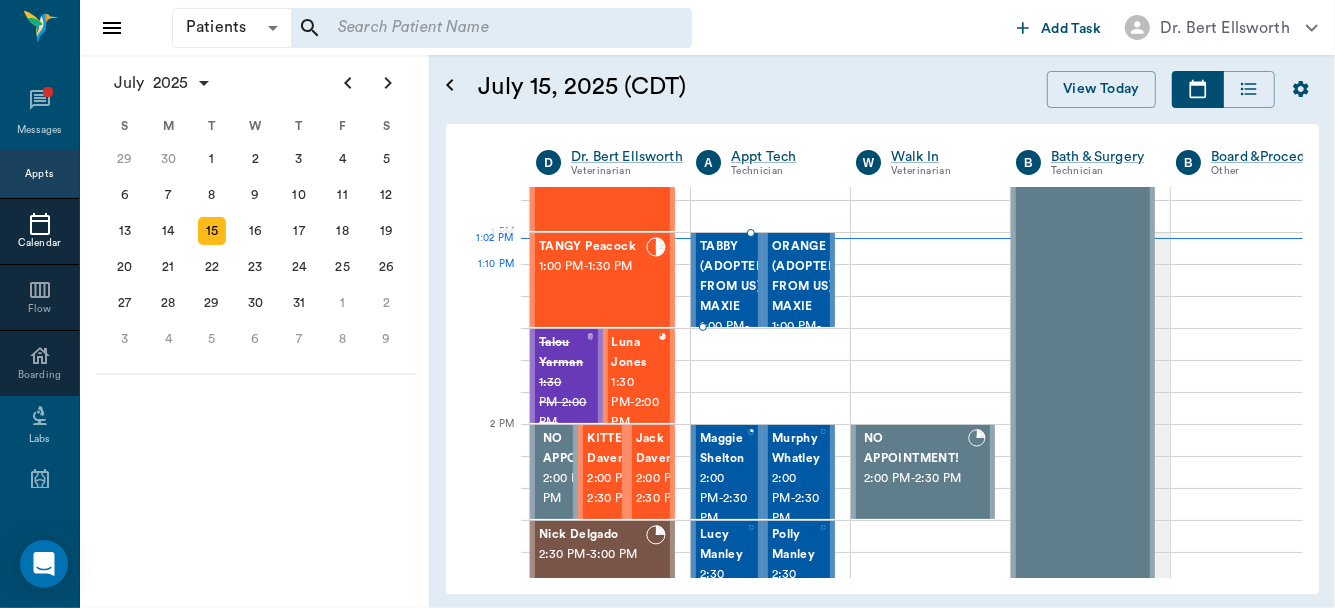 click on "TABBY (ADOPTED FROM US) MAXIE" at bounding box center (732, 277) 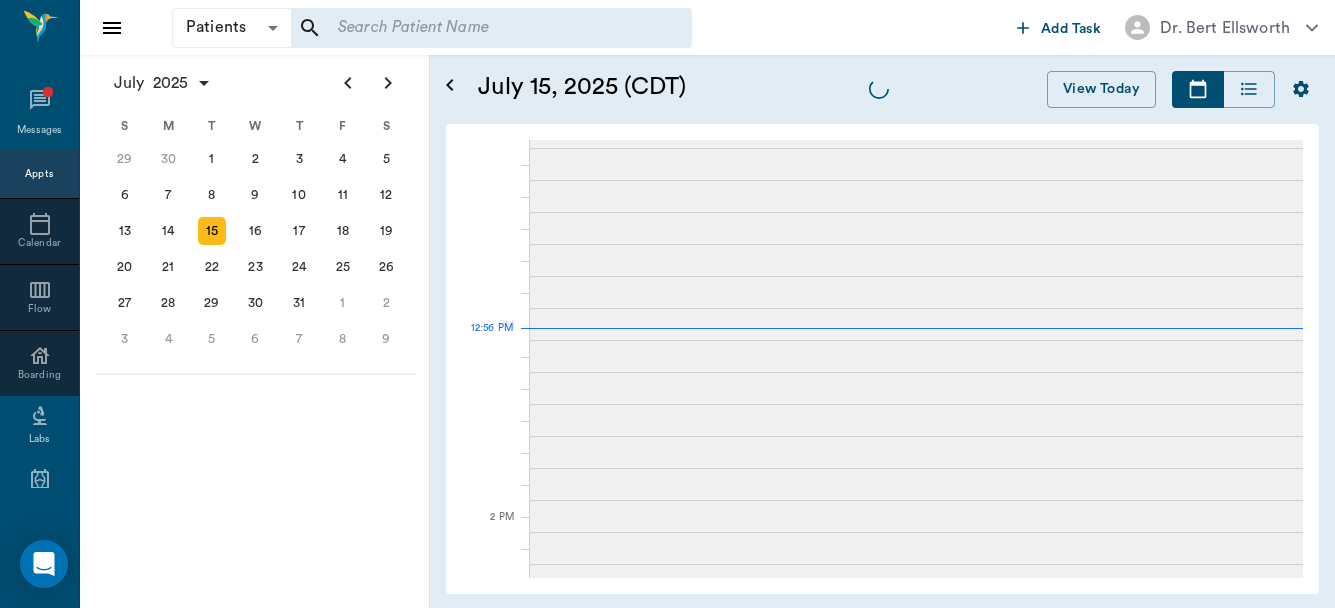 scroll, scrollTop: 0, scrollLeft: 0, axis: both 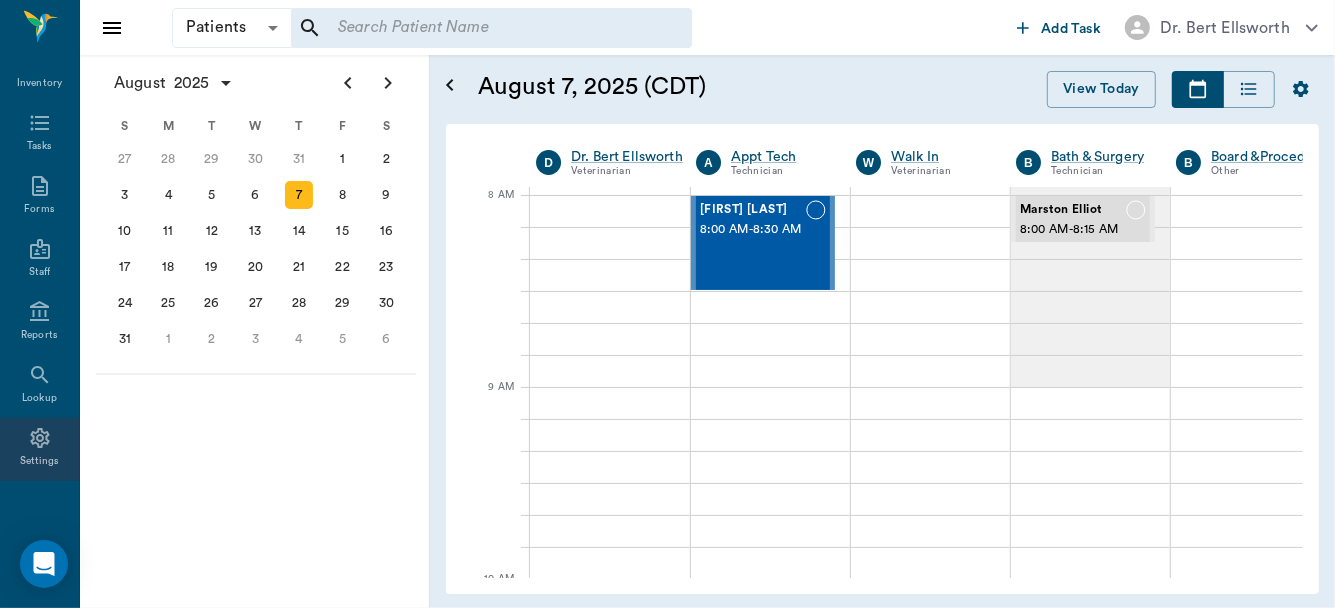 click on "Settings" at bounding box center (40, 461) 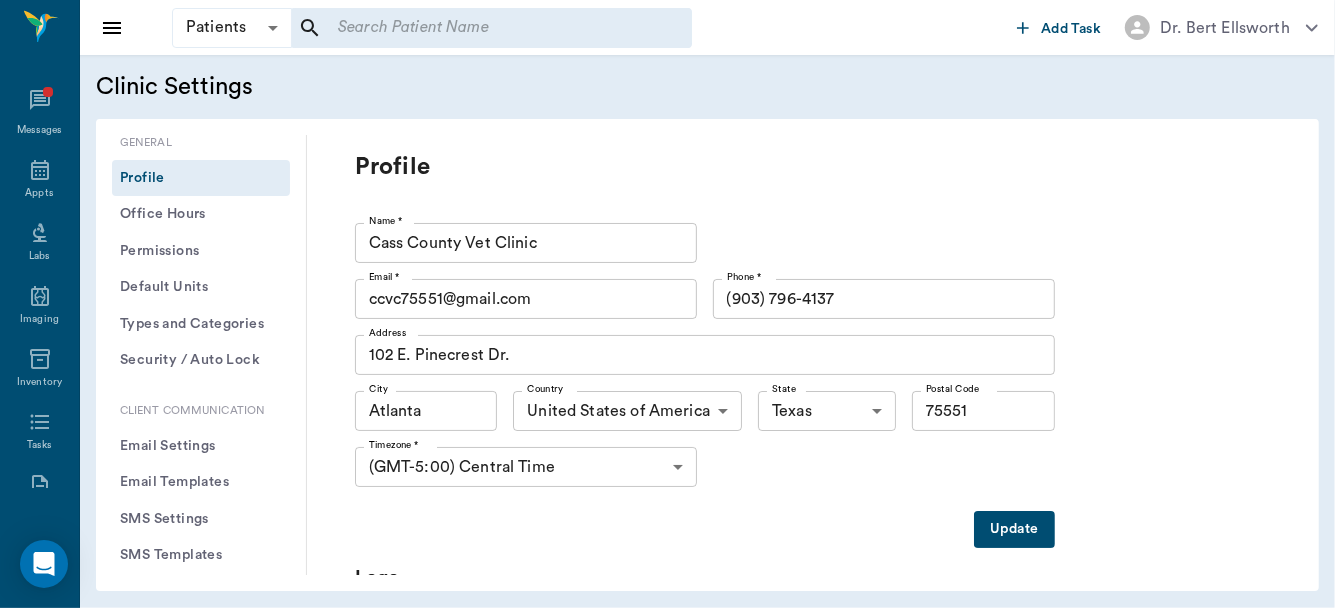 scroll, scrollTop: 299, scrollLeft: 0, axis: vertical 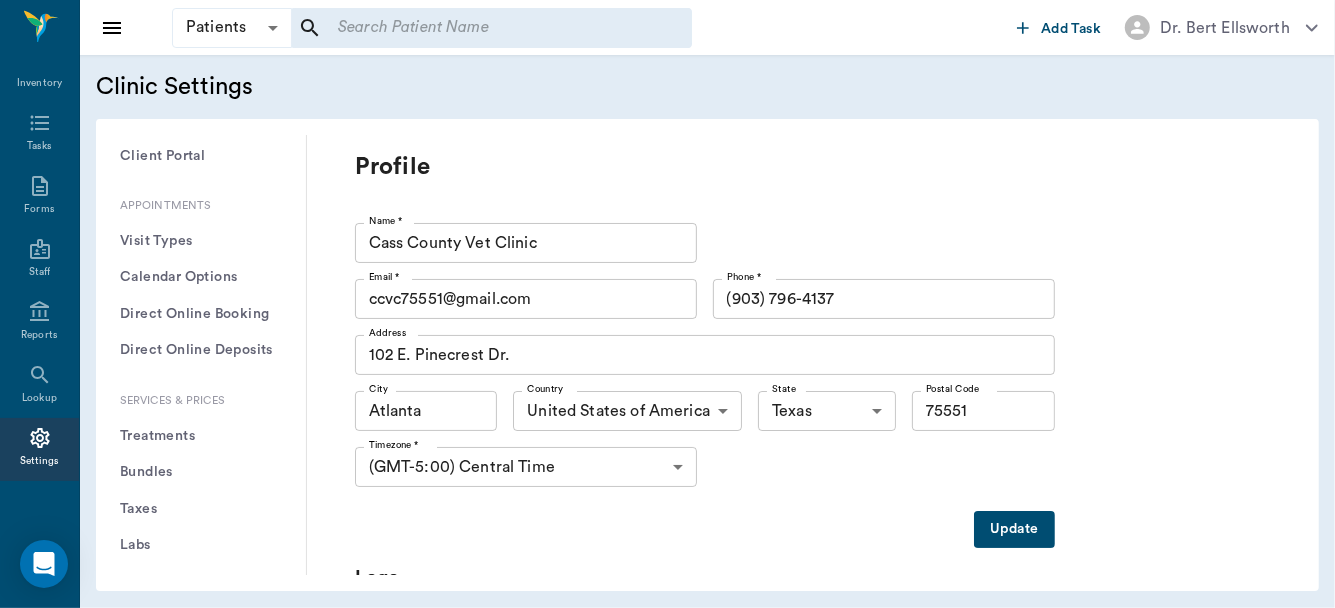 click on "Treatments" at bounding box center (201, 436) 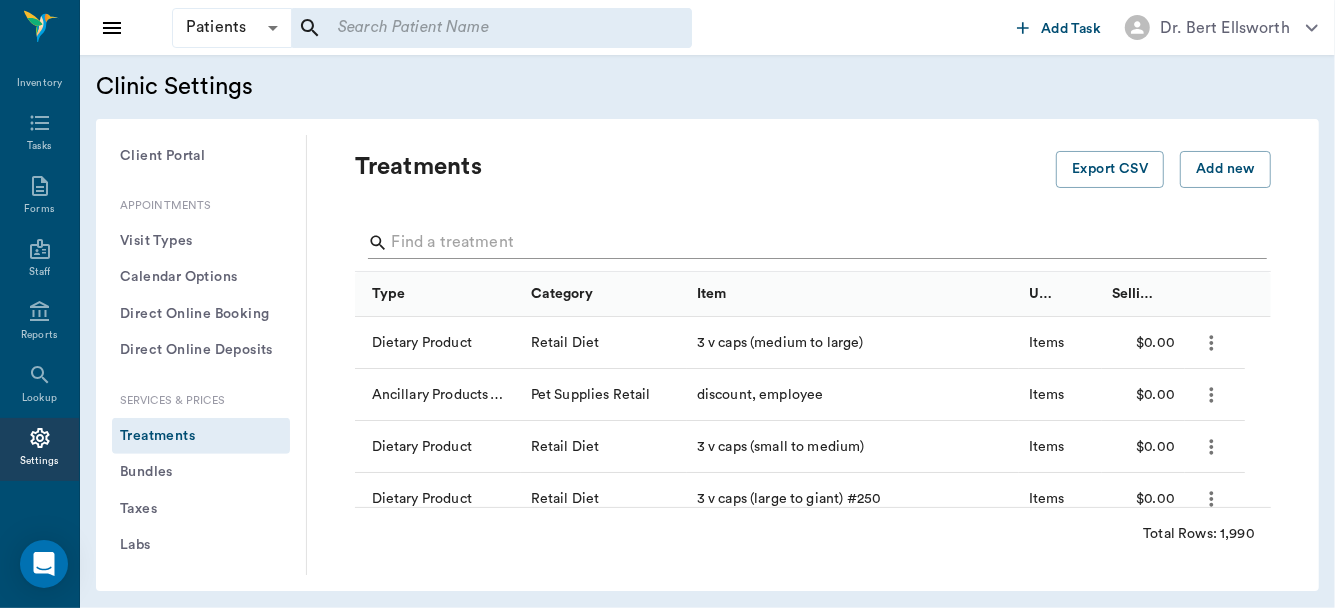 click at bounding box center [814, 243] 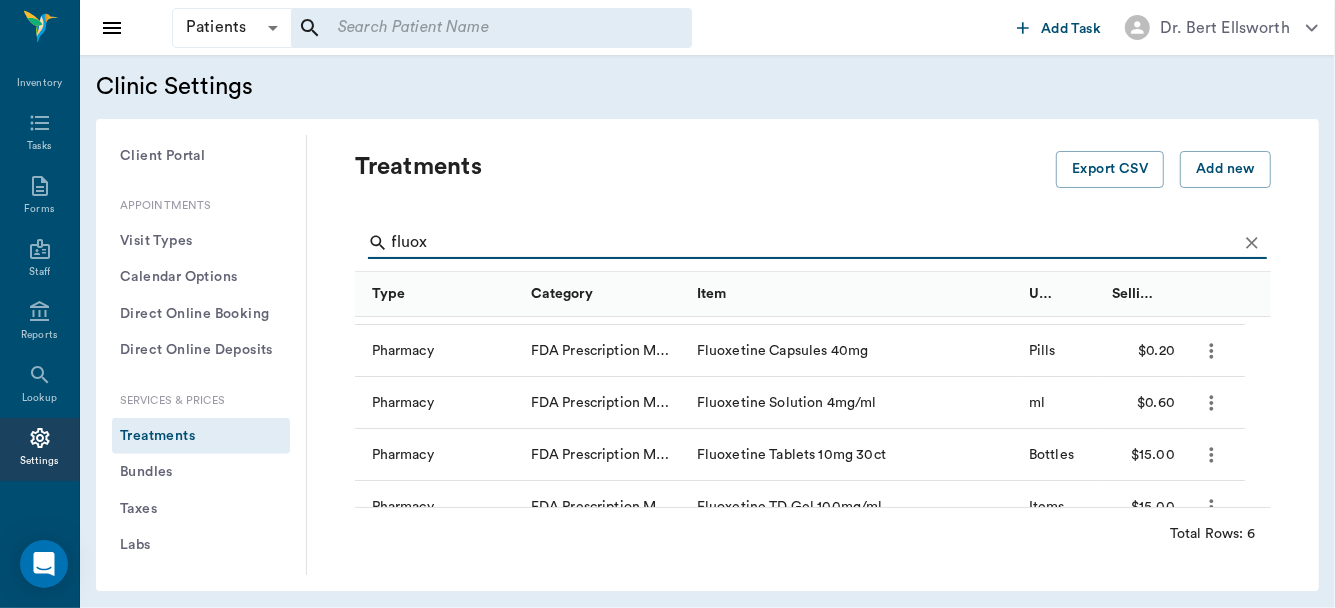scroll, scrollTop: 109, scrollLeft: 0, axis: vertical 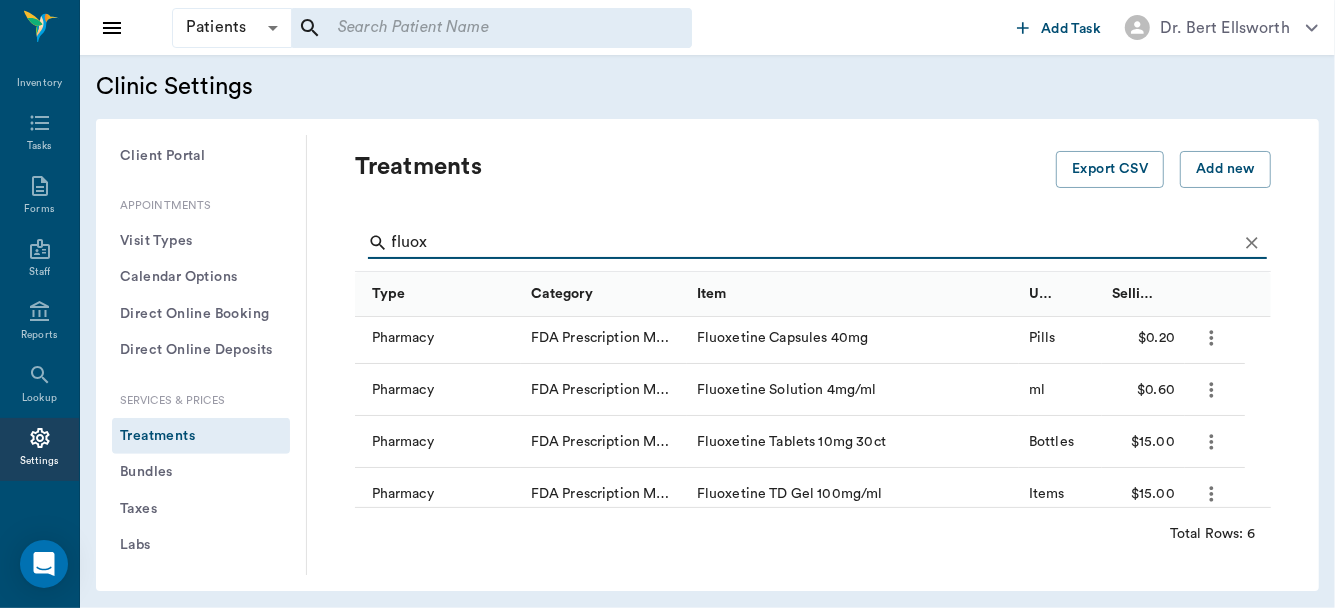 type on "fluox" 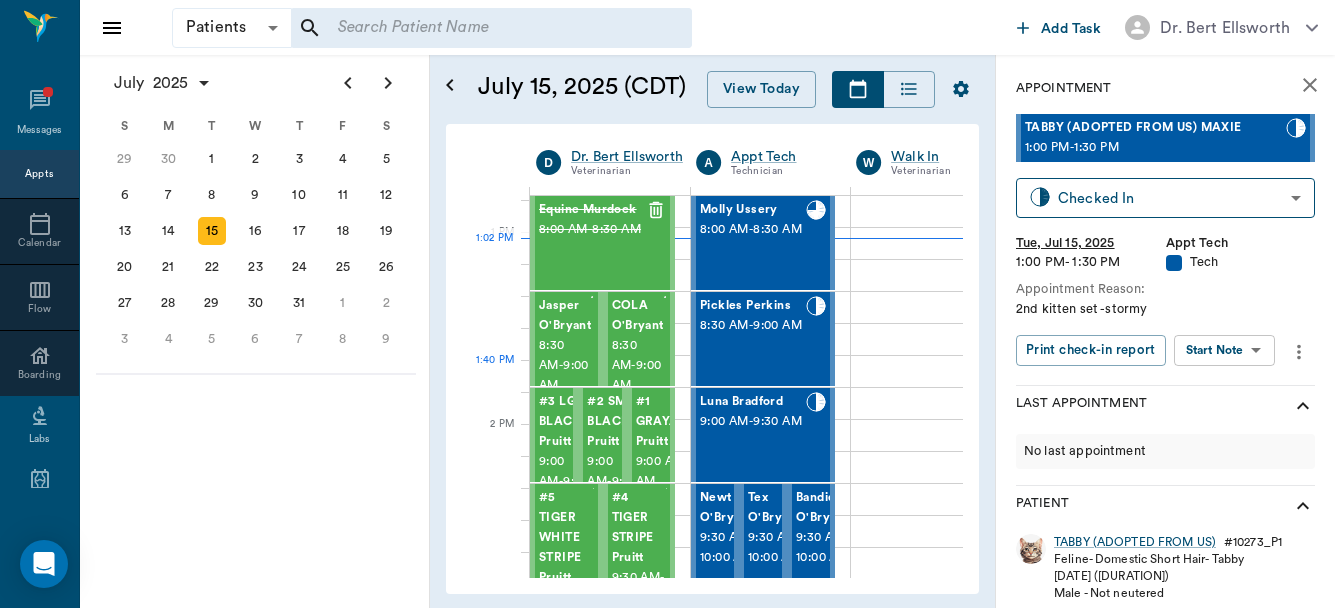 scroll, scrollTop: 0, scrollLeft: 0, axis: both 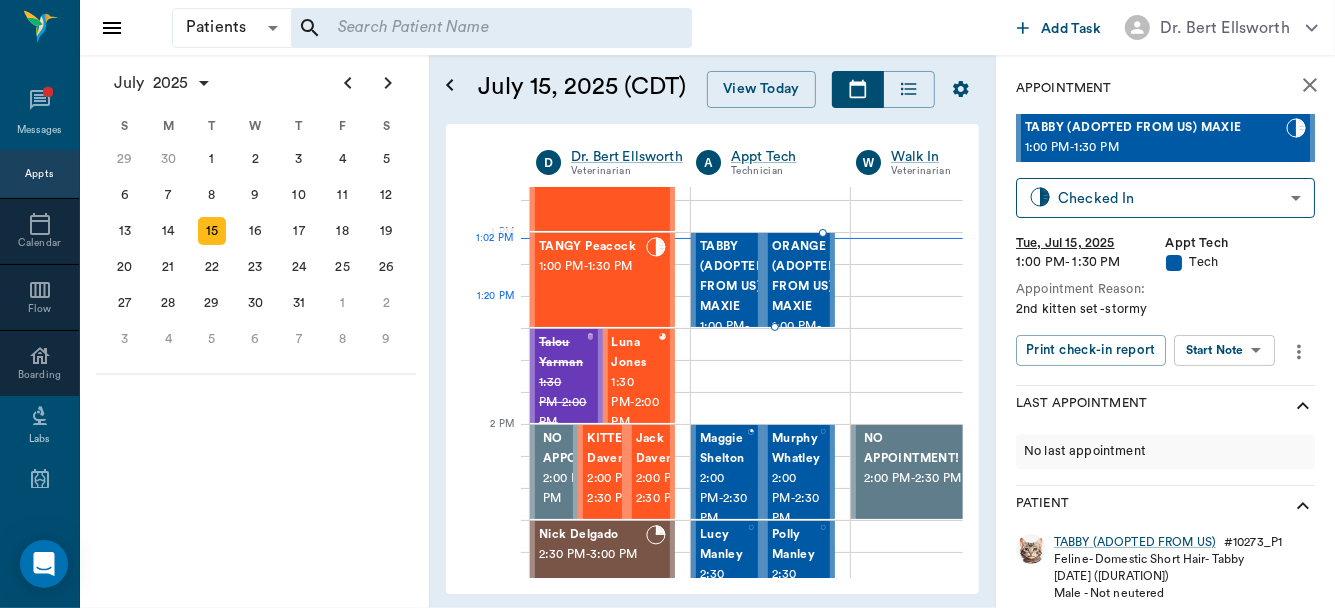 click on "ORANGE (ADOPTED FROM US) MAXIE" at bounding box center [804, 277] 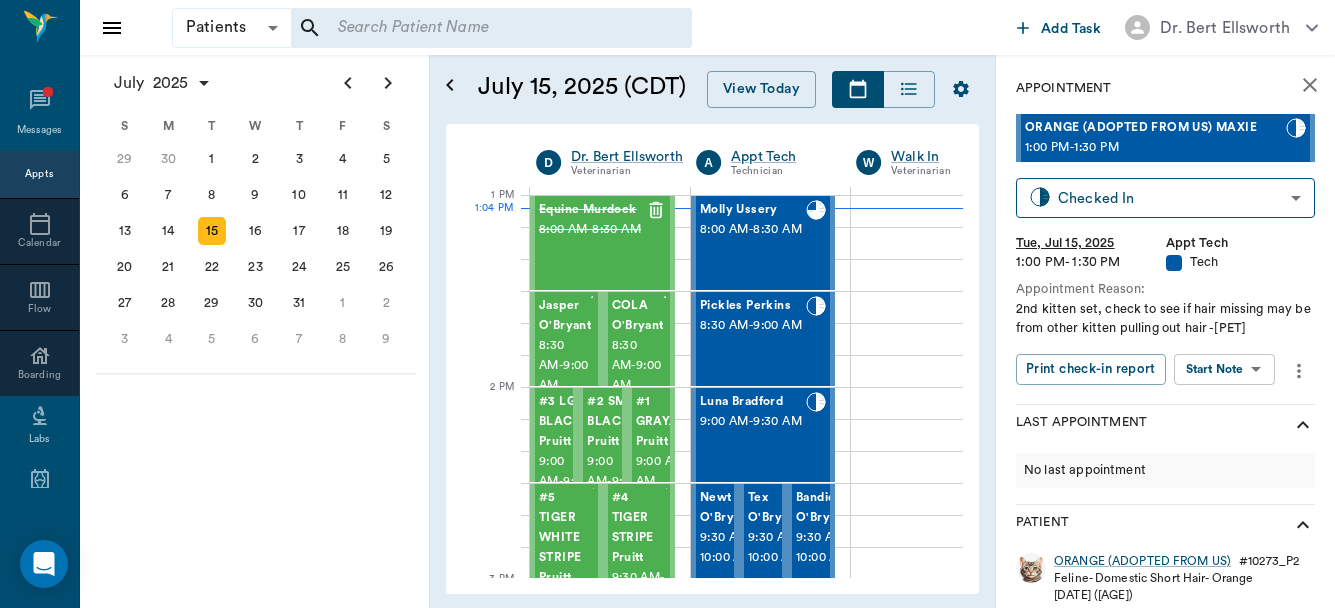 scroll, scrollTop: 0, scrollLeft: 0, axis: both 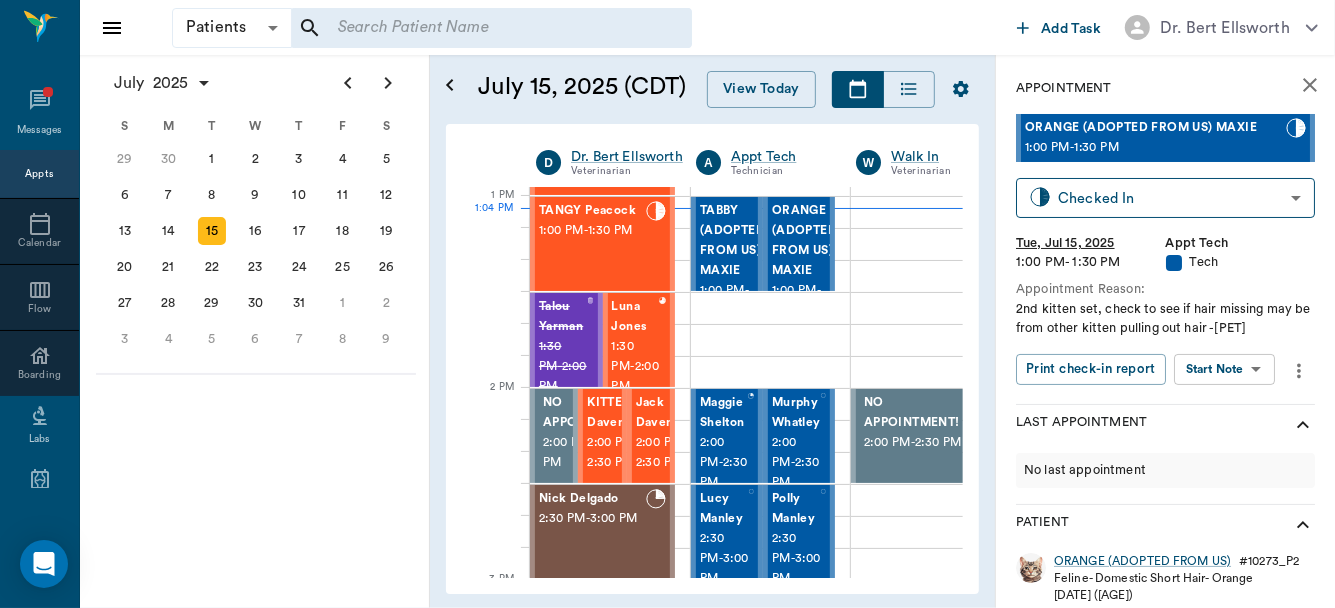 click on "July 15, 2025 (CDT)" at bounding box center (583, 87) 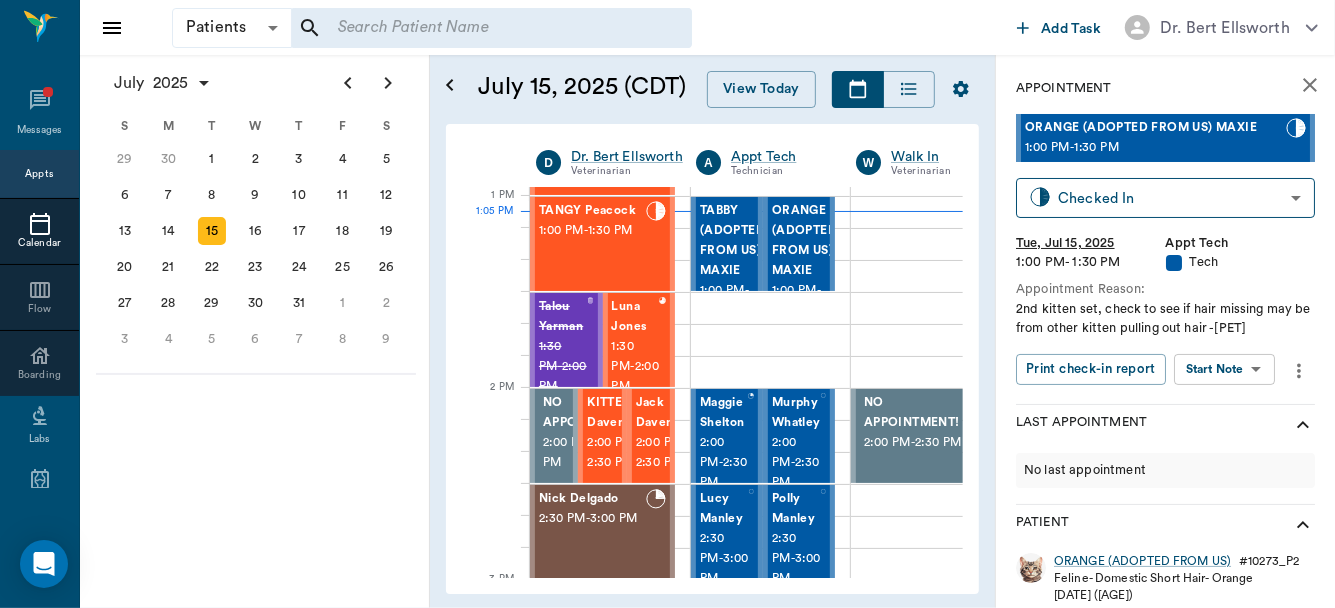 click at bounding box center (39, 224) 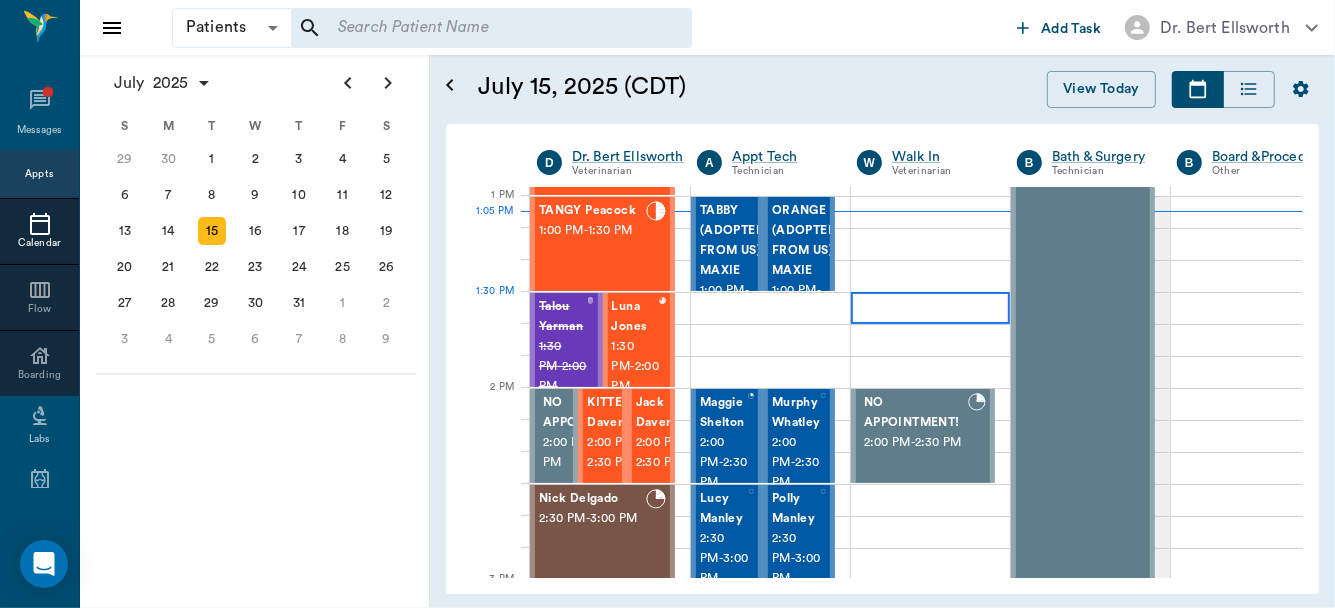 scroll, scrollTop: 959, scrollLeft: 0, axis: vertical 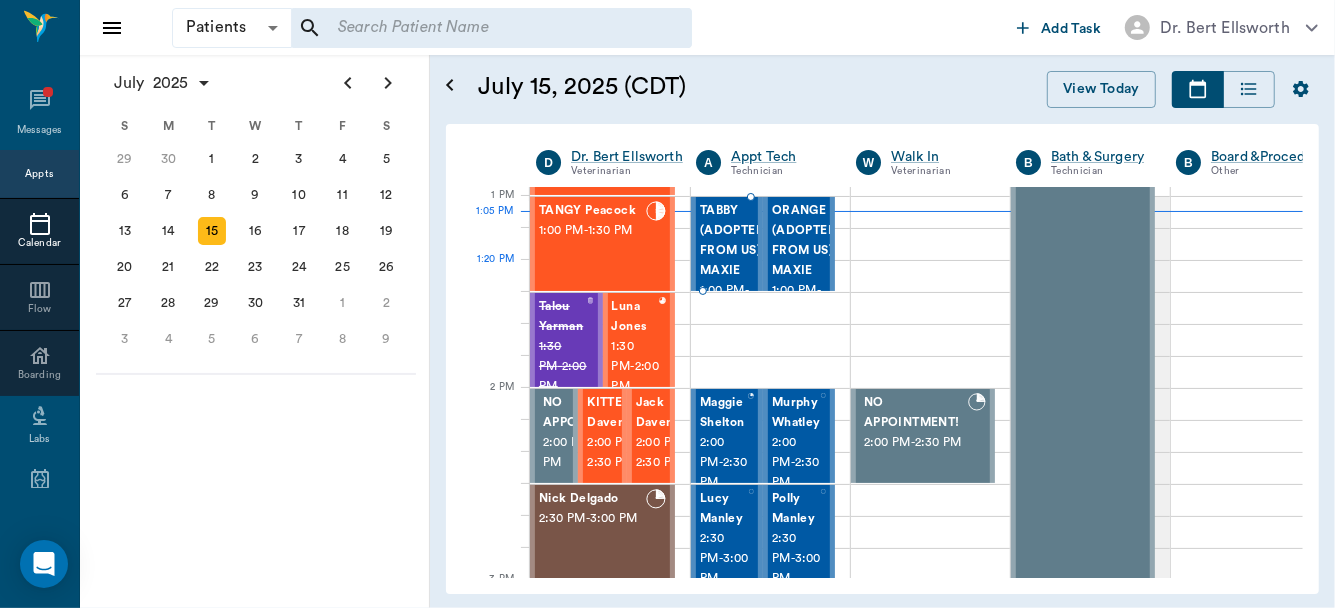 click on "TABBY (ADOPTED FROM US) MAXIE" at bounding box center (732, 241) 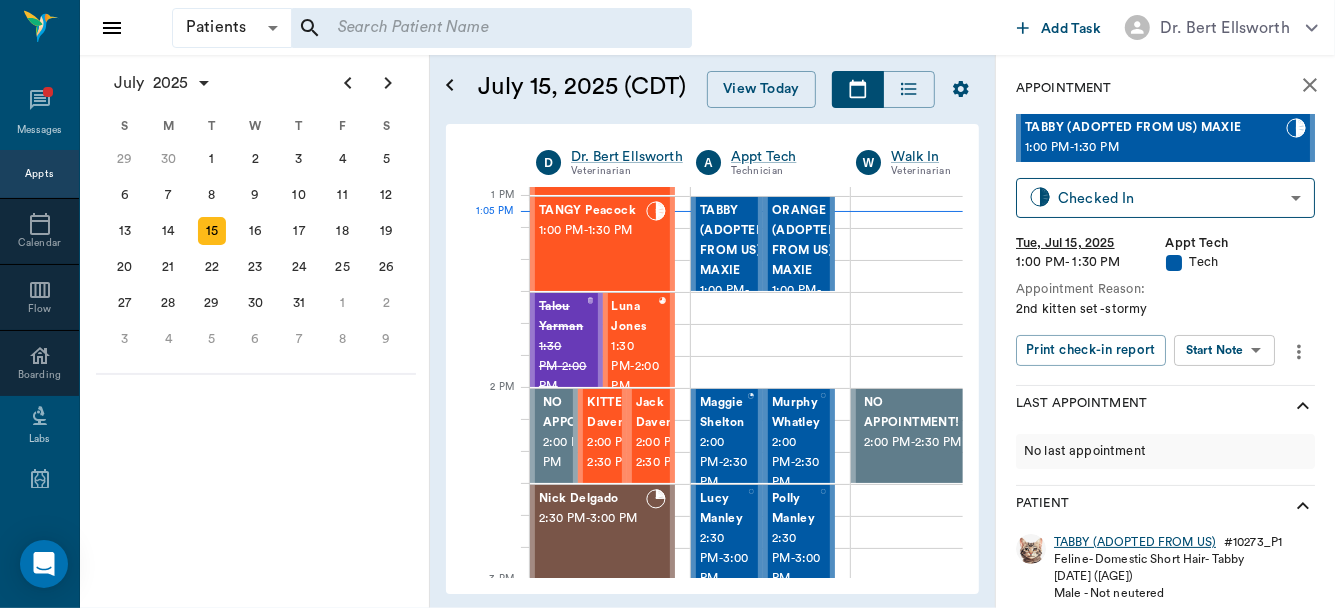 click on "TABBY (ADOPTED FROM US)" at bounding box center (1135, 542) 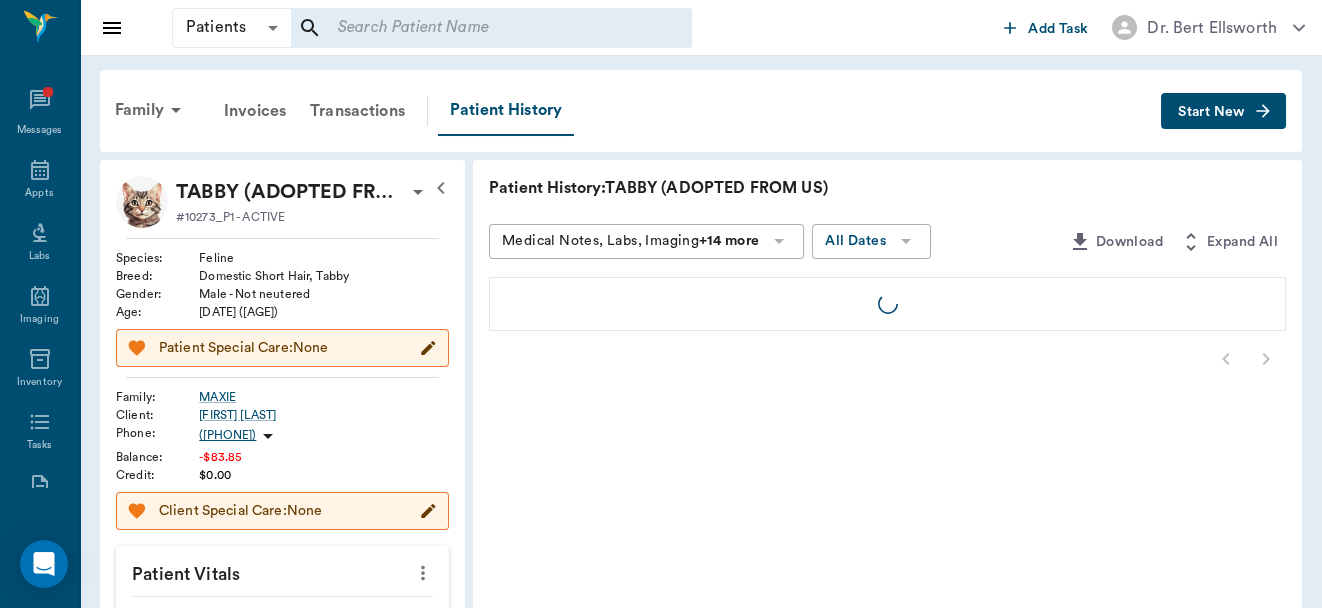 click on "TABBY (ADOPTED FROM US) MAXIE" at bounding box center (291, 192) 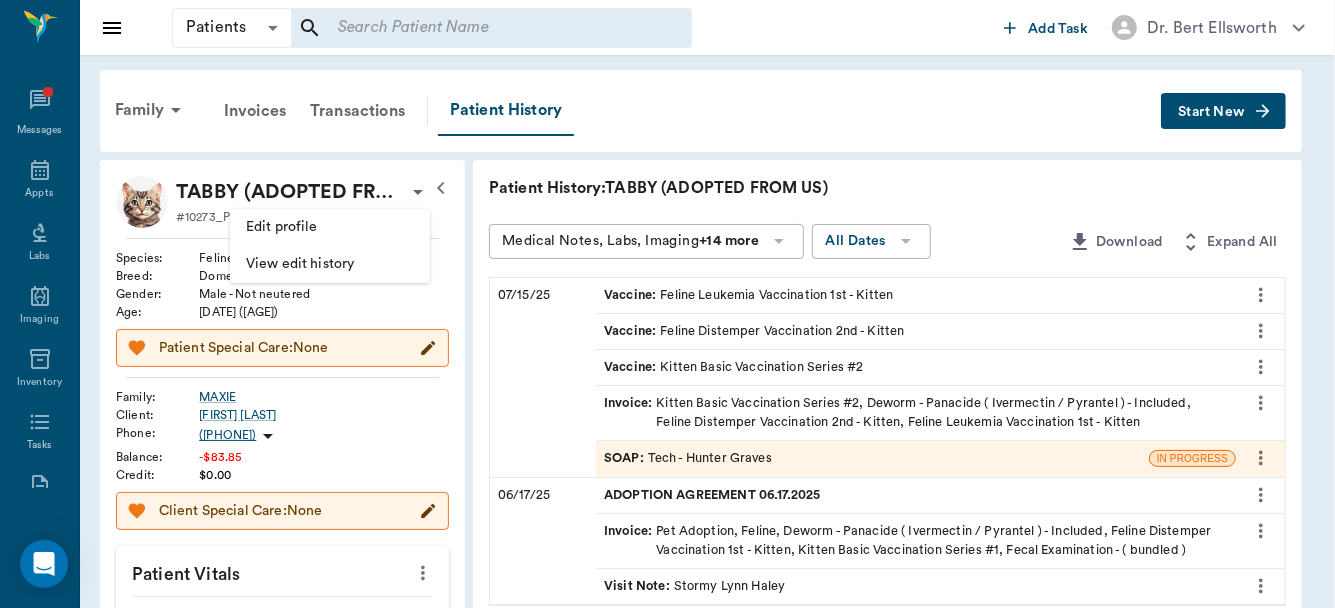 click on "Edit profile" at bounding box center [330, 227] 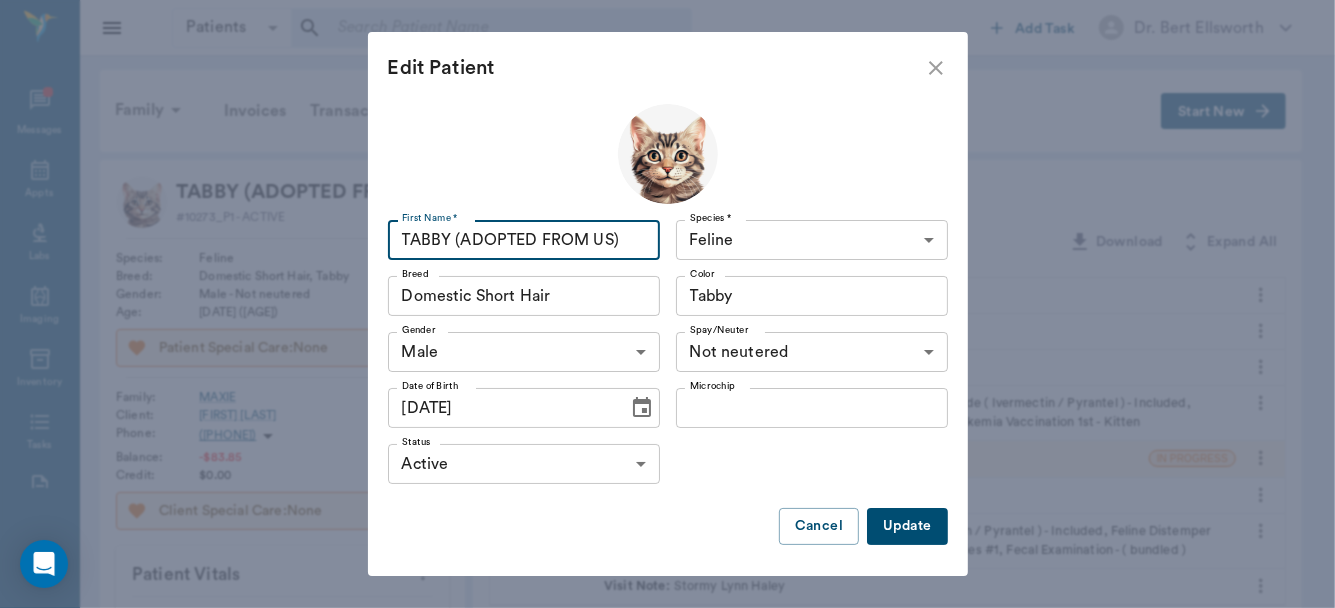 click on "TABBY (ADOPTED FROM US)" at bounding box center (524, 240) 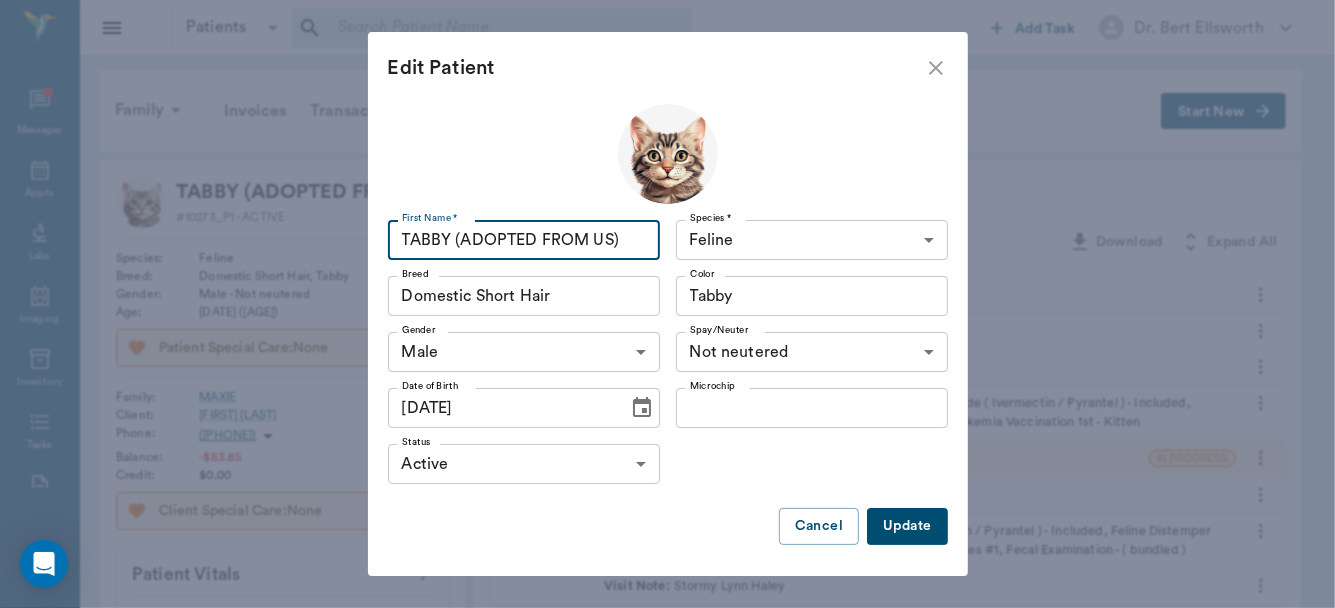click on "TABBY (ADOPTED FROM US)" at bounding box center (524, 240) 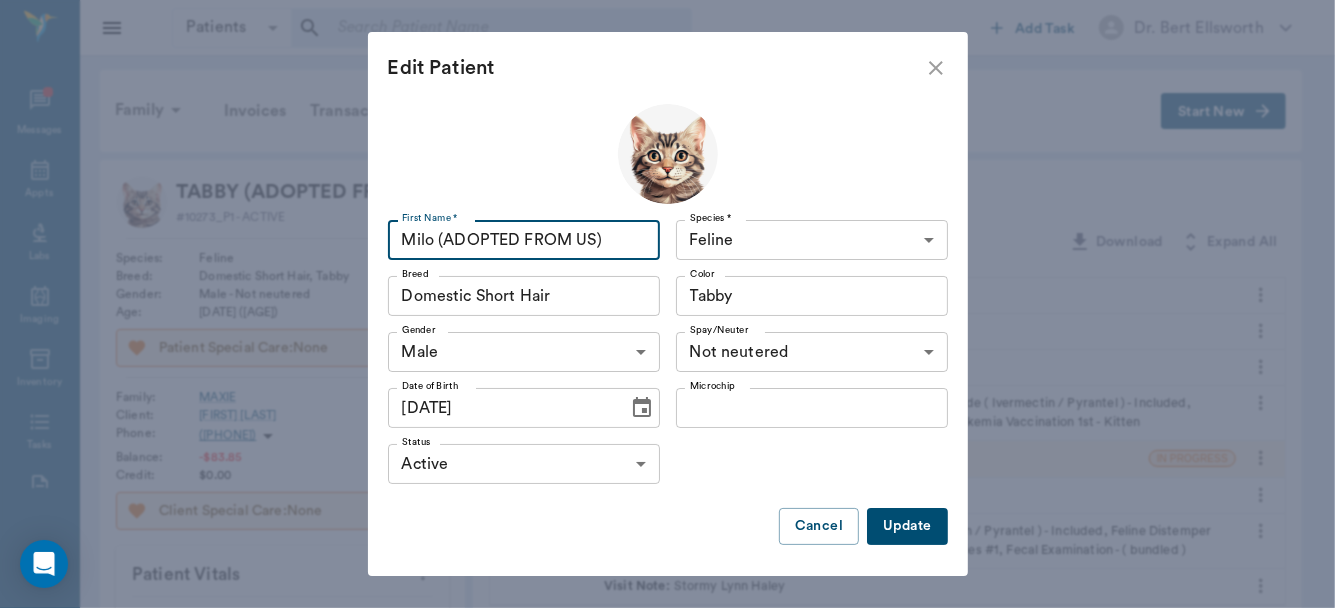 type on "Milo (ADOPTED FROM US)" 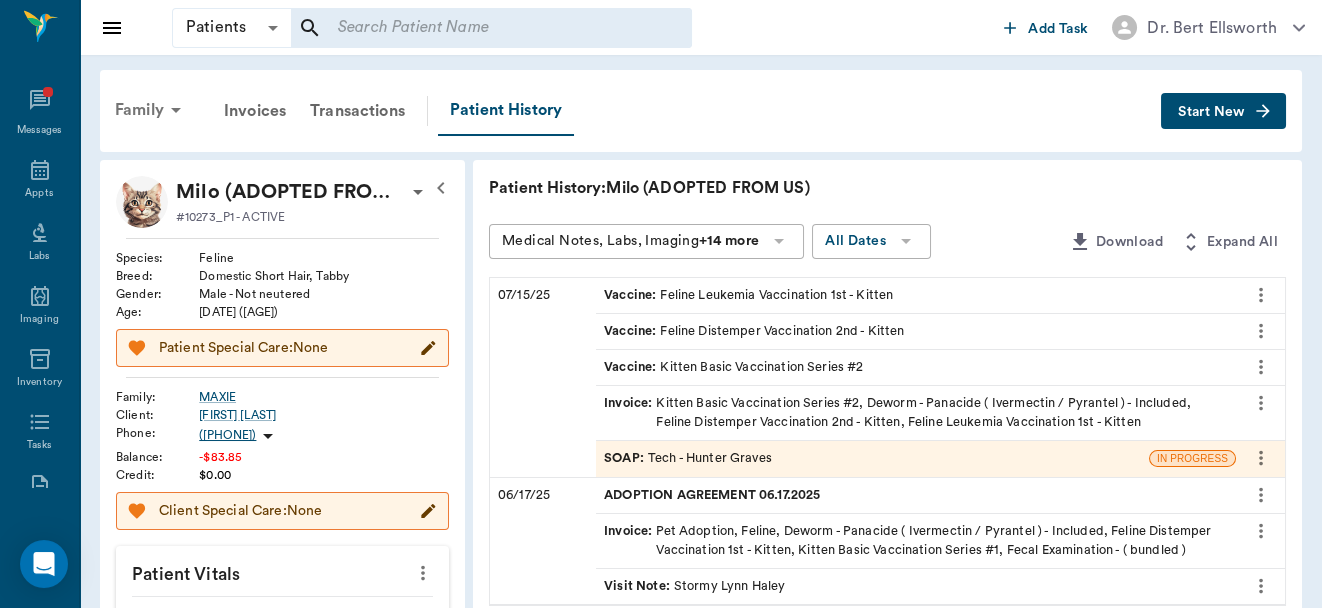 click on "Family" at bounding box center (151, 110) 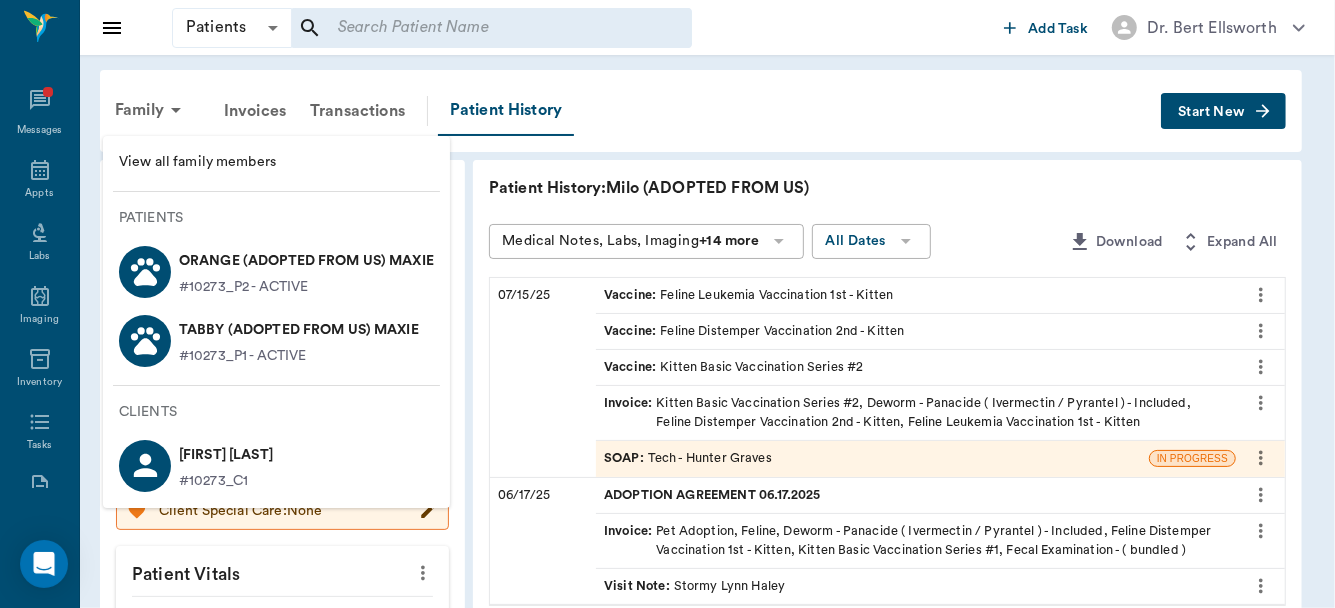 click on "ORANGE (ADOPTED FROM US) MAXIE" at bounding box center (306, 261) 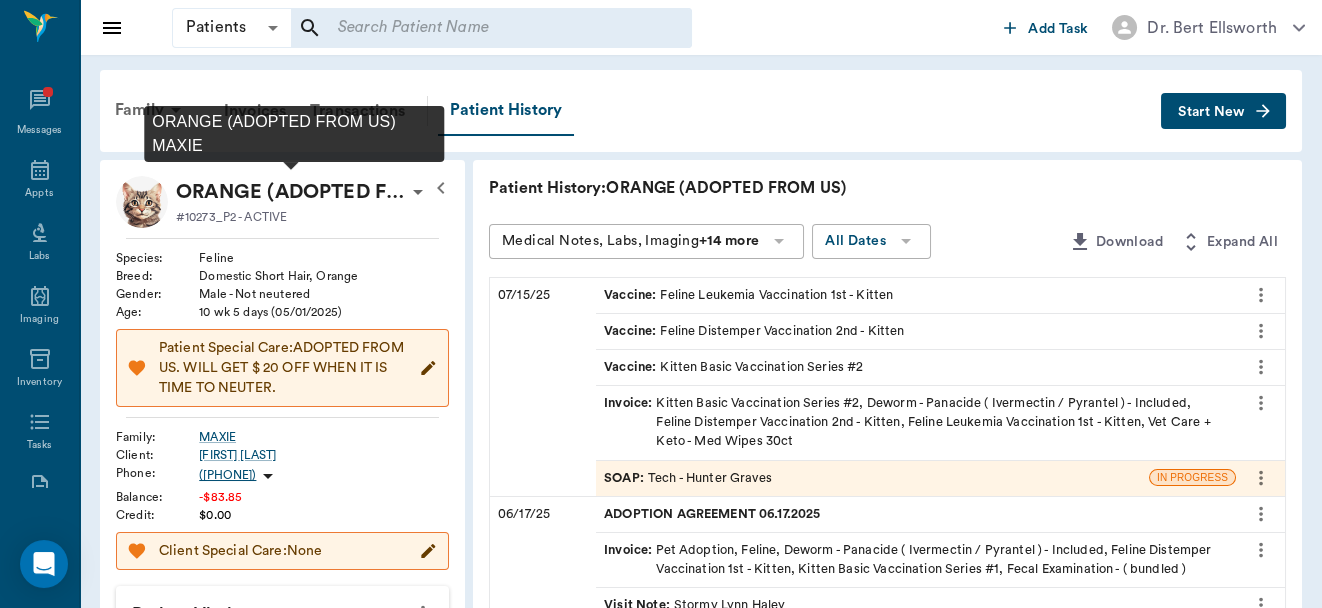 click on "ORANGE (ADOPTED FROM US) MAXIE" at bounding box center [291, 192] 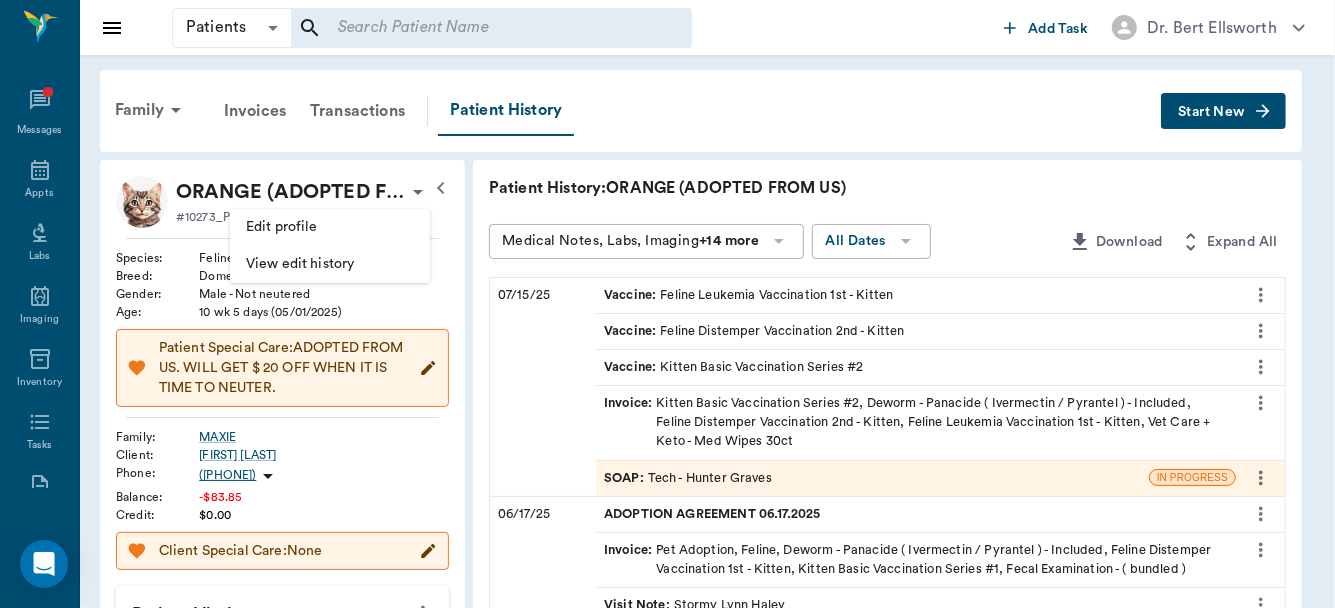 click on "Edit profile" at bounding box center (330, 227) 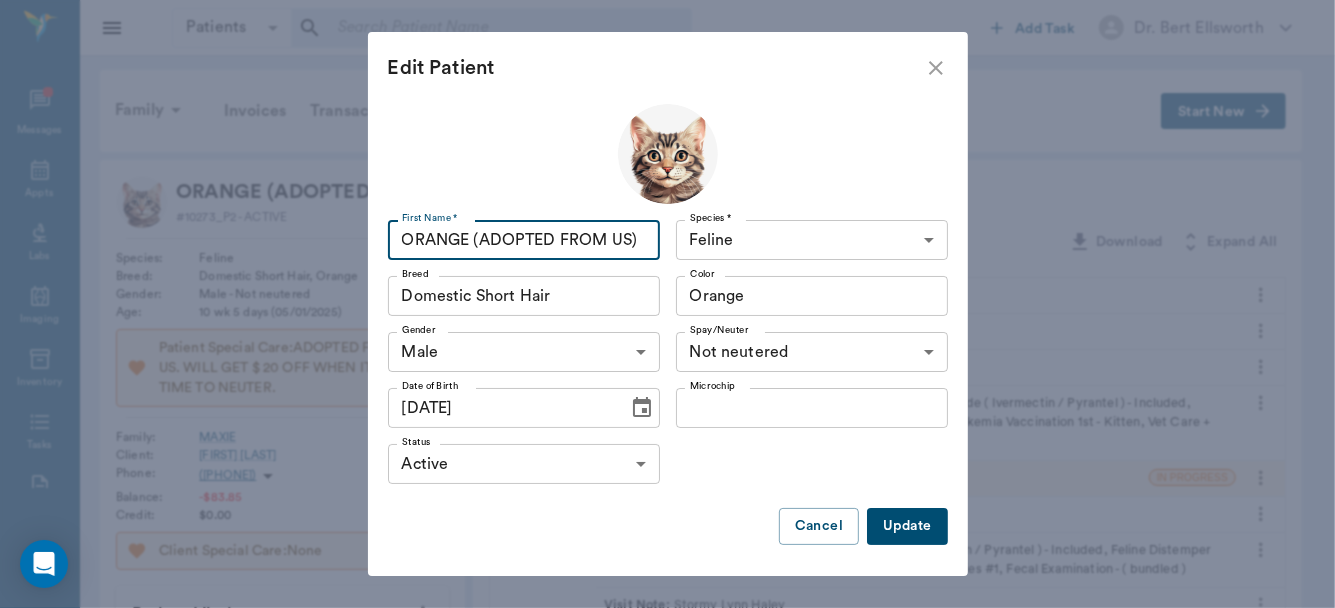 click on "ORANGE (ADOPTED FROM US)" at bounding box center (524, 240) 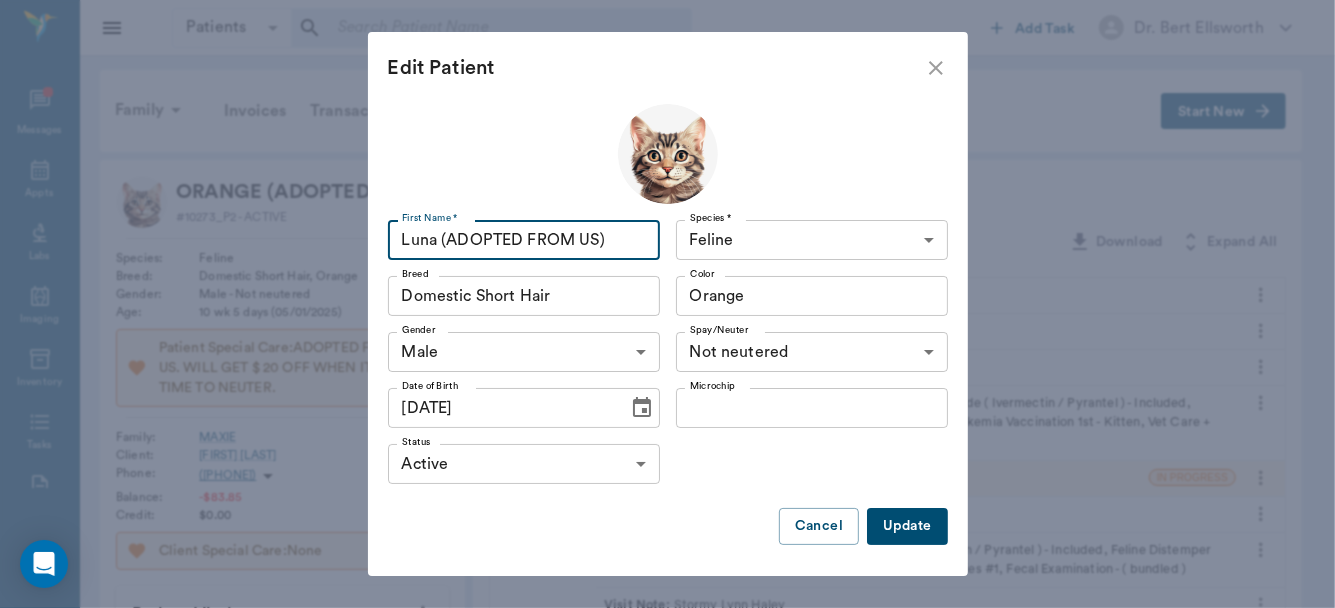 type on "Luna (ADOPTED FROM US)" 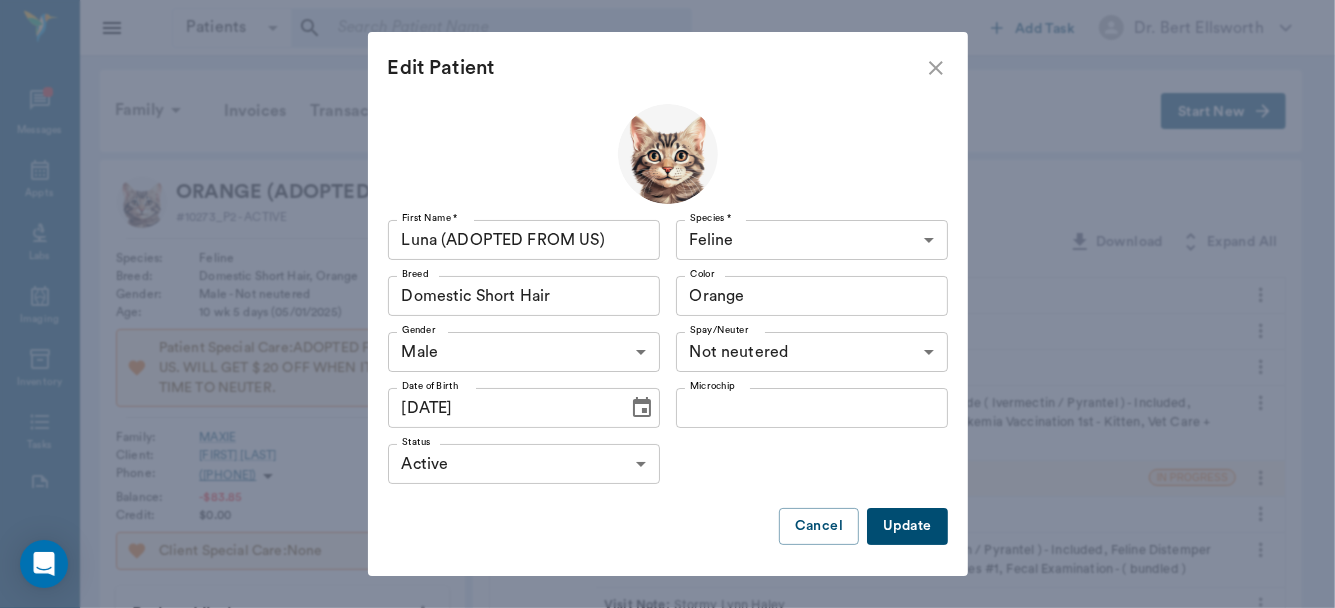 click on "Update" at bounding box center [907, 526] 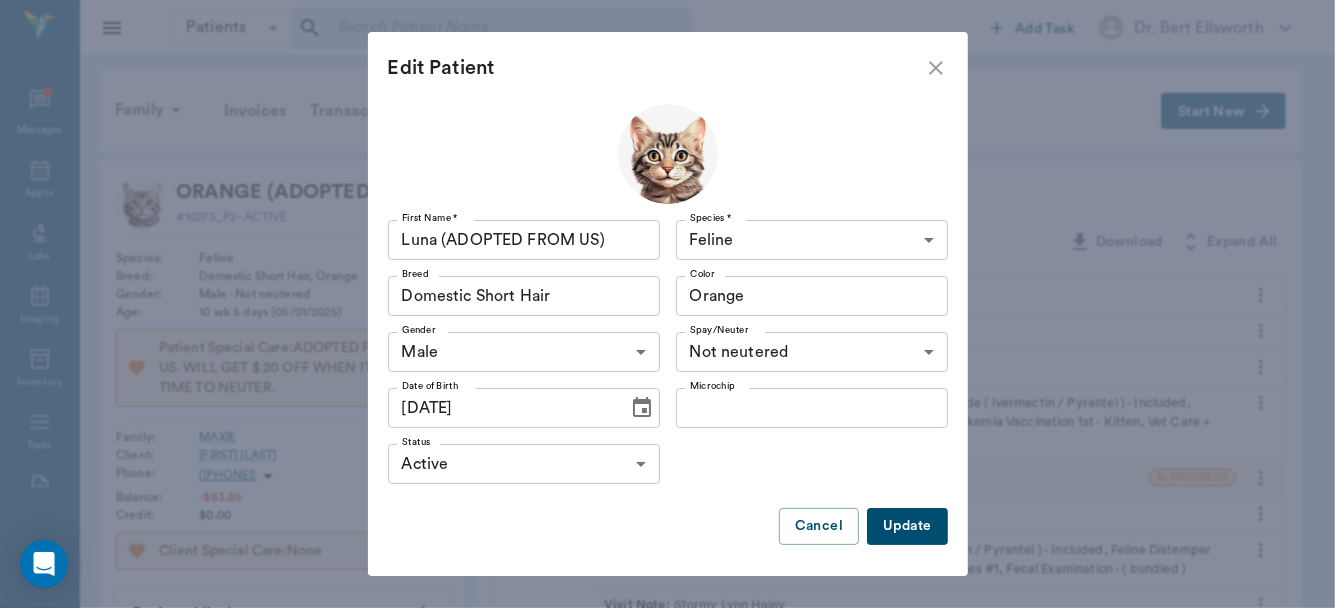 click on "Update" at bounding box center (907, 526) 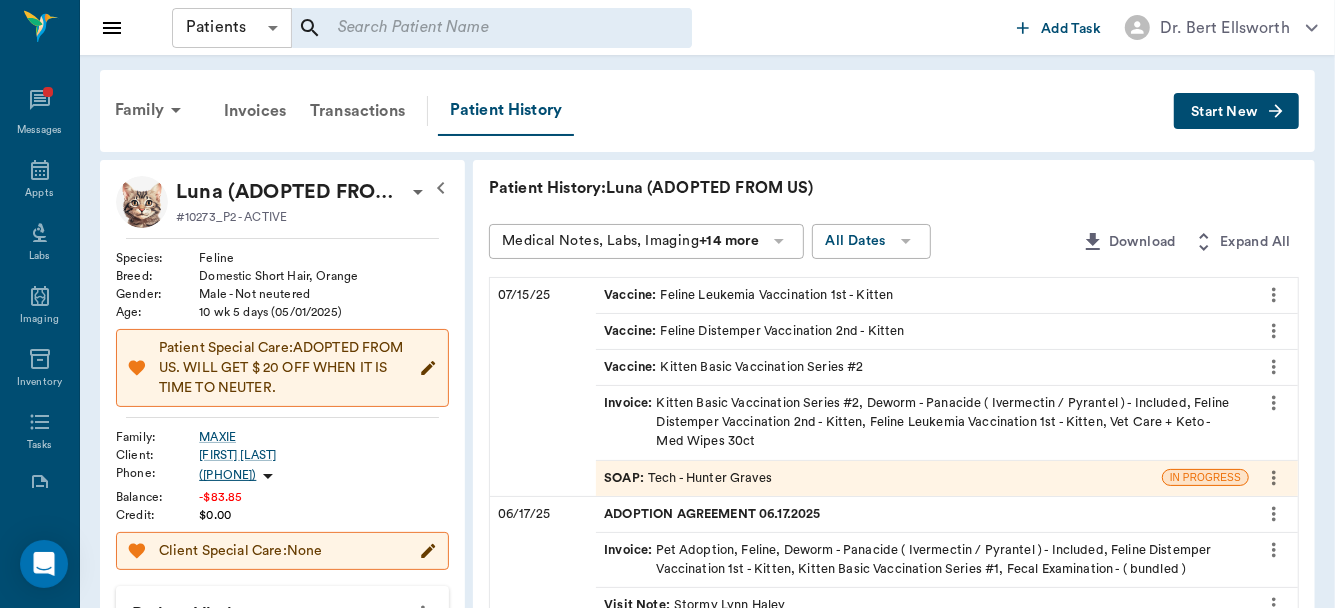 click on "Patients Patients ​ ​ Add Task Dr. Bert Ellsworth Nectar Messages Appts Labs Imaging Inventory Tasks Forms Staff Reports Lookup Settings Family Invoices Transactions Patient History Start New Luna (ADOPTED FROM US) MAXIE #10273_P2    -    ACTIVE   Species : Feline Breed : Domestic Short Hair, Orange Gender : Male - Not neutered Age : 10 wk 5 days (05/01/2025) Patient Special Care:  ADOPTED FROM US. WILL GET $ 20 OFF WHEN IT IS TIME TO NEUTER. Family : MAXIE Client : NALVESTER MAXIE Phone : (903) 824-5033 Balance : -$83.85 Credit : $0.00 Client Special Care:  None Patient Vitals Weight BCS HR Temp Resp BP Dia Pain Perio Score ( lb ) Date Ongoing diagnosis Current Rx Reminders Kitten Basic Vaccination Series #3 08/05/25 Feline Distemper Vaccination 3rd- Kitten 08/05/25 Feline Leukemia Vaccination 2nd - Kitten 08/05/25 Deworm - Panacide ( Ivermectin / Pyrantel ) - Included 07/14/26 Upcoming appointments Schedule Appointment Patient History:  Luna (ADOPTED FROM US) Medical Notes, Labs, Imaging  +14 more : :" at bounding box center [667, 724] 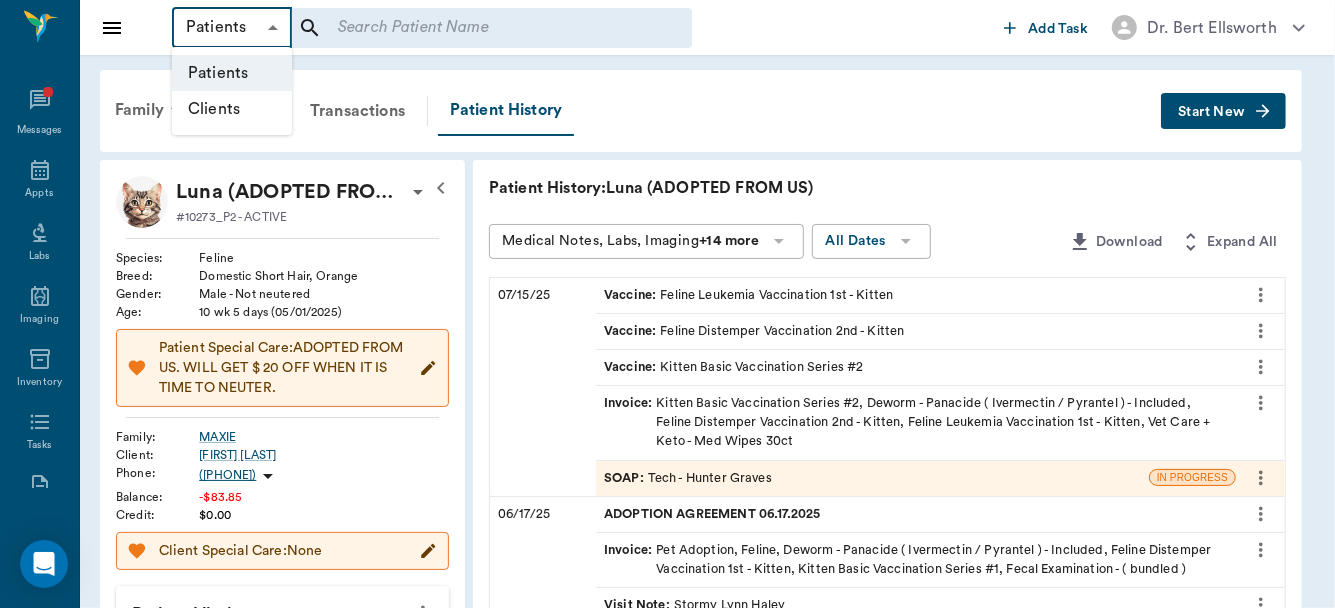 click on "Clients" at bounding box center (232, 109) 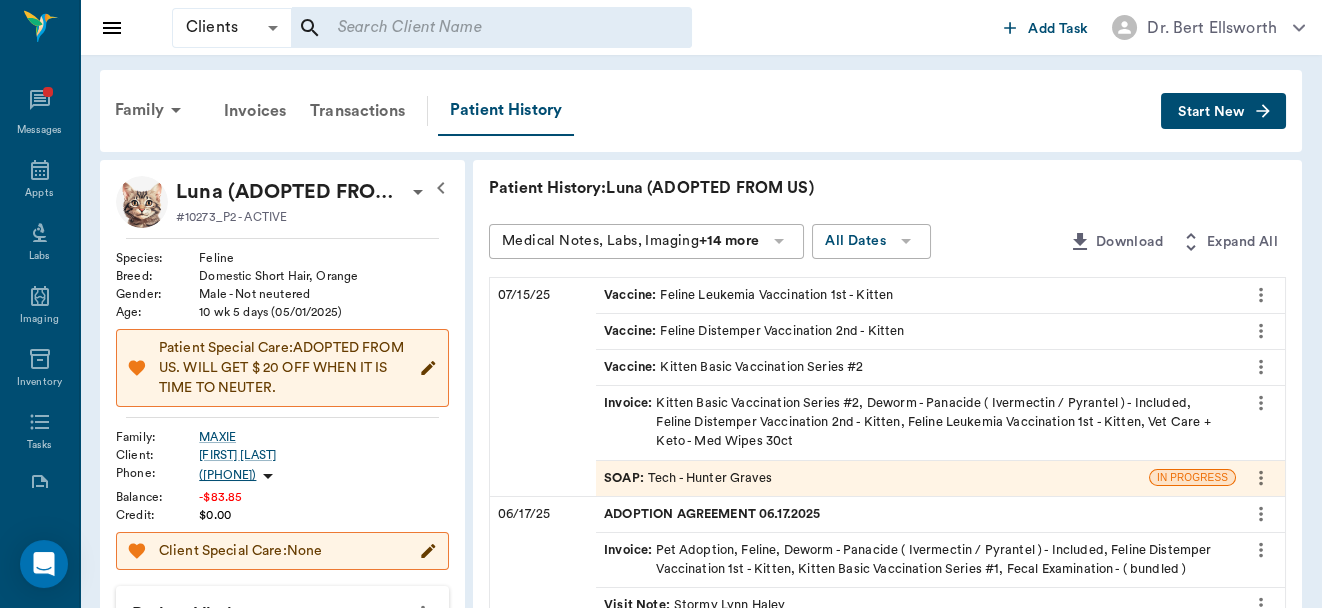 click at bounding box center (478, 28) 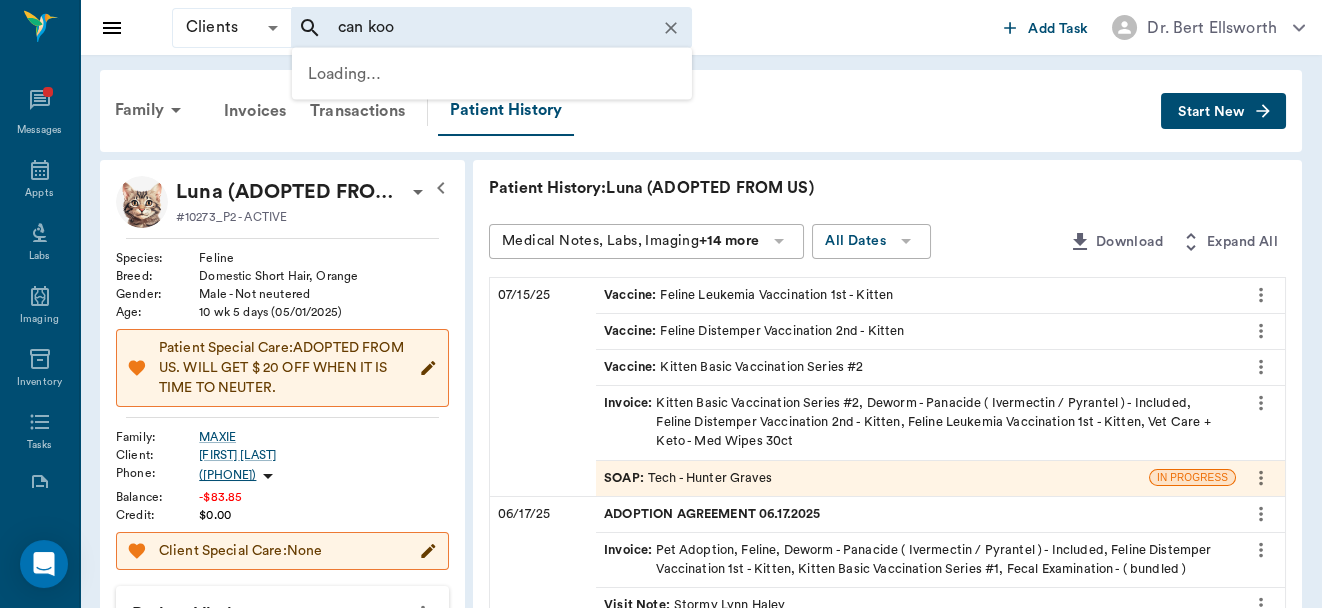 type on "can koo" 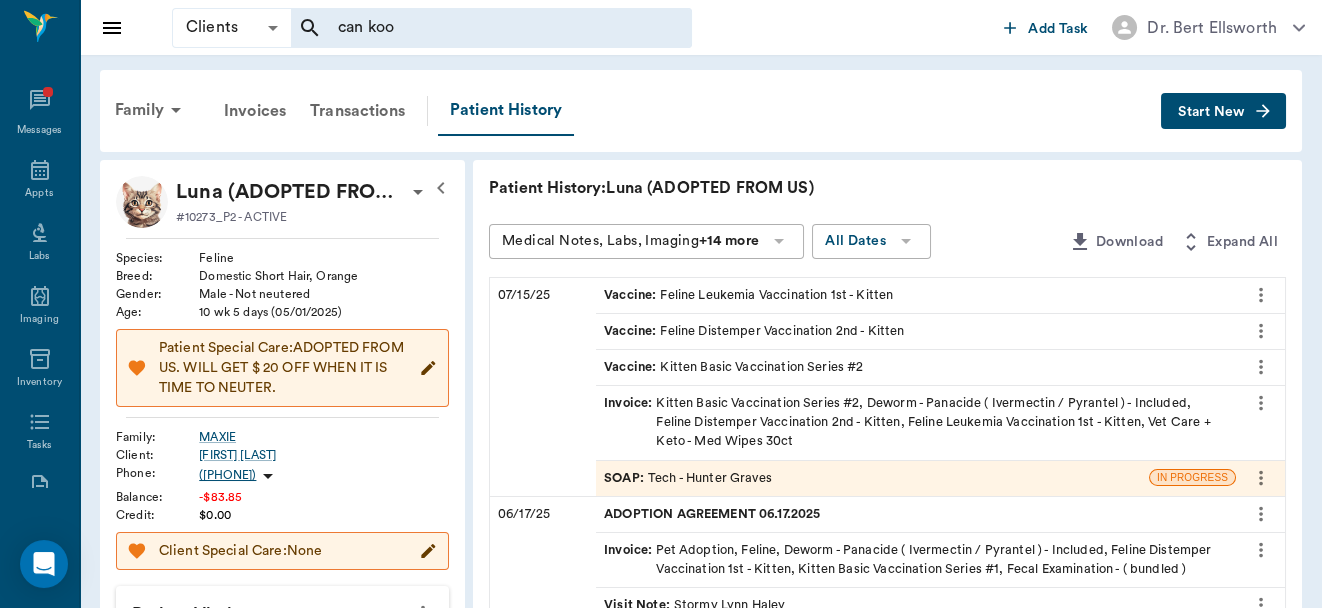 click on "Family Invoices Transactions Patient History" at bounding box center [632, 111] 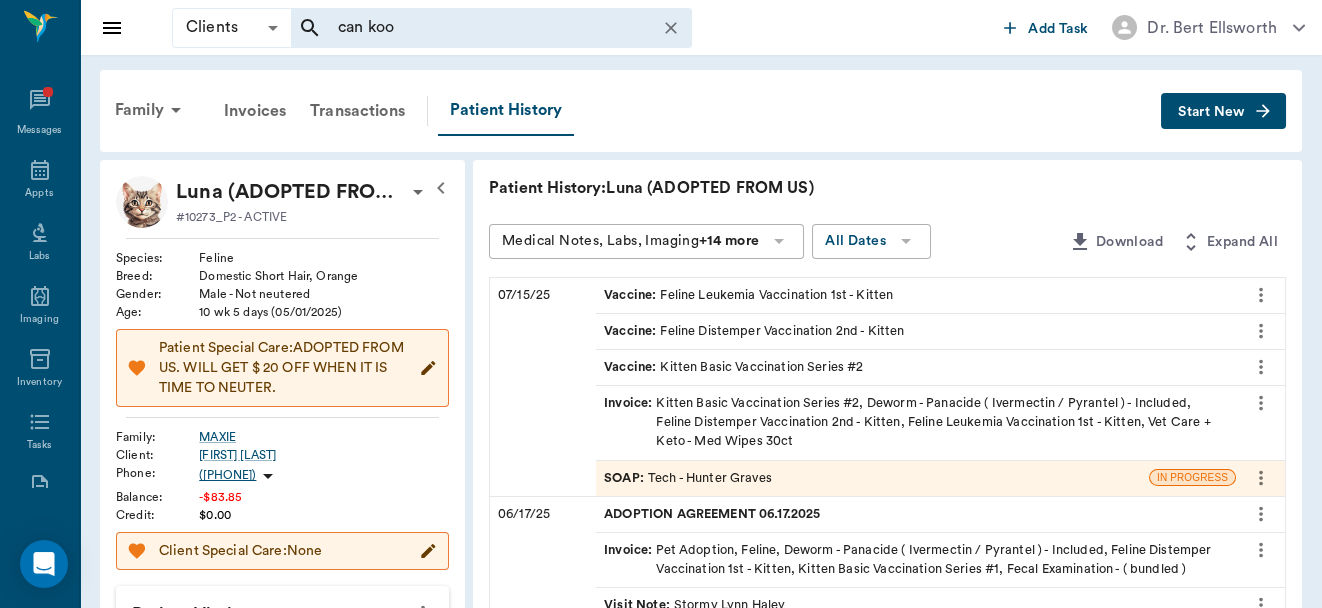 click on "can koo" at bounding box center (478, 28) 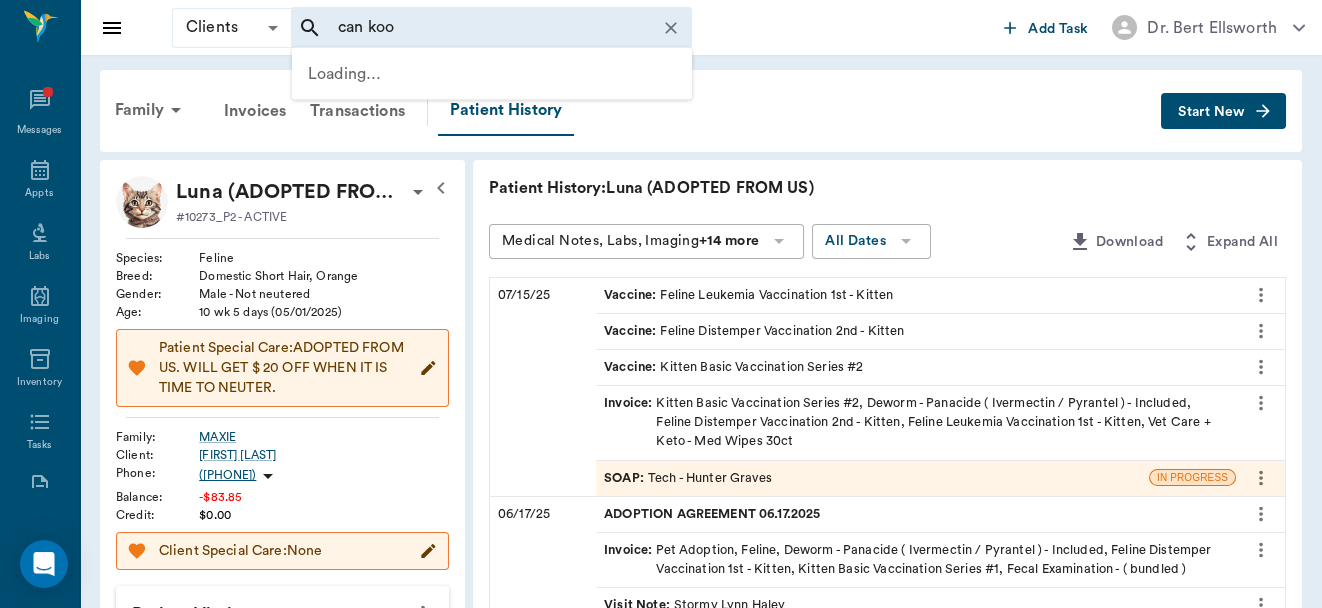 click on "can koo" at bounding box center [478, 28] 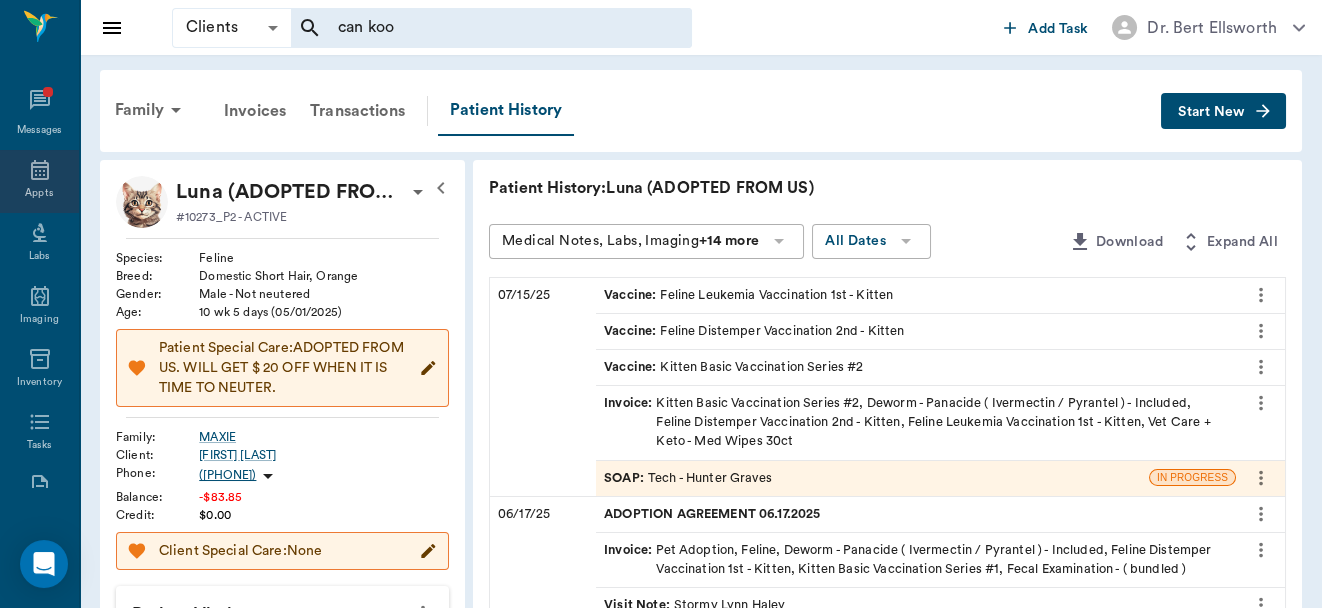 click on "Appts" at bounding box center [39, 193] 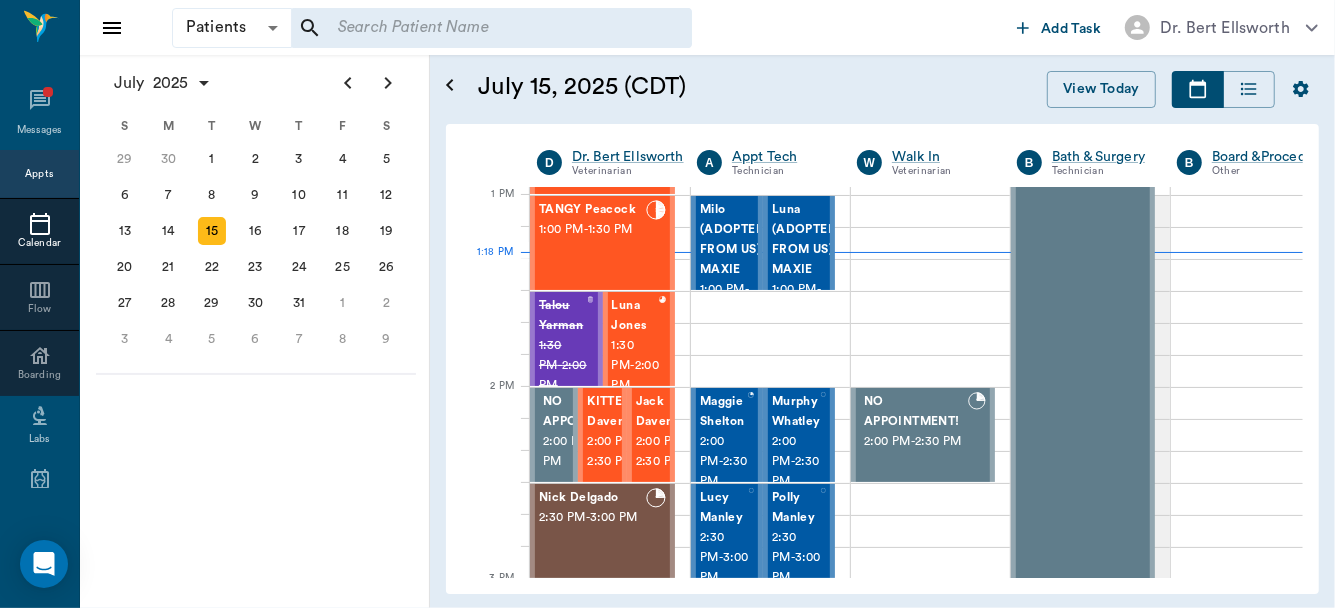 scroll, scrollTop: 960, scrollLeft: 0, axis: vertical 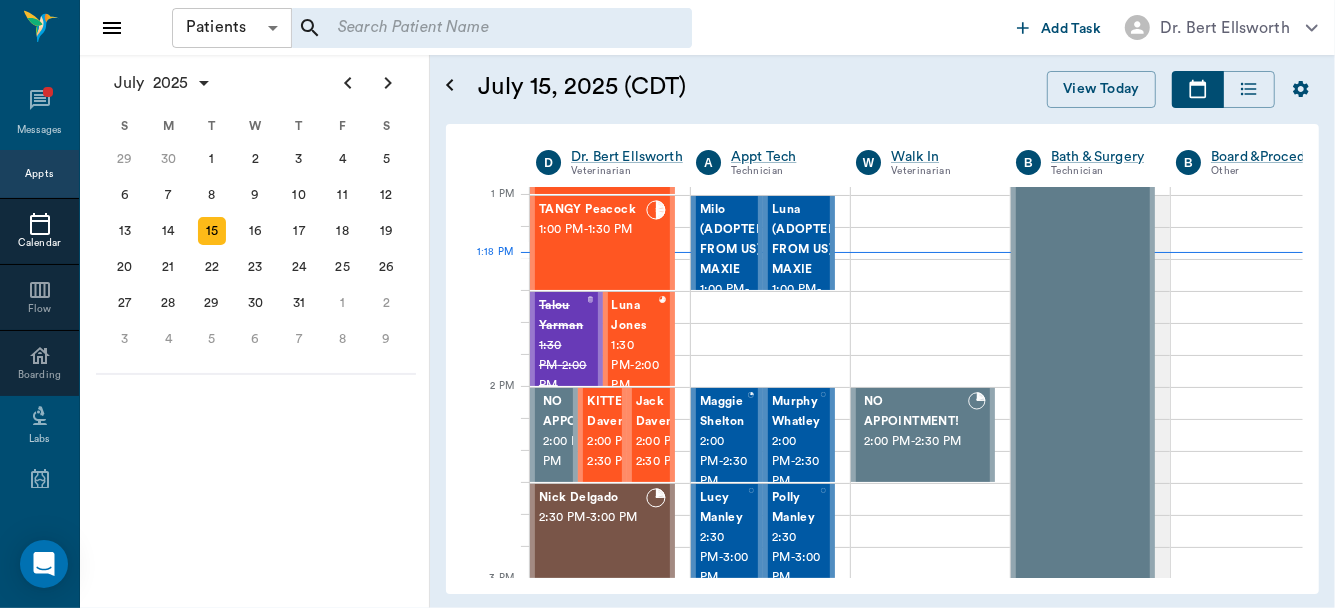 click on "Patients Patients ​ ​ Add Task Dr. Bert Ellsworth Nectar Messages Appts Calendar Flow Boarding Labs Imaging Inventory Tasks Forms Staff Reports Lookup Settings July 2025 S M T W T F S Jun 1 2 3 4 5 6 7 8 9 10 11 12 13 14 15 16 17 18 19 20 21 22 23 24 25 26 27 28 29 30 Jul 1 2 3 4 5 6 7 8 9 10 11 12 S M T W T F S 29 30 Jul 1 2 3 4 5 6 7 8 9 10 11 12 13 14 15 16 17 18 19 20 21 22 23 24 25 26 27 28 29 30 31 Aug 1 2 3 4 5 6 7 8 9 S M T W T F S 27 28 29 30 31 Aug 1 2 3 4 5 6 7 8 9 10 11 12 13 14 15 16 17 18 19 20 21 22 23 24 25 26 27 28 29 30 31 Sep 1 2 3 4 5 6 July 15, 2025 (CDT) View Today July 2025 Today 15 Tue Jul 2025 D Dr. Bert Ellsworth Veterinarian A Appt Tech Technician W Walk In Veterinarian B Bath & Surgery Technician B Board &Procedures Other D Dr. Kindall Jones Veterinarian 8 AM 9 AM 10 AM 11 AM 12 PM 1 PM 2 PM 3 PM 4 PM 5 PM 6 PM 7 PM 8 PM 1:18 PM Equine Murdock 8:00 AM  -  8:30 AM Jasper O'Bryant 8:30 AM  -  9:00 AM COLA O'Bryant 8:30 AM  -  9:00 AM #3 LG BLACK Pruitt 9:00 AM  -  9:30 AM 9:00 AM" at bounding box center (667, 304) 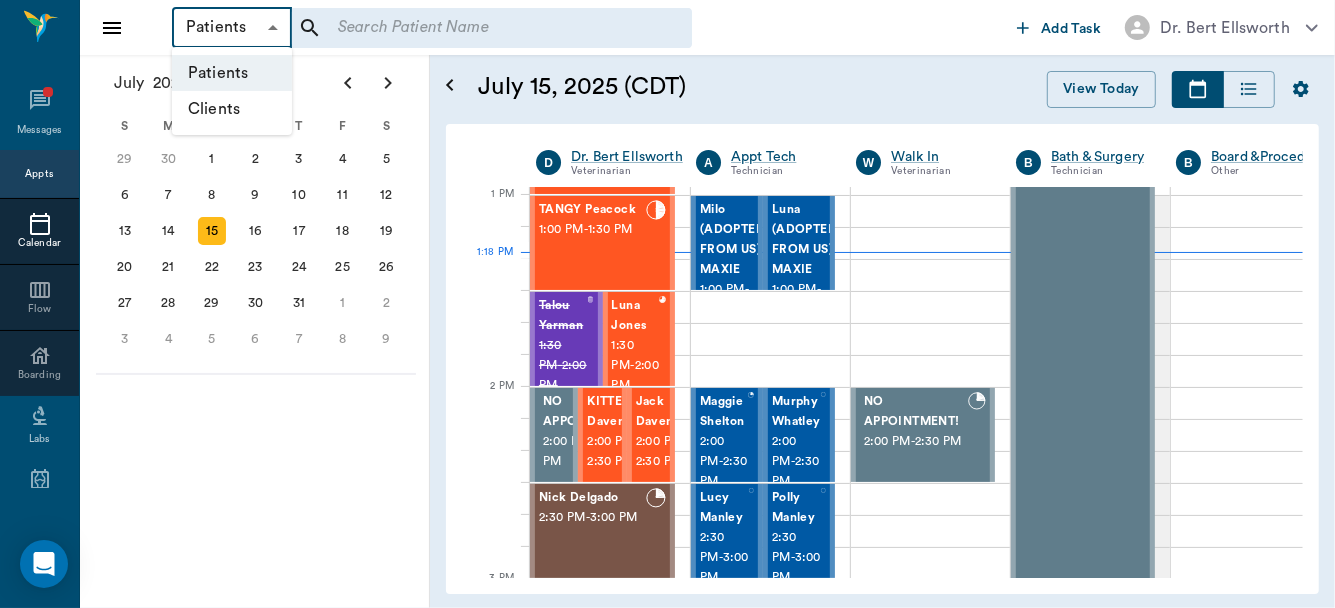 click on "Clients" at bounding box center [232, 109] 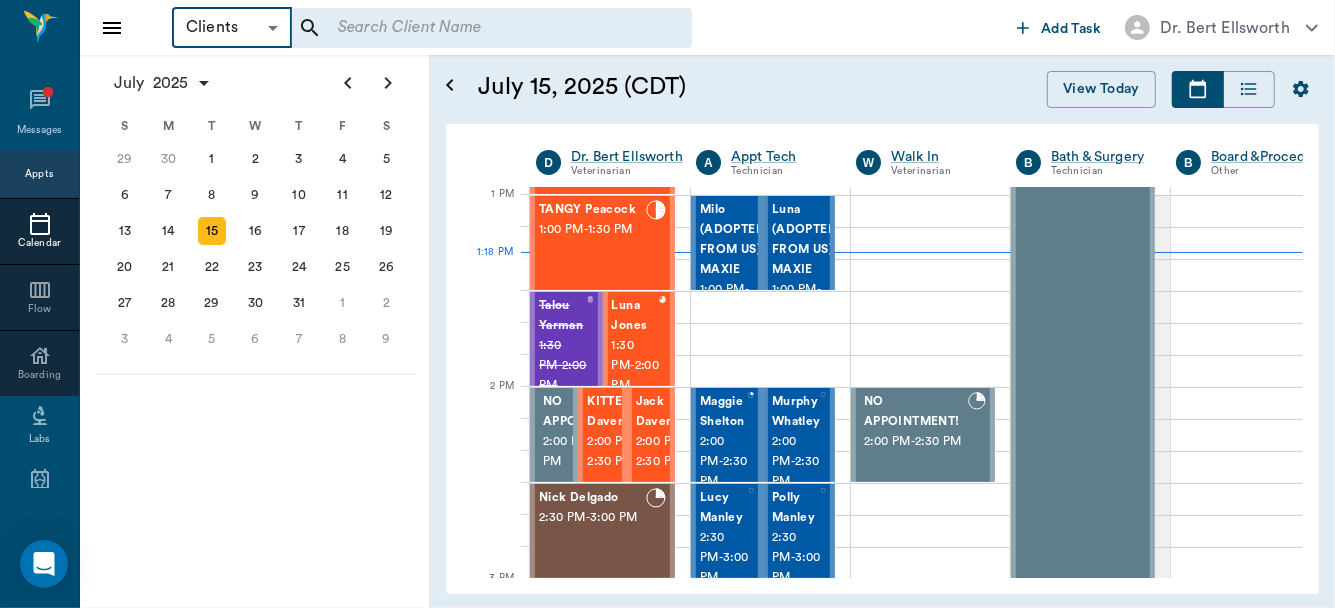 click on "​" at bounding box center [492, 28] 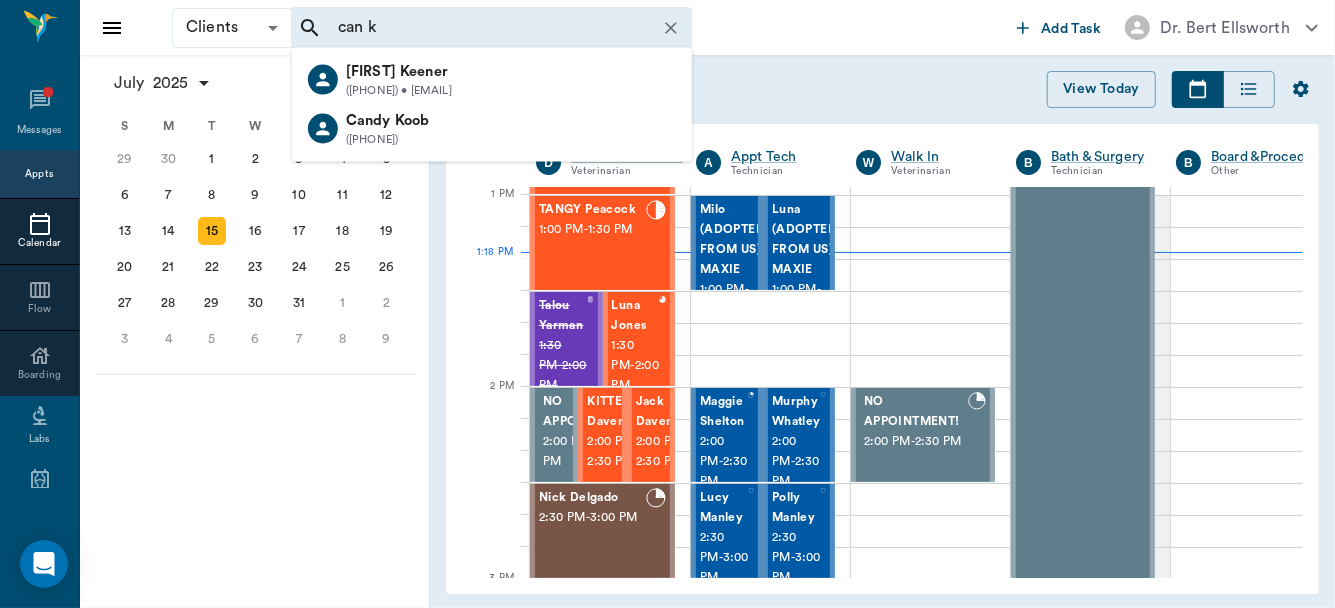 type on "can k" 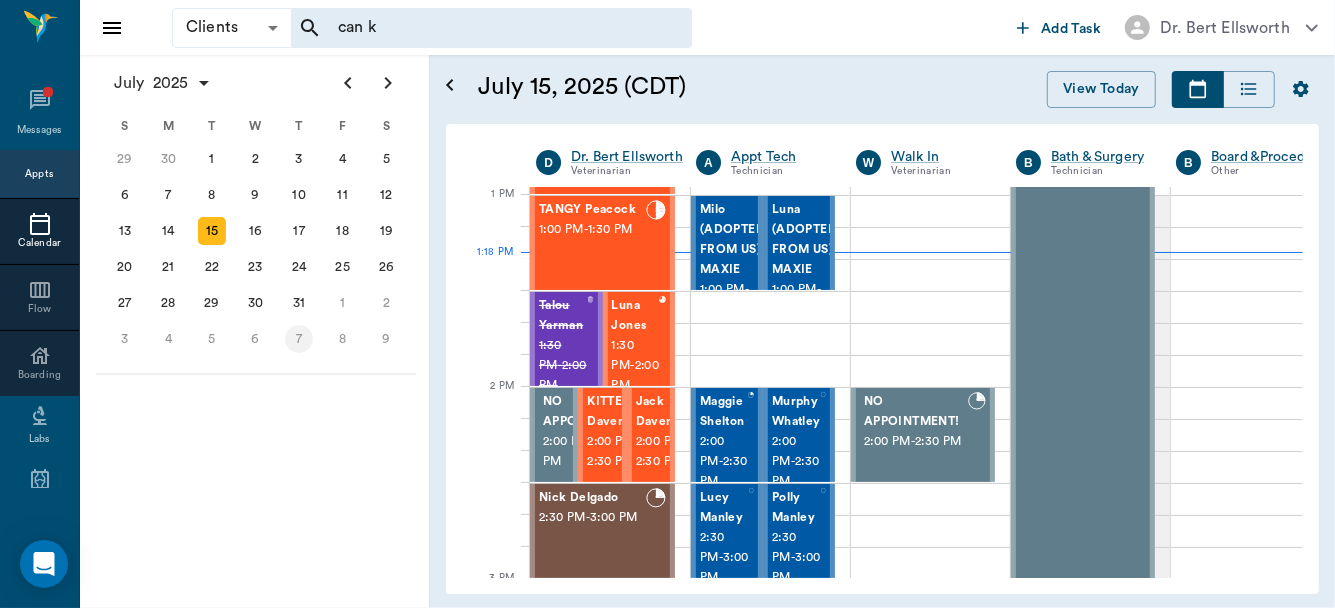 click on "7" at bounding box center (299, 339) 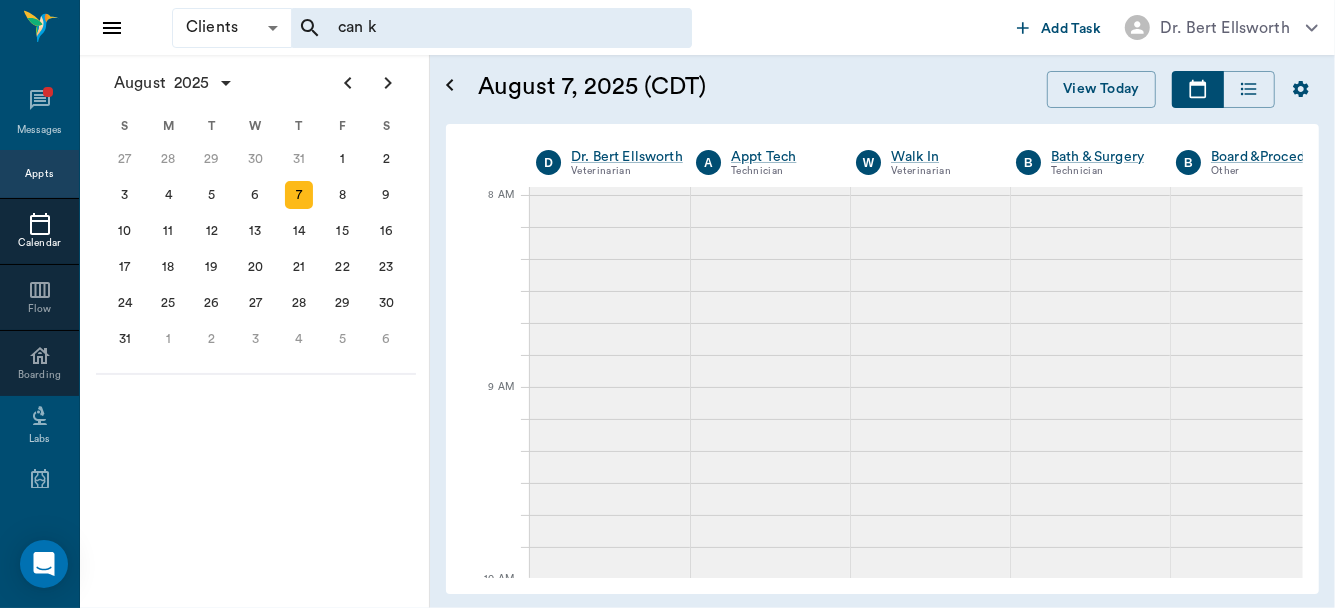 scroll, scrollTop: 0, scrollLeft: 0, axis: both 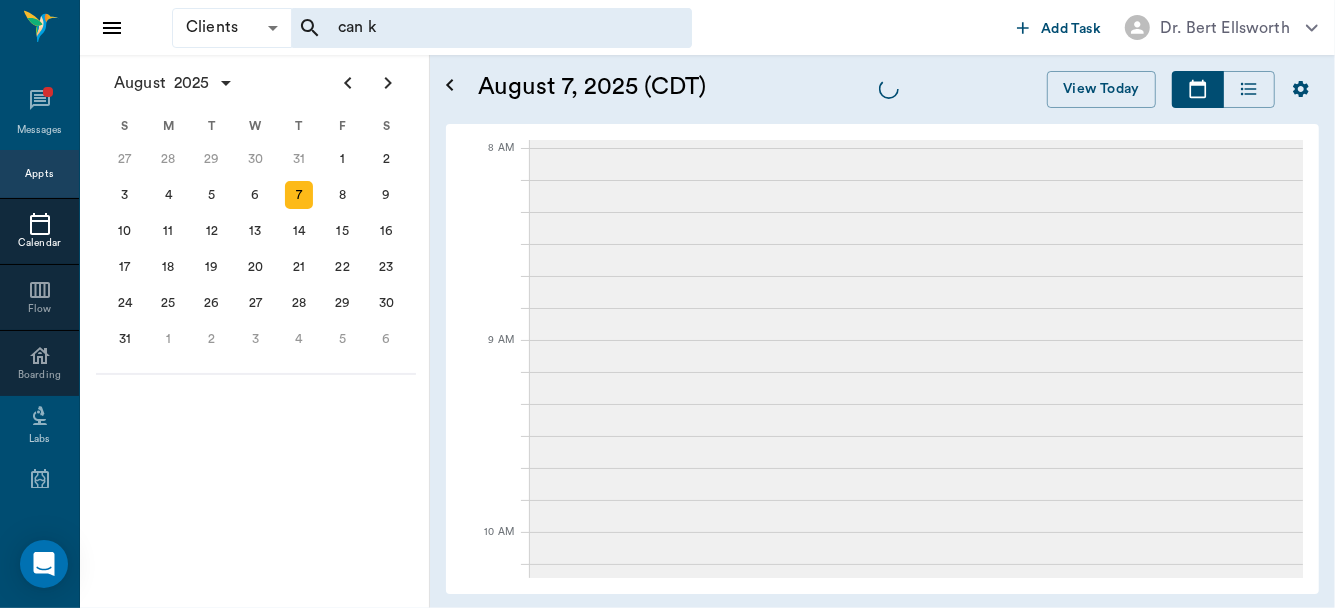 click on "August 2025 S M T W T F S 29 30 Jul 1 2 3 4 5 6 7 8 9 10 11 12 13 14 15 16 17 18 19 20 21 22 23 24 25 26 27 28 29 30 31 Aug 1 2 3 4 5 6 7 8 9 S M T W T F S 27 28 29 30 31 Aug 1 2 3 4 5 6 7 8 9 10 11 12 13 14 15 16 17 18 19 20 21 22 23 24 25 26 27 28 29 30 31 Sep 1 2 3 4 5 6 S M T W T F S 31 Sep 1 2 3 4 5 6 7 8 9 10 11 12 13 14 15 16 17 18 19 20 21 22 23 24 25 26 27 28 29 30 Oct 1 2 3 4 5 6 7 8 9 10 11" at bounding box center [255, 331] 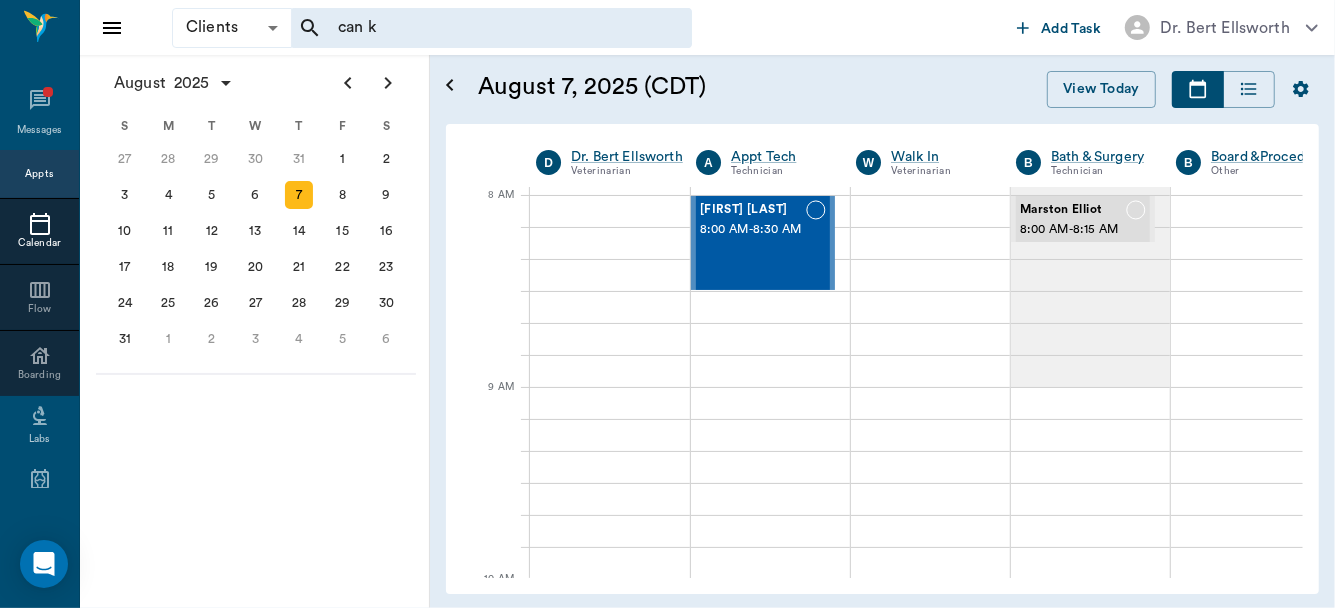 scroll, scrollTop: 0, scrollLeft: 0, axis: both 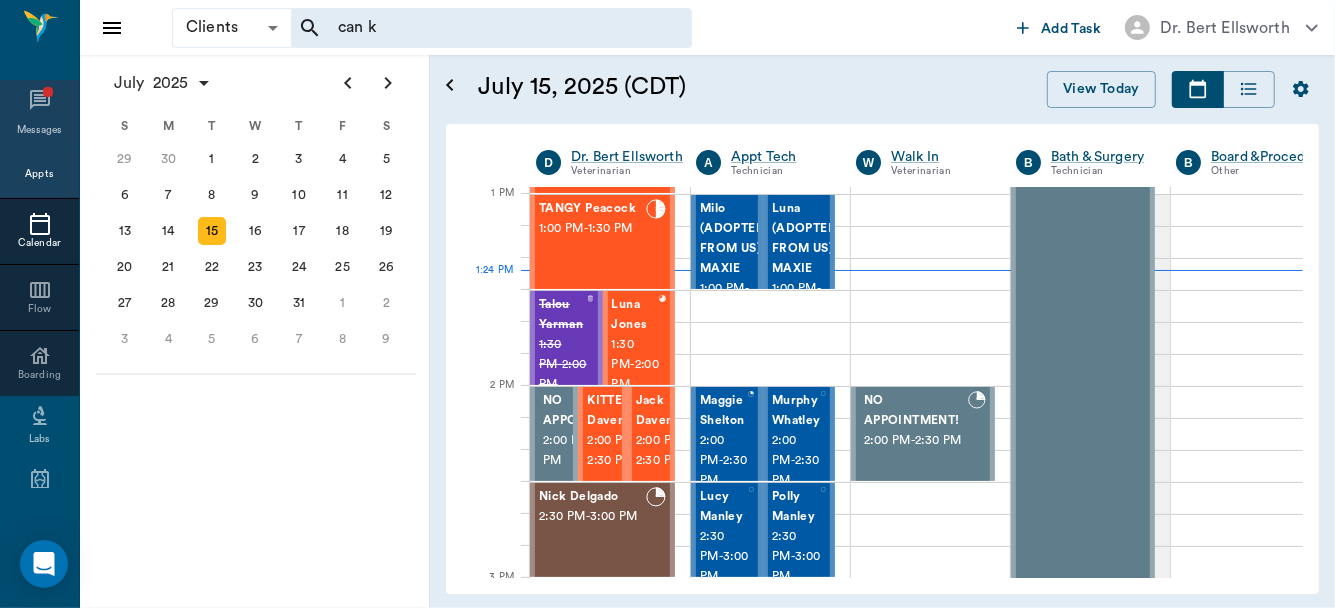 click on "Messages" at bounding box center (40, 130) 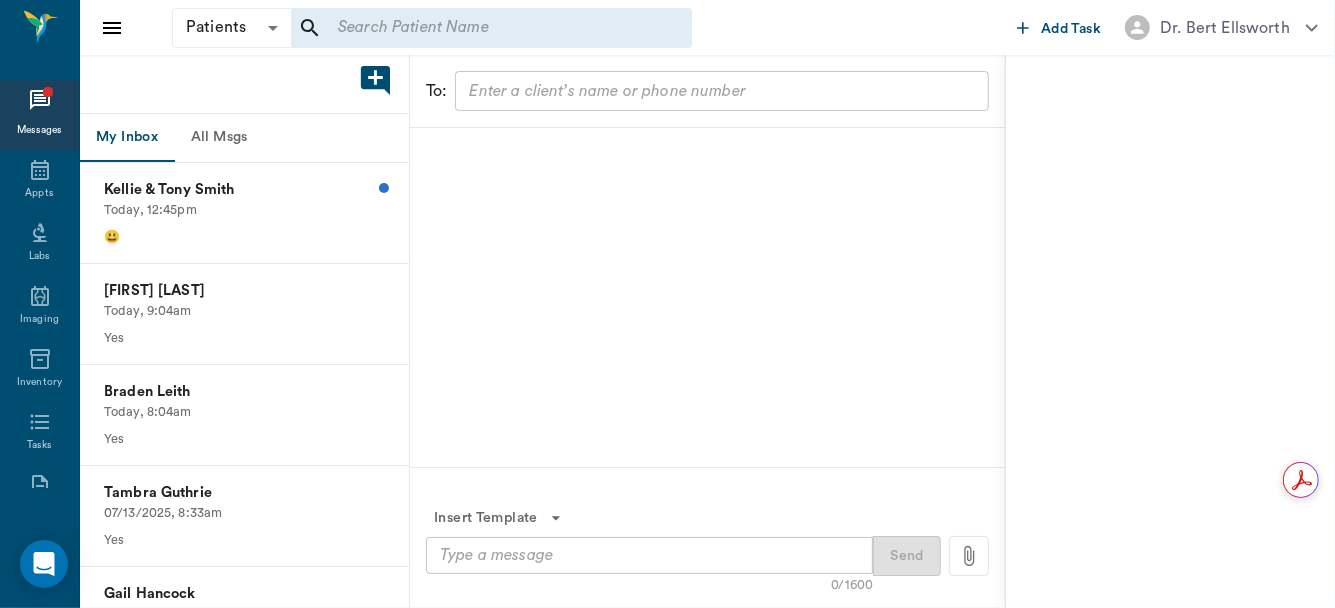 click on "All Msgs" at bounding box center [219, 138] 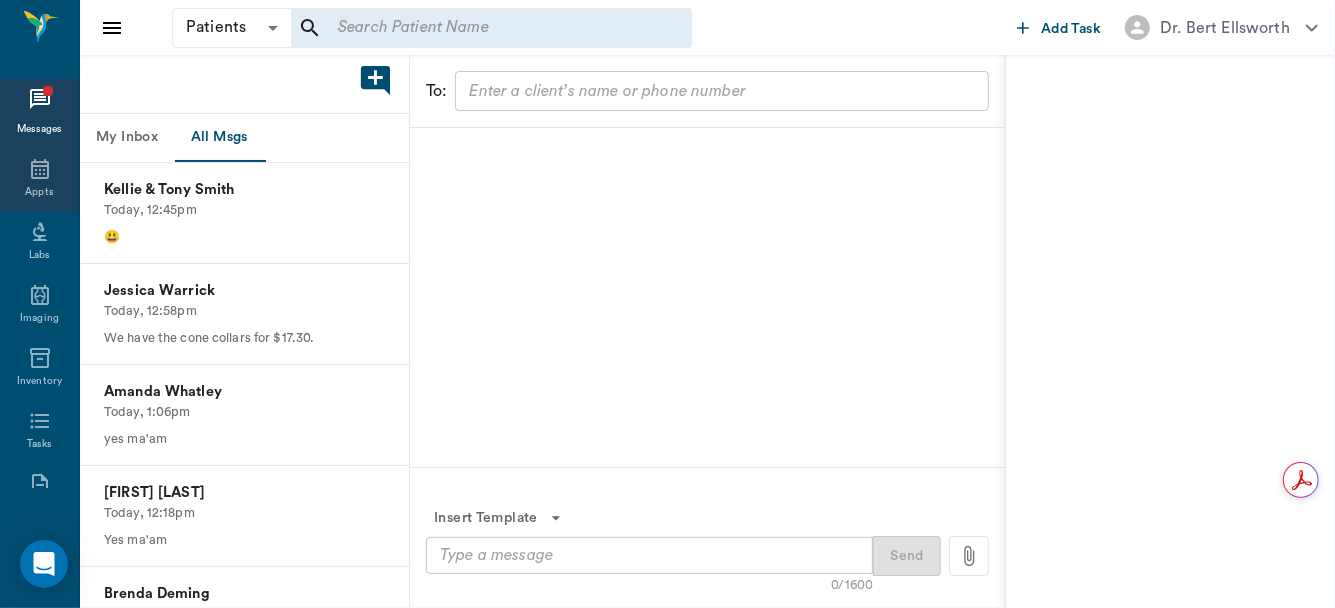 scroll, scrollTop: 9, scrollLeft: 0, axis: vertical 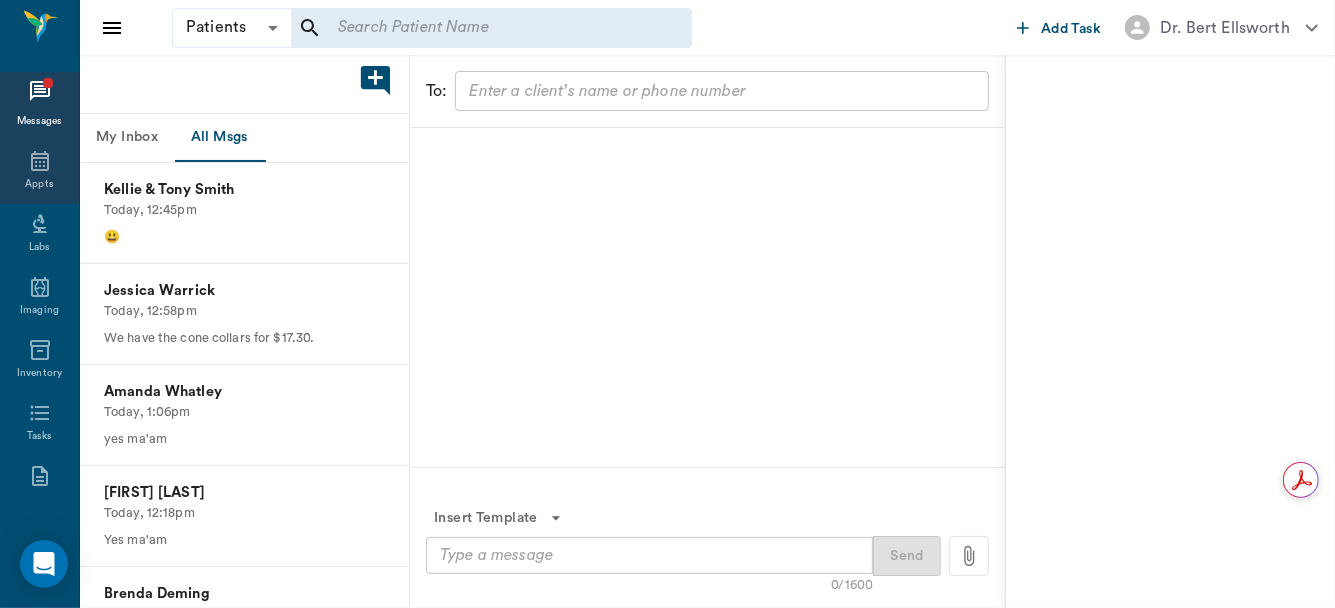 click on "Appts" at bounding box center (39, 172) 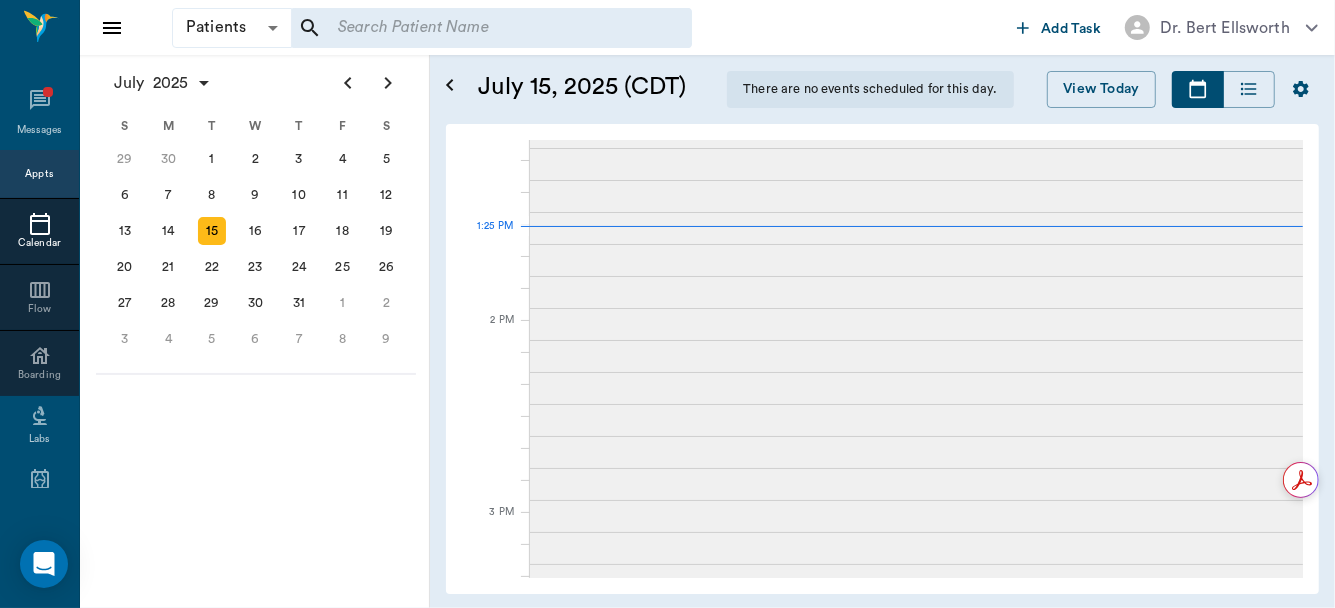 scroll, scrollTop: 979, scrollLeft: 0, axis: vertical 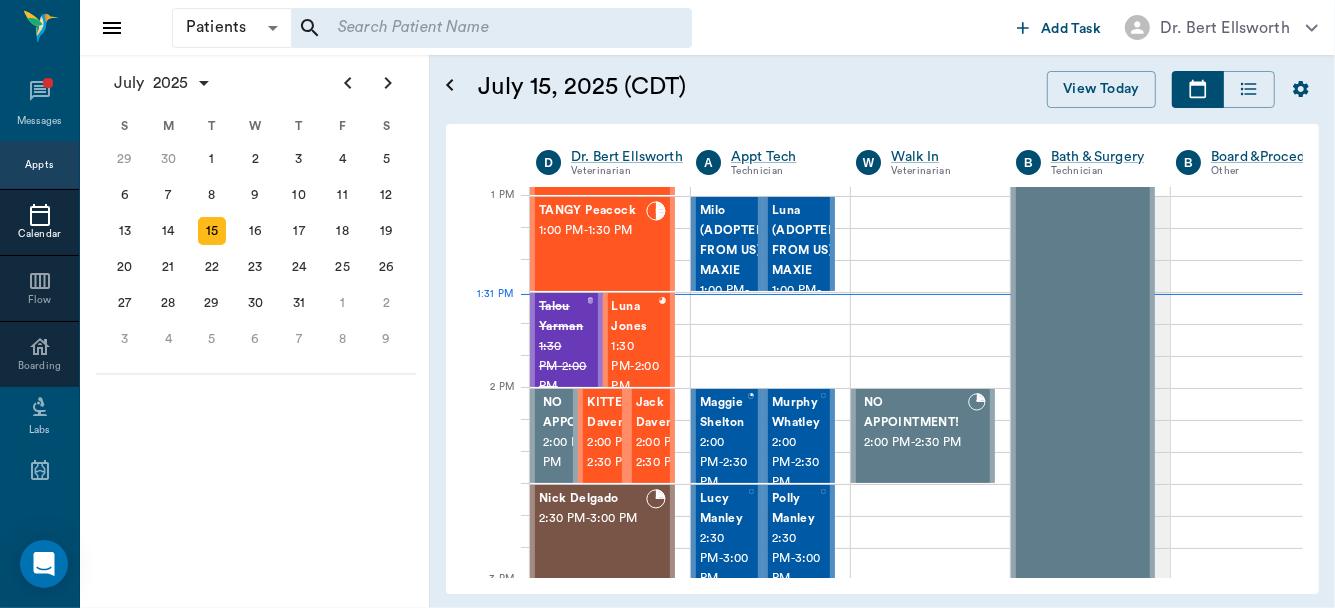 click 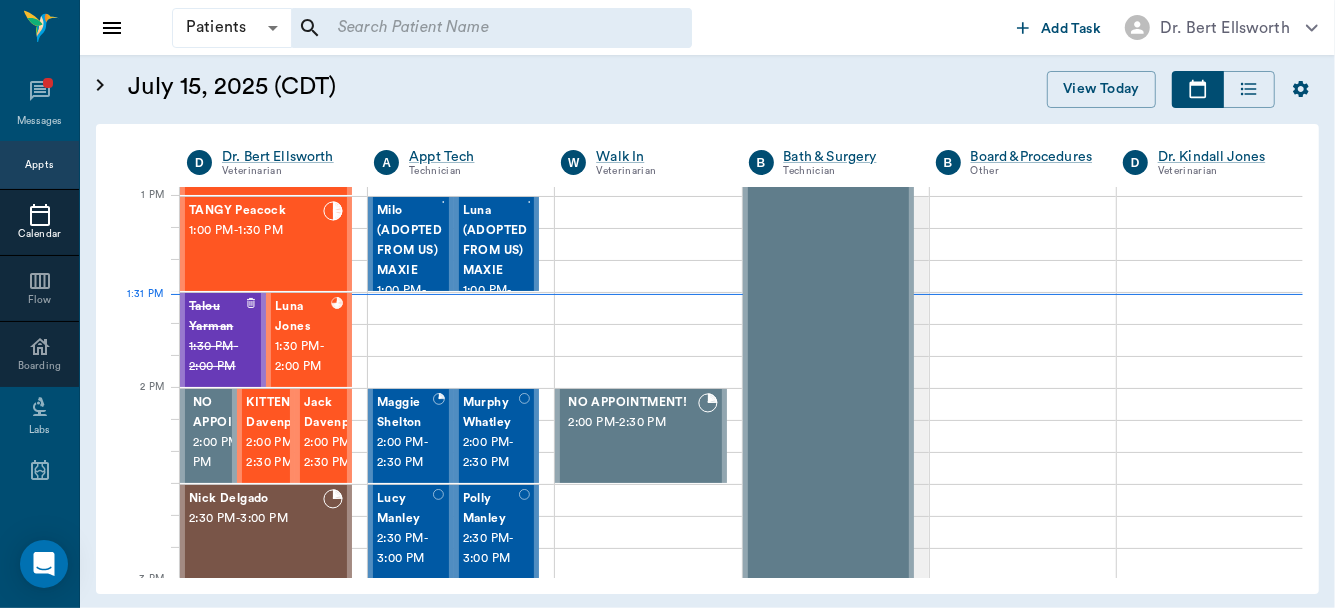 scroll, scrollTop: 959, scrollLeft: 0, axis: vertical 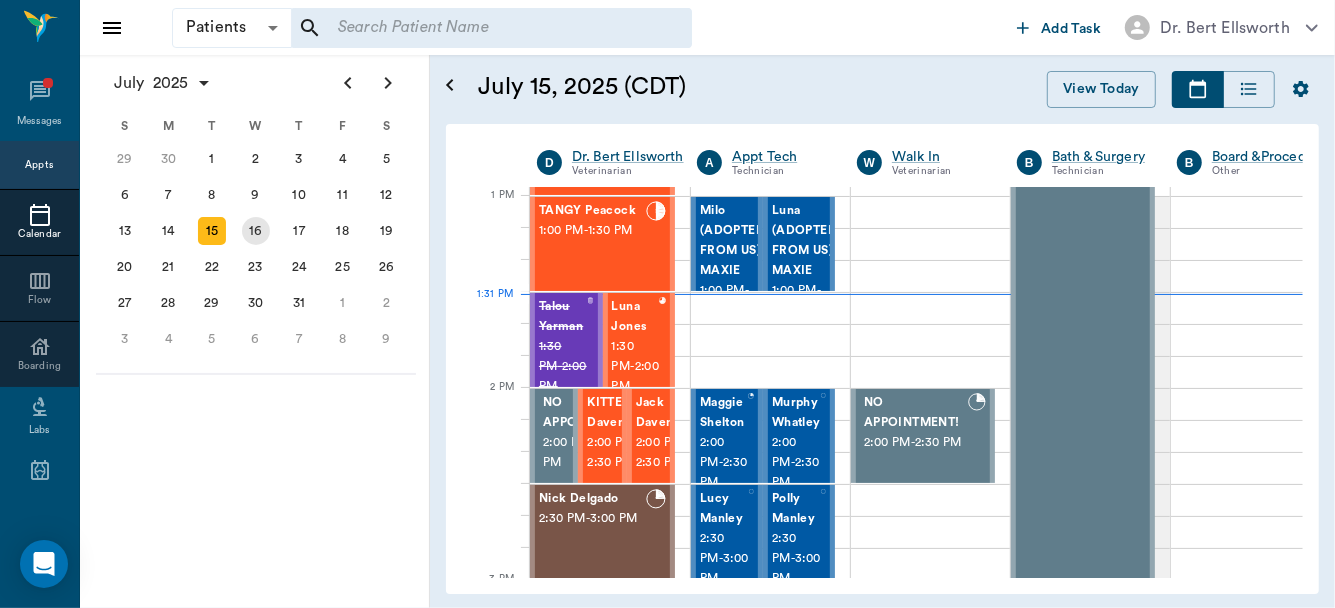 click on "16" at bounding box center [256, 231] 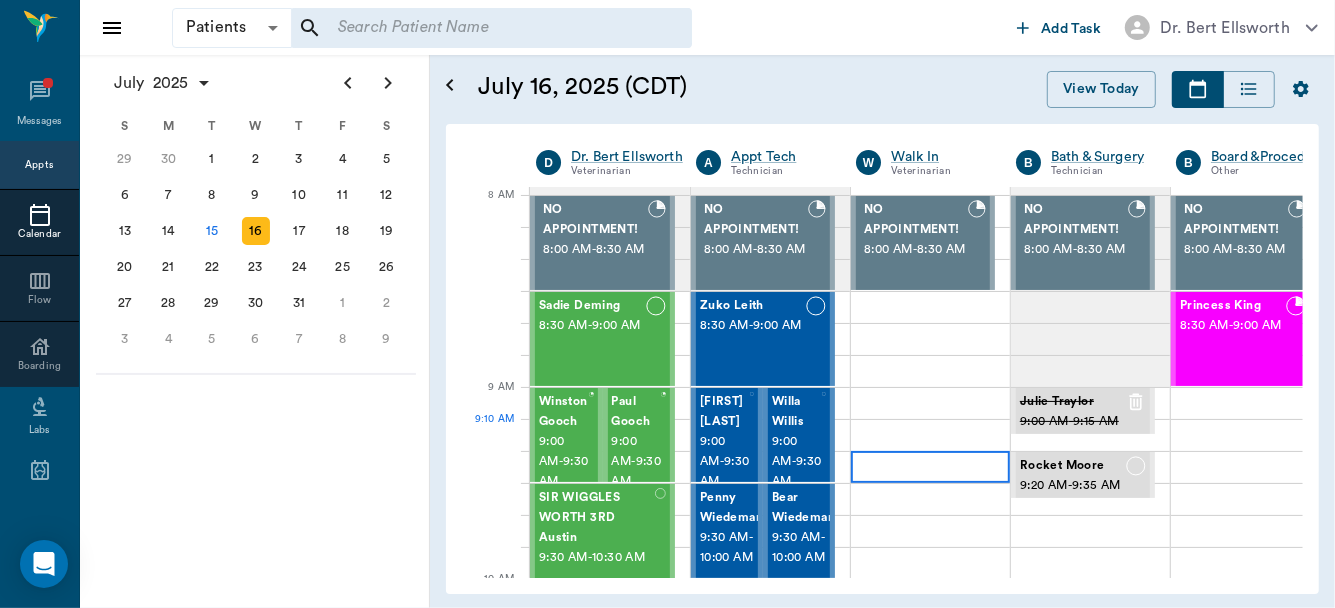 scroll, scrollTop: 0, scrollLeft: 0, axis: both 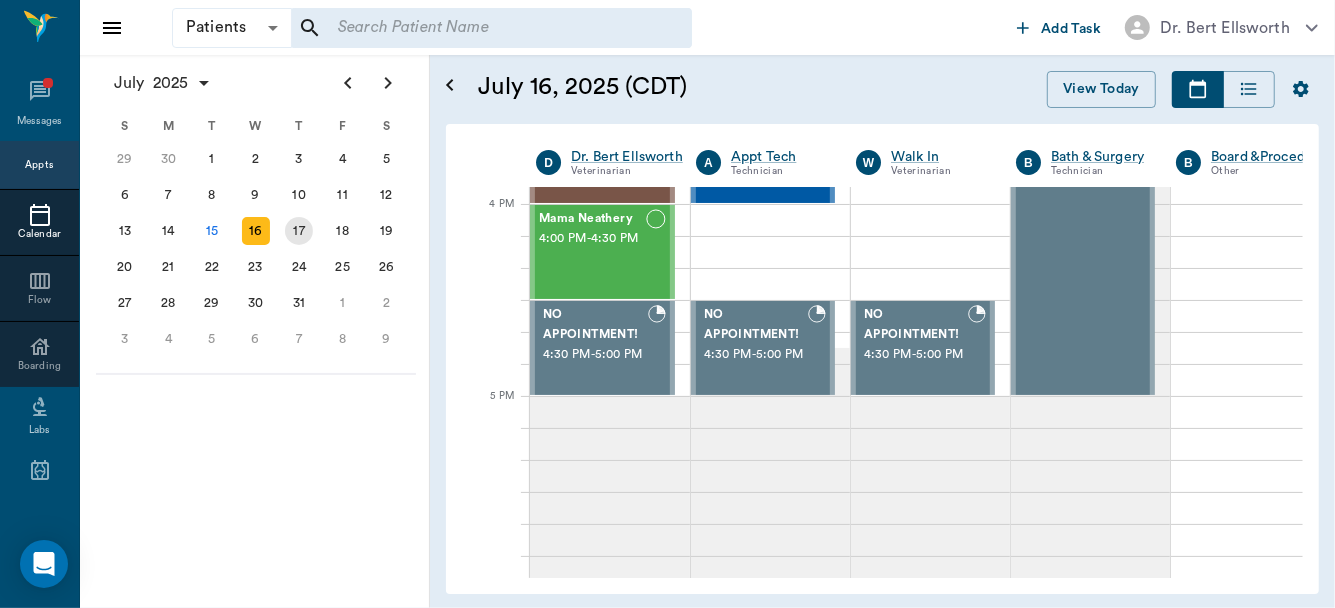 click on "17" at bounding box center [299, 231] 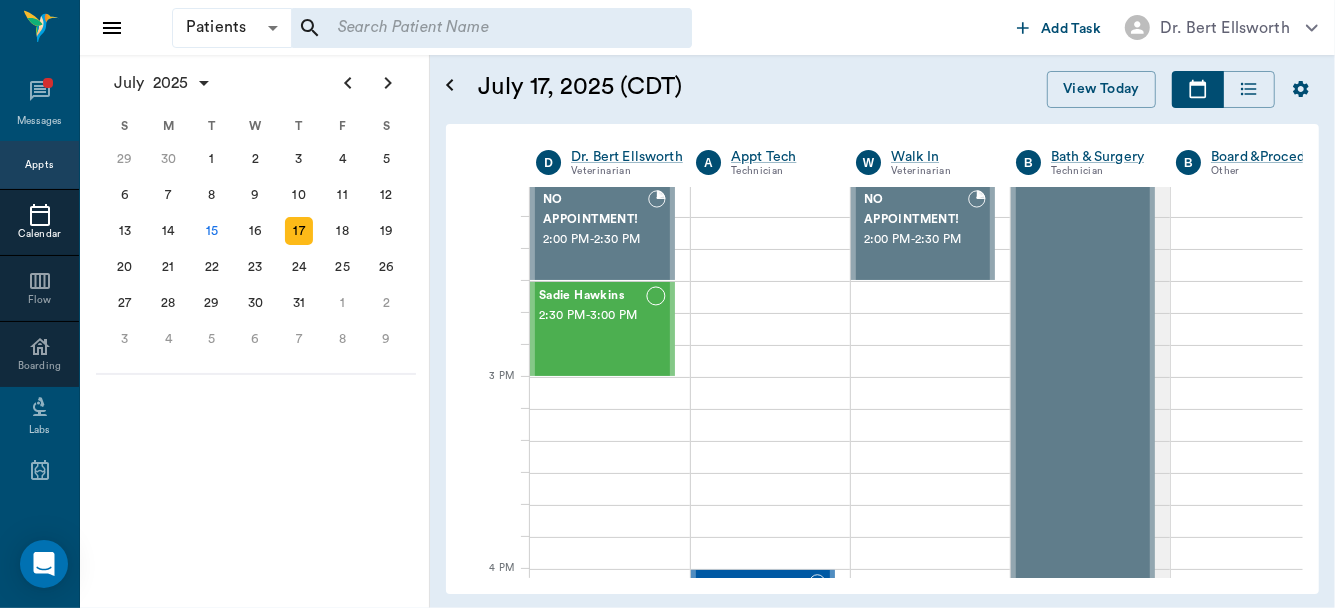 scroll, scrollTop: 1163, scrollLeft: 0, axis: vertical 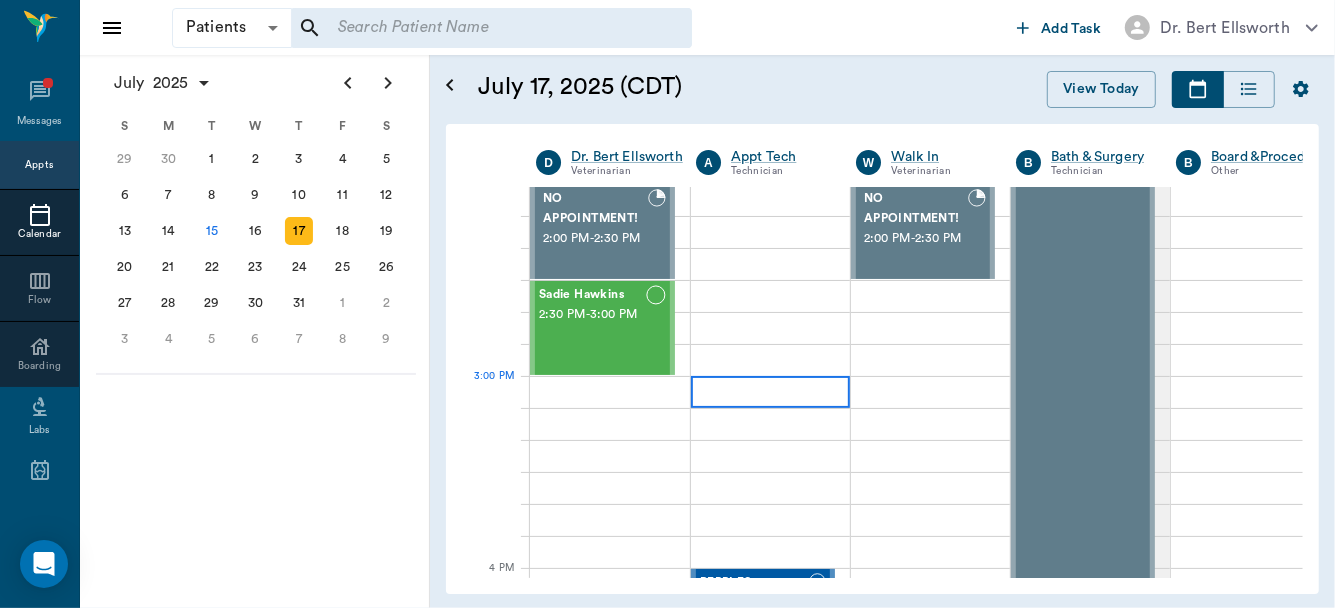 drag, startPoint x: 793, startPoint y: 357, endPoint x: 683, endPoint y: 388, distance: 114.28473 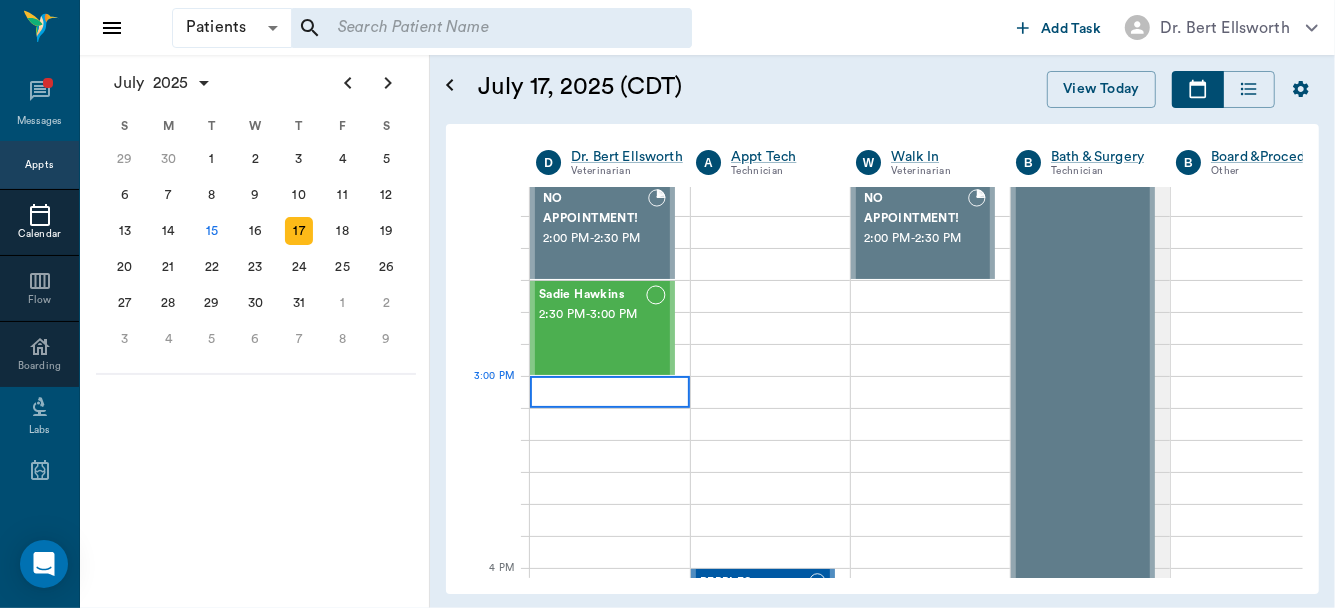 click at bounding box center (610, 392) 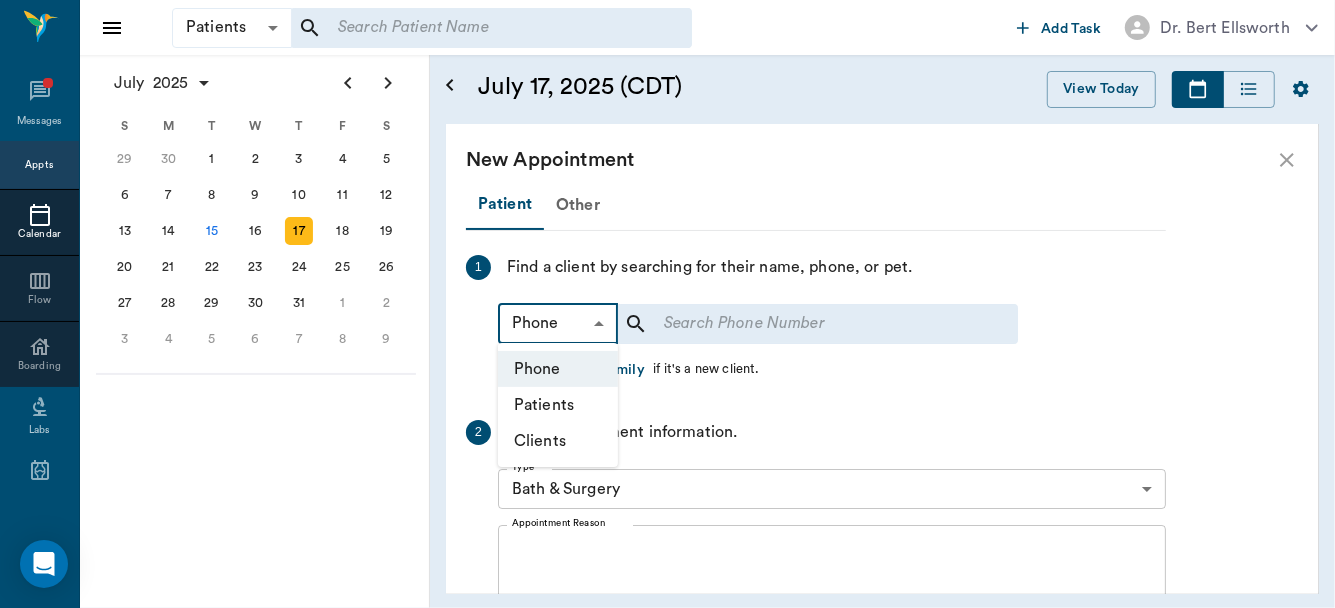 click on "Patients Patients ​ ​ Add Task Dr. Bert Ellsworth Nectar Messages Appts Calendar Flow Boarding Labs Imaging Inventory Tasks Forms Staff Reports Lookup Settings July 2025 S M T W T F S Jun 1 2 3 4 5 6 7 8 9 10 11 12 13 14 15 16 17 18 19 20 21 22 23 24 25 26 27 28 29 30 Jul 1 2 3 4 5 6 7 8 9 10 11 12 S M T W T F S 29 30 Jul 1 2 3 4 5 6 7 8 9 10 11 12 13 14 15 16 17 18 19 20 21 22 23 24 25 26 27 28 29 30 31 Aug 1 2 3 4 5 6 7 8 9 S M T W T F S 27 28 29 30 31 Aug 1 2 3 4 5 6 7 8 9 10 11 12 13 14 15 16 17 18 19 20 21 22 23 24 25 26 27 28 29 30 31 Sep 1 2 3 4 5 6 July 17, 2025 (CDT) View Today July 2025 Today 17 Thu Jul 2025 D Dr. Bert Ellsworth Veterinarian A Appt Tech Technician W Walk In Veterinarian B Bath & Surgery Technician B Board &Procedures Other D Dr. Kindall Jones Veterinarian 8 AM 9 AM 10 AM 11 AM 12 PM 1 PM 2 PM 3 PM 4 PM 5 PM 6 PM 7 PM 8 PM 3:00 PM Bovine Barr 8:00 AM  -  9:00 AM Racey Smith 9:00 AM  -  9:30 AM puppy Kilgore 9:30 AM  -  10:00 AM Trooper Neff 10:00 AM  -  10:30 AM Bootsie Deese  -" at bounding box center (667, 304) 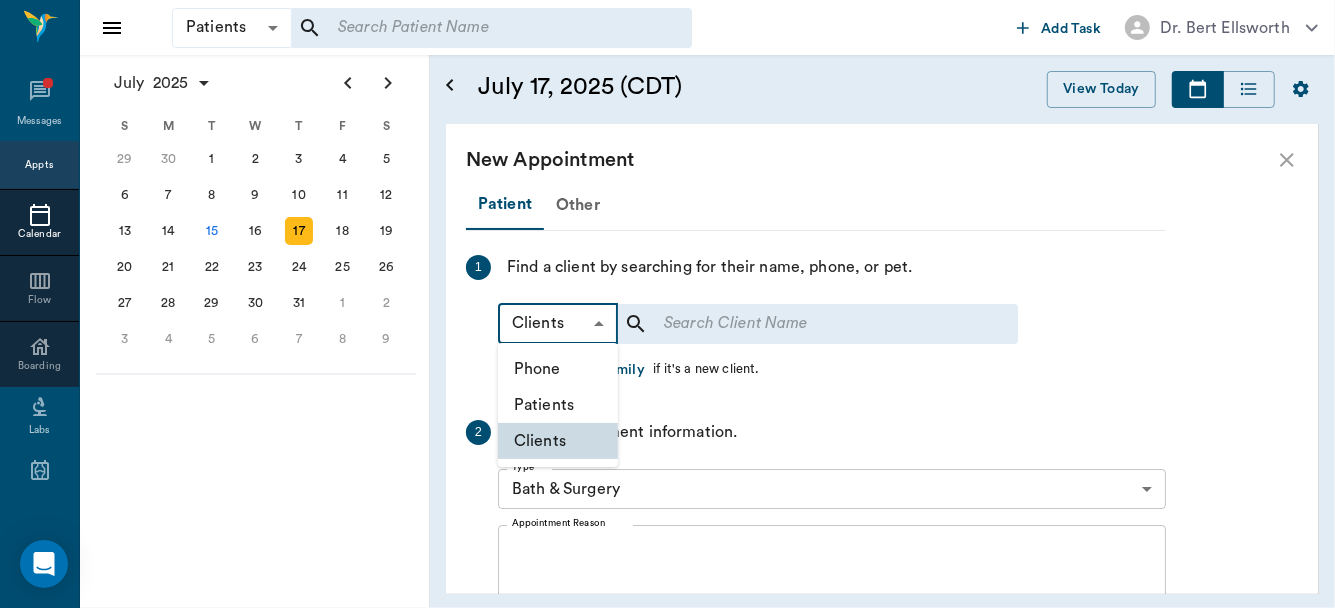 type 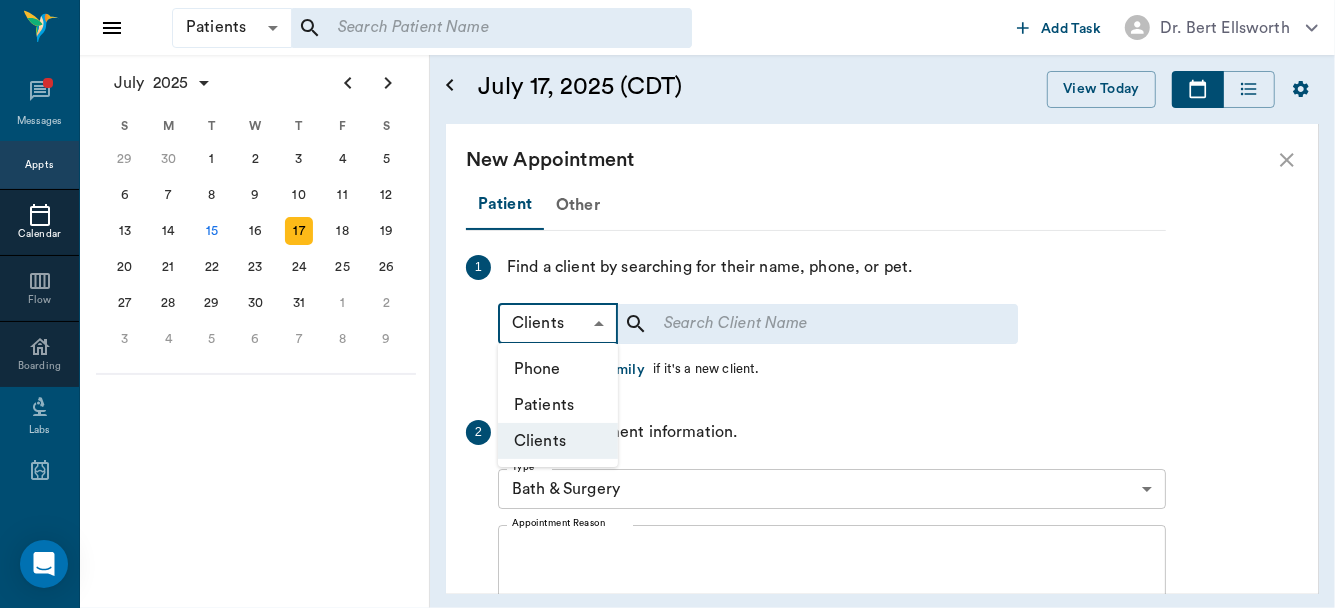 click on "Clients" at bounding box center (558, 441) 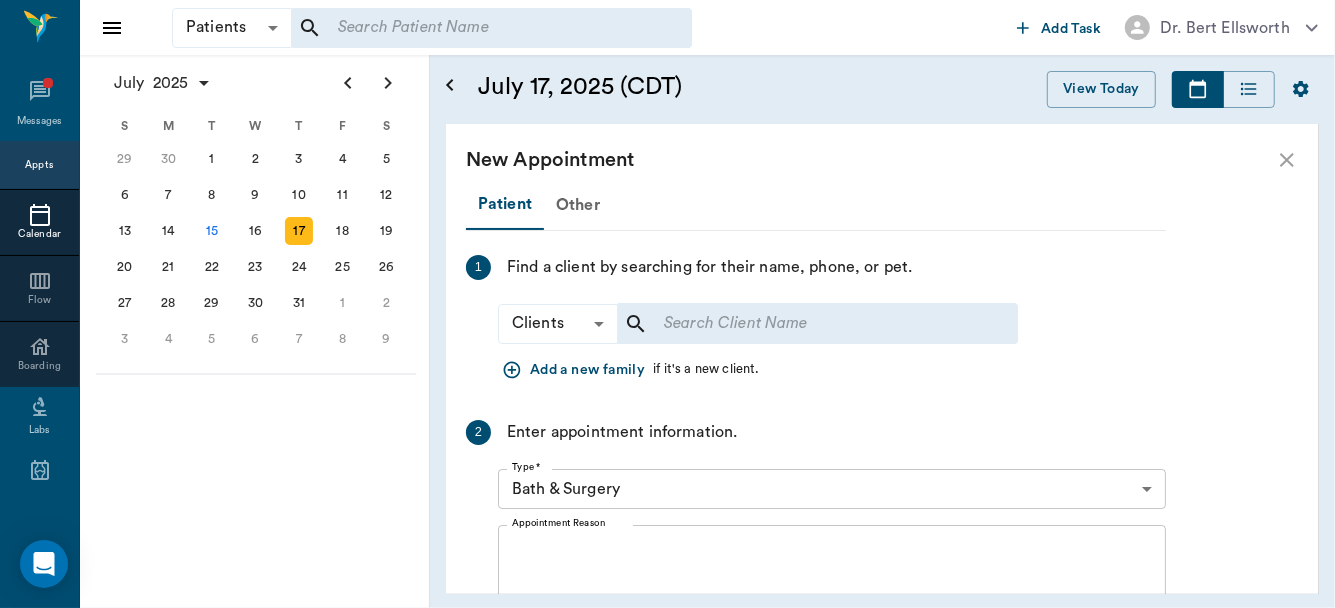 click at bounding box center [804, 324] 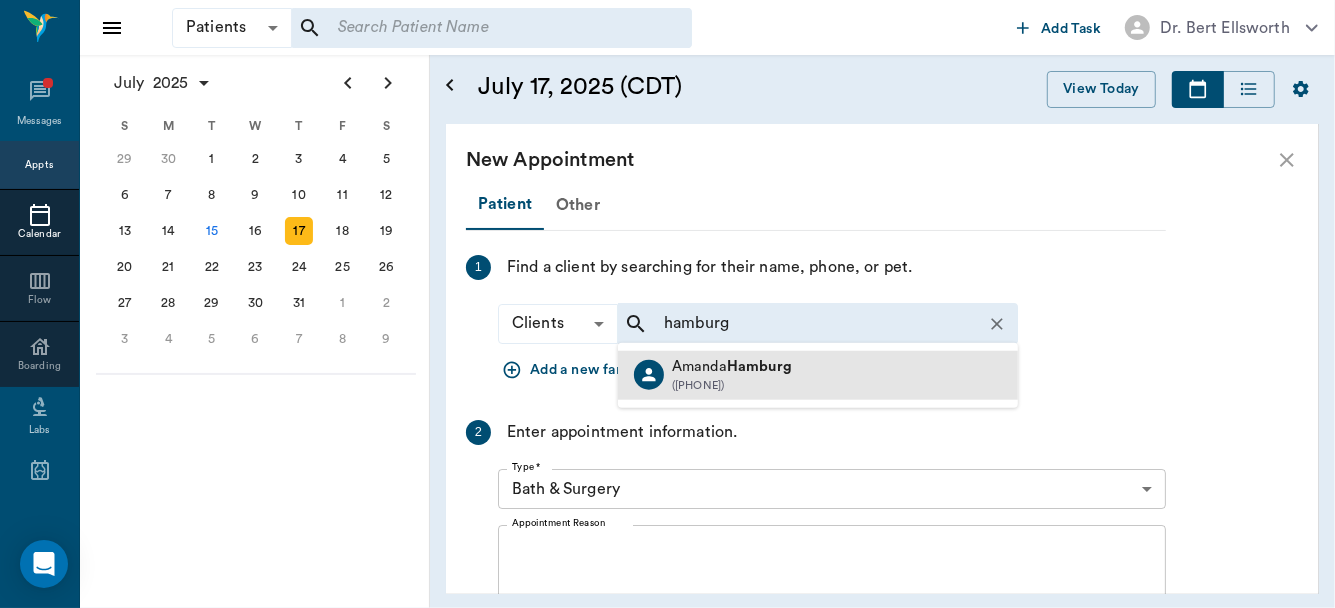 click on "Amanda  Hamburg" at bounding box center [732, 367] 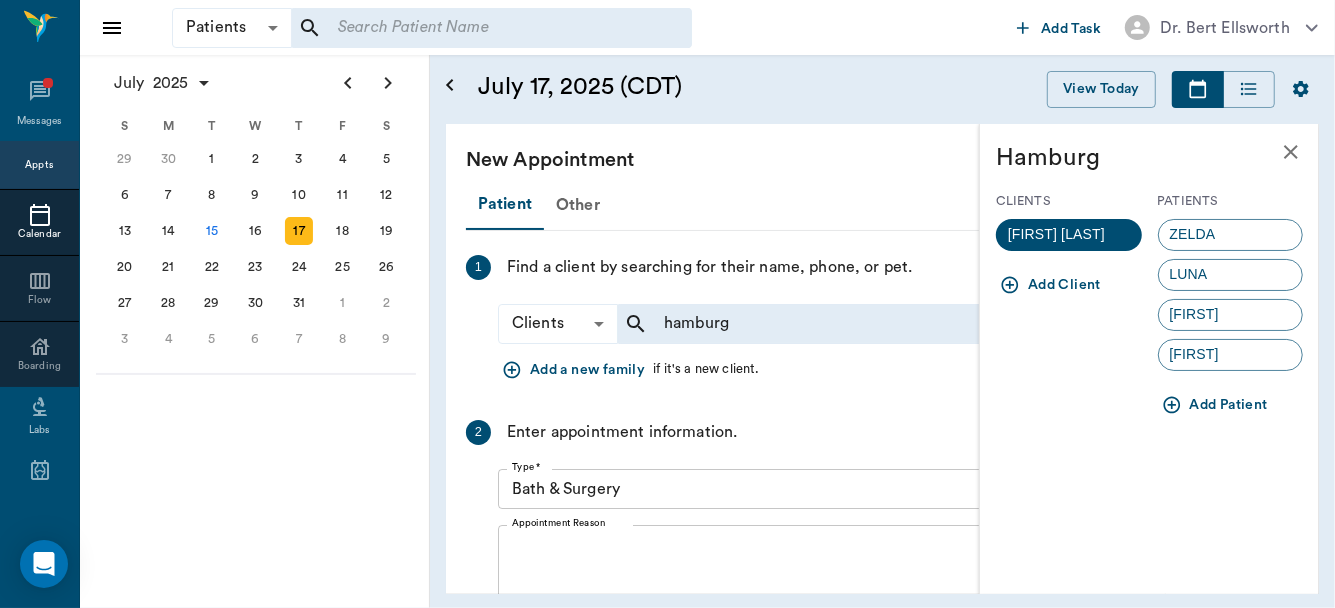 click 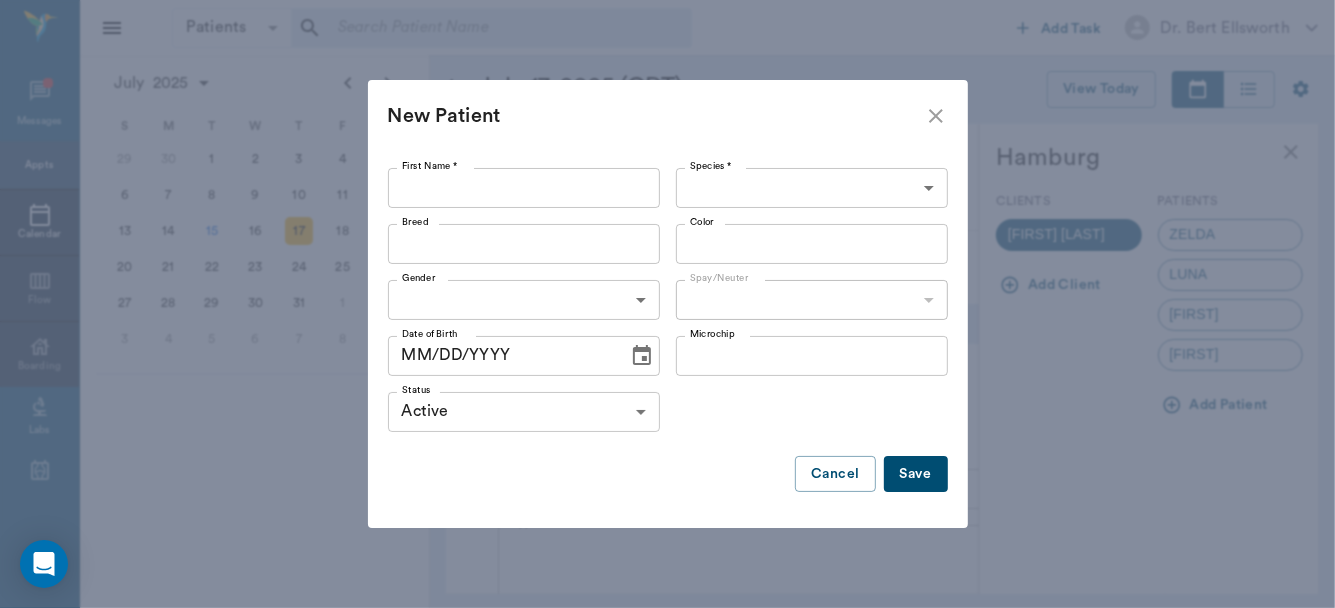 click on "First Name *" at bounding box center (524, 188) 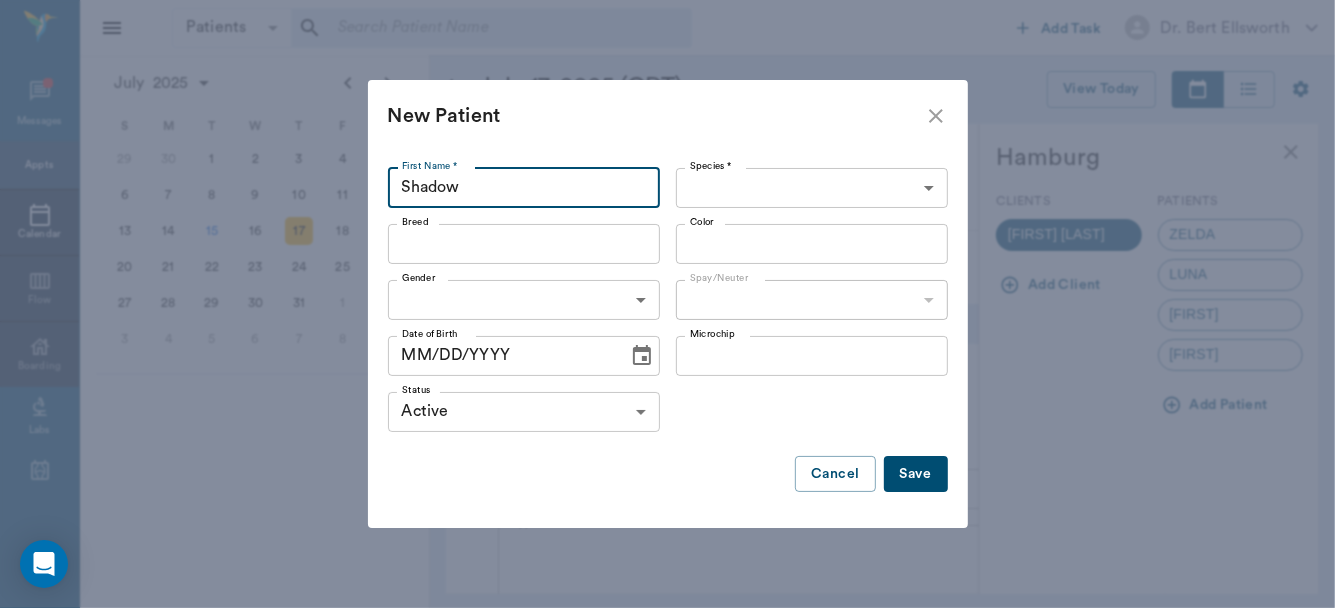 type on "Shadow" 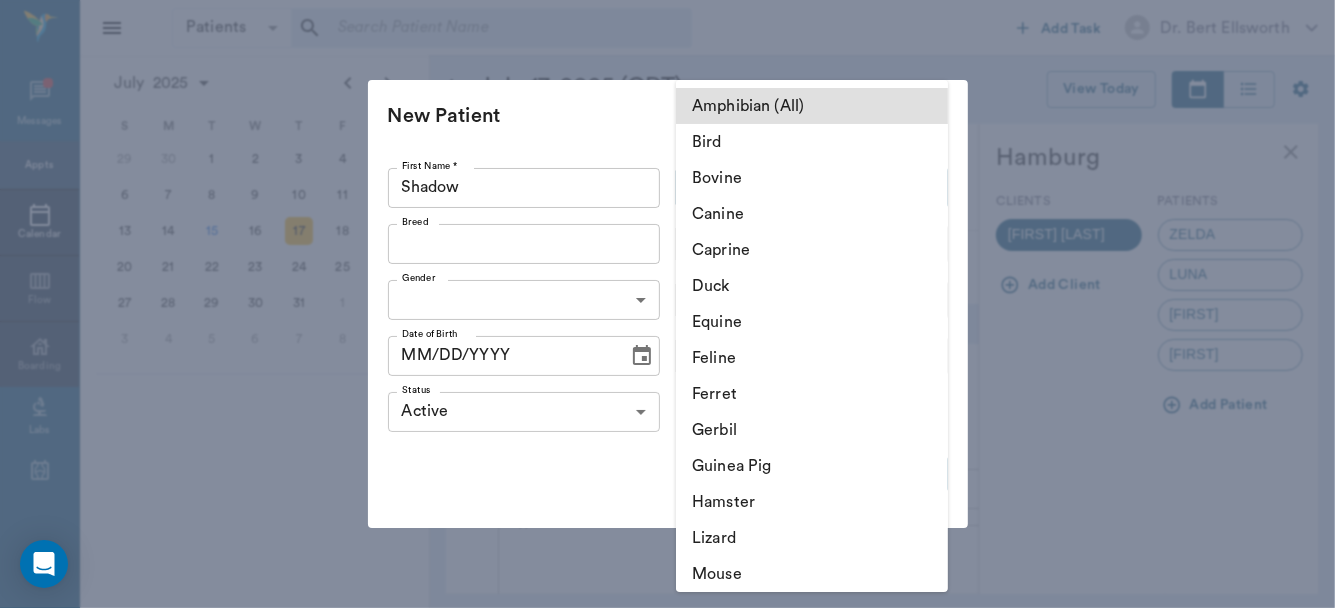 click on "Feline" at bounding box center (812, 358) 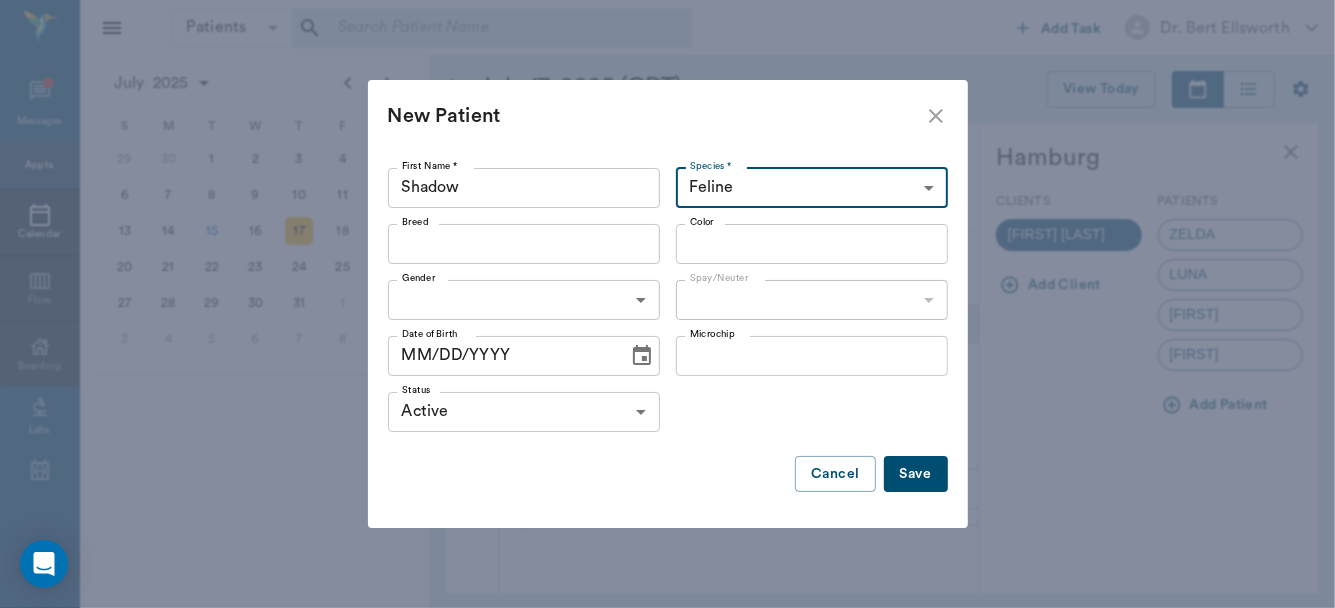 click on "Breed" at bounding box center (507, 244) 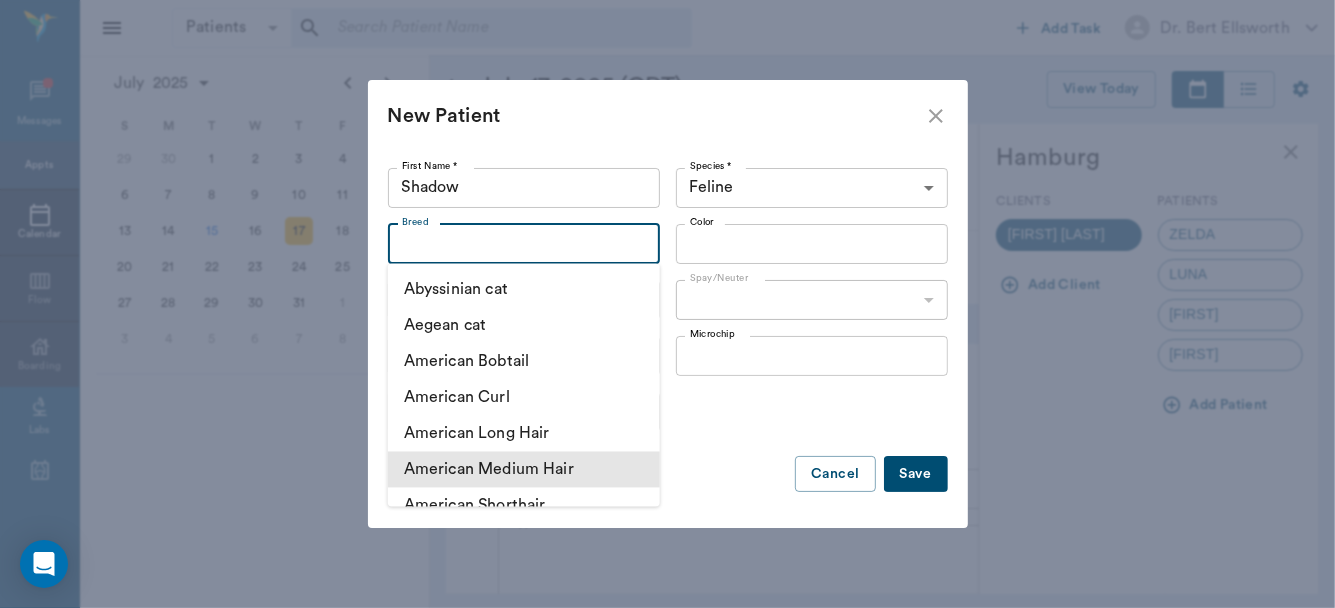 click on "American Medium Hair" at bounding box center [524, 470] 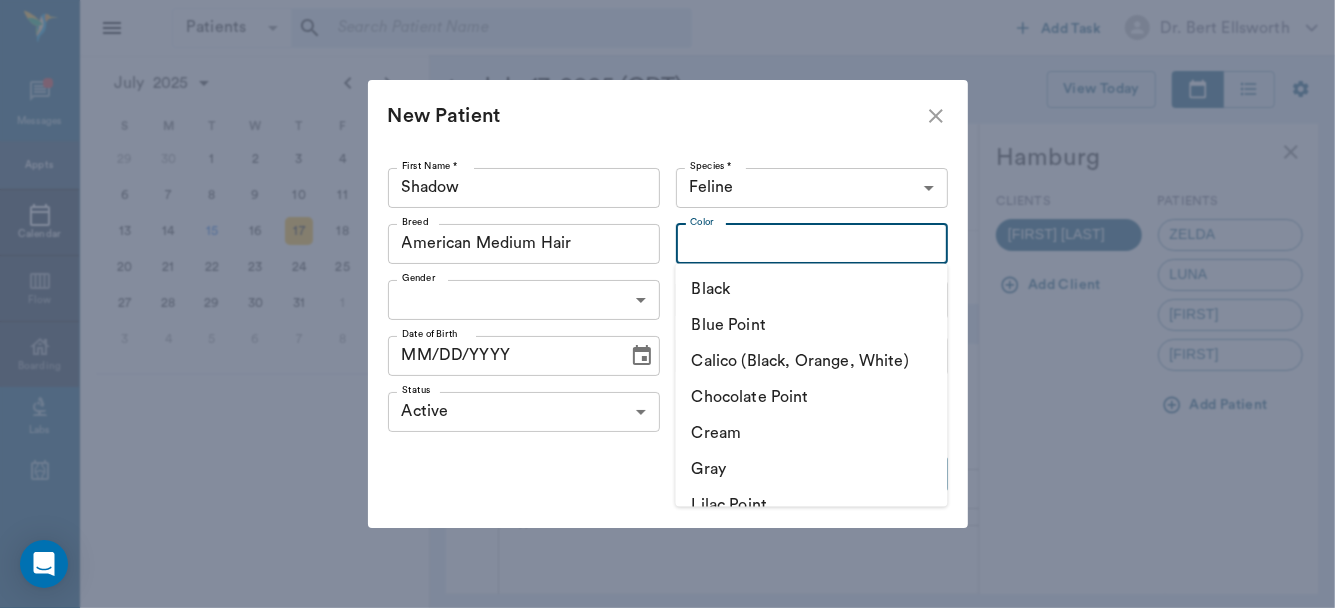 click on "Color" at bounding box center [795, 244] 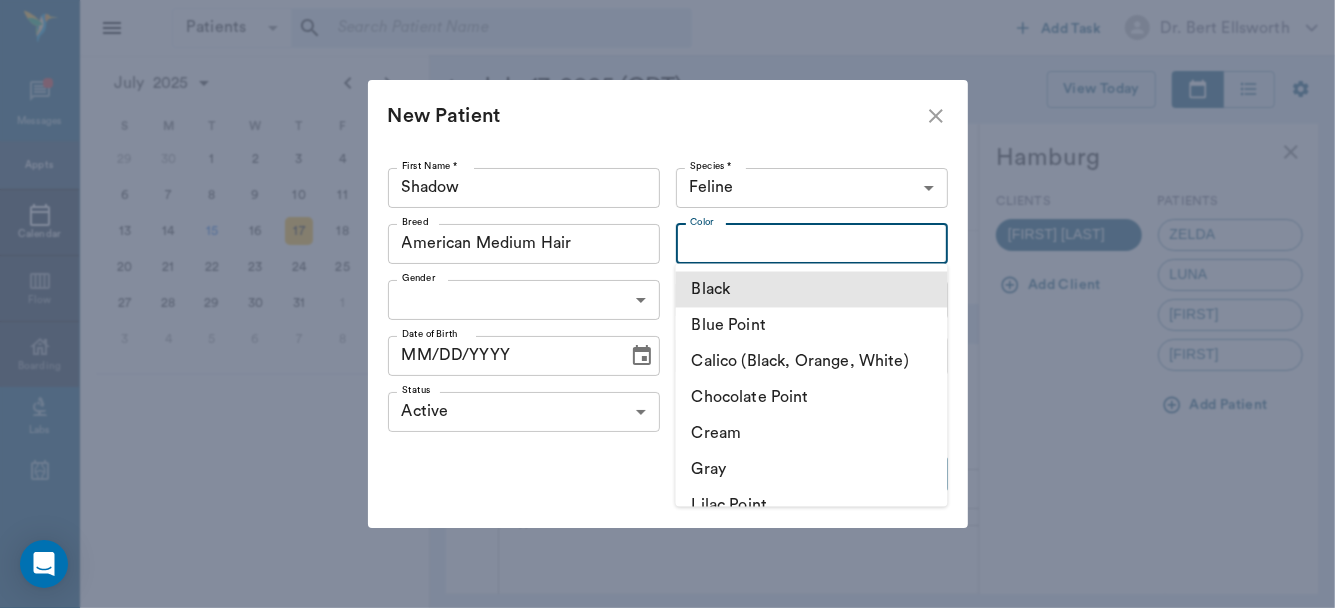 click on "Black" at bounding box center (812, 290) 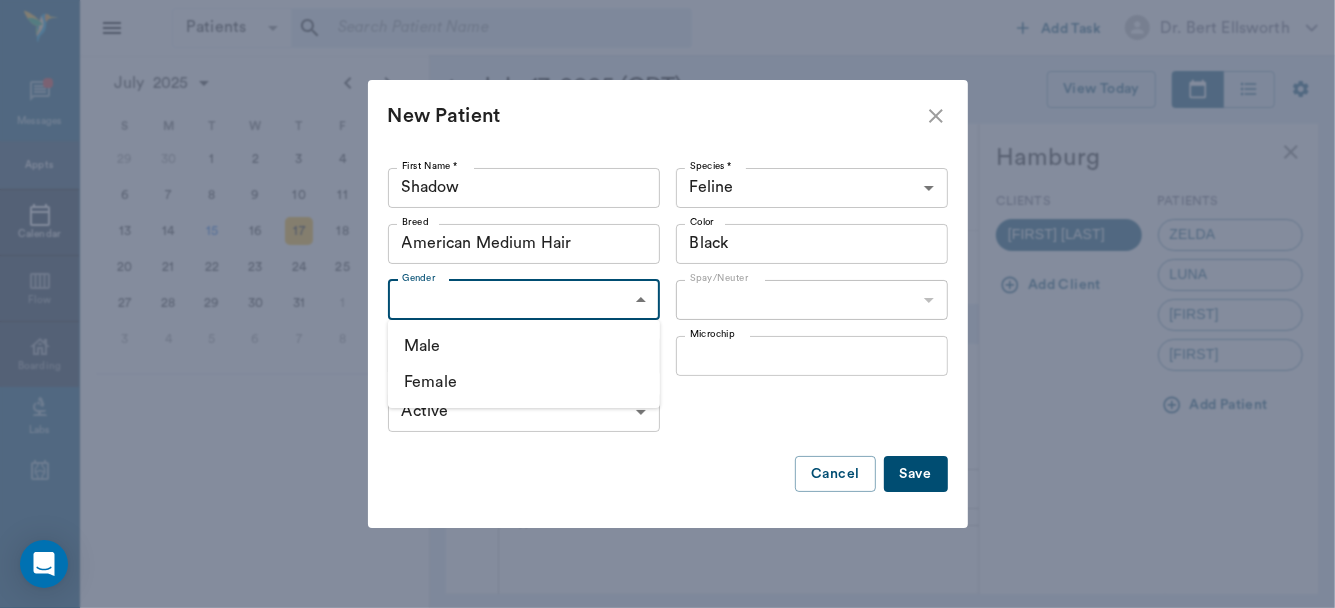 click on "Patients Patients ​ ​ Add Task Dr. Bert Ellsworth Nectar Messages Appts Calendar Flow Boarding Labs Imaging Inventory Tasks Forms Staff Reports Lookup Settings July 2025 S M T W T F S Jun 1 2 3 4 5 6 7 8 9 10 11 12 13 14 15 16 17 18 19 20 21 22 23 24 25 26 27 28 29 30 Jul 1 2 3 4 5 6 7 8 9 10 11 12 S M T W T F S 29 30 Jul 1 2 3 4 5 6 7 8 9 10 11 12 13 14 15 16 17 18 19 20 21 22 23 24 25 26 27 28 29 30 31 Aug 1 2 3 4 5 6 7 8 9 S M T W T F S 27 28 29 30 31 Aug 1 2 3 4 5 6 7 8 9 10 11 12 13 14 15 16 17 18 19 20 21 22 23 24 25 26 27 28 29 30 31 Sep 1 2 3 4 5 6 July 17, 2025 (CDT) View Today July 2025 Today 17 Thu Jul 2025 D Dr. Bert Ellsworth Veterinarian A Appt Tech Technician W Walk In Veterinarian B Bath & Surgery Technician B Board &Procedures Other D Dr. Kindall Jones Veterinarian 8 AM 9 AM 10 AM 11 AM 12 PM 1 PM 2 PM 3 PM 4 PM 5 PM 6 PM 7 PM 8 PM 3:00 PM Bovine Barr 8:00 AM  -  9:00 AM Racey Smith 9:00 AM  -  9:30 AM puppy Kilgore 9:30 AM  -  10:00 AM Trooper Neff 10:00 AM  -  10:30 AM Bootsie Deese  -" at bounding box center (667, 304) 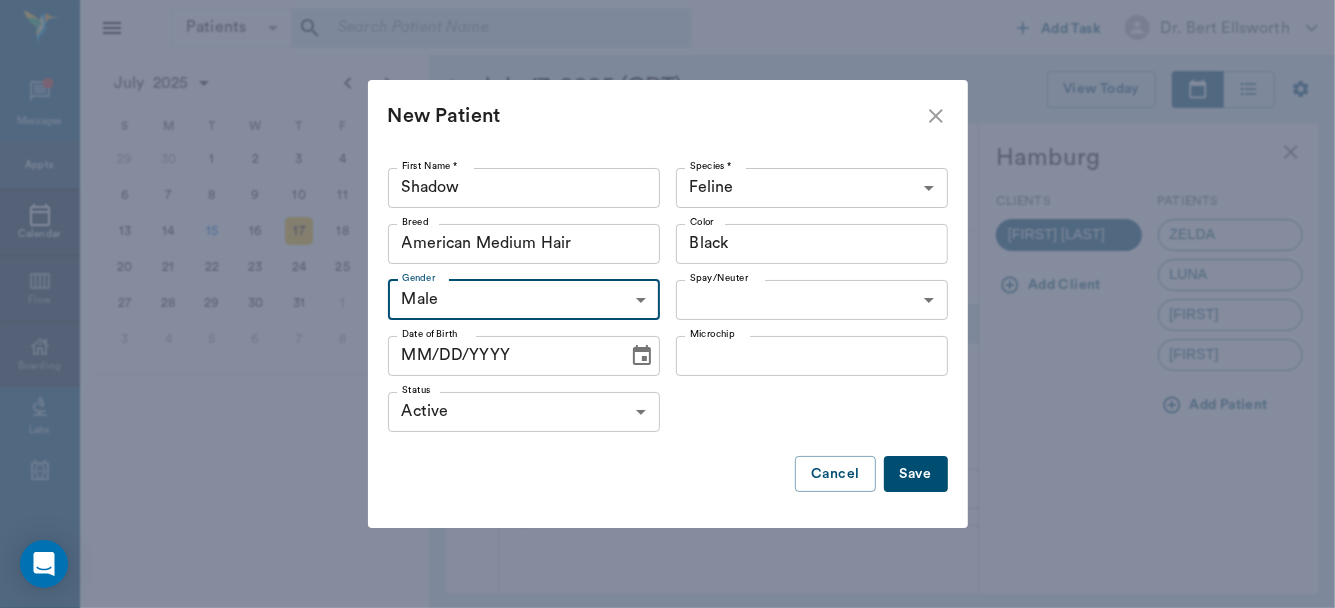 type on "MALE" 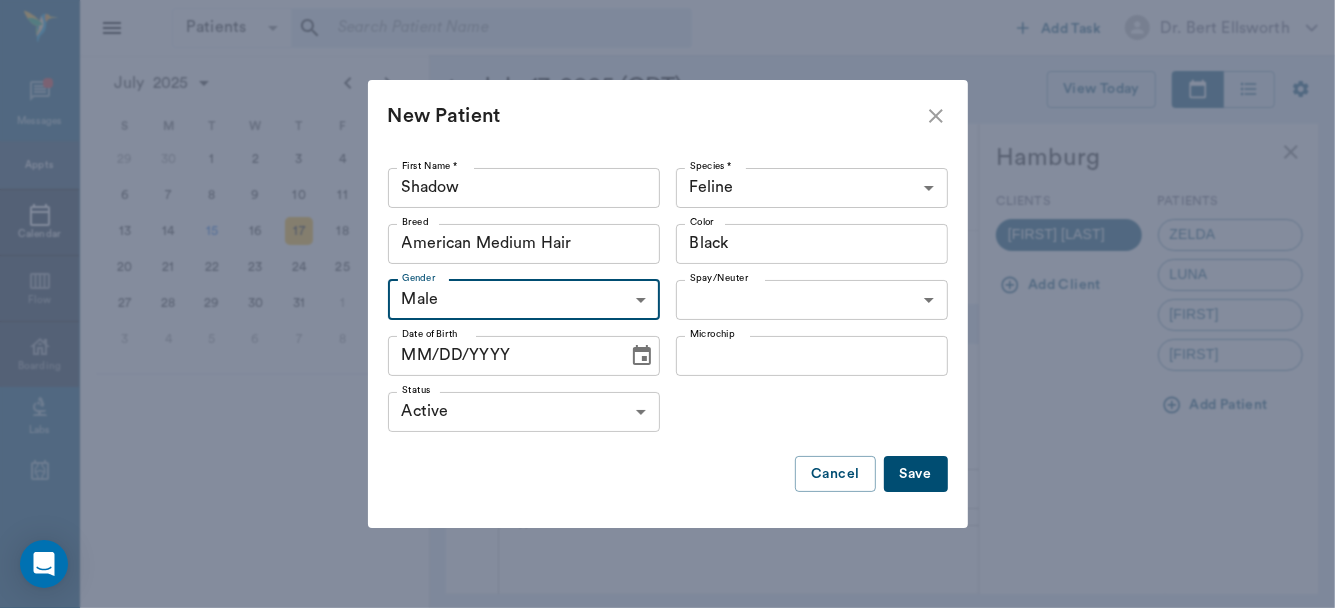 click on "Patients Patients ​ ​ Add Task Dr. Bert Ellsworth Nectar Messages Appts Calendar Flow Boarding Labs Imaging Inventory Tasks Forms Staff Reports Lookup Settings July 2025 S M T W T F S Jun 1 2 3 4 5 6 7 8 9 10 11 12 13 14 15 16 17 18 19 20 21 22 23 24 25 26 27 28 29 30 Jul 1 2 3 4 5 6 7 8 9 10 11 12 S M T W T F S 29 30 Jul 1 2 3 4 5 6 7 8 9 10 11 12 13 14 15 16 17 18 19 20 21 22 23 24 25 26 27 28 29 30 31 Aug 1 2 3 4 5 6 7 8 9 S M T W T F S 27 28 29 30 31 Aug 1 2 3 4 5 6 7 8 9 10 11 12 13 14 15 16 17 18 19 20 21 22 23 24 25 26 27 28 29 30 31 Sep 1 2 3 4 5 6 July 17, 2025 (CDT) View Today July 2025 Today 17 Thu Jul 2025 D Dr. Bert Ellsworth Veterinarian A Appt Tech Technician W Walk In Veterinarian B Bath & Surgery Technician B Board &Procedures Other D Dr. Kindall Jones Veterinarian 8 AM 9 AM 10 AM 11 AM 12 PM 1 PM 2 PM 3 PM 4 PM 5 PM 6 PM 7 PM 8 PM 3:00 PM Bovine Barr 8:00 AM  -  9:00 AM Racey Smith 9:00 AM  -  9:30 AM puppy Kilgore 9:30 AM  -  10:00 AM Trooper Neff 10:00 AM  -  10:30 AM Bootsie Deese  -" at bounding box center (667, 304) 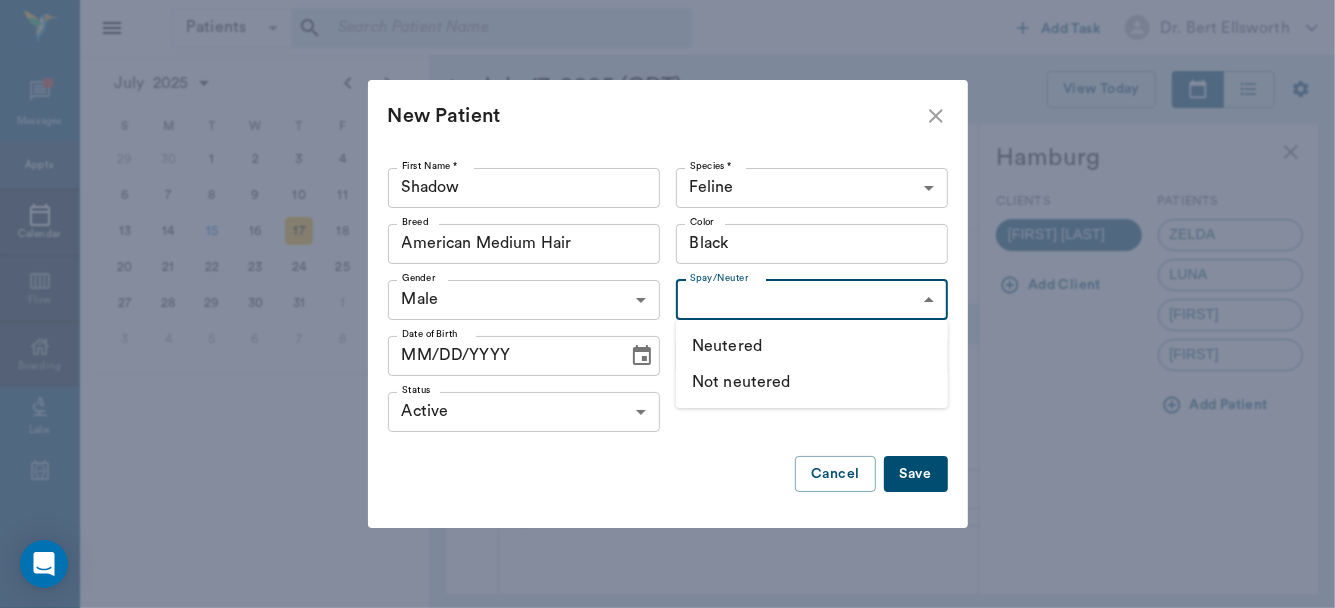 click on "Neutered" at bounding box center [812, 346] 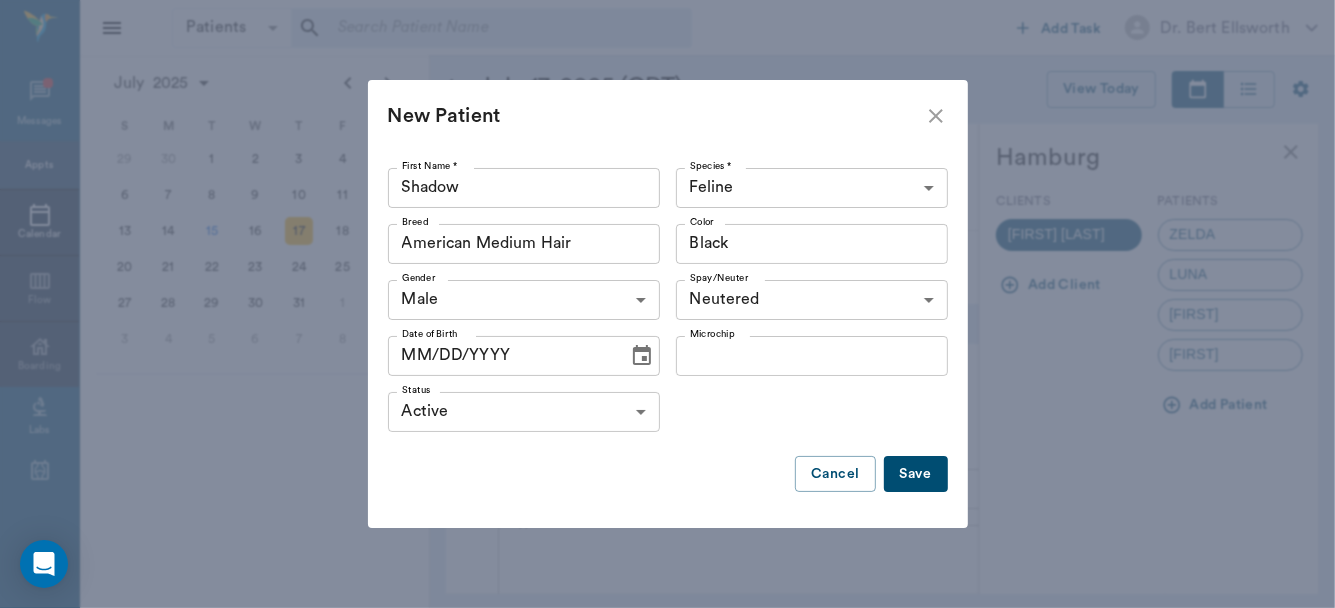 click at bounding box center (642, 356) 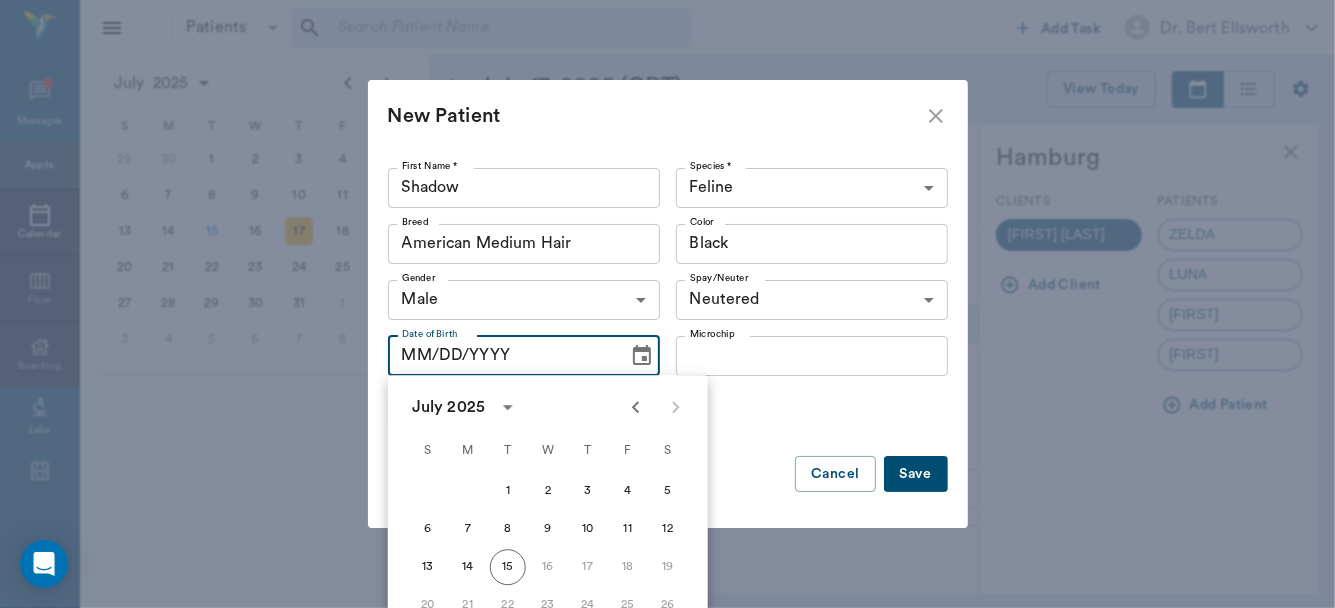 click 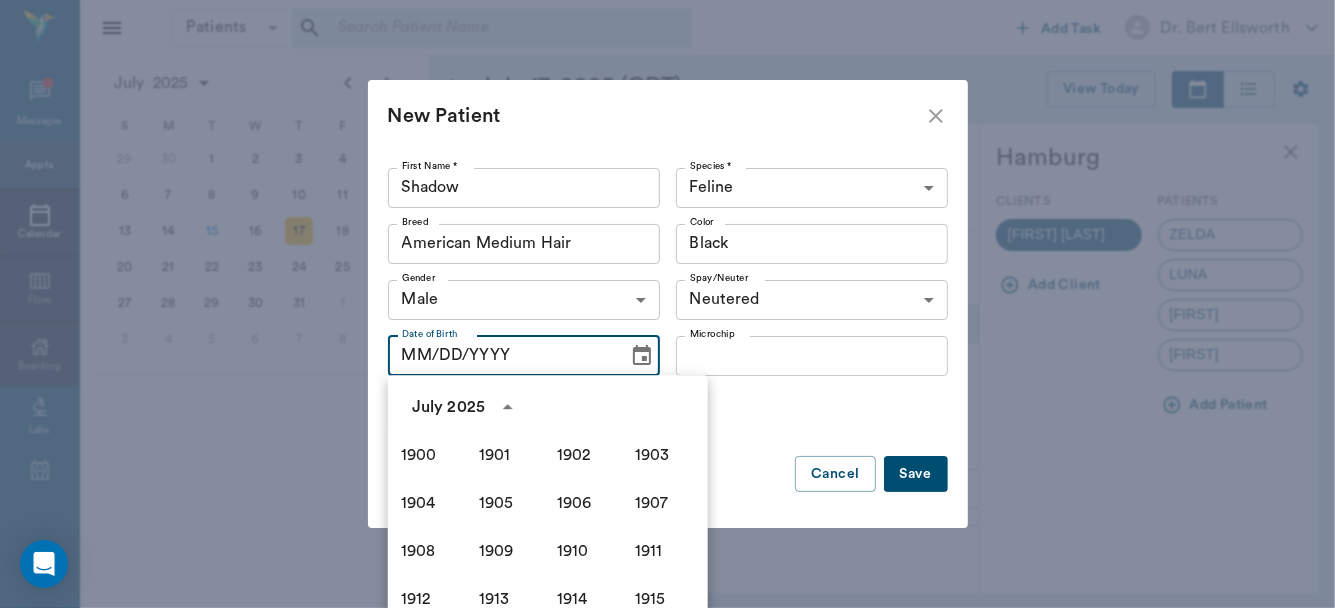 scroll, scrollTop: 1371, scrollLeft: 0, axis: vertical 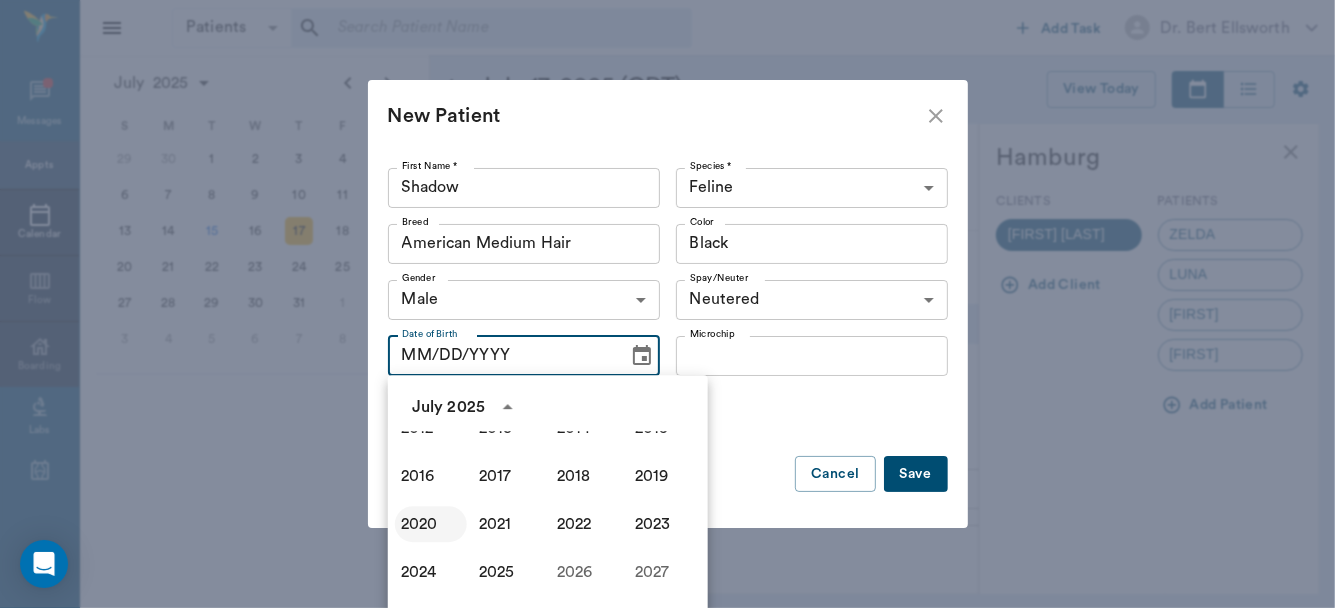 click on "2020" at bounding box center (431, 524) 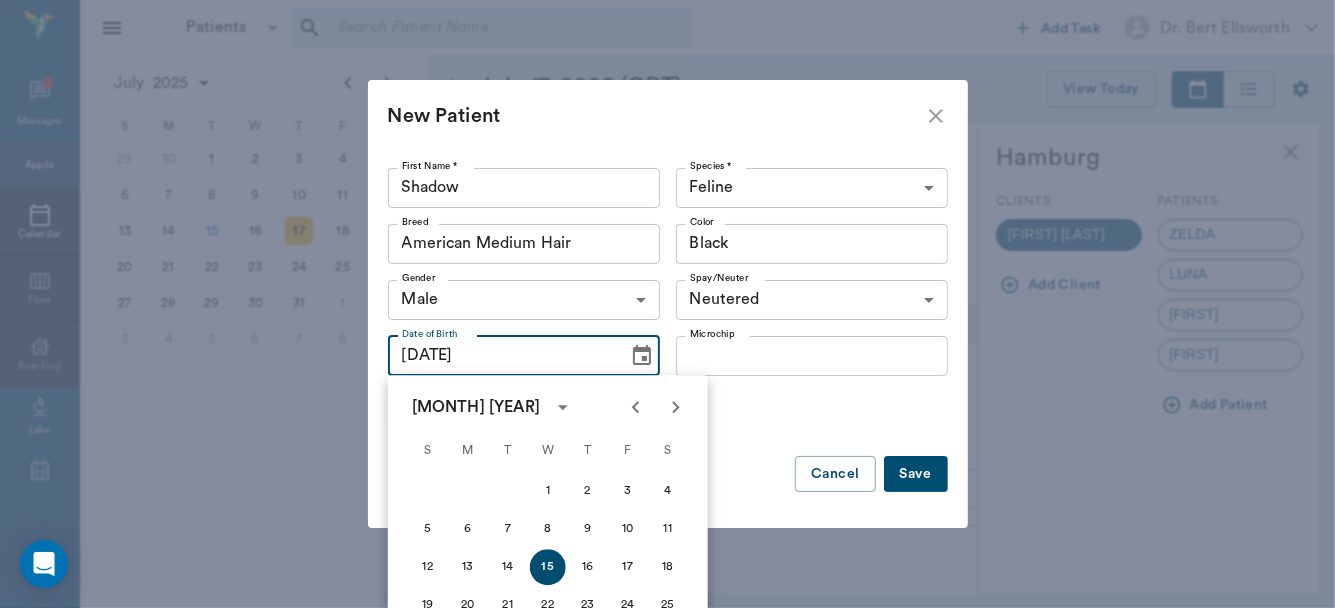 click 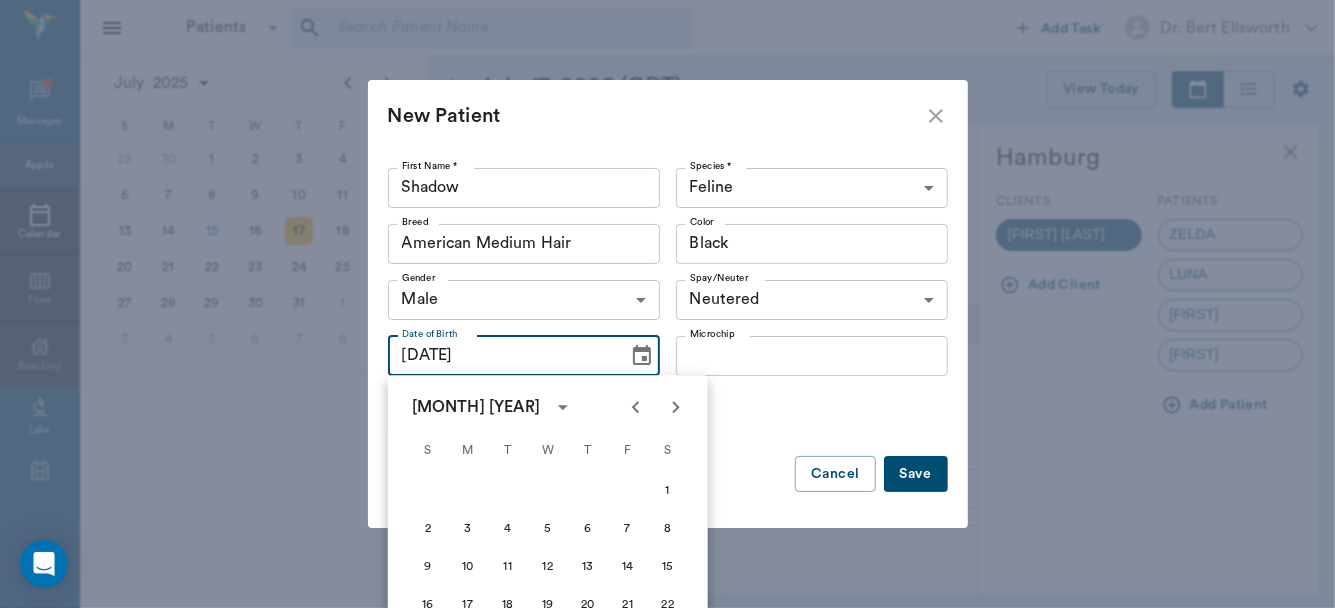 click 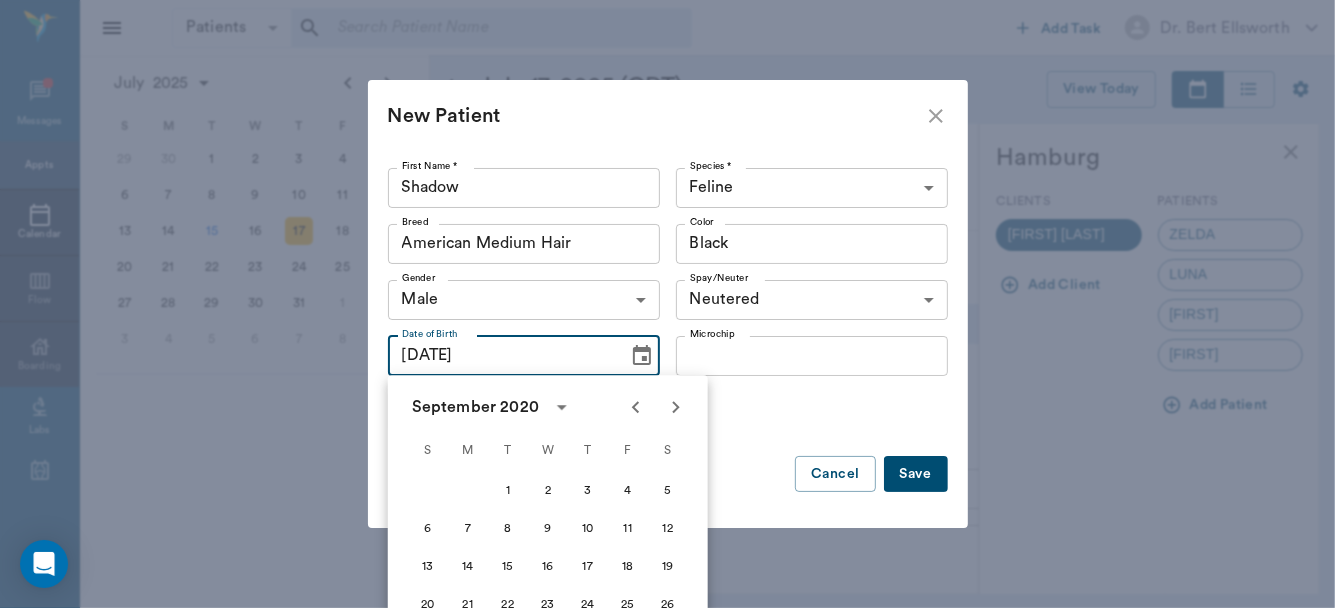 click 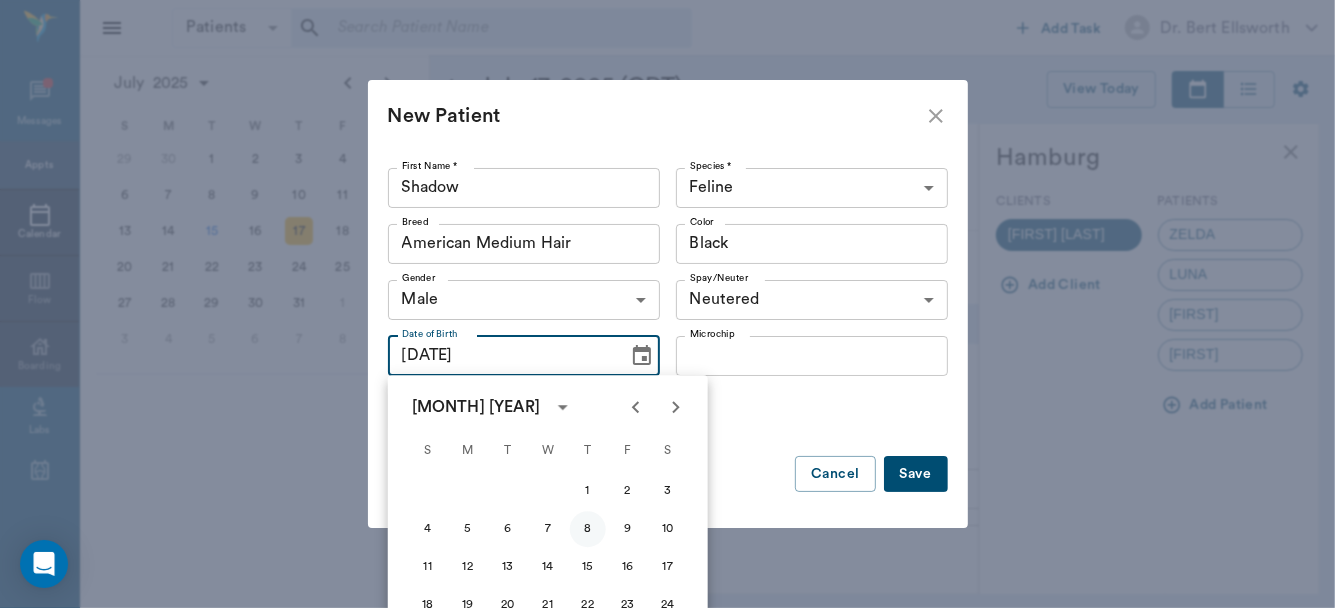 click on "8" at bounding box center [588, 529] 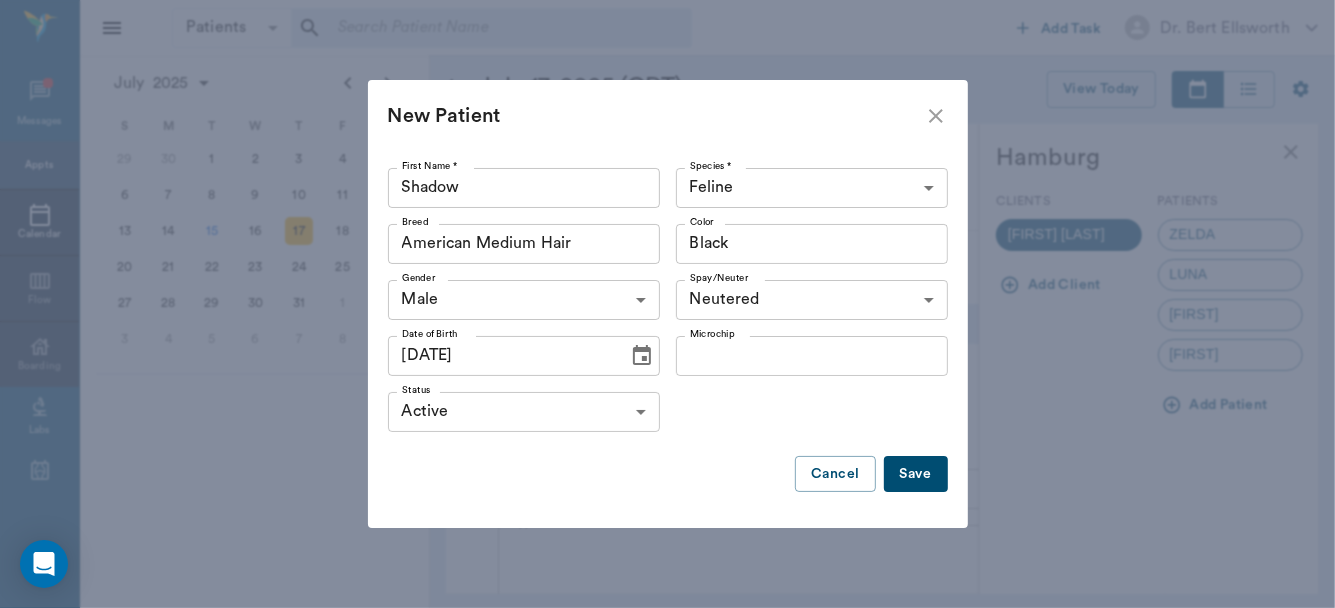 click on "Save" at bounding box center [916, 474] 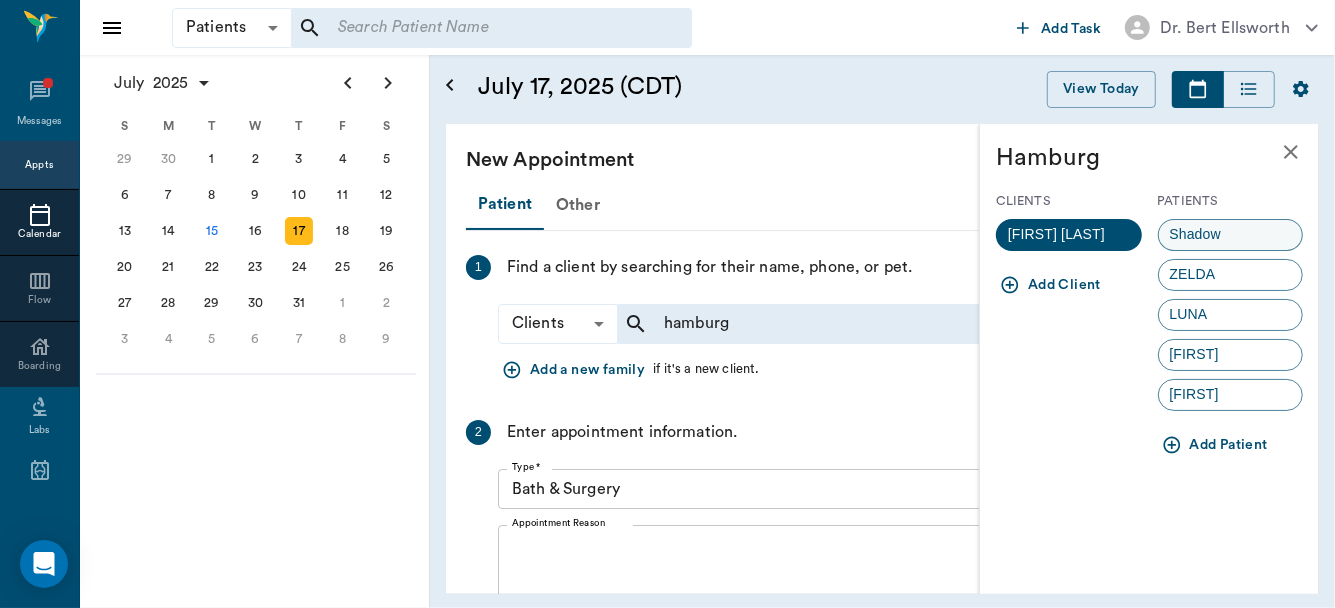 click on "Shadow" at bounding box center [1196, 234] 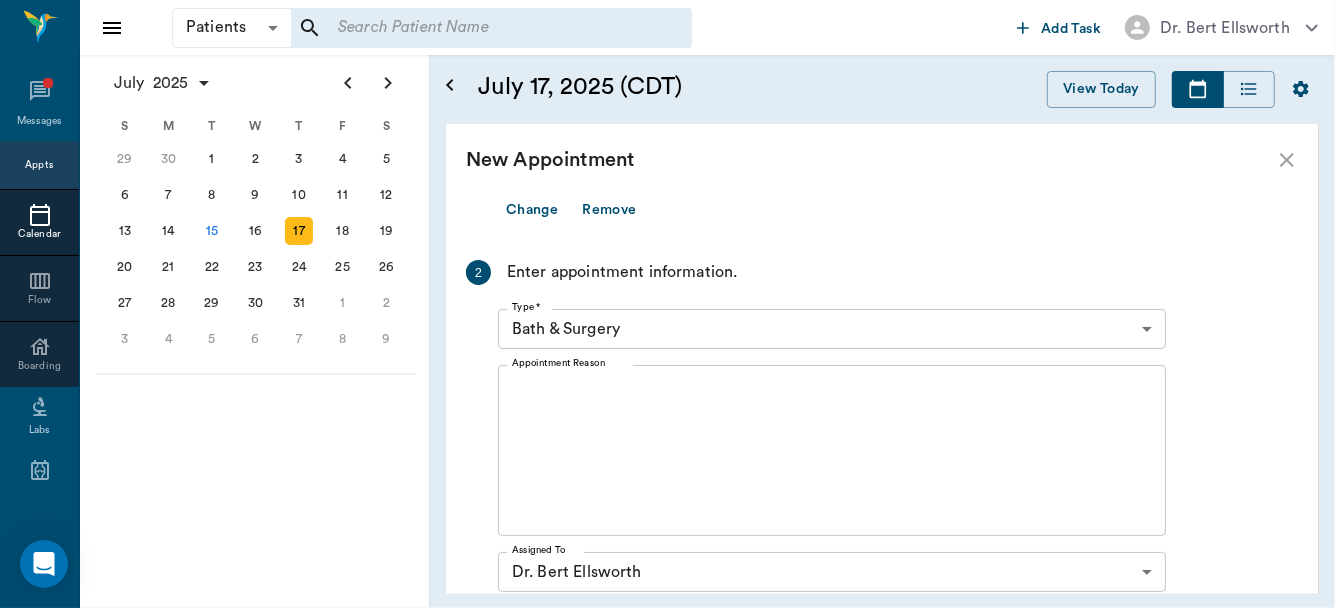 scroll, scrollTop: 181, scrollLeft: 0, axis: vertical 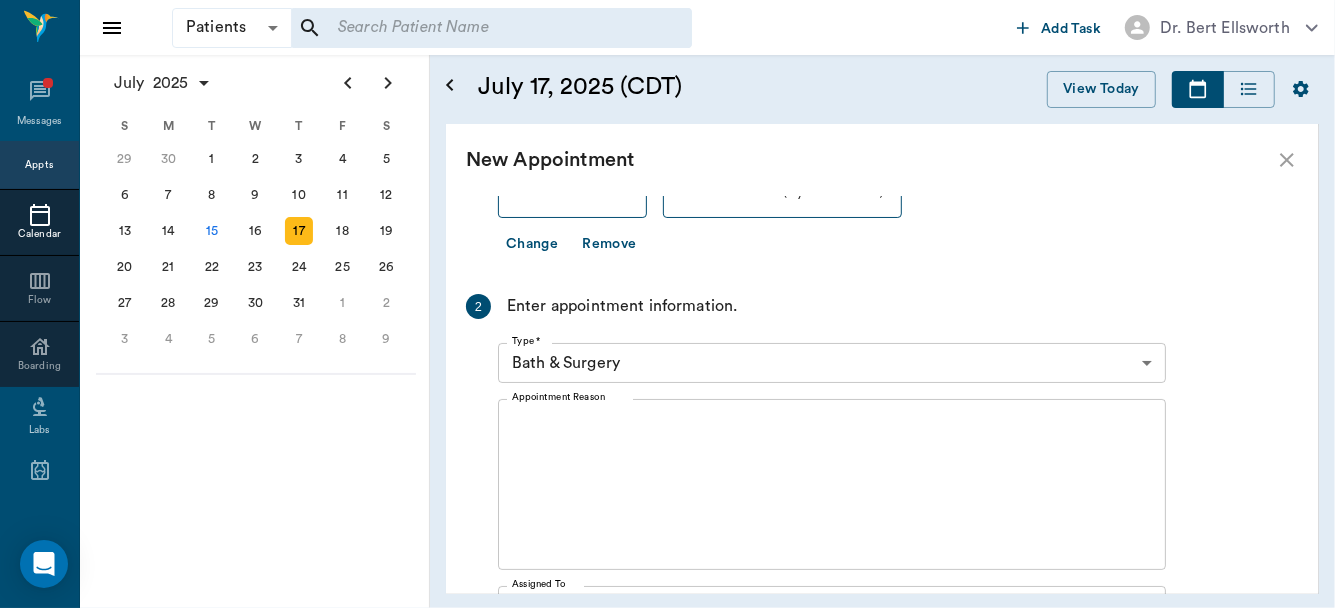 click on "Patients Patients ​ ​ Add Task Dr. Bert Ellsworth Nectar Messages Appts Calendar Flow Boarding Labs Imaging Inventory Tasks Forms Staff Reports Lookup Settings July 2025 S M T W T F S Jun 1 2 3 4 5 6 7 8 9 10 11 12 13 14 15 16 17 18 19 20 21 22 23 24 25 26 27 28 29 30 Jul 1 2 3 4 5 6 7 8 9 10 11 12 S M T W T F S 29 30 Jul 1 2 3 4 5 6 7 8 9 10 11 12 13 14 15 16 17 18 19 20 21 22 23 24 25 26 27 28 29 30 31 Aug 1 2 3 4 5 6 7 8 9 S M T W T F S 27 28 29 30 31 Aug 1 2 3 4 5 6 7 8 9 10 11 12 13 14 15 16 17 18 19 20 21 22 23 24 25 26 27 28 29 30 31 Sep 1 2 3 4 5 6 July 17, 2025 (CDT) View Today July 2025 Today 17 Thu Jul 2025 D Dr. Bert Ellsworth Veterinarian A Appt Tech Technician W Walk In Veterinarian B Bath & Surgery Technician B Board &Procedures Other D Dr. Kindall Jones Veterinarian 8 AM 9 AM 10 AM 11 AM 12 PM 1 PM 2 PM 3 PM 4 PM 5 PM 6 PM 7 PM 8 PM 3:00 PM Bovine Barr 8:00 AM  -  9:00 AM Racey Smith 9:00 AM  -  9:30 AM puppy Kilgore 9:30 AM  -  10:00 AM Trooper Neff 10:00 AM  -  10:30 AM Bootsie Deese  -" at bounding box center (667, 304) 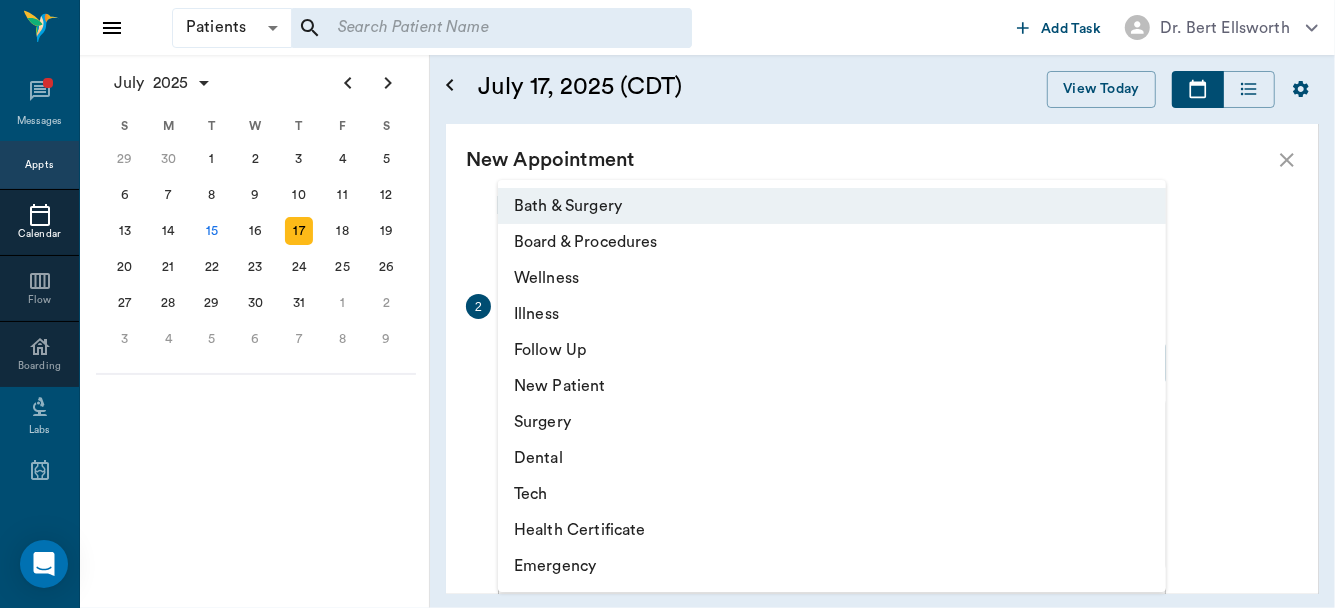 click on "Wellness" at bounding box center [832, 278] 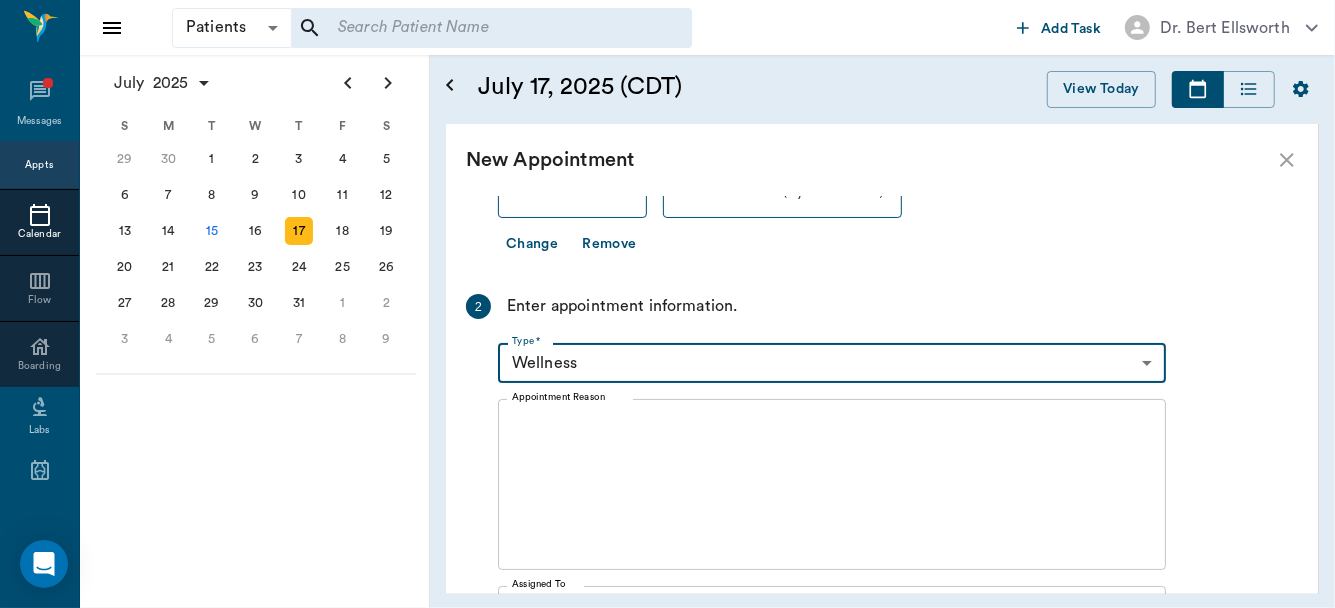 click on "Patients Patients ​ ​ Add Task Dr. Bert Ellsworth Nectar Messages Appts Calendar Flow Boarding Labs Imaging Inventory Tasks Forms Staff Reports Lookup Settings July 2025 S M T W T F S Jun 1 2 3 4 5 6 7 8 9 10 11 12 13 14 15 16 17 18 19 20 21 22 23 24 25 26 27 28 29 30 Jul 1 2 3 4 5 6 7 8 9 10 11 12 S M T W T F S 29 30 Jul 1 2 3 4 5 6 7 8 9 10 11 12 13 14 15 16 17 18 19 20 21 22 23 24 25 26 27 28 29 30 31 Aug 1 2 3 4 5 6 7 8 9 S M T W T F S 27 28 29 30 31 Aug 1 2 3 4 5 6 7 8 9 10 11 12 13 14 15 16 17 18 19 20 21 22 23 24 25 26 27 28 29 30 31 Sep 1 2 3 4 5 6 July 17, 2025 (CDT) View Today July 2025 Today 17 Thu Jul 2025 D Dr. Bert Ellsworth Veterinarian A Appt Tech Technician W Walk In Veterinarian B Bath & Surgery Technician B Board &Procedures Other D Dr. Kindall Jones Veterinarian 8 AM 9 AM 10 AM 11 AM 12 PM 1 PM 2 PM 3 PM 4 PM 5 PM 6 PM 7 PM 8 PM 3:00 PM Bovine Barr 8:00 AM  -  9:00 AM Racey Smith 9:00 AM  -  9:30 AM puppy Kilgore 9:30 AM  -  10:00 AM Trooper Neff 10:00 AM  -  10:30 AM Bootsie Deese  -" at bounding box center [667, 304] 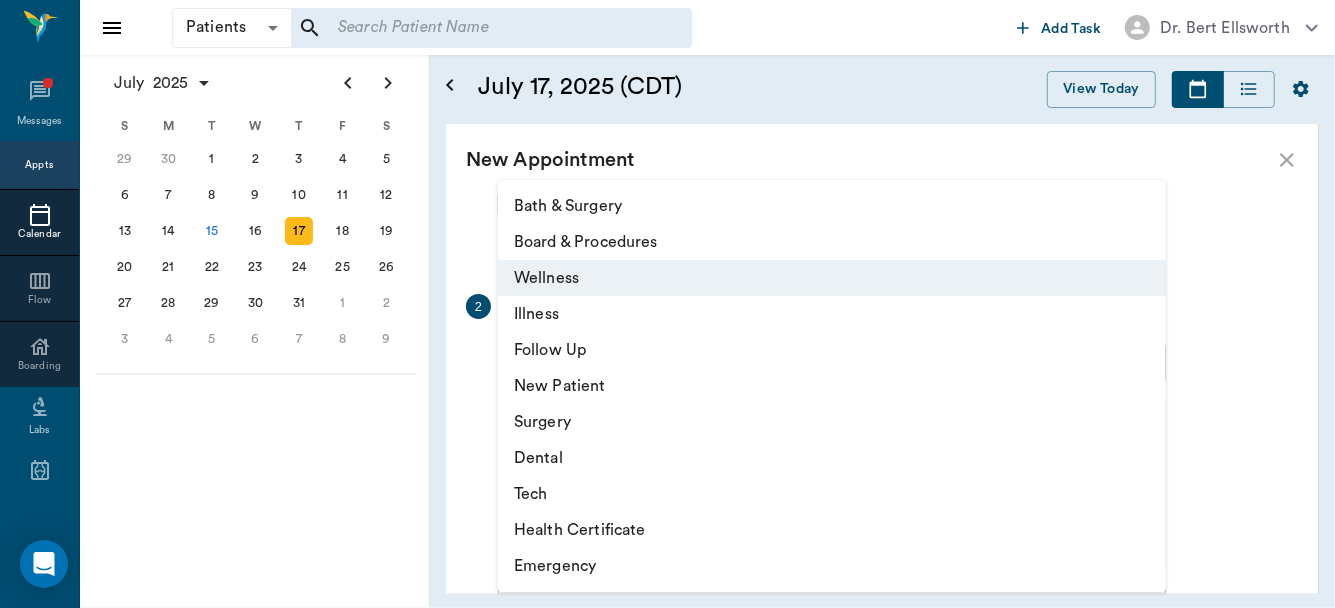 click on "Illness" at bounding box center (832, 314) 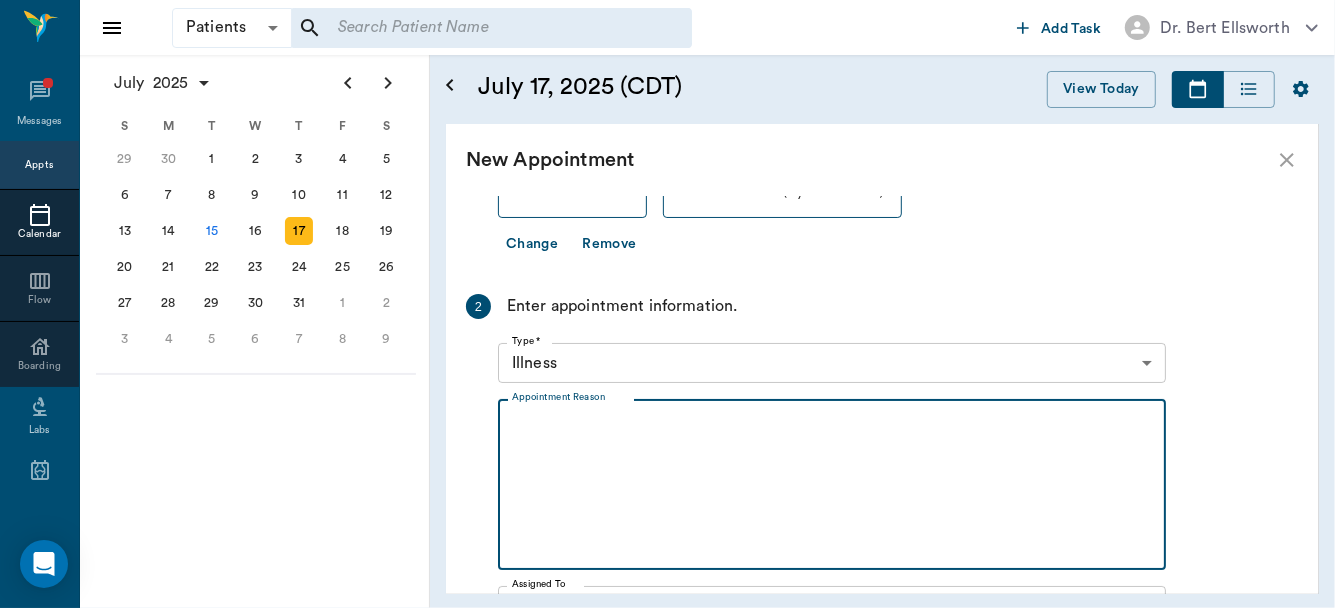 click on "Appointment Reason" at bounding box center [832, 485] 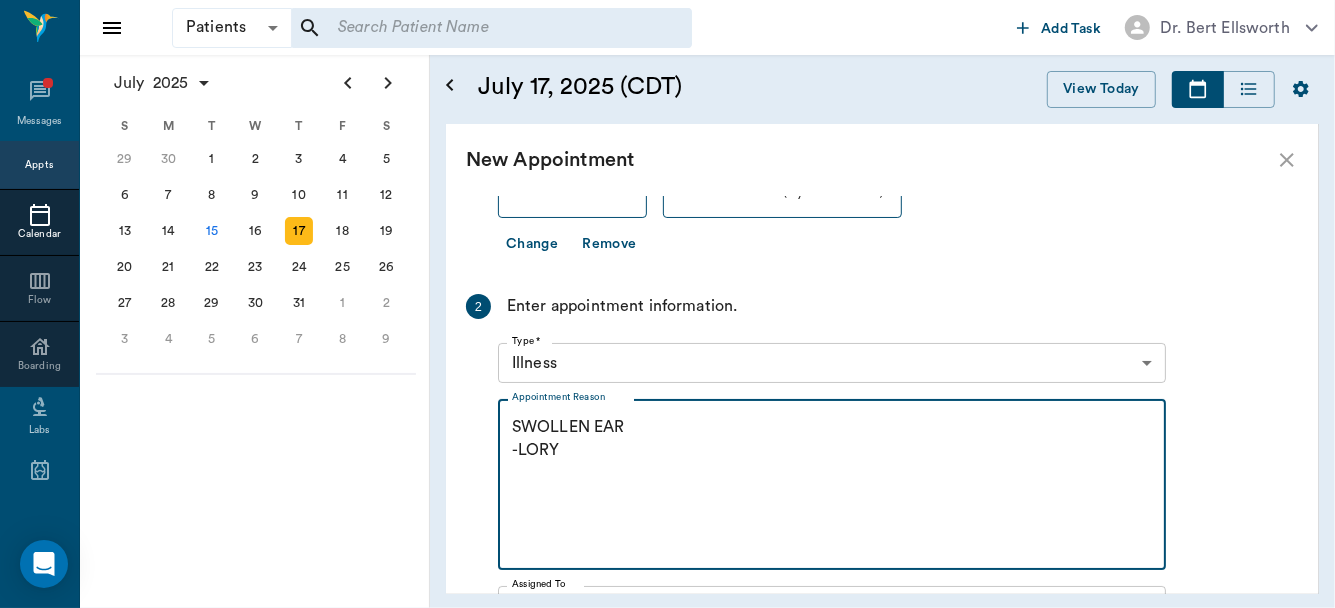 type on "SWOLLEN EAR
-LORY" 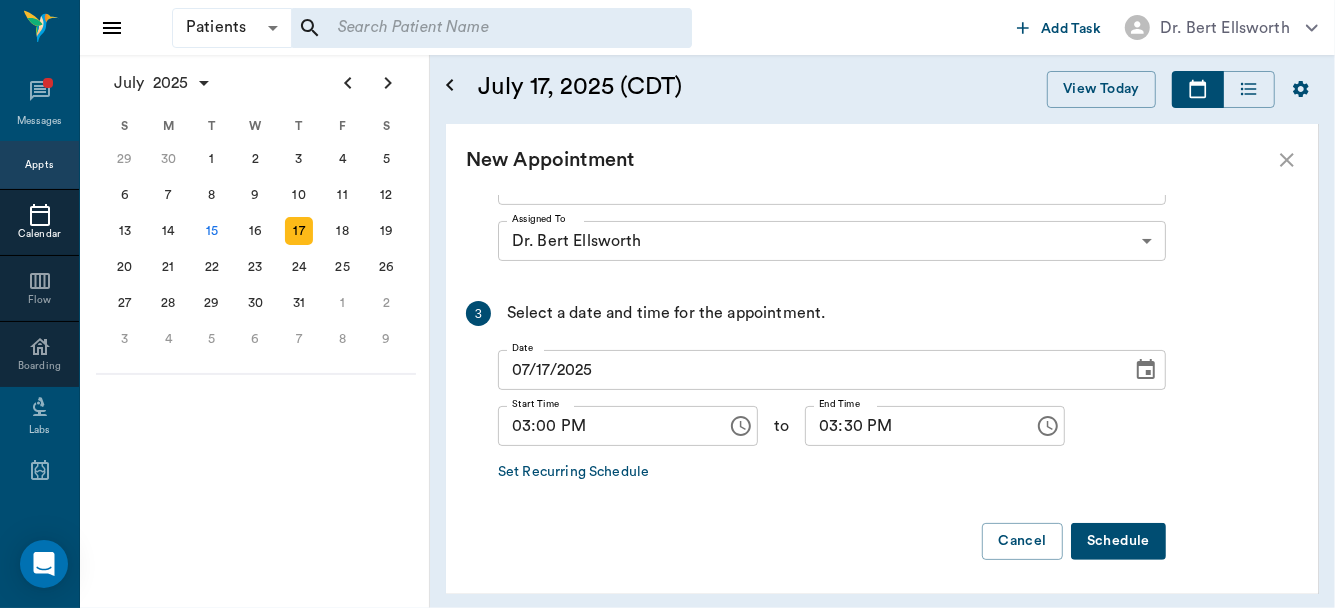 scroll, scrollTop: 547, scrollLeft: 0, axis: vertical 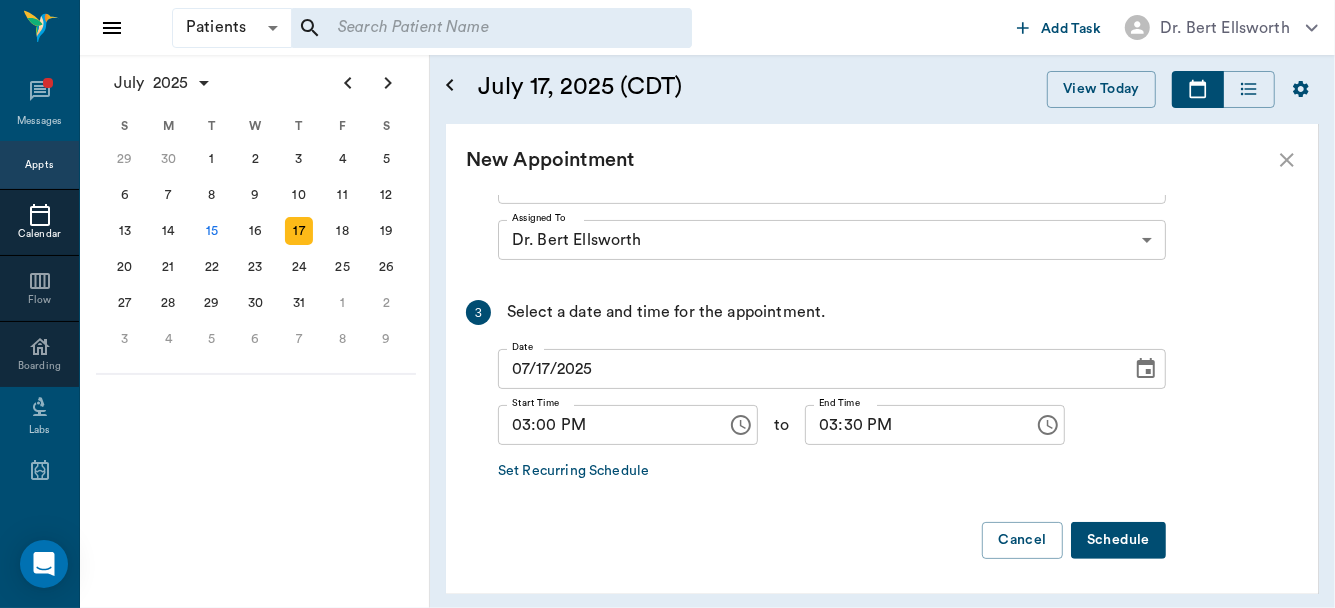 click on "Schedule" at bounding box center (1118, 540) 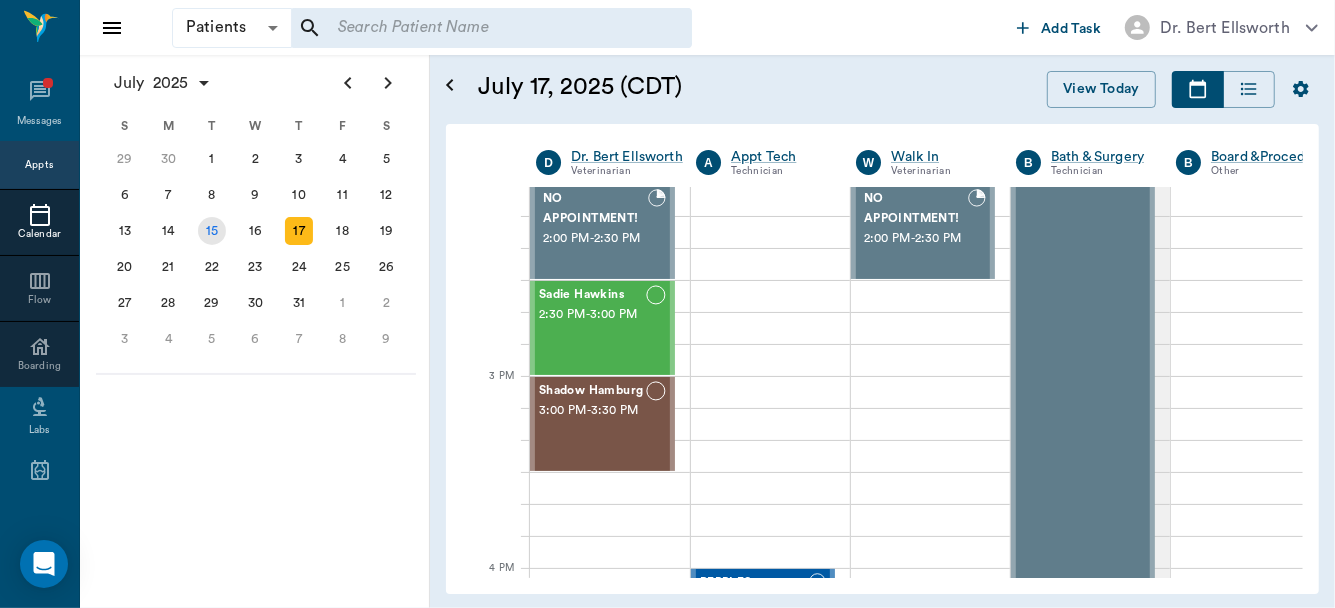 click on "15" at bounding box center [212, 231] 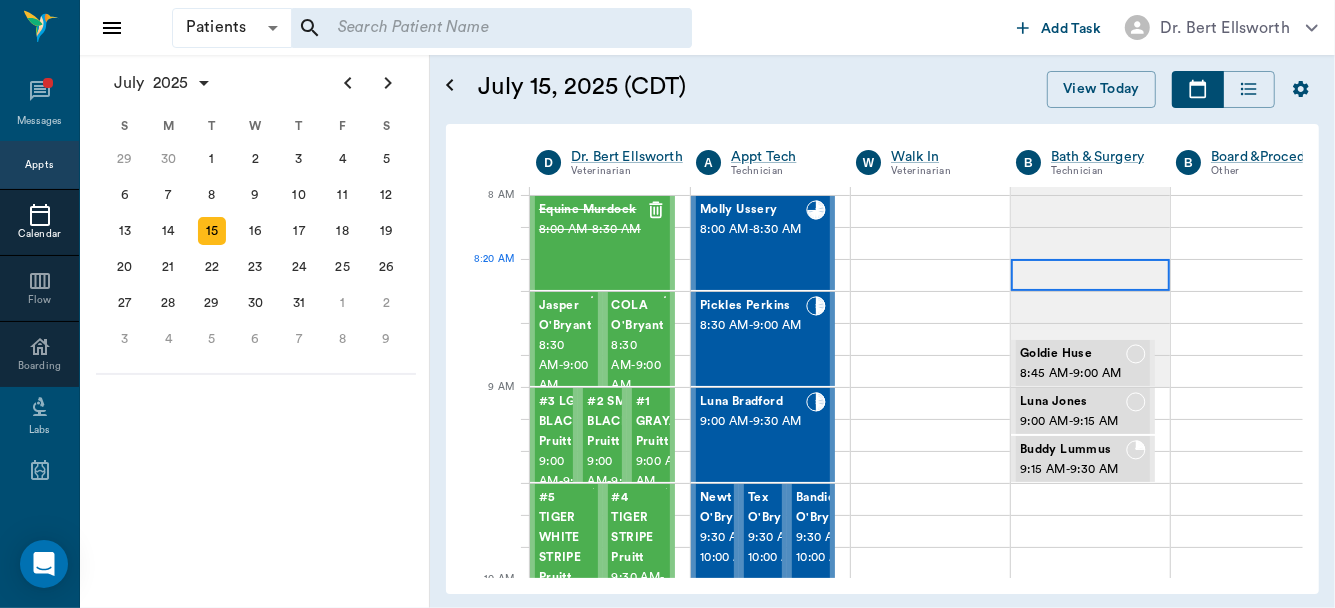 scroll, scrollTop: 0, scrollLeft: 0, axis: both 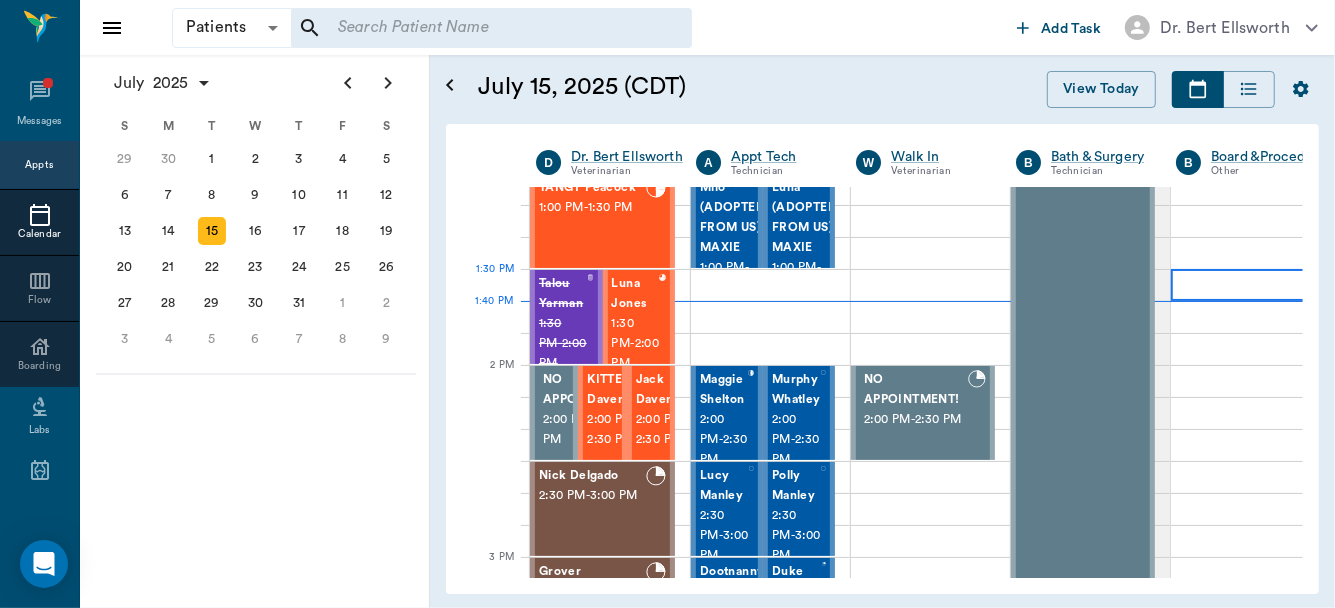drag, startPoint x: 1277, startPoint y: 320, endPoint x: 1287, endPoint y: 275, distance: 46.09772 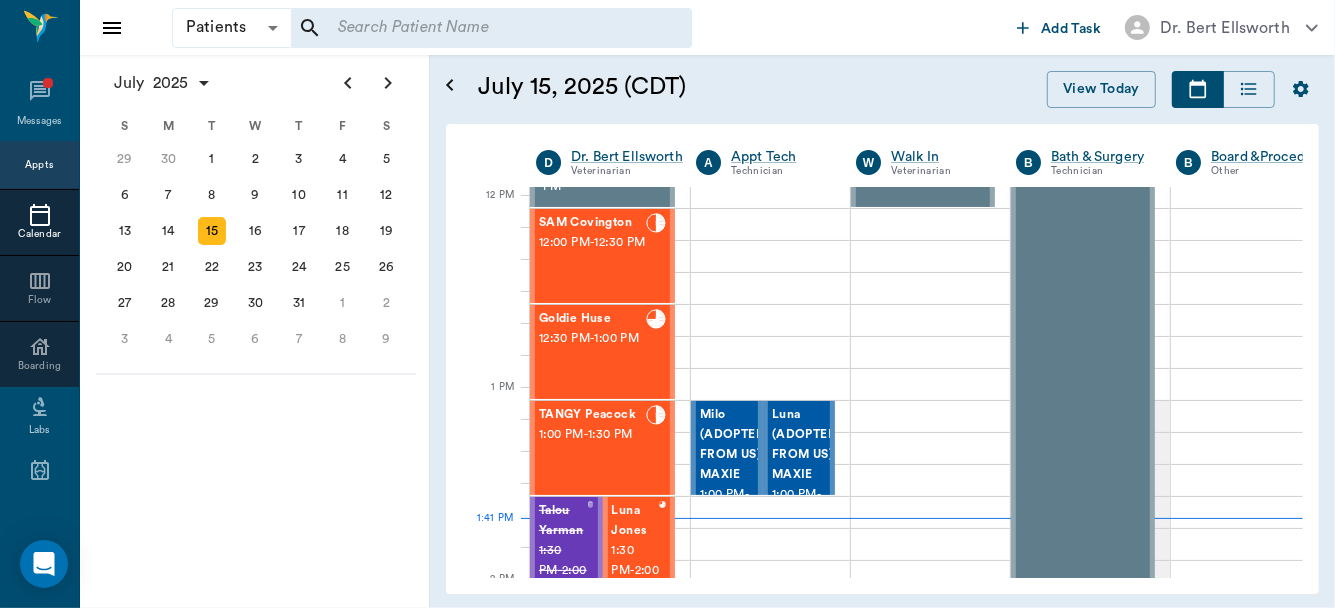 scroll, scrollTop: 751, scrollLeft: 0, axis: vertical 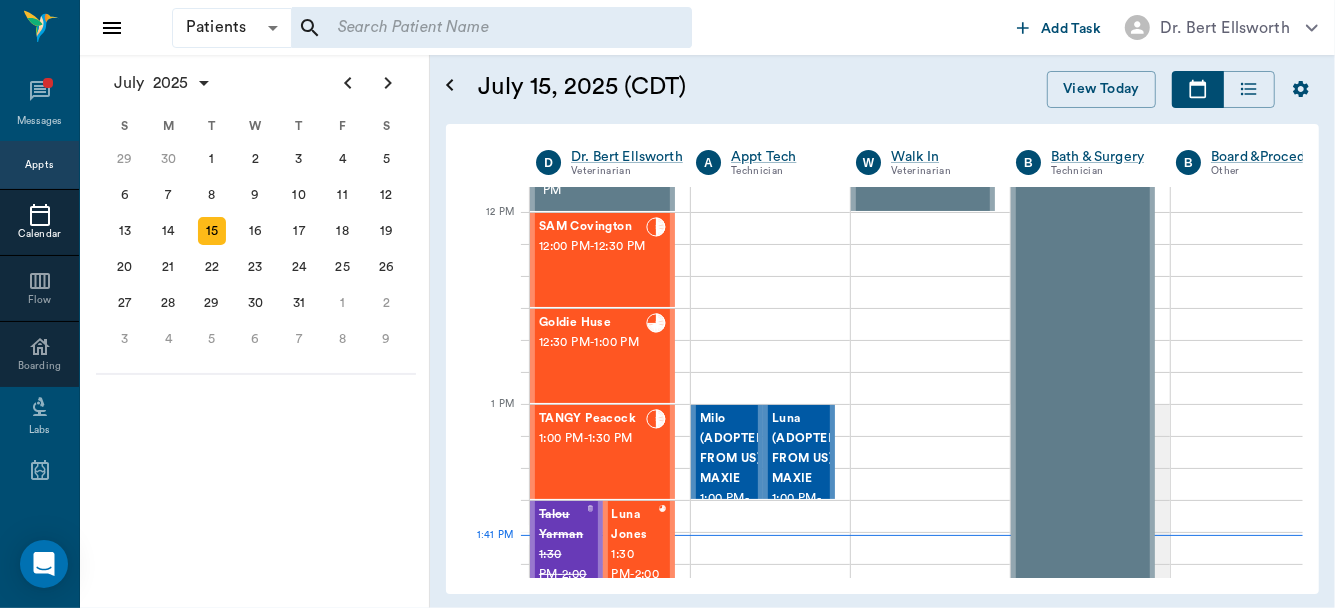 click at bounding box center [491, 28] 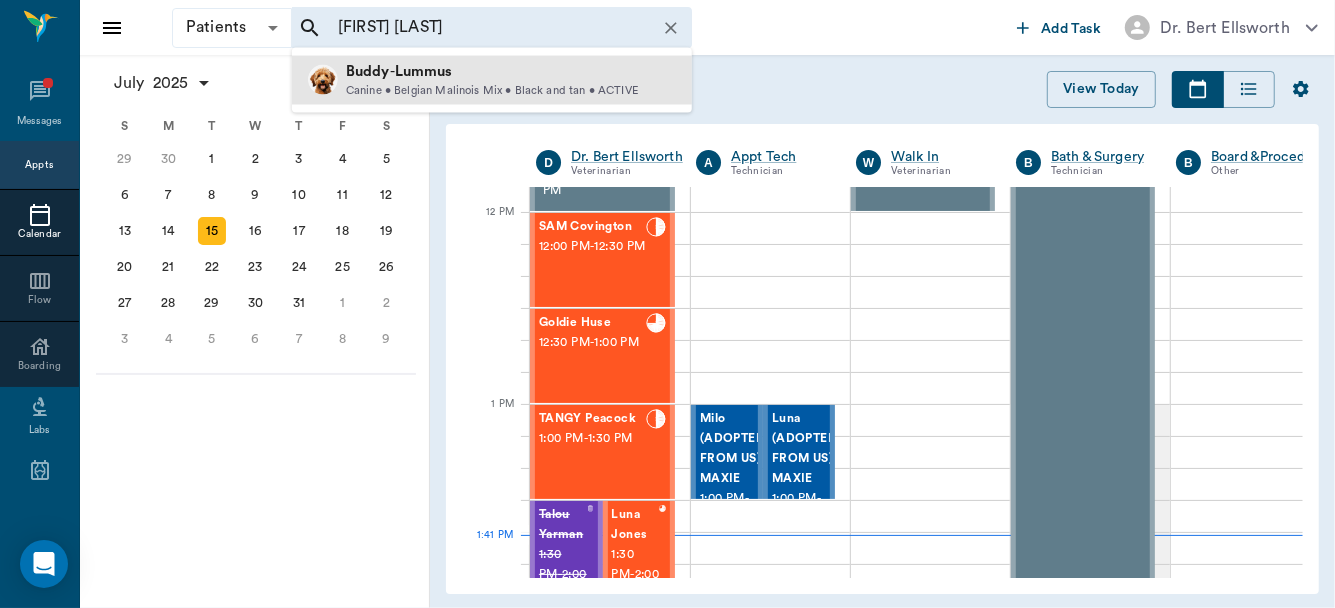 click on "Buddy   -  Lummus" at bounding box center [492, 72] 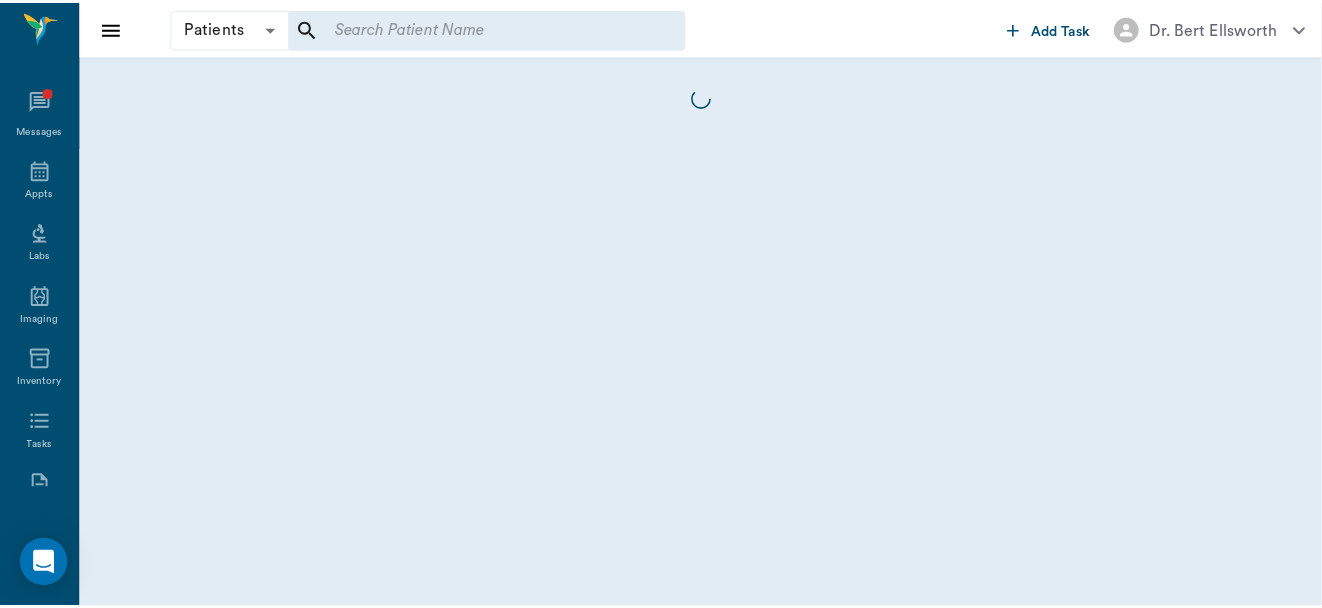scroll, scrollTop: 9, scrollLeft: 0, axis: vertical 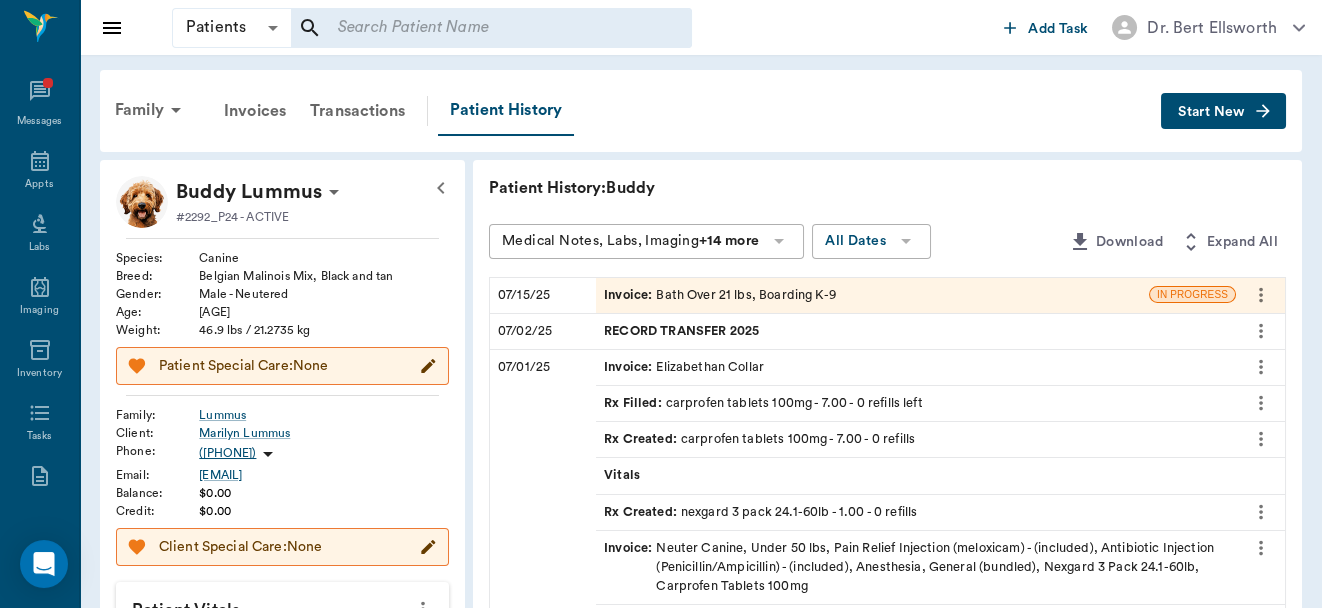 click on "Medical Notes, Labs, Imaging  +14 more" at bounding box center [646, 241] 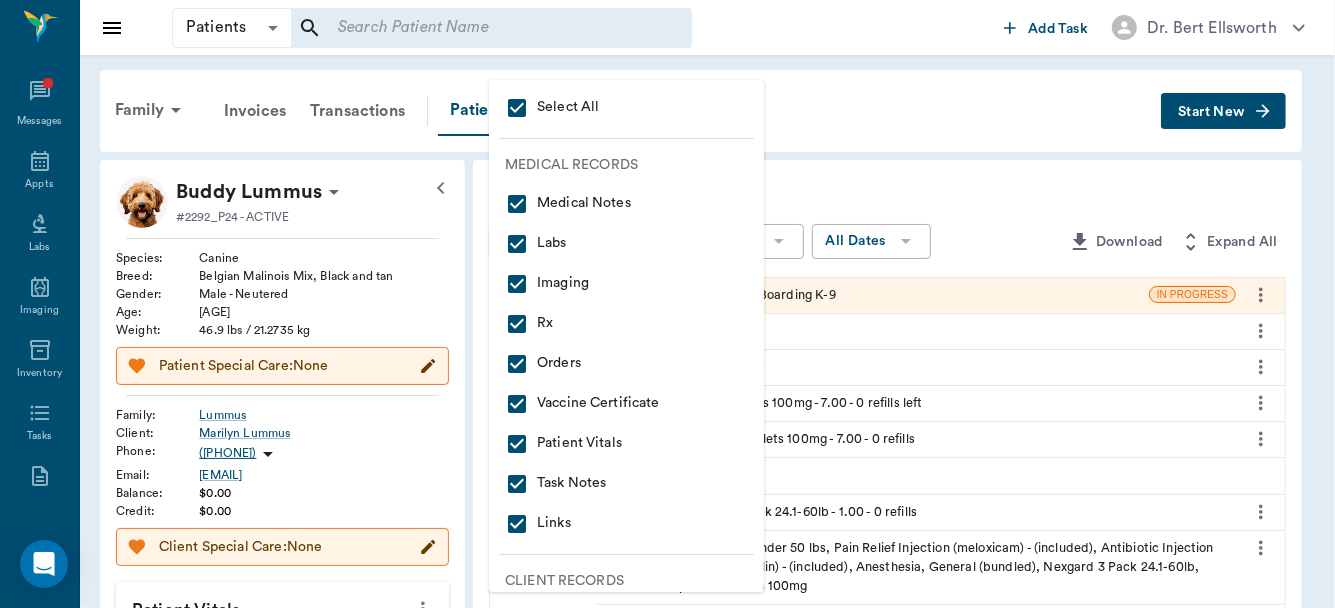 click at bounding box center [667, 304] 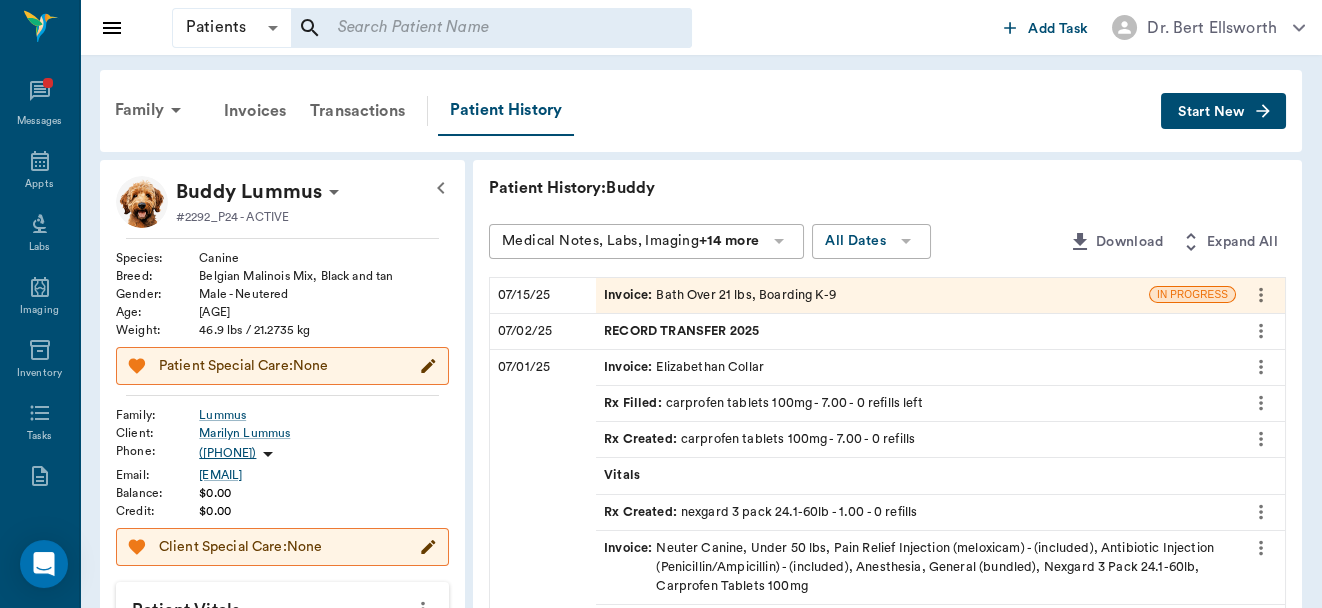 click on "Invoice : Bath Over 21 lbs, Boarding K-9" at bounding box center [720, 295] 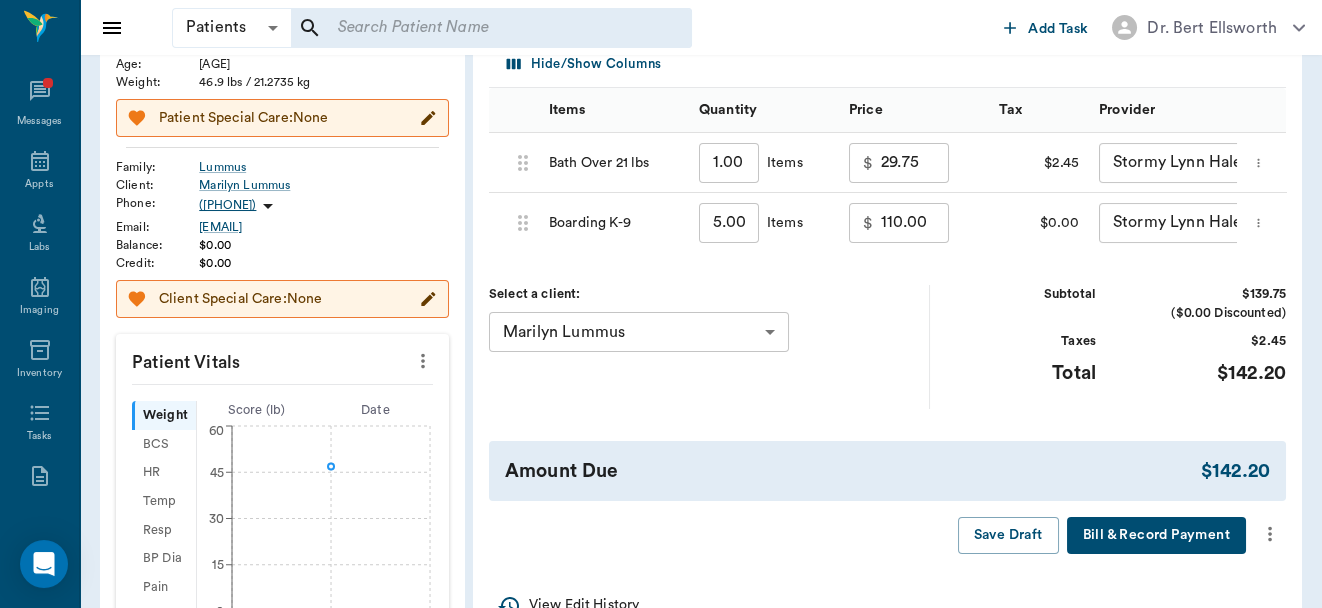 scroll, scrollTop: 254, scrollLeft: 0, axis: vertical 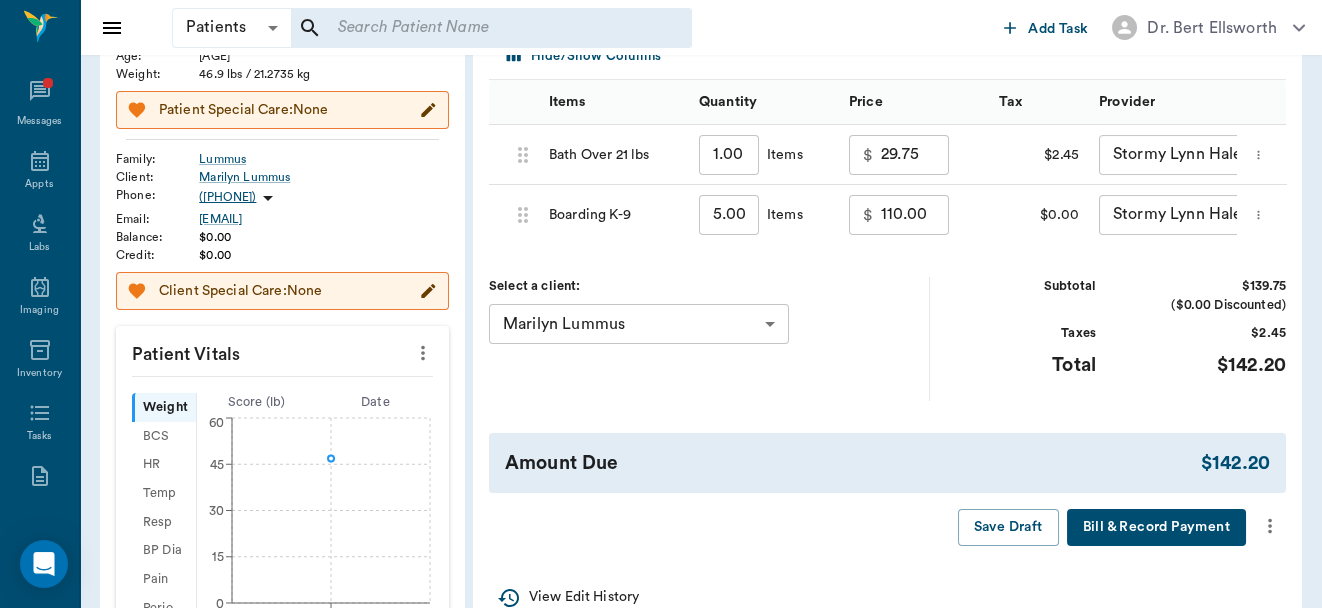 click on "Bill & Record Payment" at bounding box center [1156, 527] 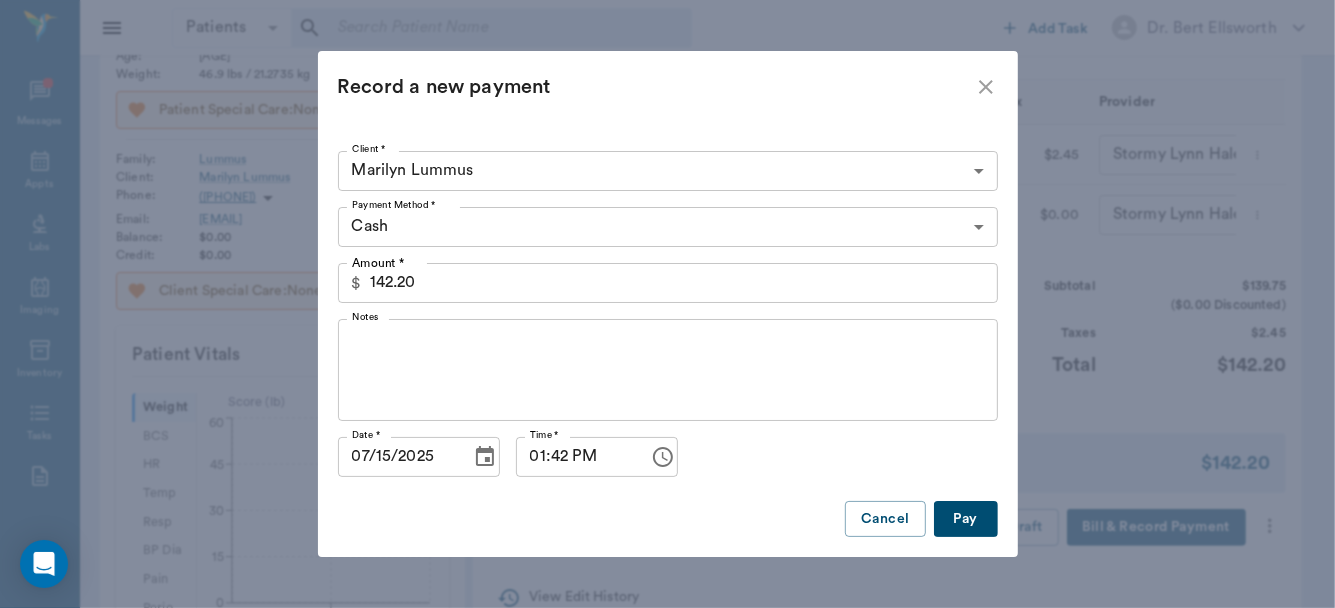 click on "Patients Patients ​ ​ Add Task Dr. Bert Ellsworth Nectar Messages Appts Labs Imaging Inventory Tasks Forms Staff Reports Lookup Settings Family Invoices Transactions Patient History Start New Buddy Lummus #2292_P24    -    ACTIVE   Species : Canine Breed : Belgian Malinois Mix, Black and tan Gender : Male - Neutered Age : 2 yr 1 mo (06/03/2023) Weight : 46.9 lbs / 21.2735 kg Patient Special Care:  None Family : Lummus Client : Marilyn Lummus Phone : (903) 244-9225 Email : mjl75551@sbcglobal.net Balance : $0.00 Credit : $0.00 Client Special Care:  None Patient Vitals Weight BCS HR Temp Resp BP Dia Pain Perio Score ( lb ) Date 07/01/25 12PM 0 15 30 45 60 Ongoing diagnosis Current Rx carprofen tablets 100mg 06/30/26 nexgard 3 pack 24.1-60lb 06/30/26 Reminders Rabies Vaccination Canine 1 Yr 04/10/26 Upcoming appointments Schedule Appointment Invoice # 4f63fa IN PROGRESS Add Item Title Title Hide/Show Columns   Items Quantity Price Tax Provider 68764a52b7f6e5c3ed950c5b Bath Over 21 lbs 1.00 ​ Items $ 29.75" at bounding box center (667, 449) 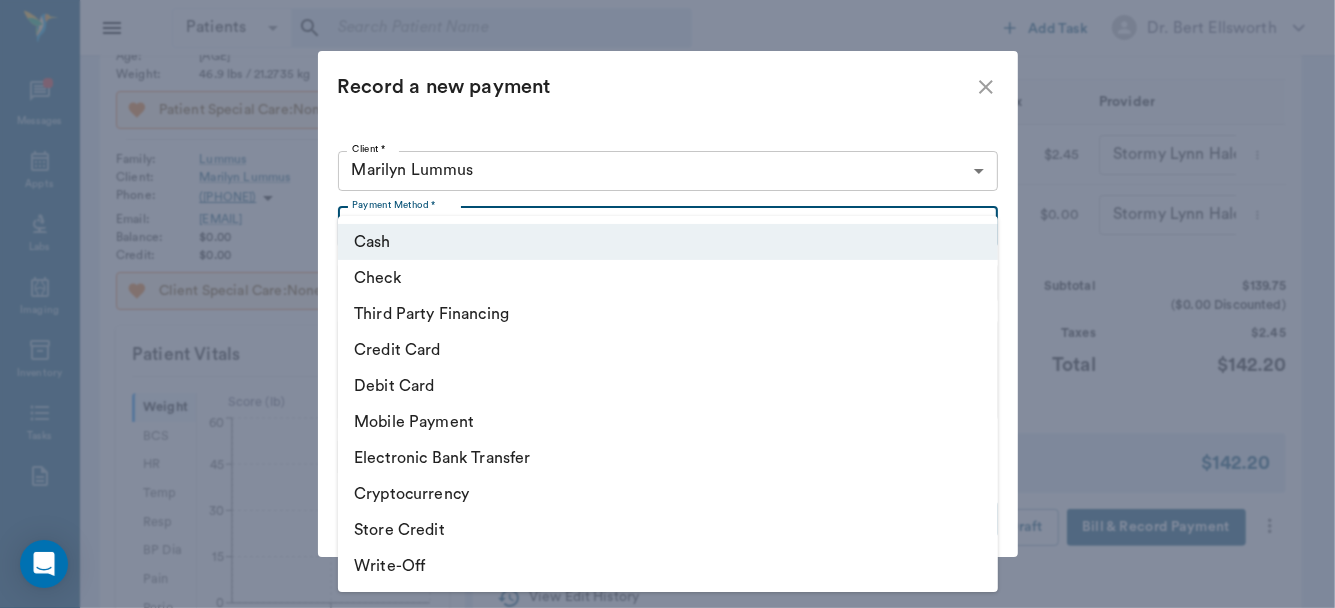 click on "Check" at bounding box center (668, 278) 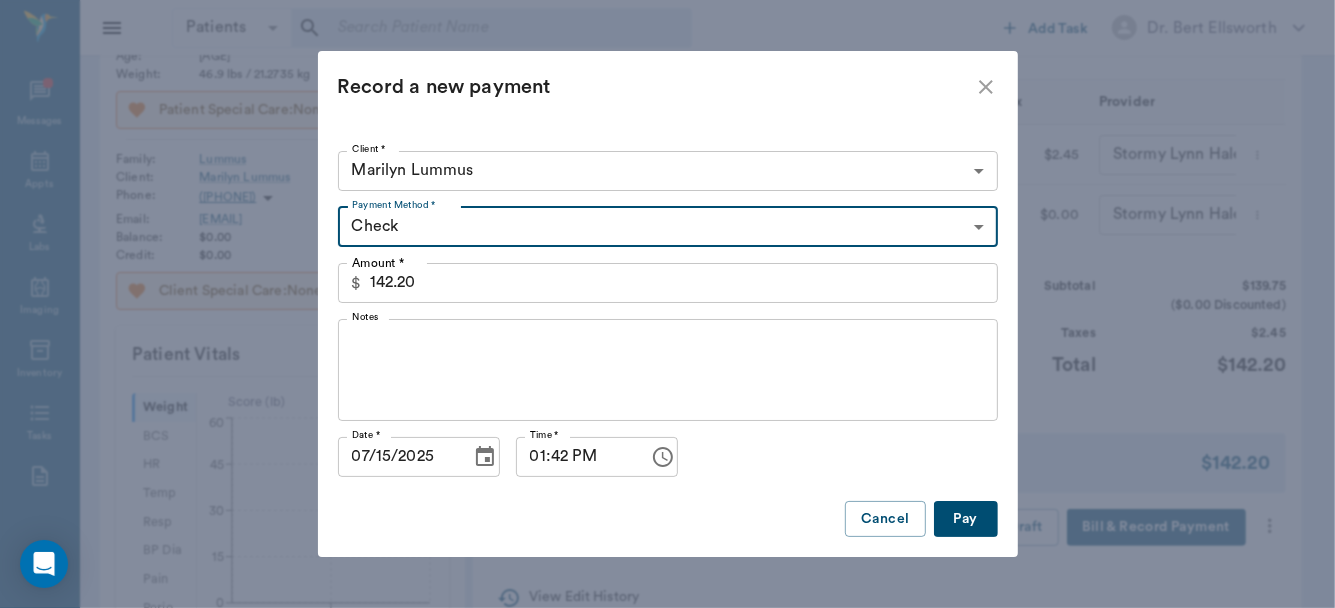 click on "Notes" at bounding box center (668, 369) 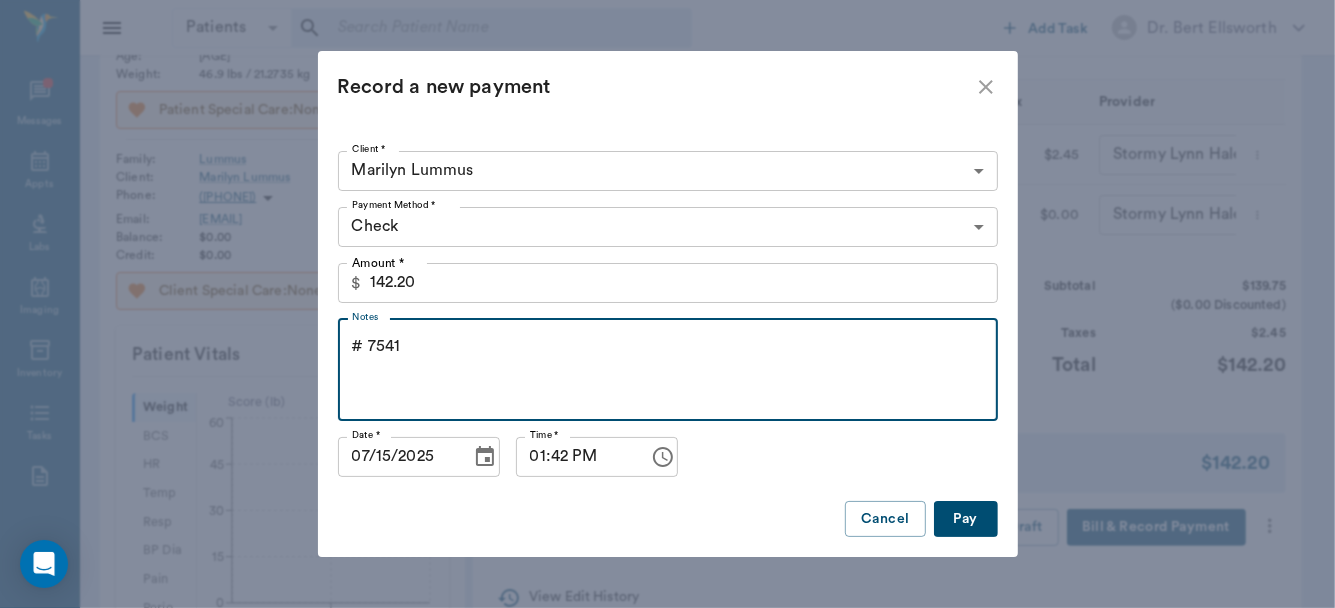 type on "# 7541" 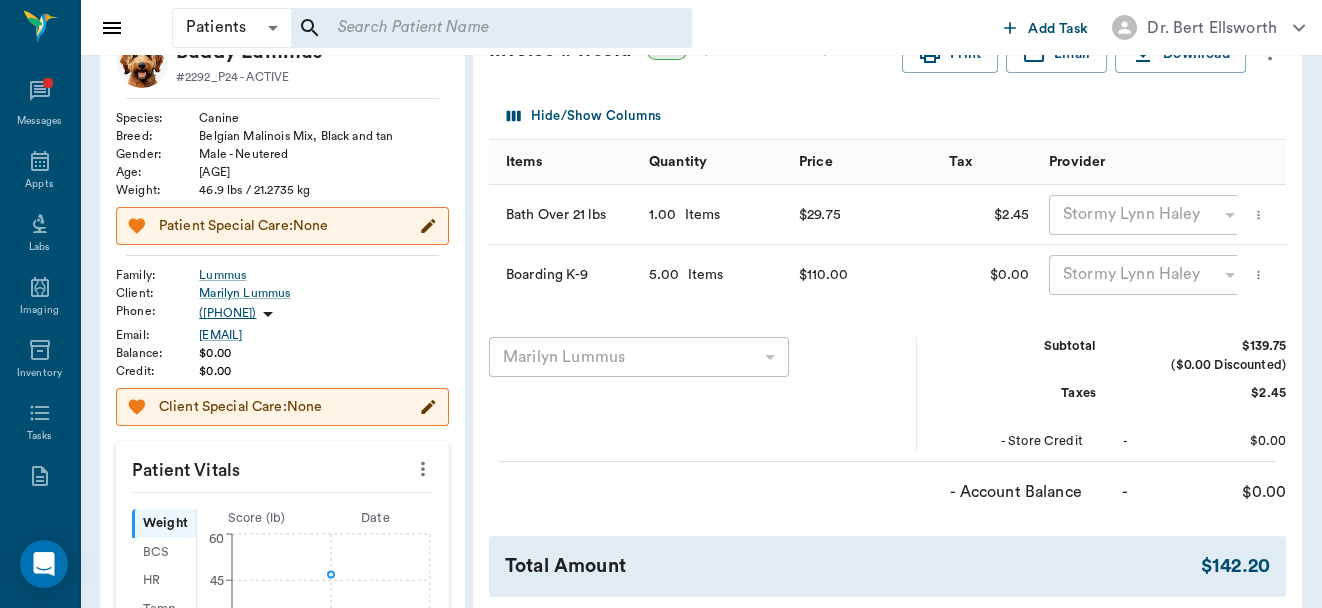 scroll, scrollTop: 62, scrollLeft: 0, axis: vertical 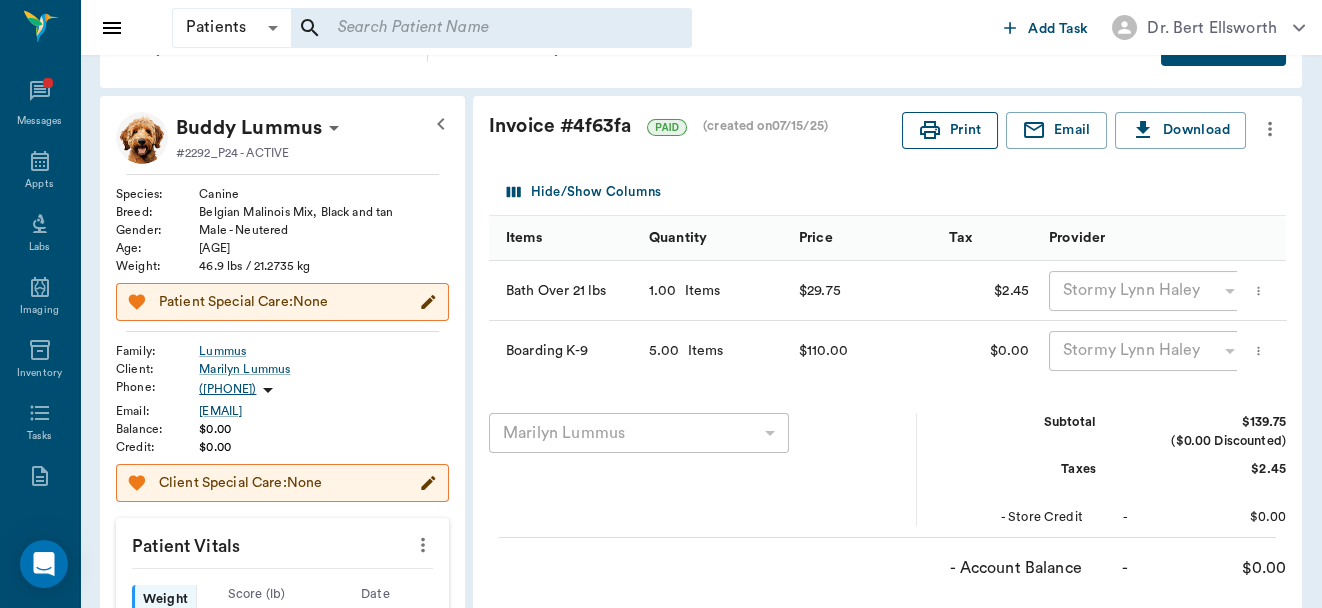 click on "Print" at bounding box center (950, 130) 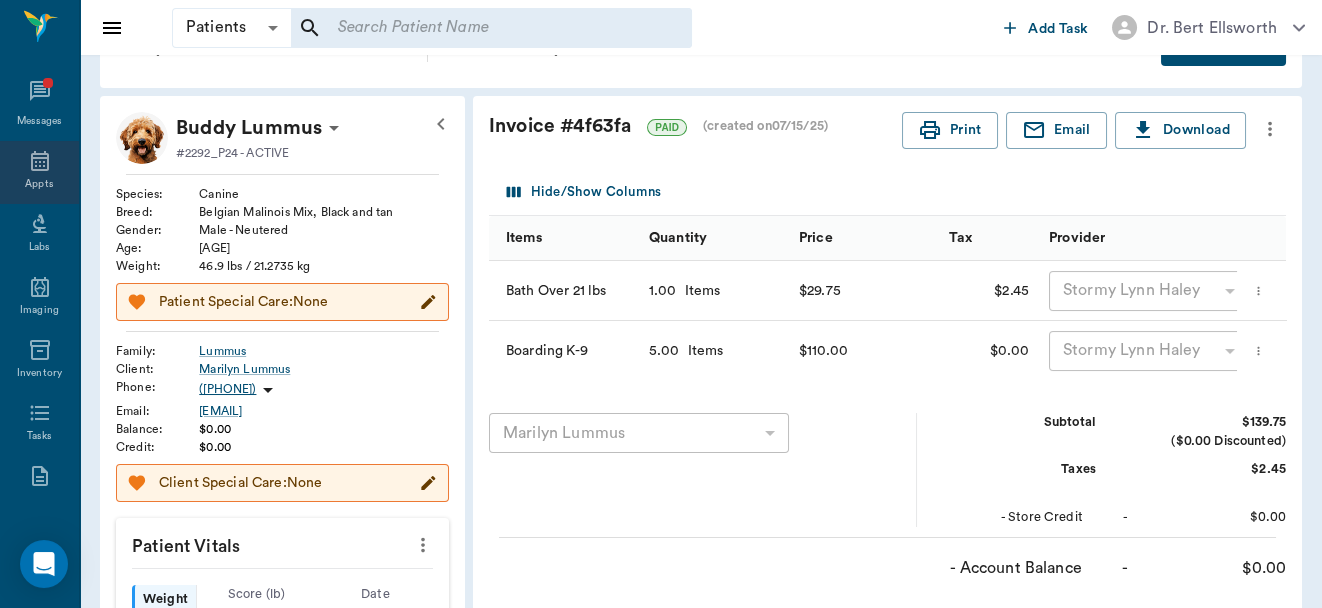 click 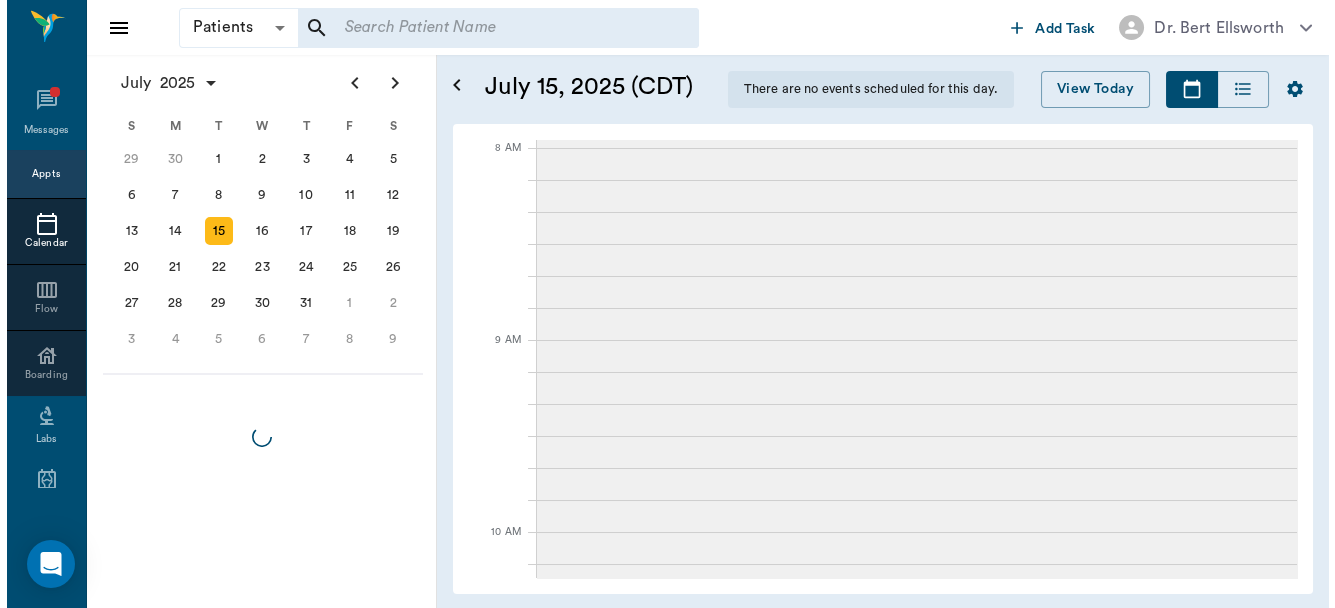 scroll, scrollTop: 0, scrollLeft: 0, axis: both 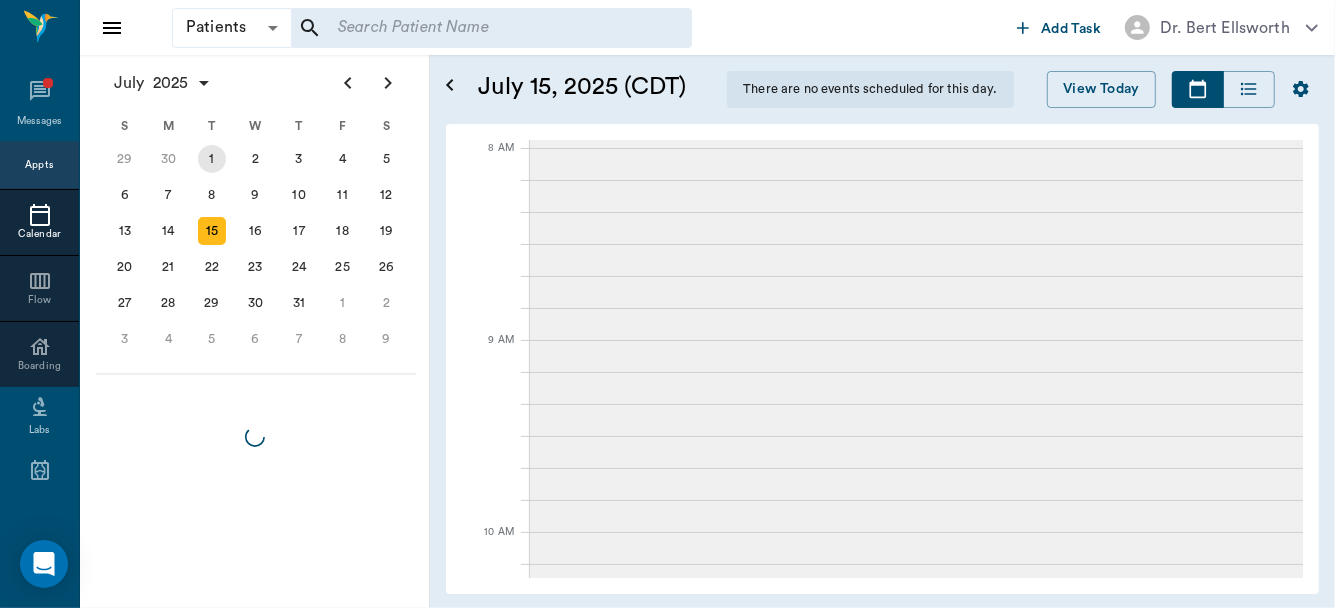 click on "15" at bounding box center [212, 231] 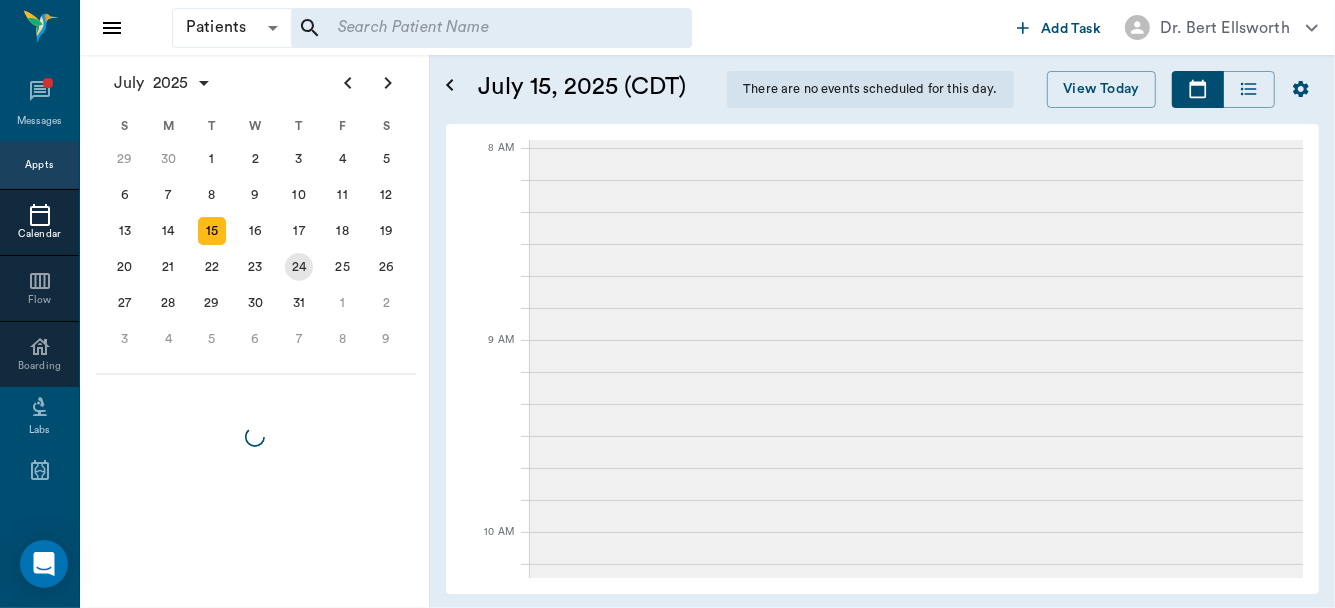 click on "6" at bounding box center (256, 339) 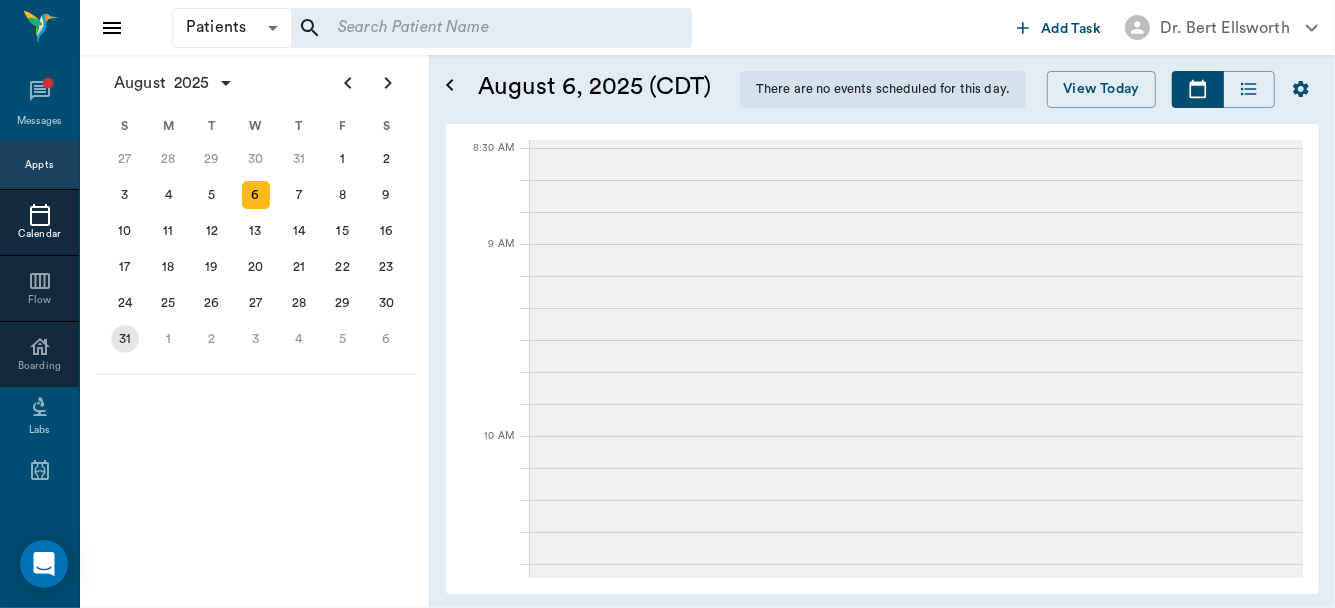 scroll, scrollTop: 0, scrollLeft: 0, axis: both 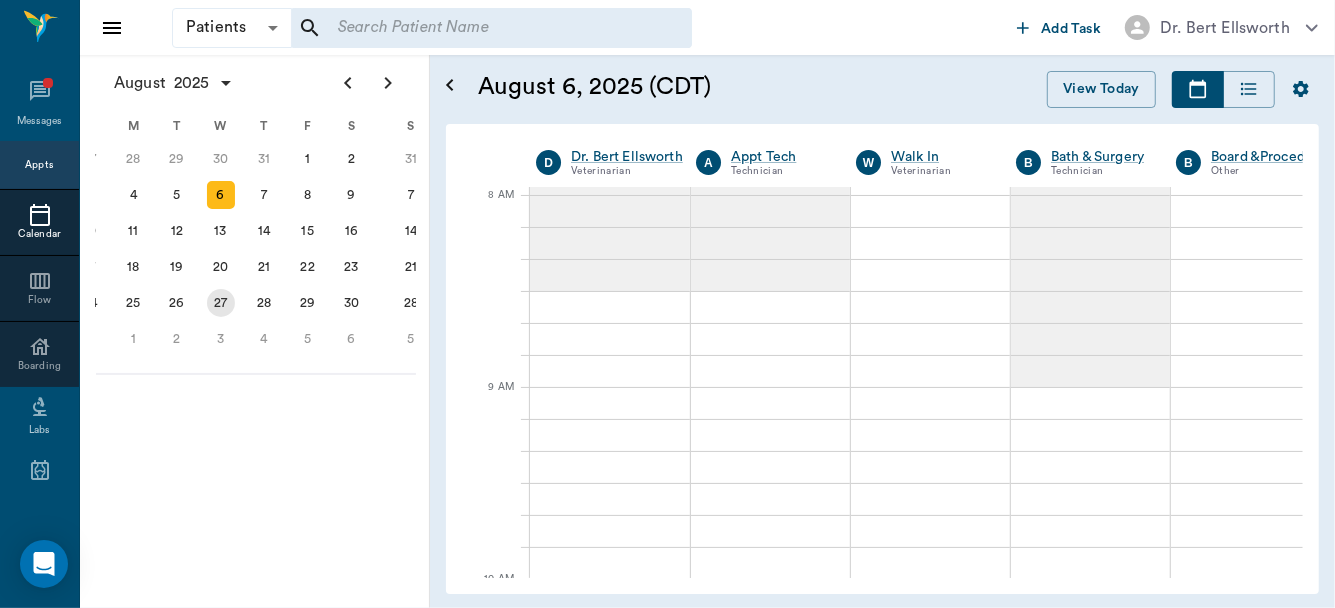 drag, startPoint x: 221, startPoint y: 286, endPoint x: 206, endPoint y: 267, distance: 24.207438 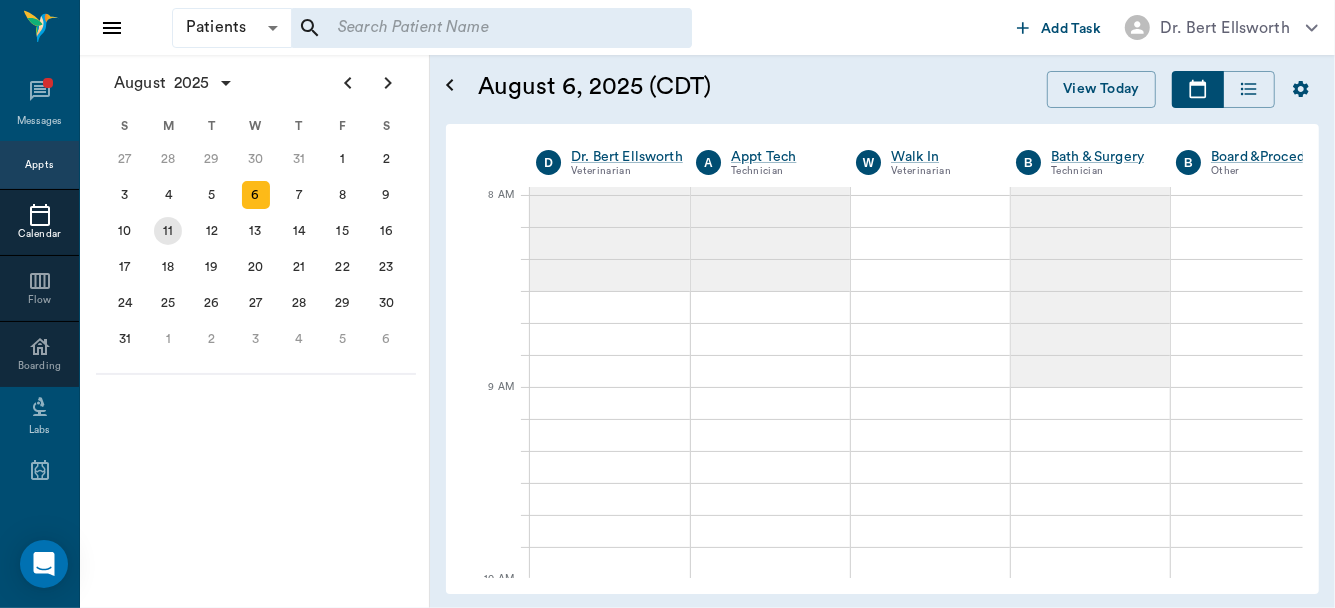 click on "11" at bounding box center (168, 231) 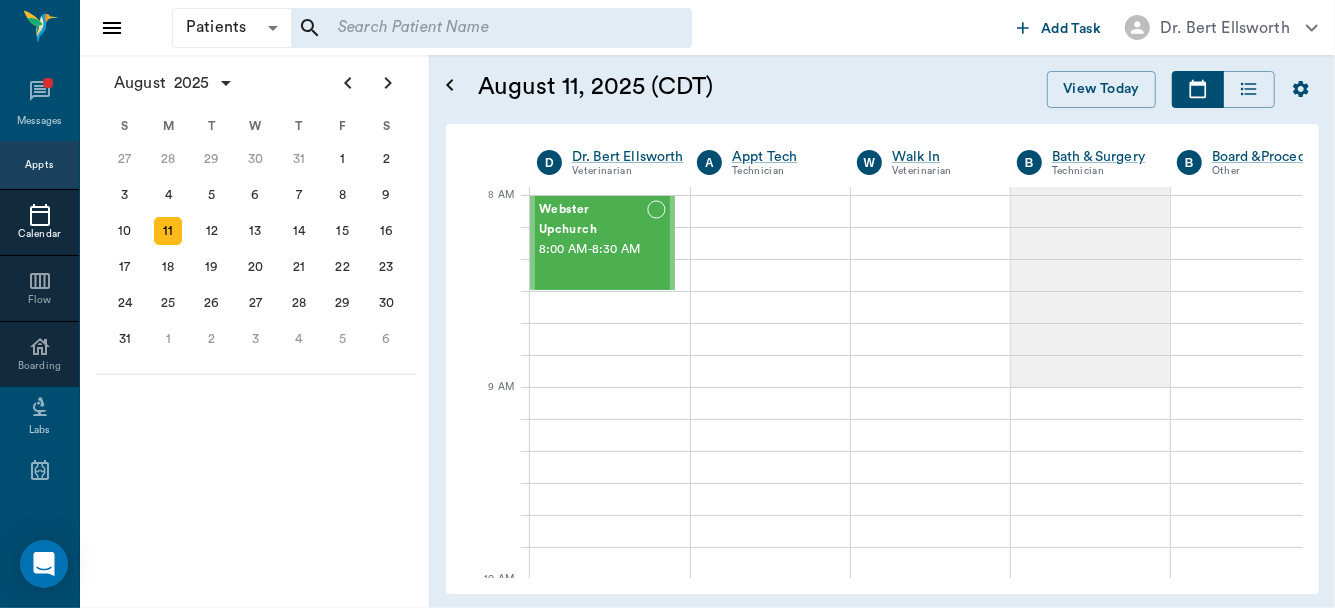 scroll, scrollTop: 0, scrollLeft: 0, axis: both 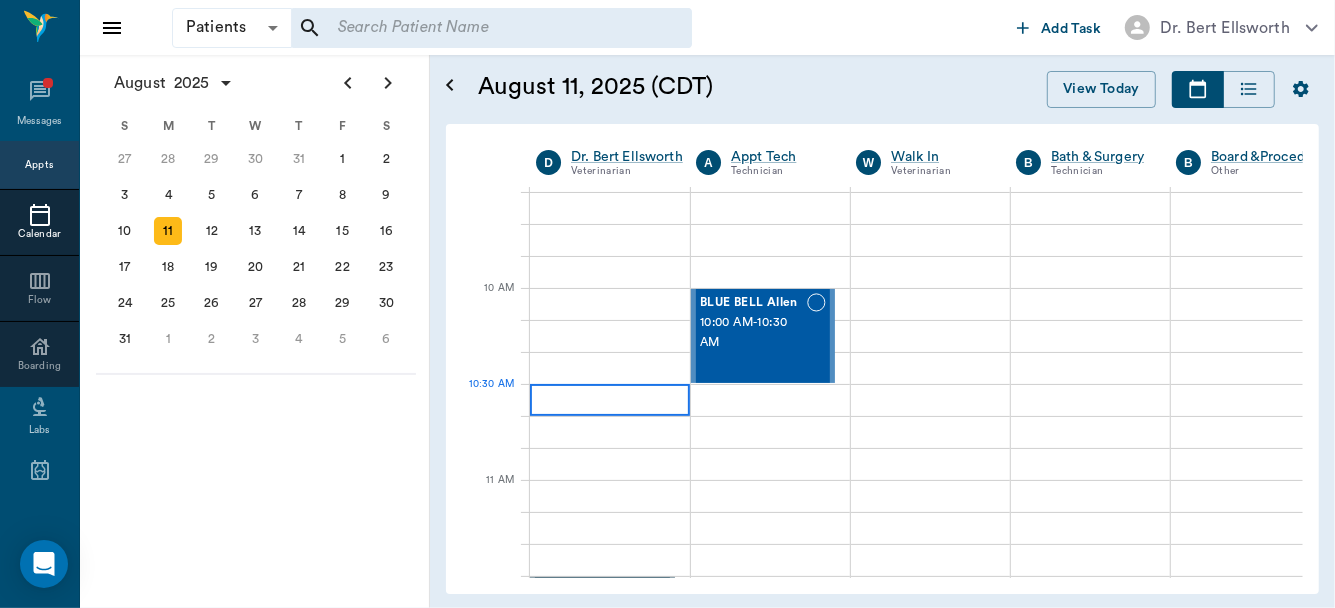 click at bounding box center [610, 400] 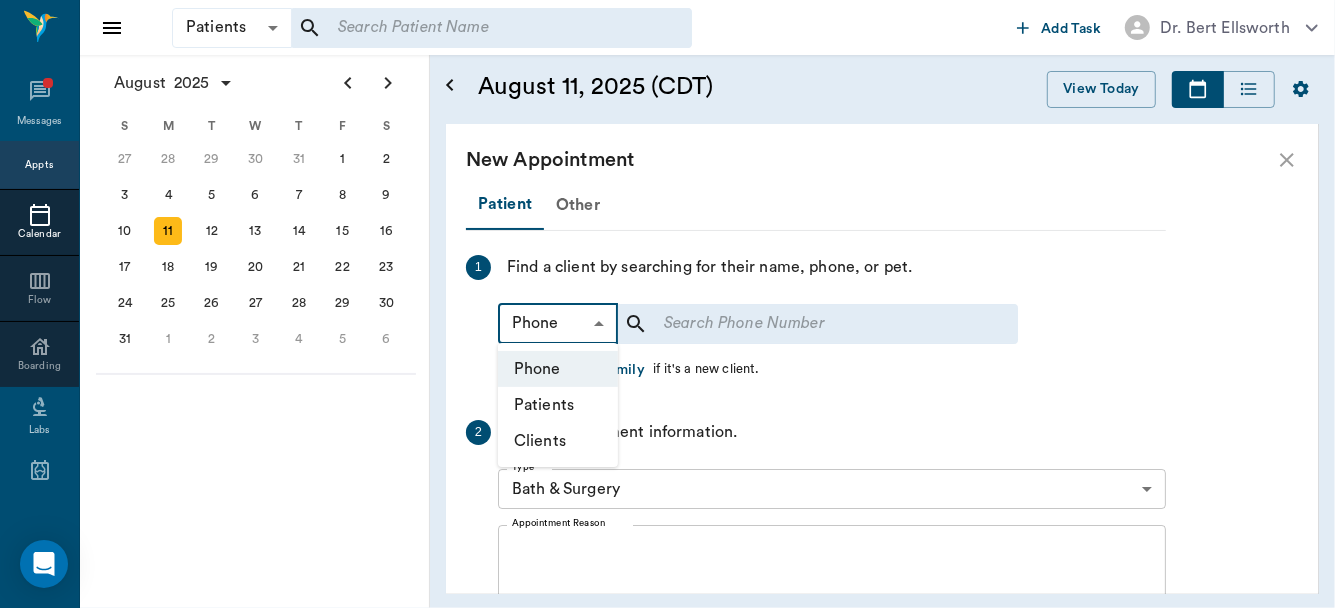 click on "Patients Patients ​ ​ Add Task Dr. Bert Ellsworth Nectar Messages Appts Calendar Flow Boarding Labs Imaging Inventory Tasks Forms Staff Reports Lookup Settings August 2025 S M T W T F S 29 30 Jul 1 2 3 4 5 6 7 8 9 10 11 12 13 14 15 16 17 18 19 20 21 22 23 24 25 26 27 28 29 30 31 Aug 1 2 3 4 5 6 7 8 9 S M T W T F S 27 28 29 30 31 Aug 1 2 3 4 5 6 7 8 9 10 11 12 13 14 15 16 17 18 19 20 21 22 23 24 25 26 27 28 29 30 31 Sep 1 2 3 4 5 6 S M T W T F S 31 Sep 1 2 3 4 5 6 7 8 9 10 11 12 13 14 15 16 17 18 19 20 21 22 23 24 25 26 27 28 29 30 Oct 1 2 3 4 5 6 7 8 9 10 11 August 11, 2025 (CDT) View Today August 2025 Today 11 Mon Aug 2025 D Dr. Bert Ellsworth Veterinarian A Appt Tech Technician W Walk In Veterinarian B Bath & Surgery Technician B Board &Procedures Other D Dr. Kindall Jones Veterinarian 8 AM 9 AM 10 AM 11 AM 12 PM 1 PM 2 PM 3 PM 4 PM 5 PM 6 PM 7 PM 8 PM 10:30 AM Webster Upchurch 8:00 AM  -  8:30 AM NO APPOINTMENT! 11:30 AM  -  12:00 PM Toto Spay 3:00 PM  -  3:30 PM BLUE BELL Allen 10:00 AM  -  10:30 AM 1" at bounding box center (667, 304) 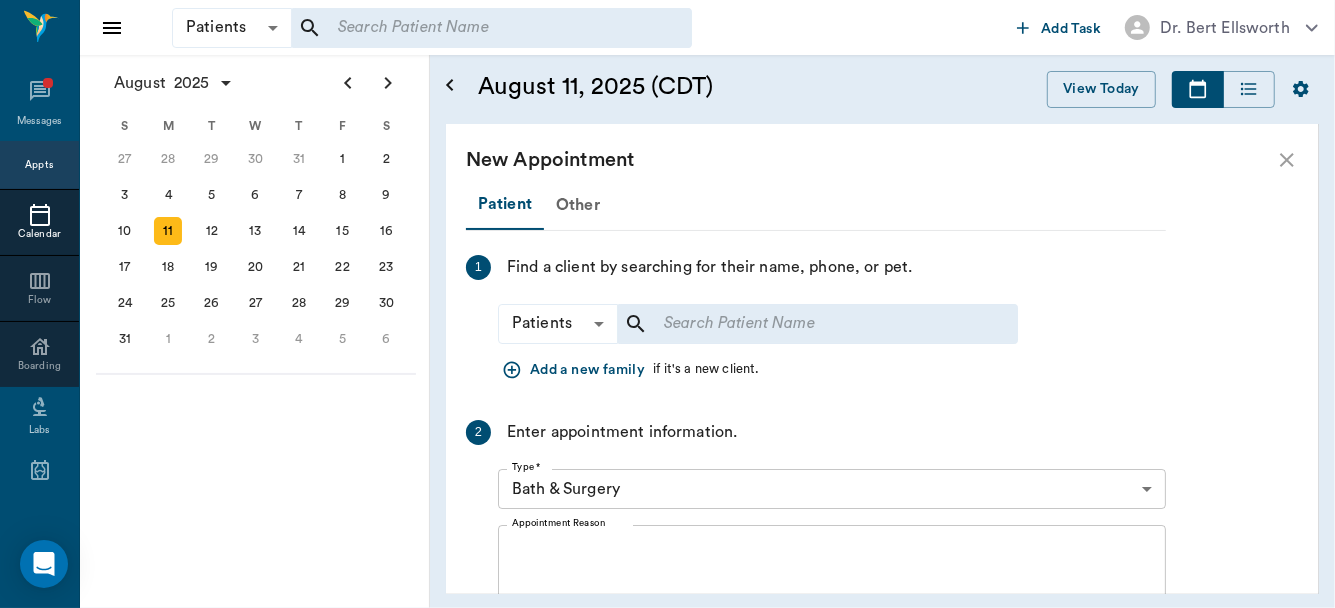 click on "Patient Other 1 Find a client by searching for their name, phone, or pet. Patients Patients ​ ​ Add a new family if it's a new client. 2 Enter appointment information. Type * Bath & Surgery 67479aab0de4f58b269e34fc Type * Appointment Reason x Appointment Reason Assigned To Dr. Bert Ellsworth 63ec2f075fda476ae8351a4d Assigned To 3 Select a date and time for the appointment. Date 08/11/2025 Date Start Time 10:30 AM Start Time to End Time 10:45 AM End Time Set Recurring Schedule Schedule Cancel" at bounding box center [816, 623] 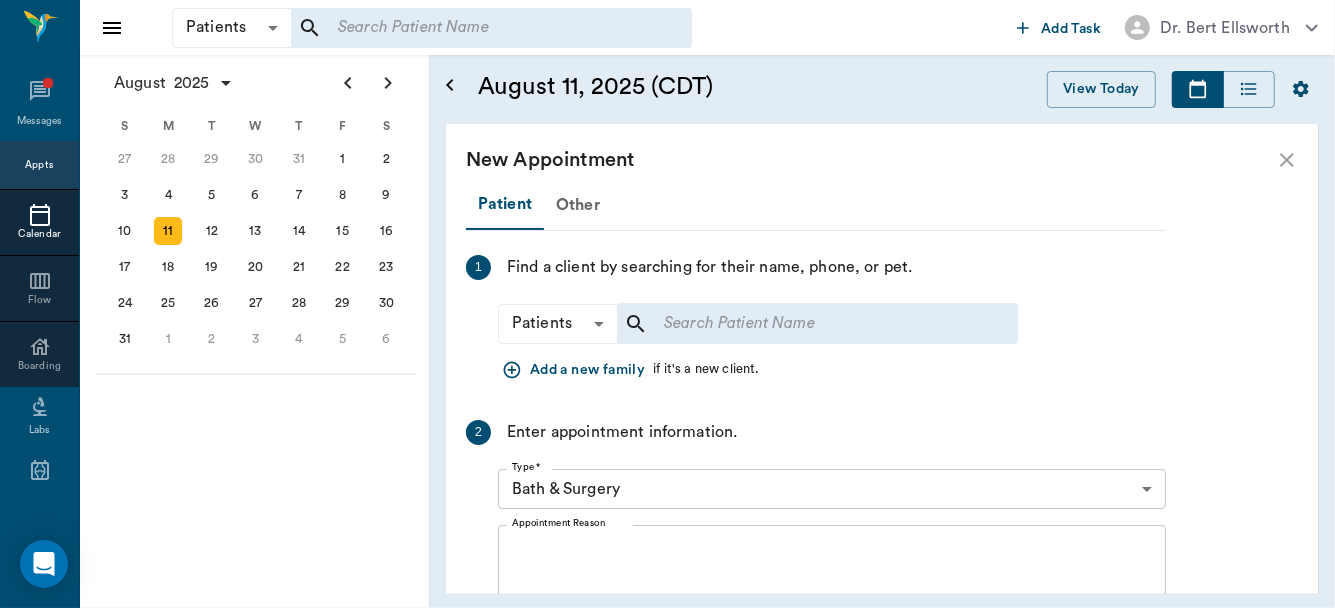 click at bounding box center (804, 324) 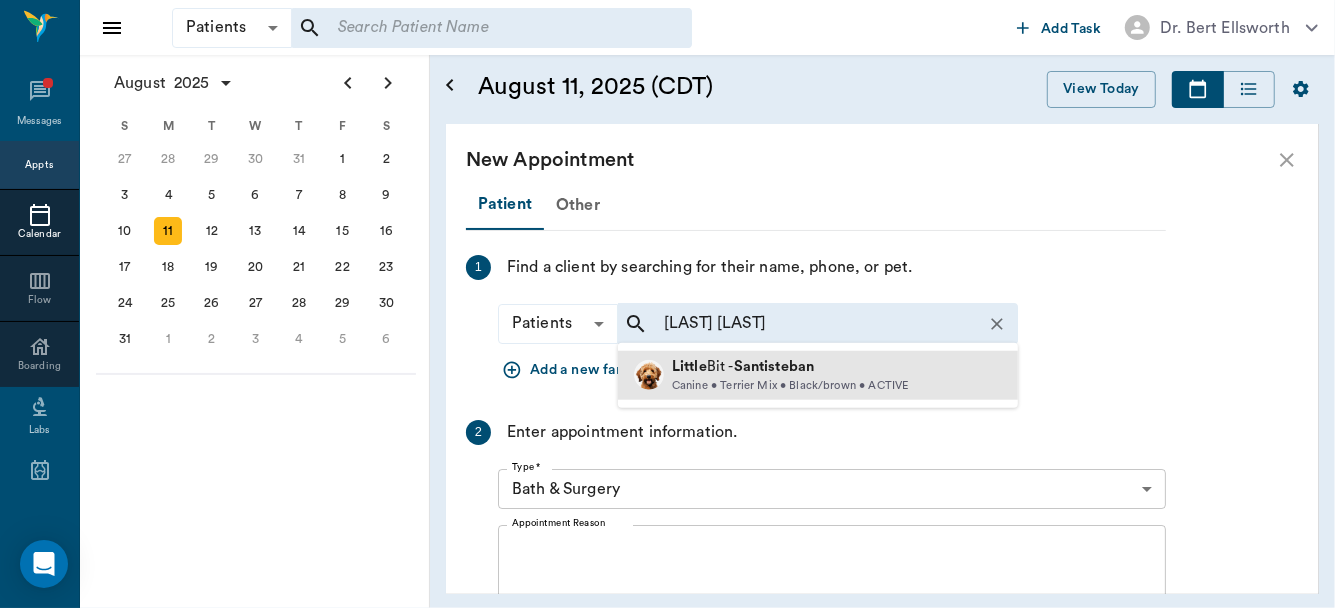 click on "Little Bit  -  Santisteban Canine  • Terrier Mix  • Black/brown • ACTIVE" at bounding box center (818, 375) 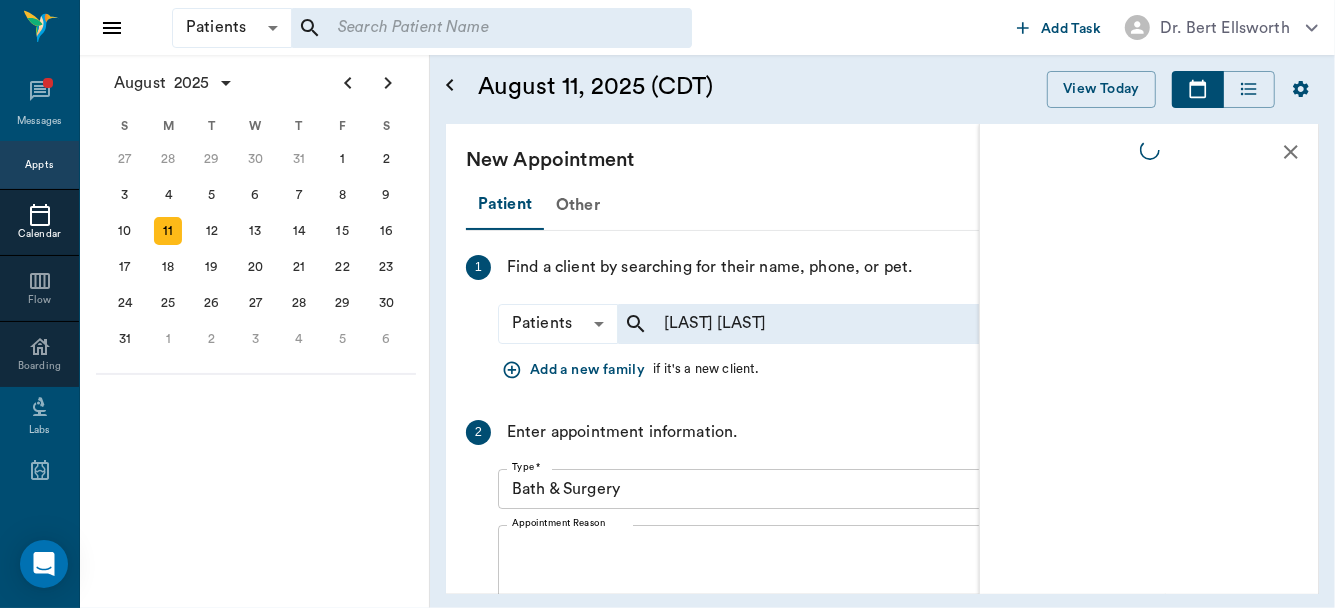 type on "LI SANT" 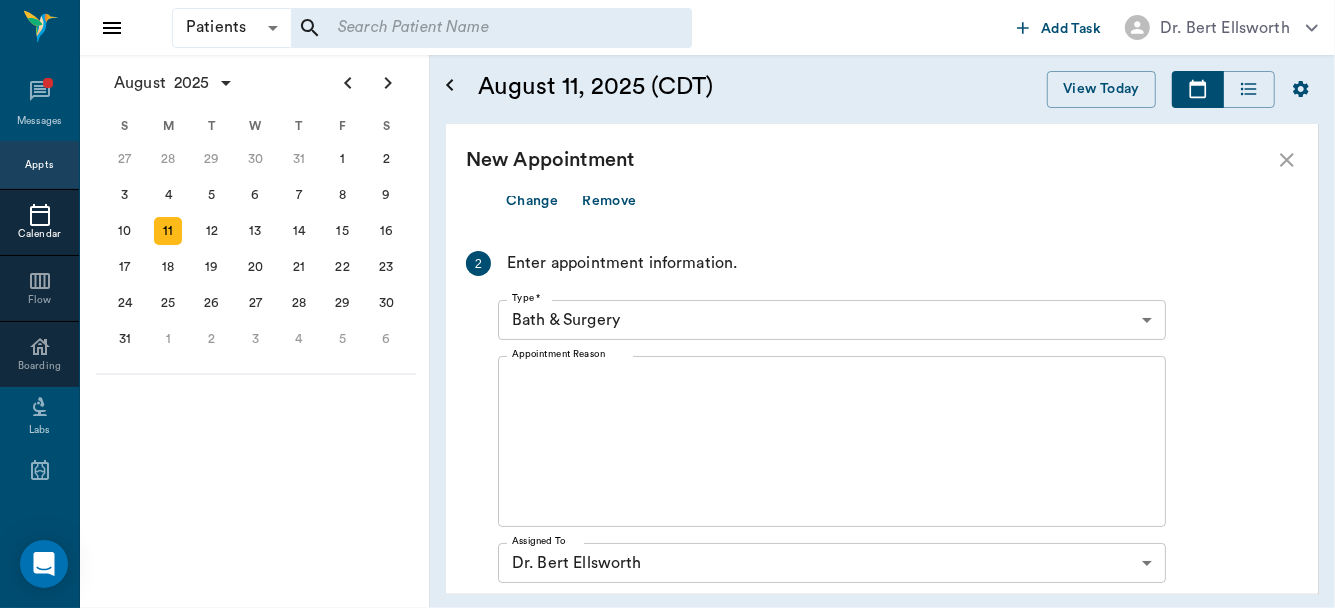 scroll, scrollTop: 254, scrollLeft: 0, axis: vertical 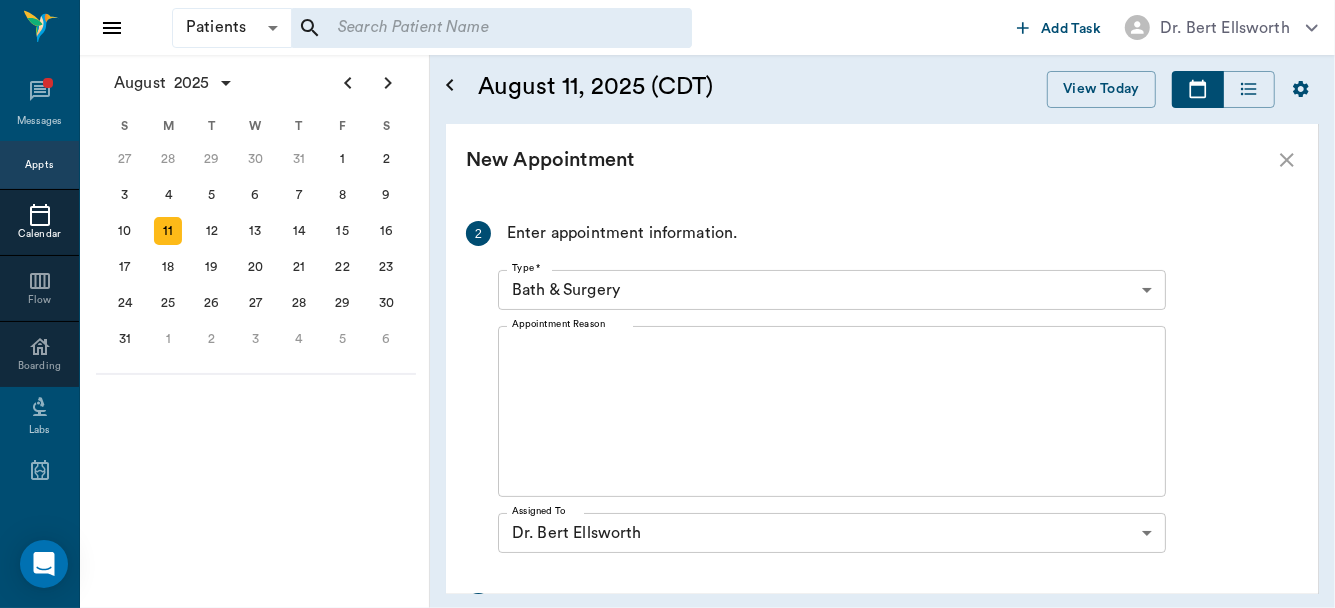 click on "Patients Patients ​ ​ Add Task Dr. Bert Ellsworth Nectar Messages Appts Calendar Flow Boarding Labs Imaging Inventory Tasks Forms Staff Reports Lookup Settings August 2025 S M T W T F S 29 30 Jul 1 2 3 4 5 6 7 8 9 10 11 12 13 14 15 16 17 18 19 20 21 22 23 24 25 26 27 28 29 30 31 Aug 1 2 3 4 5 6 7 8 9 S M T W T F S 27 28 29 30 31 Aug 1 2 3 4 5 6 7 8 9 10 11 12 13 14 15 16 17 18 19 20 21 22 23 24 25 26 27 28 29 30 31 Sep 1 2 3 4 5 6 S M T W T F S 31 Sep 1 2 3 4 5 6 7 8 9 10 11 12 13 14 15 16 17 18 19 20 21 22 23 24 25 26 27 28 29 30 Oct 1 2 3 4 5 6 7 8 9 10 11 August 11, 2025 (CDT) View Today August 2025 Today 11 Mon Aug 2025 D Dr. Bert Ellsworth Veterinarian A Appt Tech Technician W Walk In Veterinarian B Bath & Surgery Technician B Board &Procedures Other D Dr. Kindall Jones Veterinarian 8 AM 9 AM 10 AM 11 AM 12 PM 1 PM 2 PM 3 PM 4 PM 5 PM 6 PM 7 PM 8 PM 10:30 AM Webster Upchurch 8:00 AM  -  8:30 AM NO APPOINTMENT! 11:30 AM  -  12:00 PM Toto Spay 3:00 PM  -  3:30 PM BLUE BELL Allen 10:00 AM  -  10:30 AM 1" at bounding box center [667, 304] 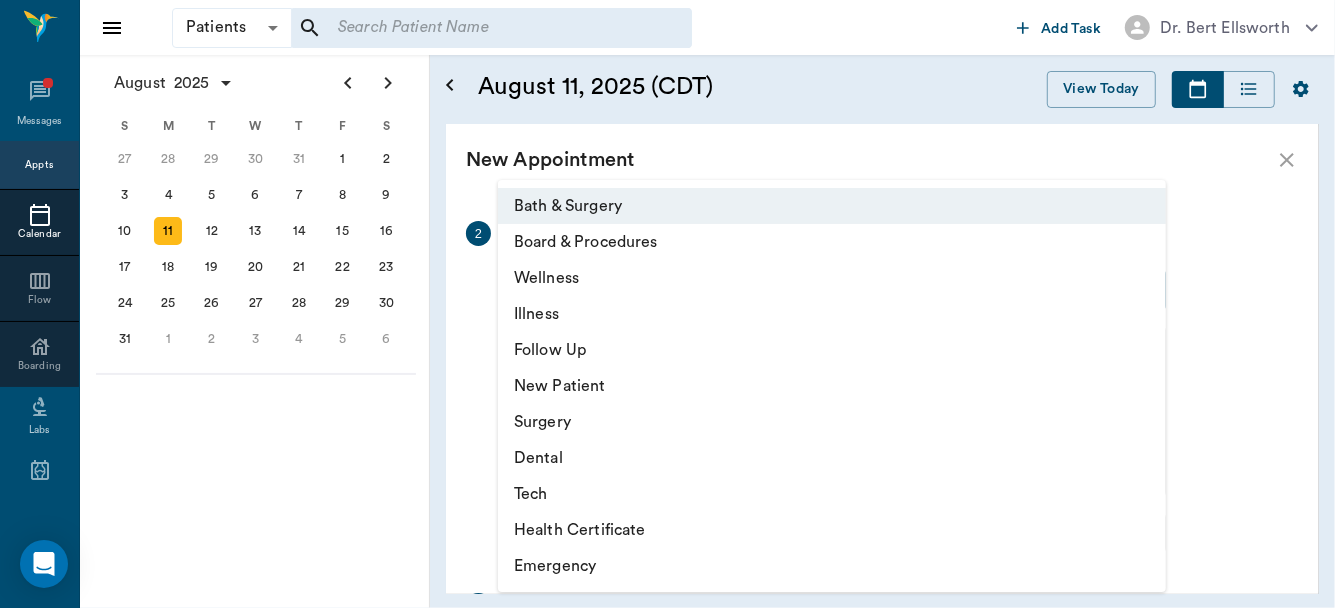 click on "Wellness" at bounding box center [832, 278] 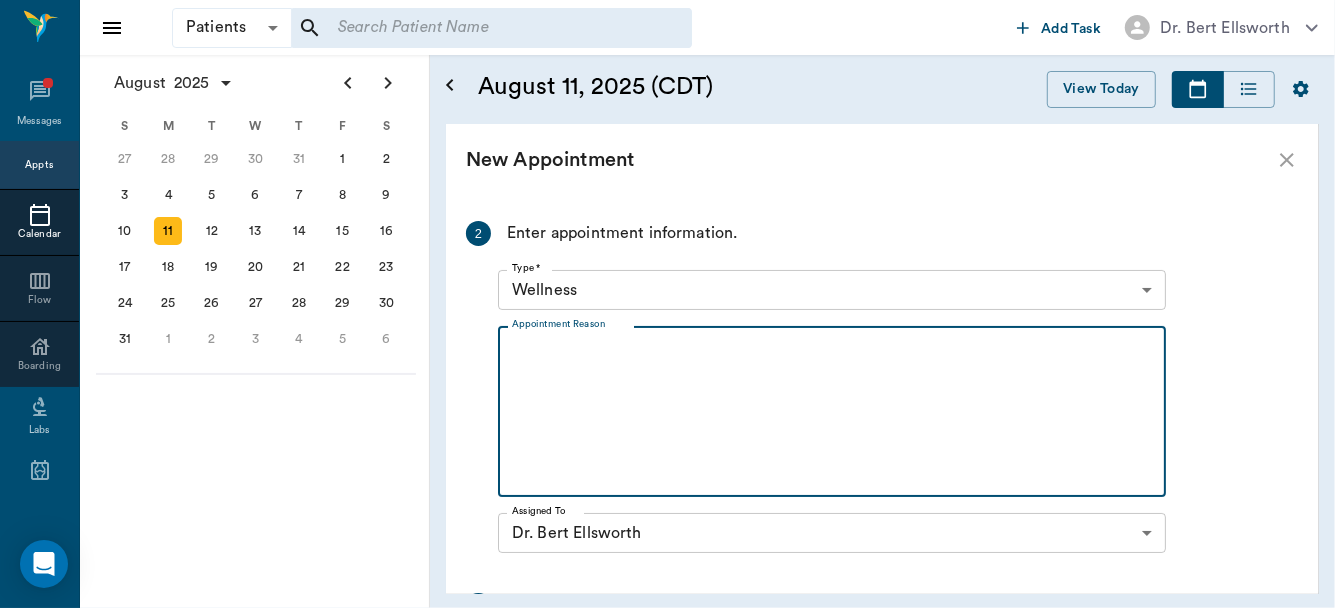 click on "Appointment Reason" at bounding box center [832, 412] 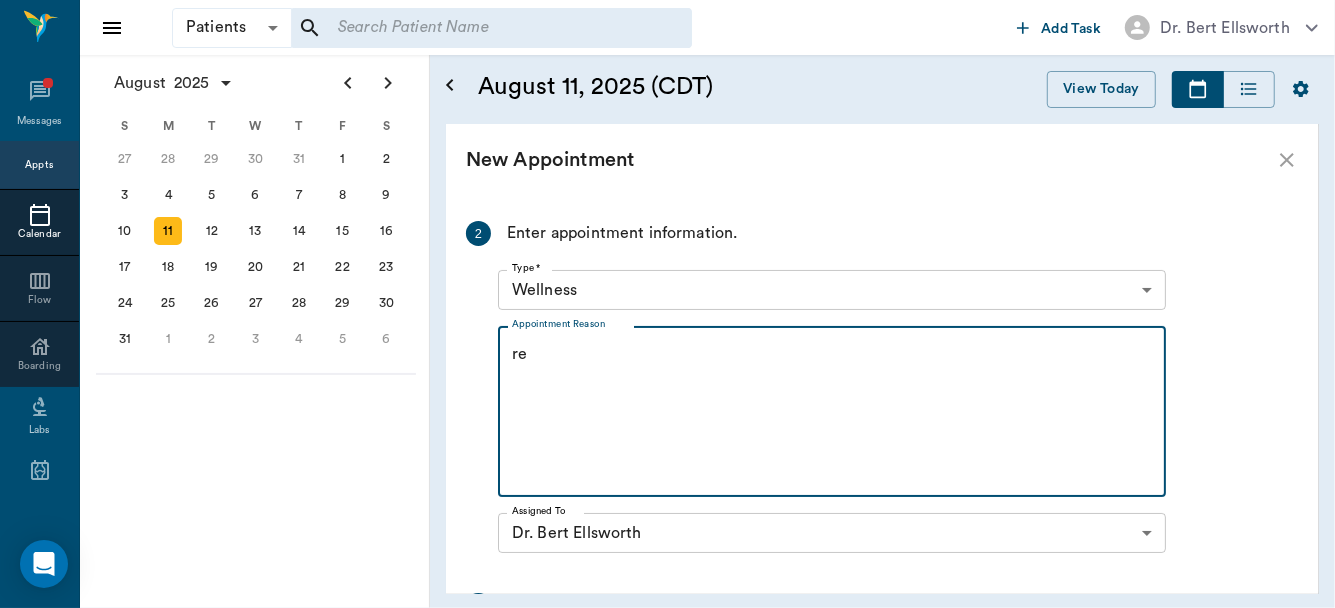 type on "r" 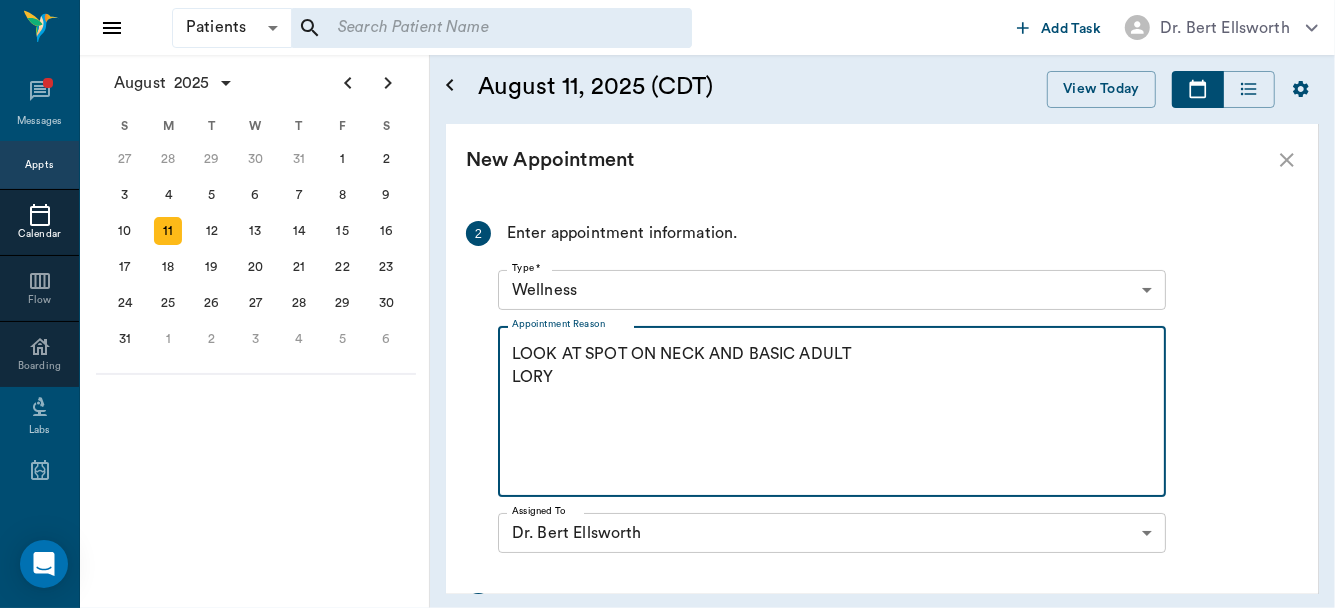 type on "LOOK AT SPOT ON NECK AND BASIC ADULT
LORY" 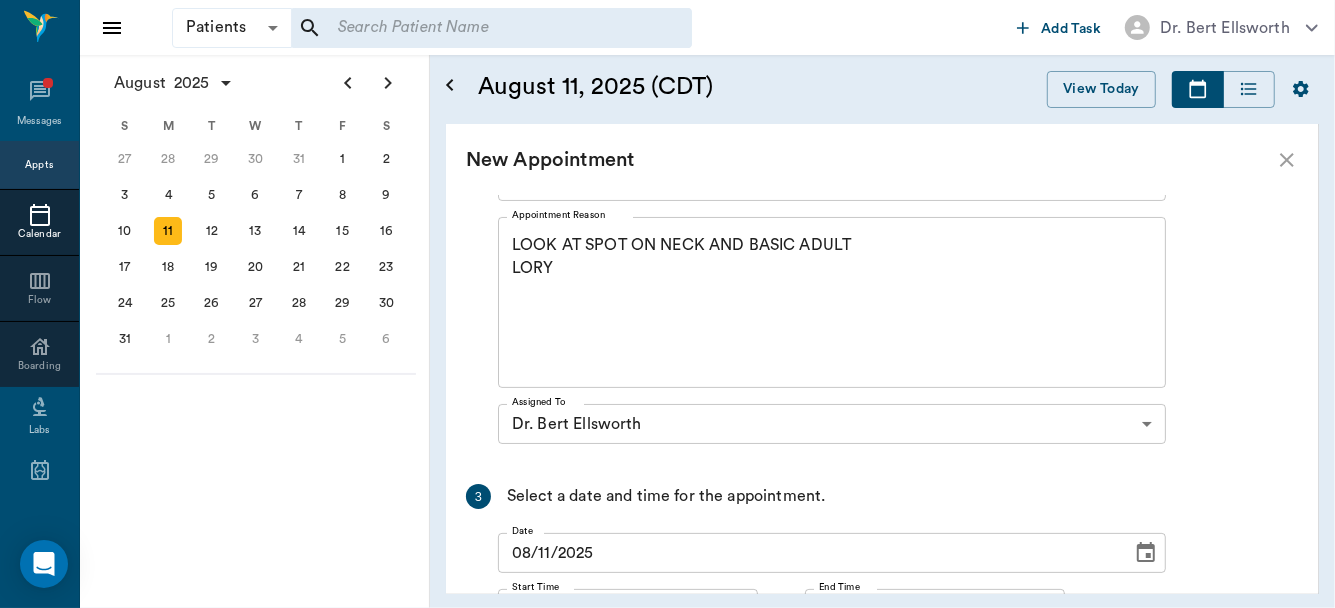 scroll, scrollTop: 400, scrollLeft: 0, axis: vertical 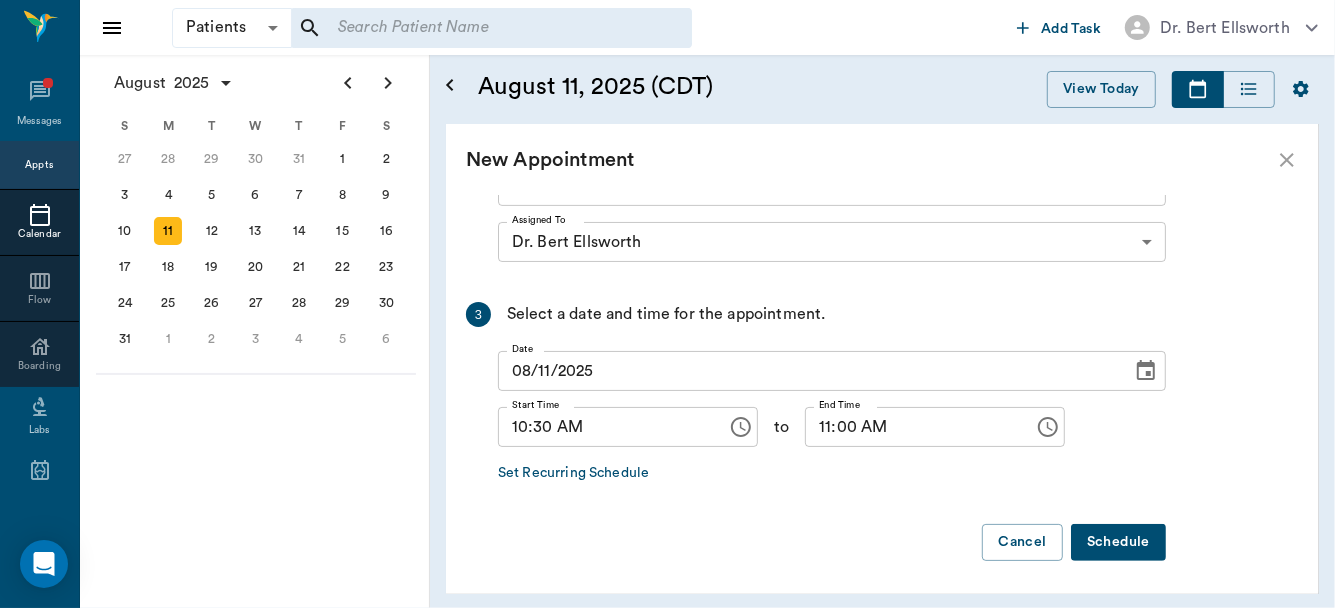 click on "Schedule" at bounding box center [1118, 542] 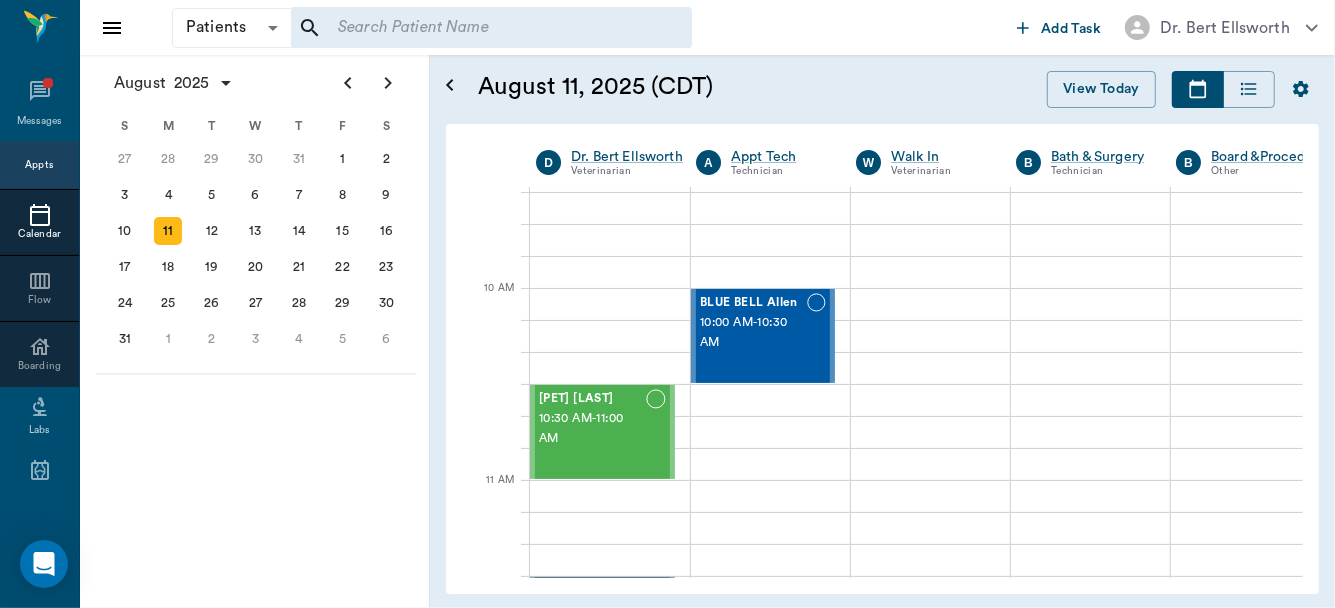 click at bounding box center [491, 28] 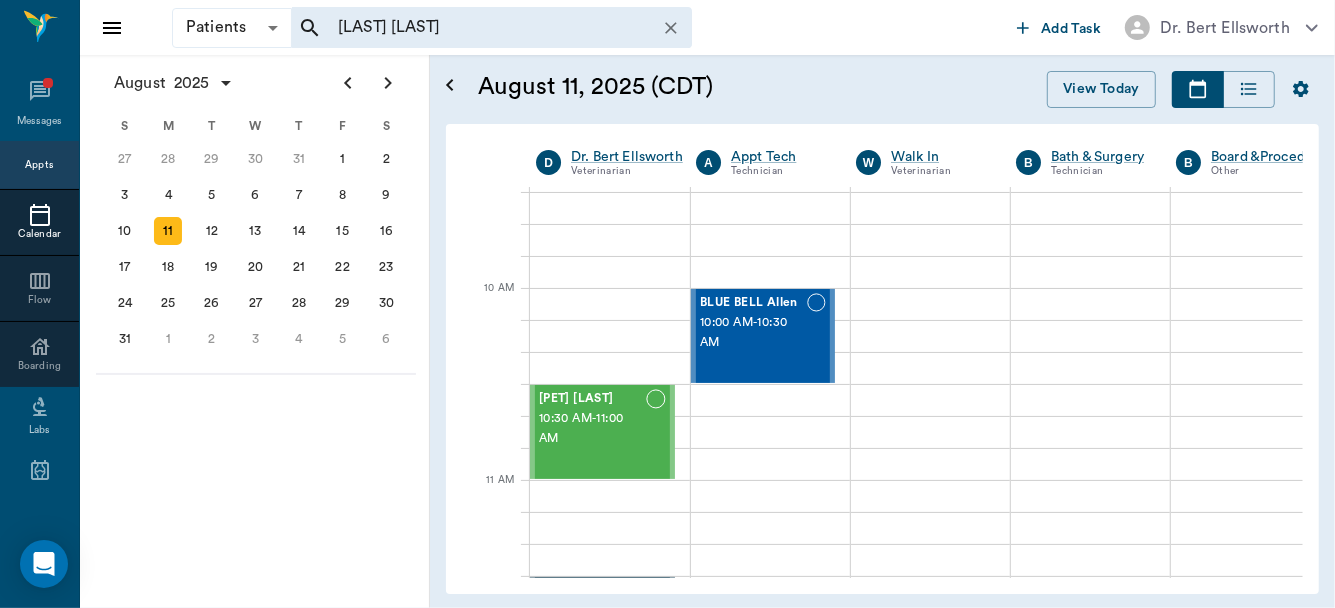 type on "MAGGIE SHELTON" 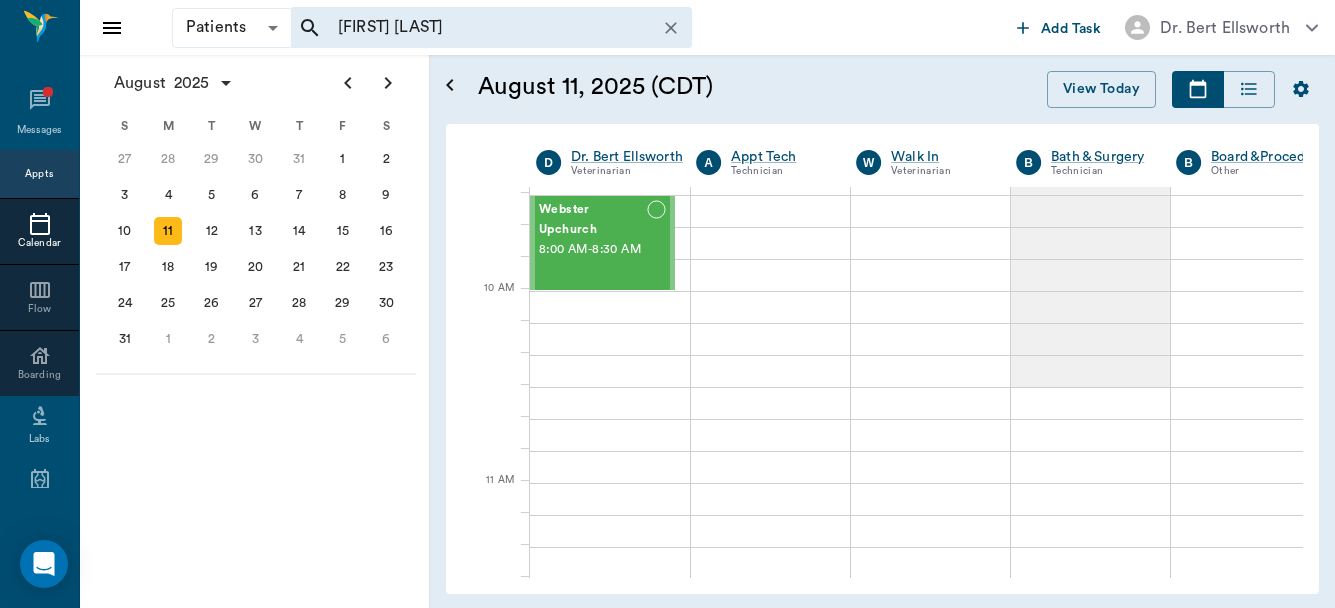 scroll, scrollTop: 0, scrollLeft: 0, axis: both 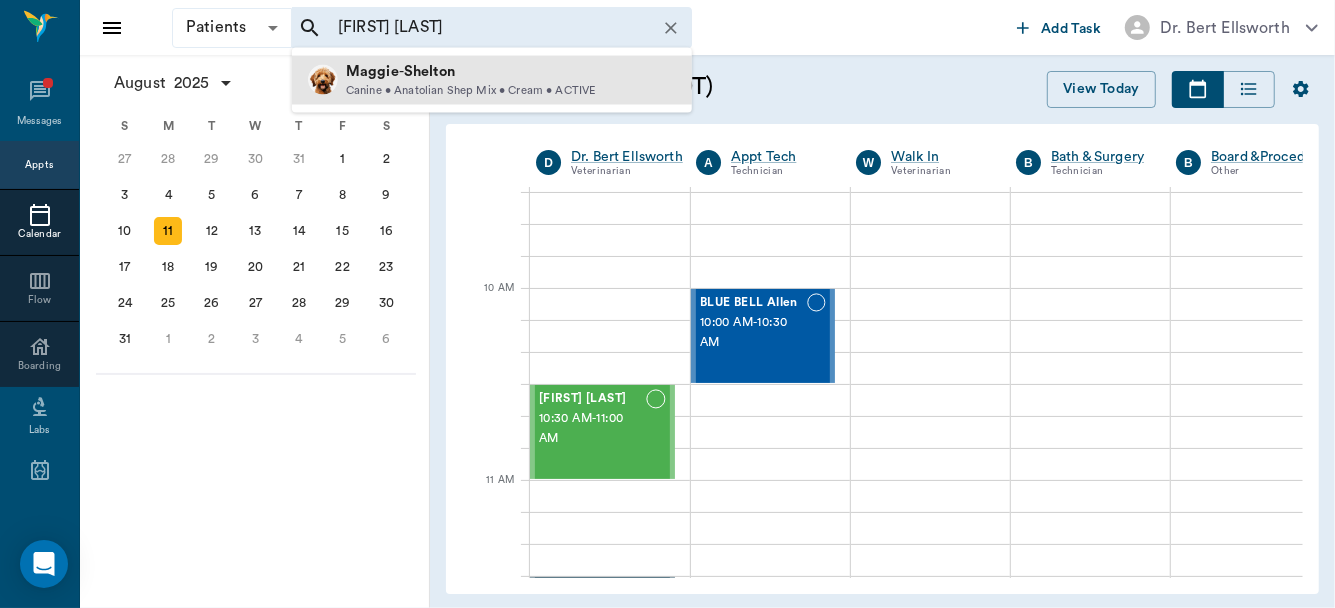 click on "Shelton" at bounding box center (429, 71) 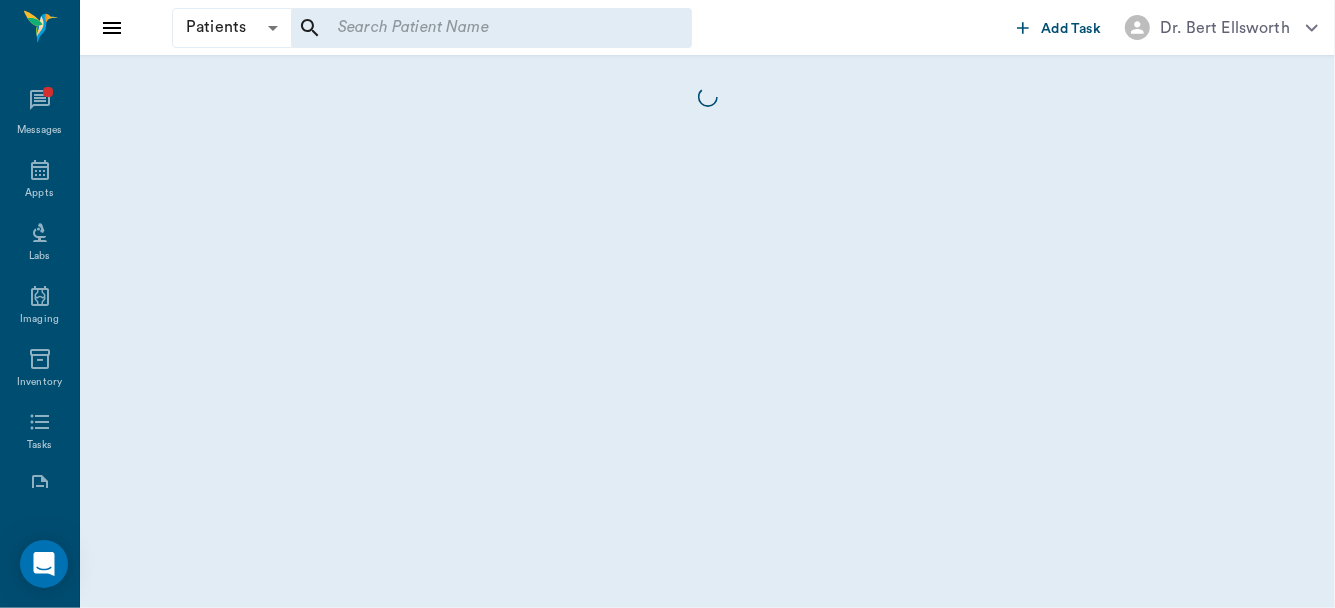 scroll, scrollTop: 9, scrollLeft: 0, axis: vertical 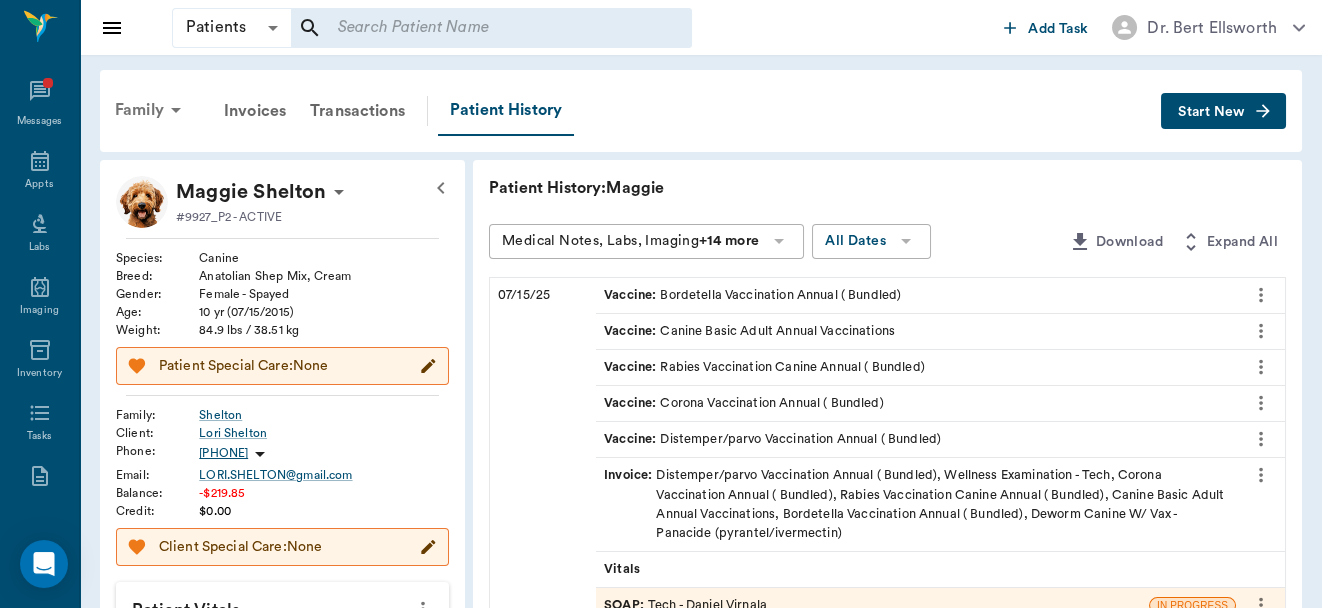 click 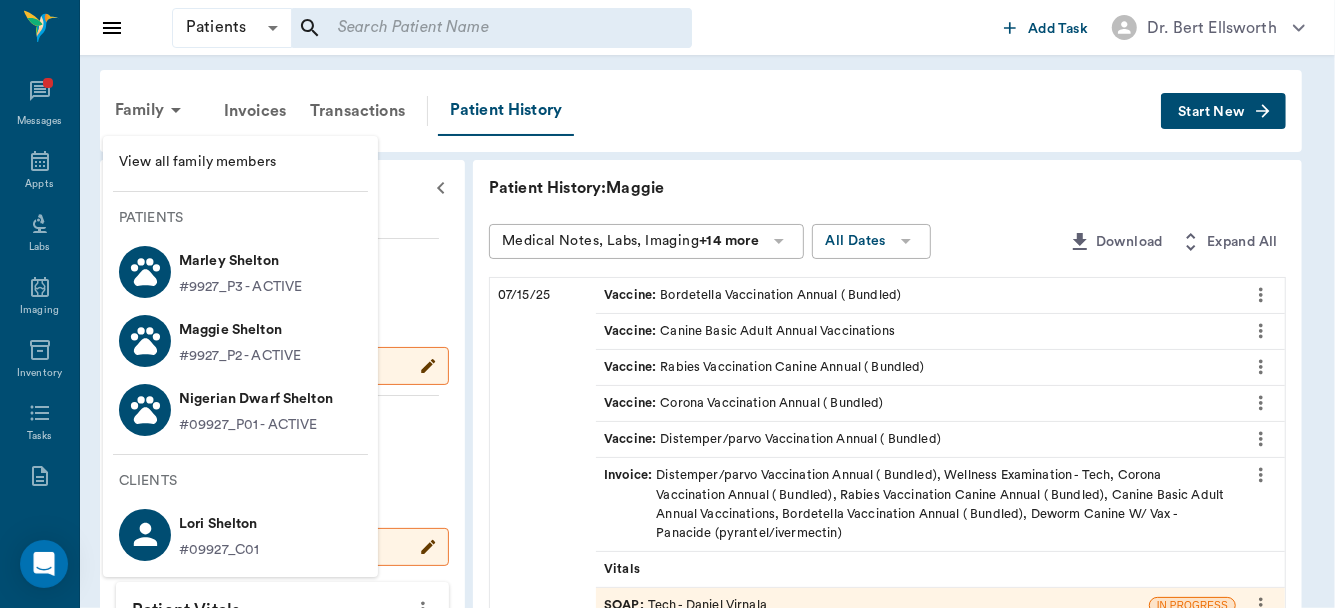 click on "Marley Shelton" at bounding box center (240, 261) 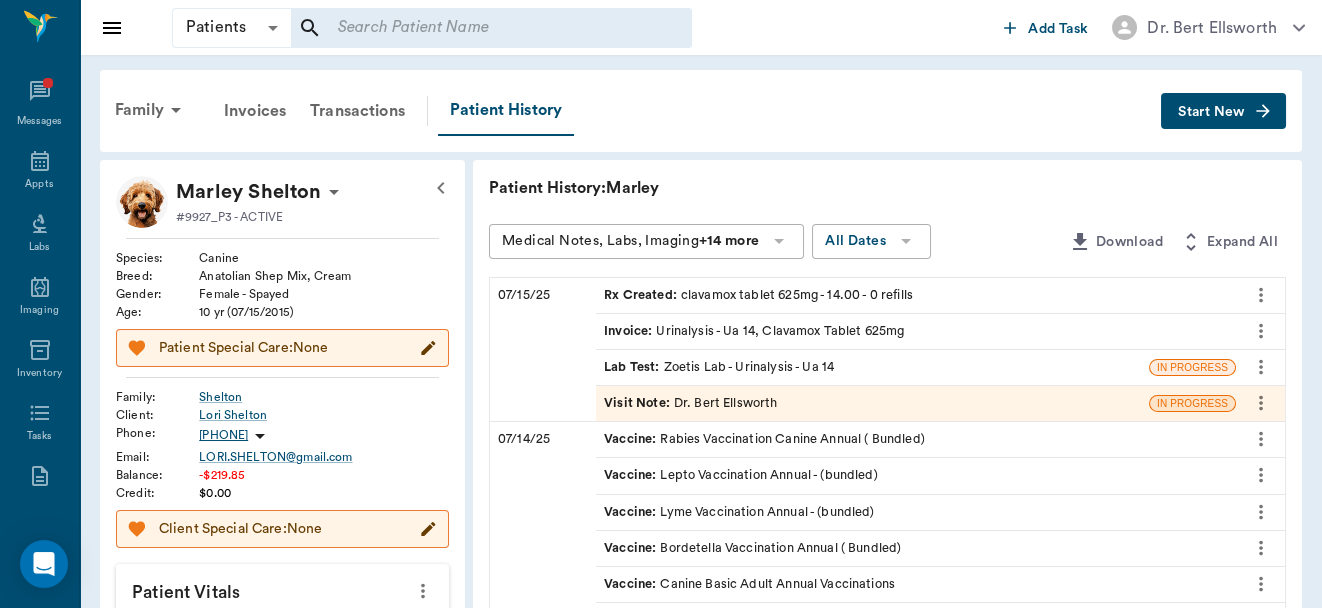 click on "Rx Created : clavamox tablet 625mg - 14.00 - 0 refills" at bounding box center [758, 295] 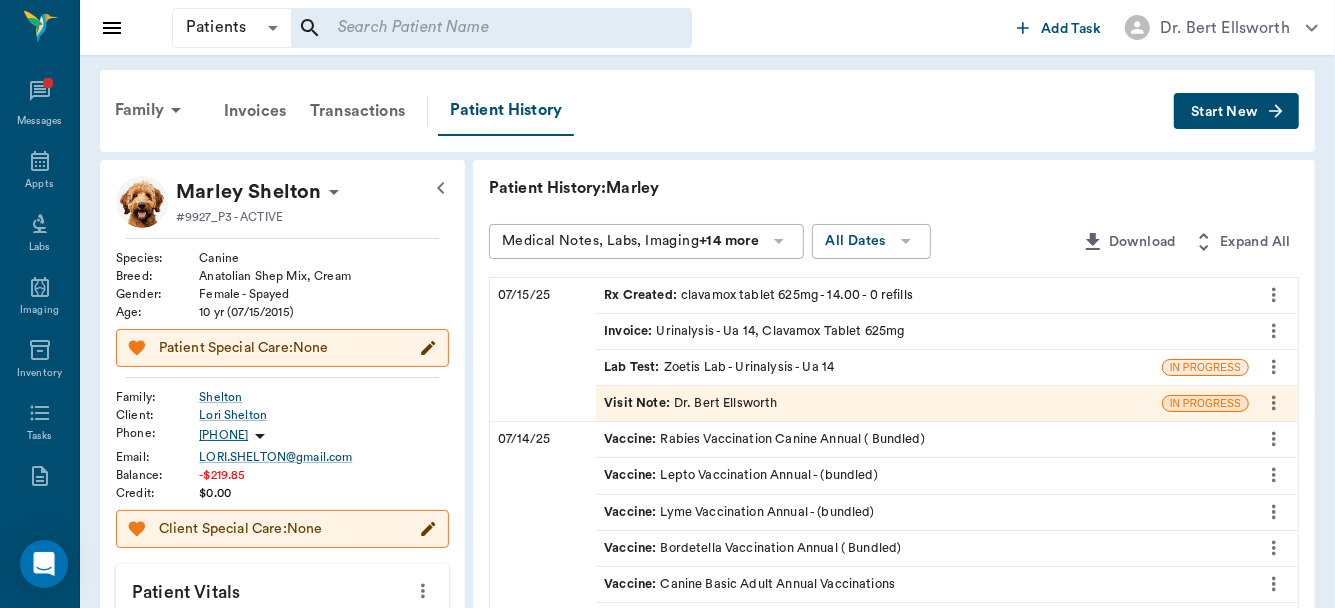 click at bounding box center (667, 304) 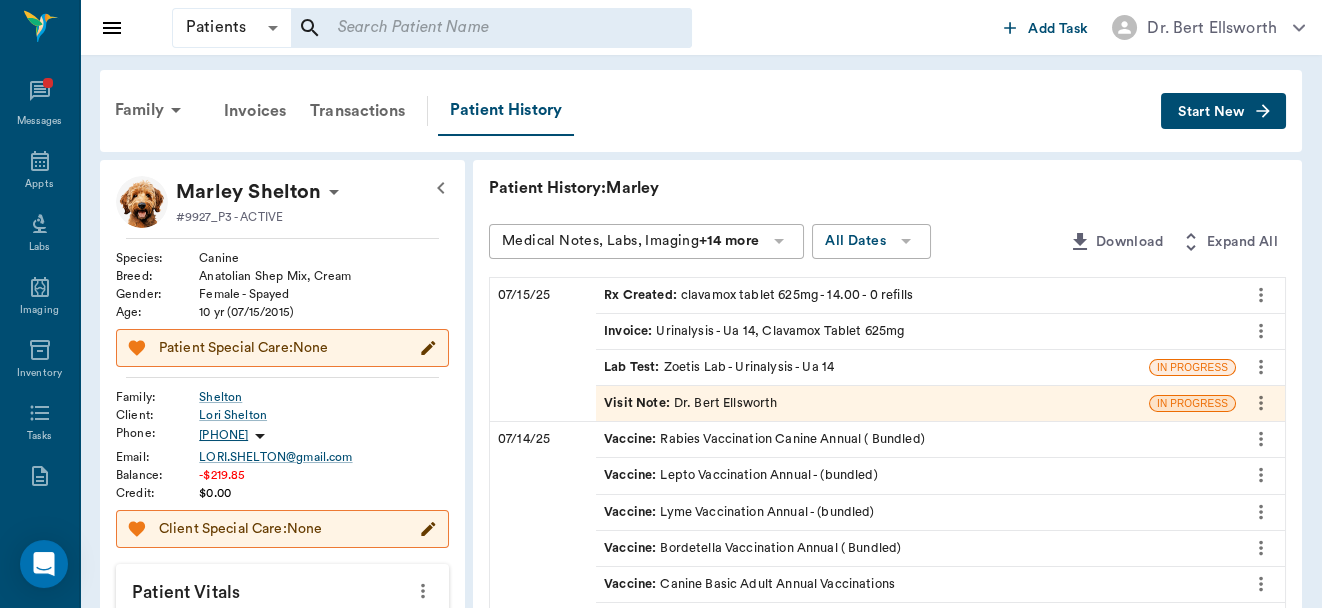 click 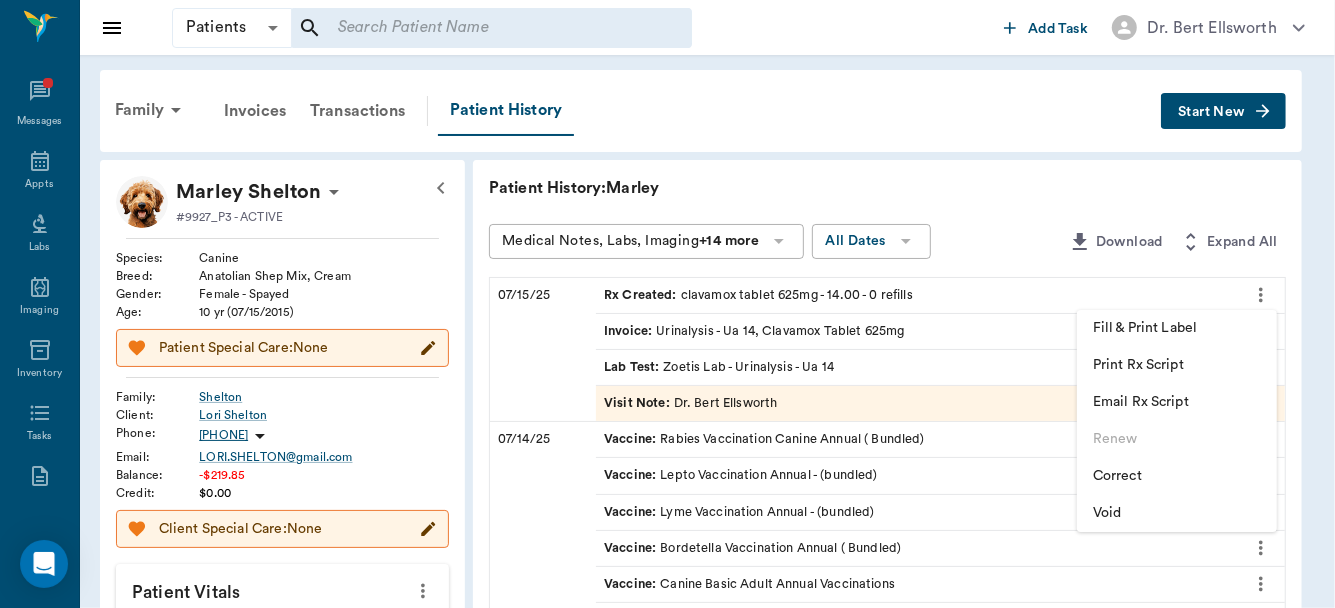 click on "Fill & Print Label" at bounding box center (1177, 328) 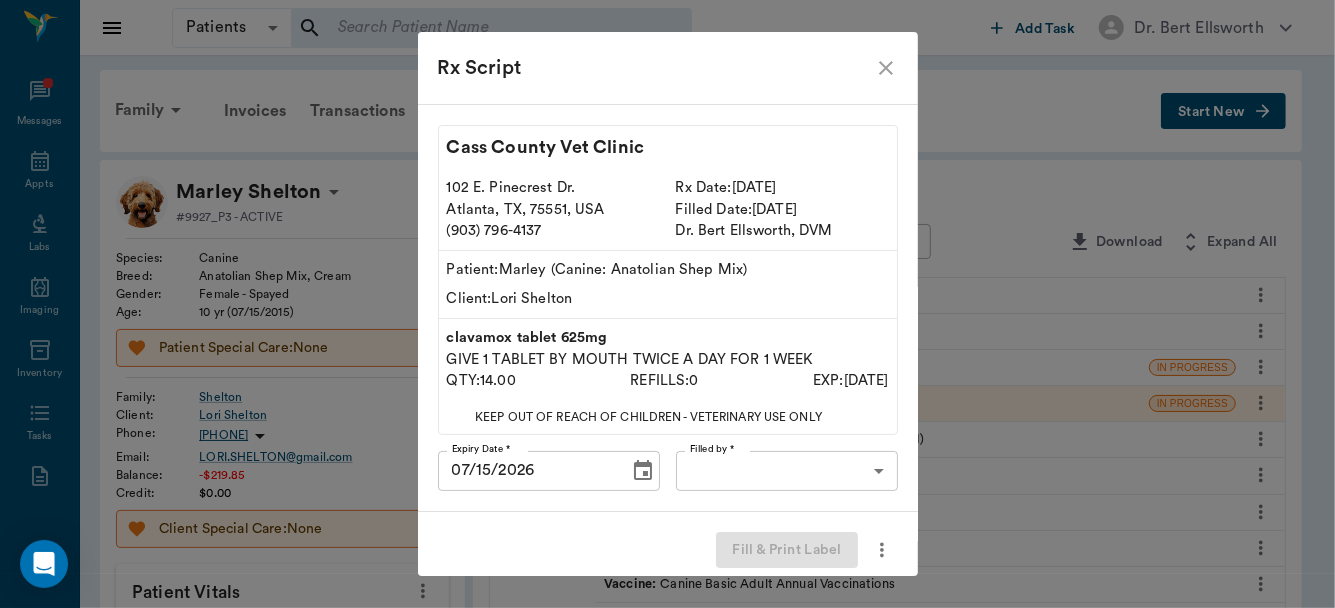 click on "Patients Patients ​ ​ Add Task Dr. Bert Ellsworth Nectar Messages Appts Labs Imaging Inventory Tasks Forms Staff Reports Lookup Settings Family Invoices Transactions Patient History Start New Marley Shelton #9927_P3    -    ACTIVE   Species : Canine Breed : Anatolian Shep Mix, Cream Gender : Female - Spayed Age : 10 yr (07/15/2015) Patient Special Care:  None Family : Shelton Client : Lori Shelton Phone : (903) 314-1769 Email : LORI.SHELTON@gmail.com Balance : -$219.85 Credit : $0.00 Client Special Care:  None Patient Vitals Weight BCS HR Temp Resp BP Dia Pain Perio Score ( lb ) Date Ongoing diagnosis Current Rx clavamox tablet 625mg 07/15/26 Reminders Heartworm Antigen Test 07/14/25 Distemper/Parvo Vaccination Annual 07/13/26 Corona Vaccination Annual 07/13/26 Rabies Vaccination Canine Annual ( Bundled) 07/13/26 Upcoming appointments Schedule Appointment Patient History:  Marley Medical Notes, Labs, Imaging  +14 more All Dates Download Expand All 07/15/25 Rx Created : Invoice : Lab Test : IN PROGRESS :" at bounding box center (667, 732) 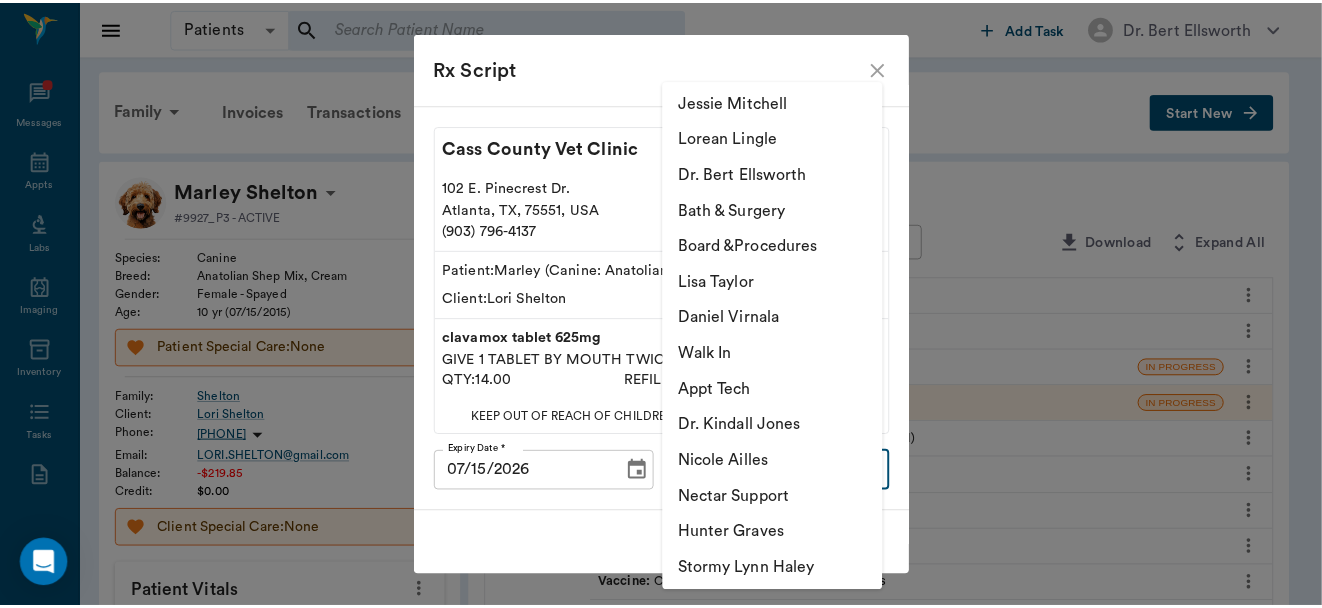 scroll, scrollTop: 115, scrollLeft: 0, axis: vertical 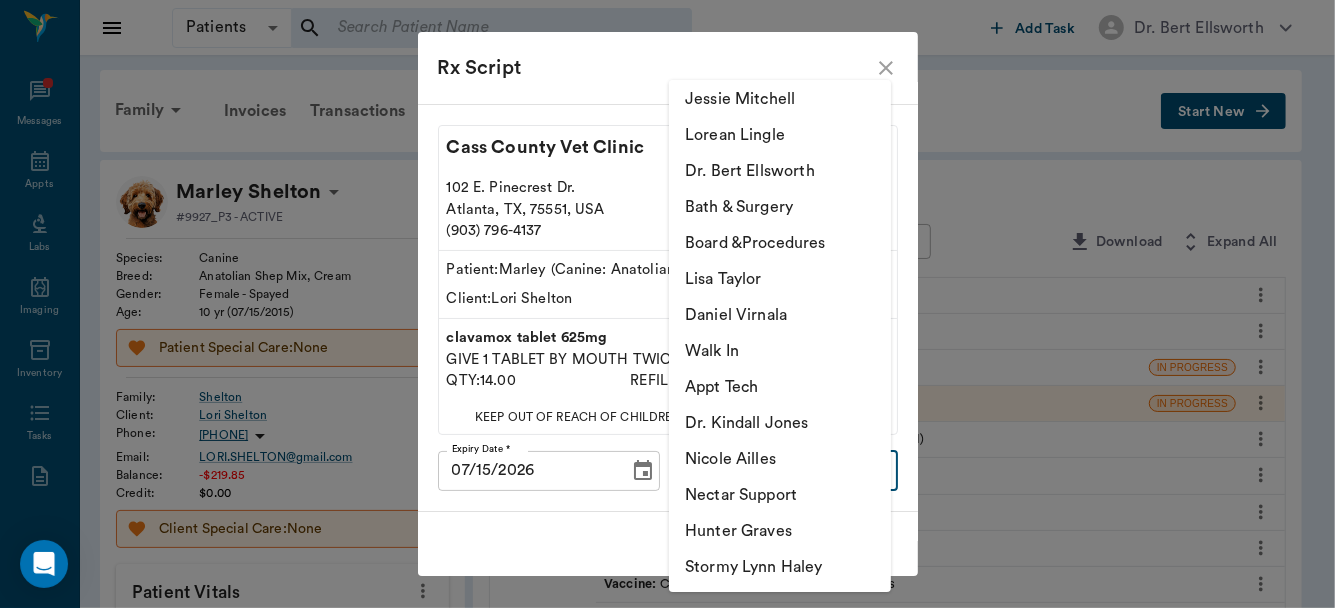 click on "Hunter Graves" at bounding box center (780, 531) 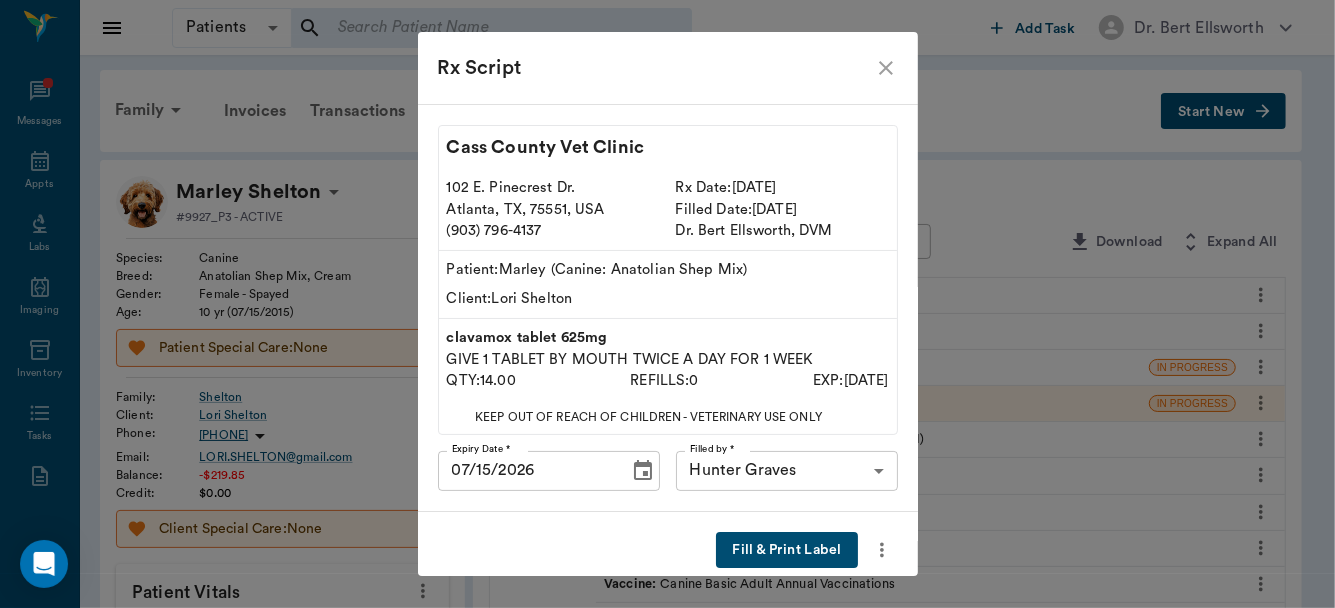 click on "Fill & Print Label" at bounding box center (786, 550) 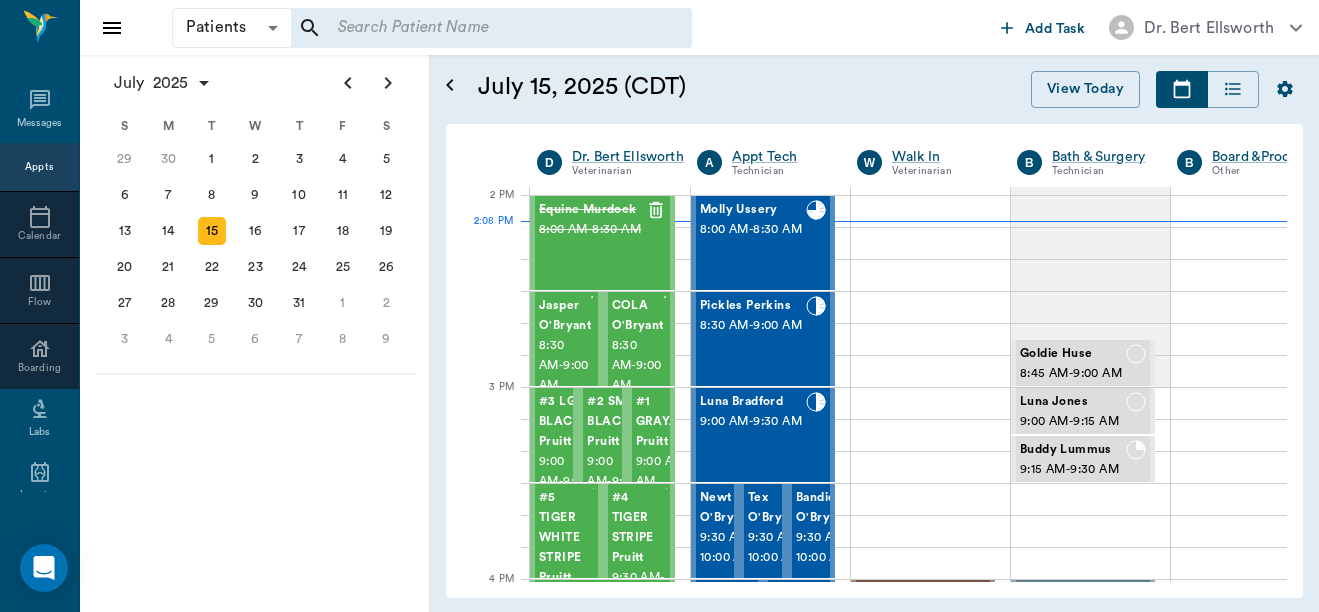 scroll, scrollTop: 0, scrollLeft: 0, axis: both 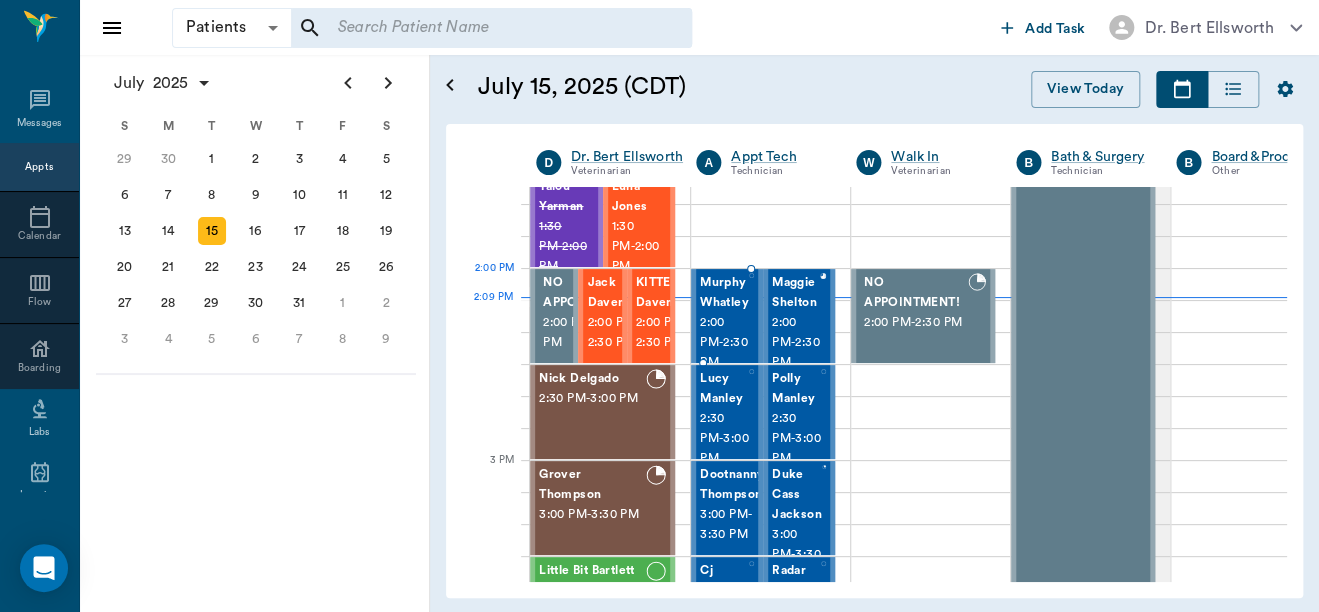 click on "Murphy Whatley" at bounding box center (724, 293) 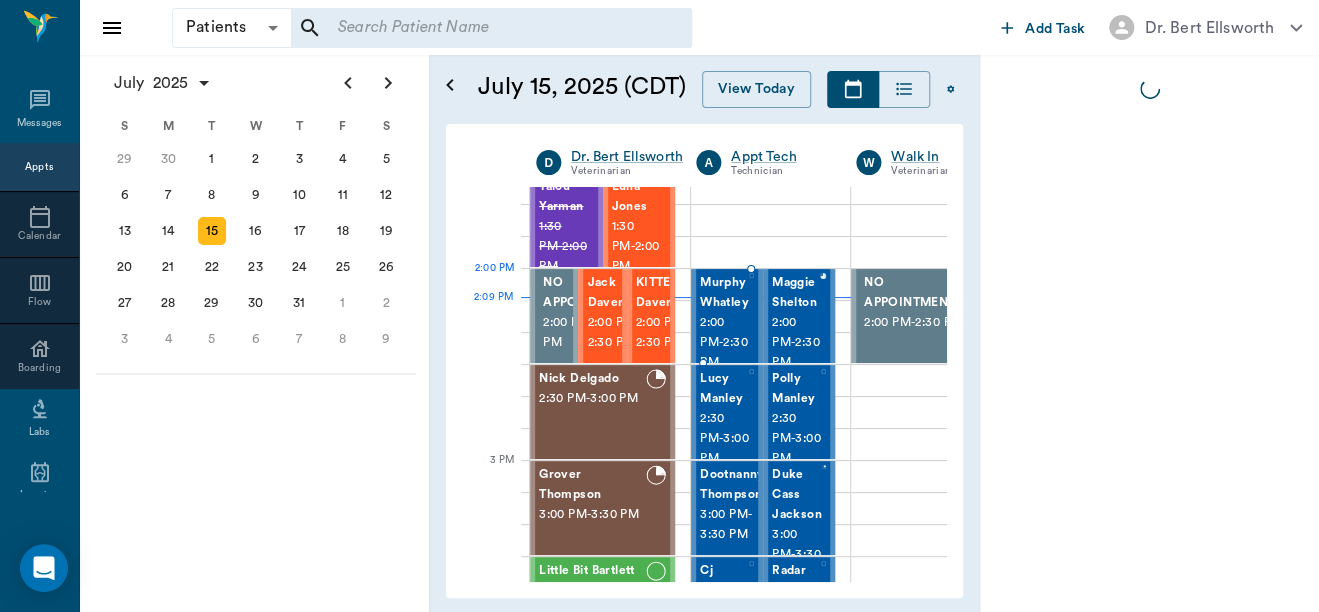 click on "Murphy Whatley" at bounding box center (724, 293) 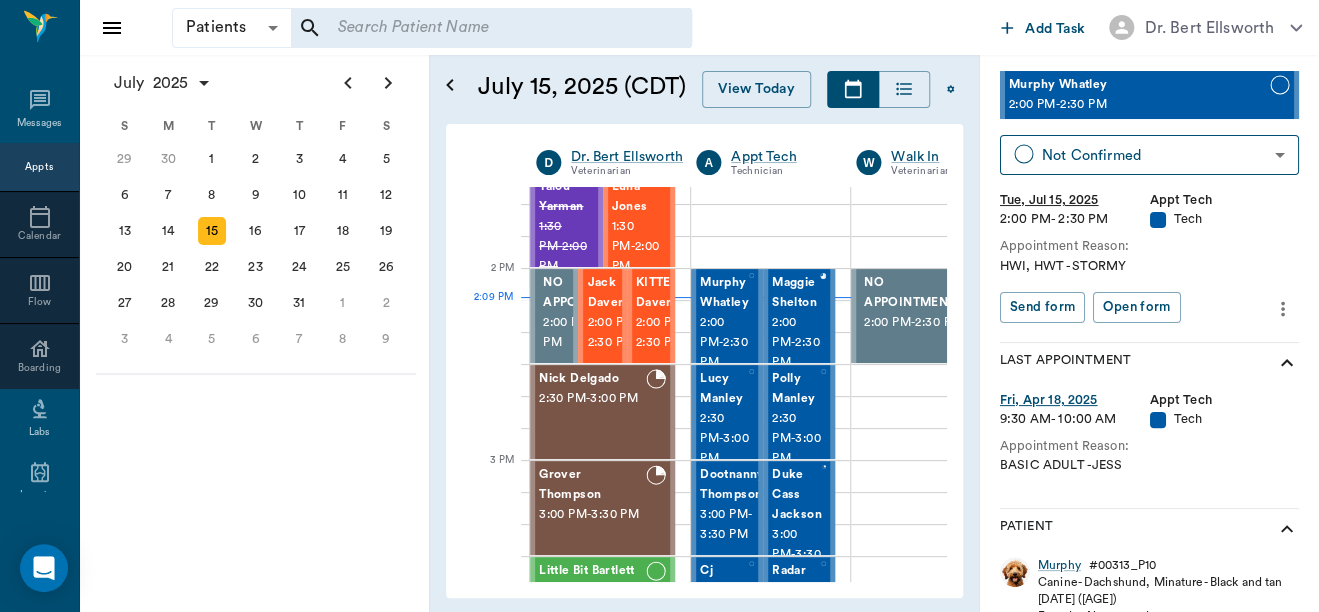 scroll, scrollTop: 23, scrollLeft: 0, axis: vertical 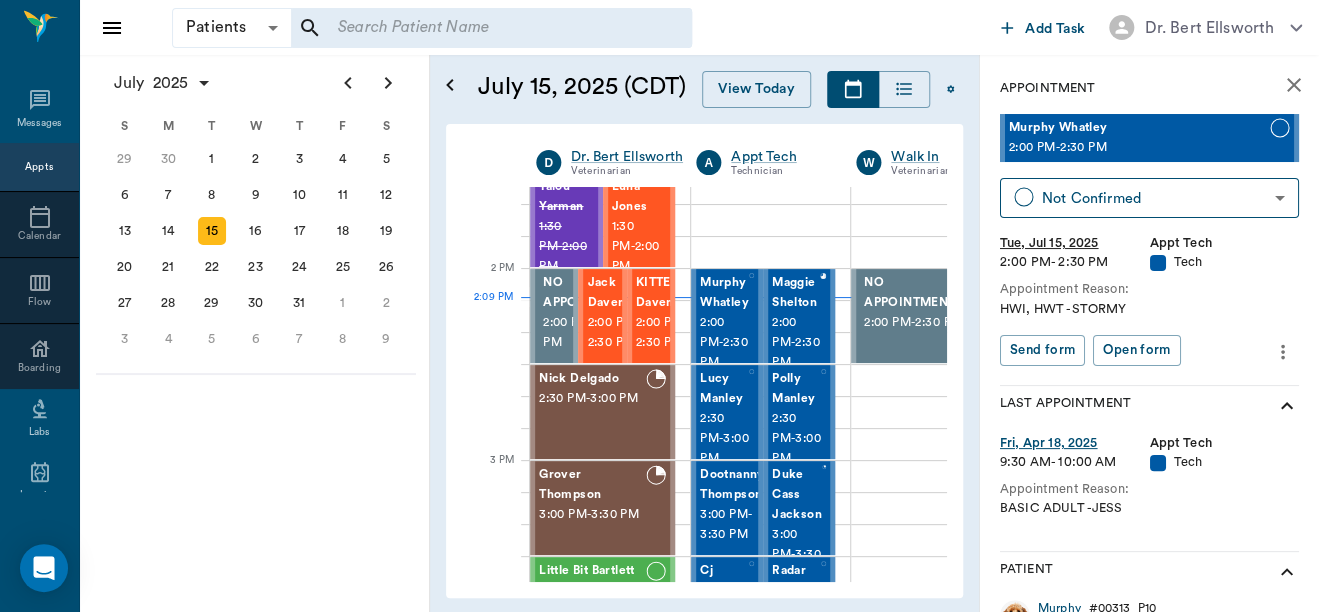 click on "Appointment Reason:" at bounding box center [1149, 289] 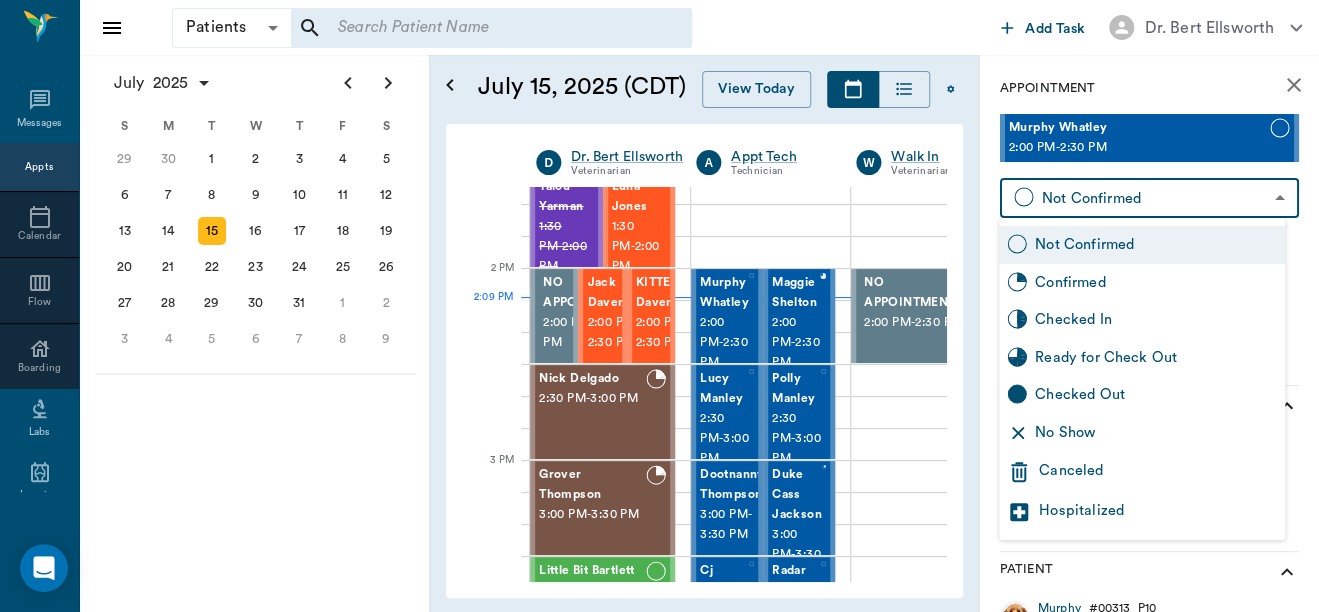 click on "Patients Patients ​ ​ Add Task Dr. [LAST] [LAST] Nectar Messages Appts Calendar Flow Boarding Labs Imaging Inventory Tasks Forms Staff Reports Lookup Settings [MONTH] 2025 S M T W T F S Jun 1 2 3 4 5 6 7 8 9 10 11 12 13 14 15 16 17 18 19 20 21 22 23 24 25 26 27 28 29 30 Jul 1 2 3 4 5 6 7 8 9 10 11 12 S M T W T F S 29 30 Jul 1 2 3 4 5 6 7 8 9 10 11 12 13 14 15 16 17 18 19 20 21 22 23 24 25 26 27 28 29 30 31 Aug 1 2 3 4 5 6 7 8 9 S M T W T F S 27 28 29 30 31 Aug 1 2 3 4 5 6 7 8 9 10 11 12 13 14 15 16 17 18 19 20 21 22 23 24 25 26 27 28 29 30 31 Sep 1 2 3 4 5 6 [MONTH] 15, 2025 (CDT) View Today [MONTH] 2025 Today 15 Tue Jul 2025 D Dr. [LAST] [LAST] Veterinarian A Appt Tech Technician W Walk In Veterinarian B Bath ​& Surgery Technician B Board &Procedures Other D Dr. [LAST] [LAST] Veterinarian 8 AM 9 AM 10 AM 11 AM 12 PM 1 PM 2 PM 3 PM 4 PM 5 PM 6 PM 7 PM 8 PM 2:09 PM 2:20 PM Equine Murdock 8:00 AM - 8:30 AM [FIRST] [LAST] 8:30 AM - 9:00 AM COLA [LAST] 8:30 AM - 9:00 AM #3 LG BLACK Pruitt 9:00 AM - 9:30 AM" at bounding box center [659, 306] 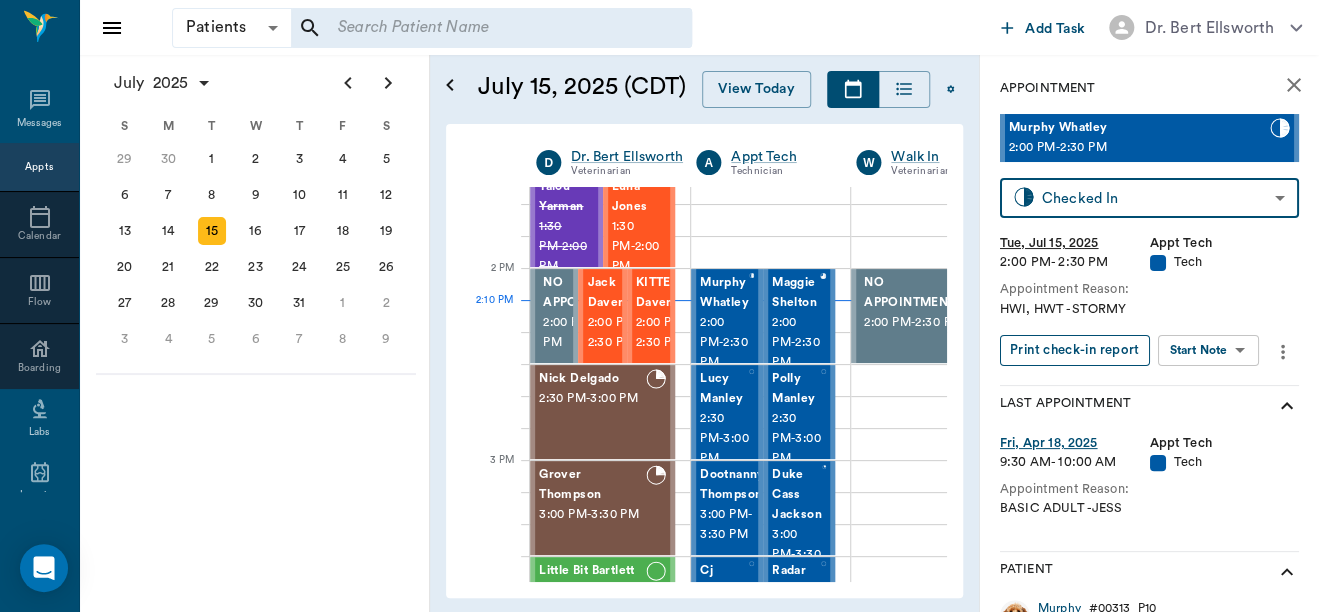 click on "Print check-in report" at bounding box center [1075, 350] 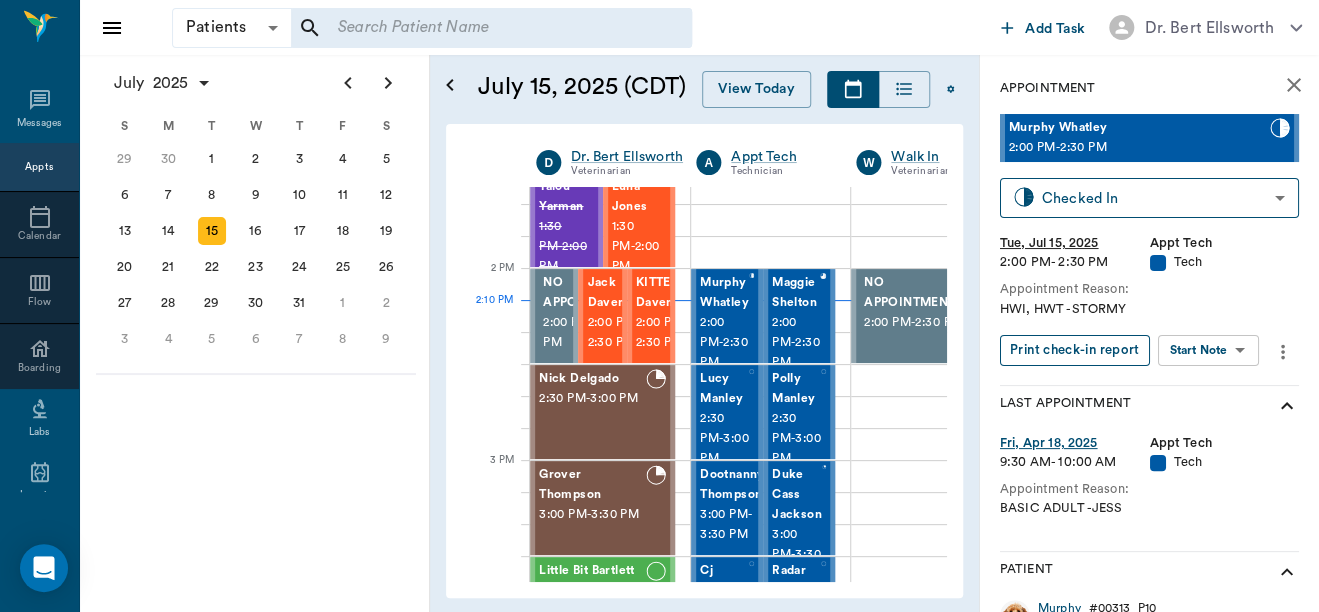 click on "Print check-in report" at bounding box center [1075, 350] 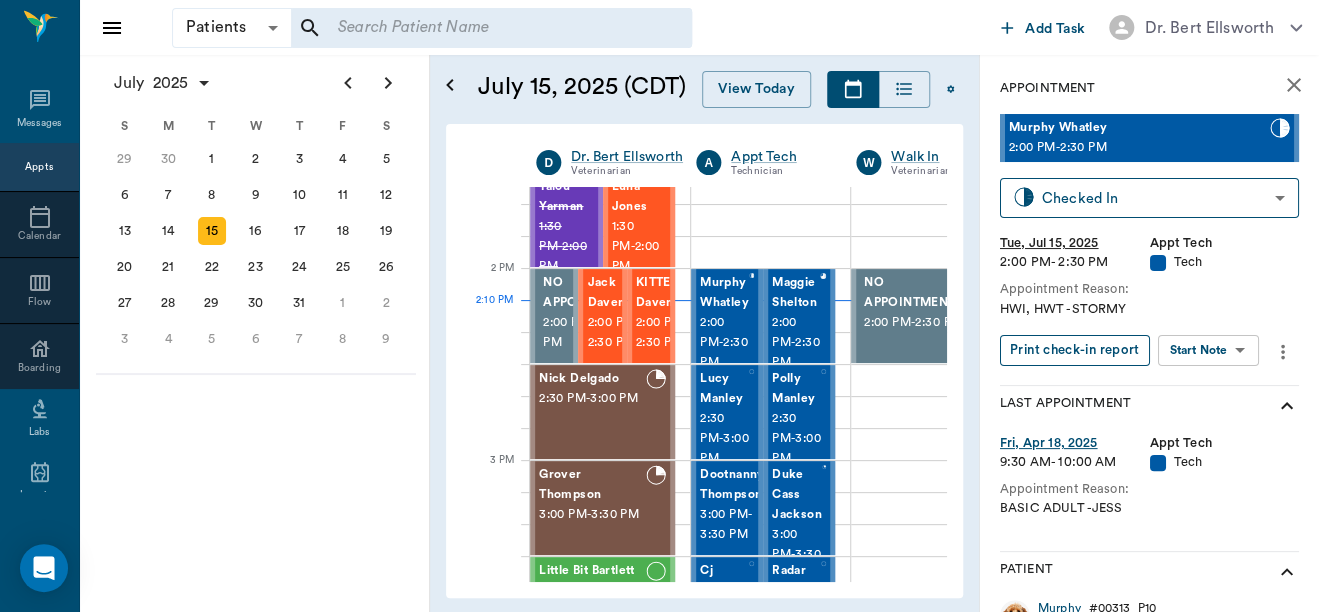 click on "Print check-in report" at bounding box center (1075, 350) 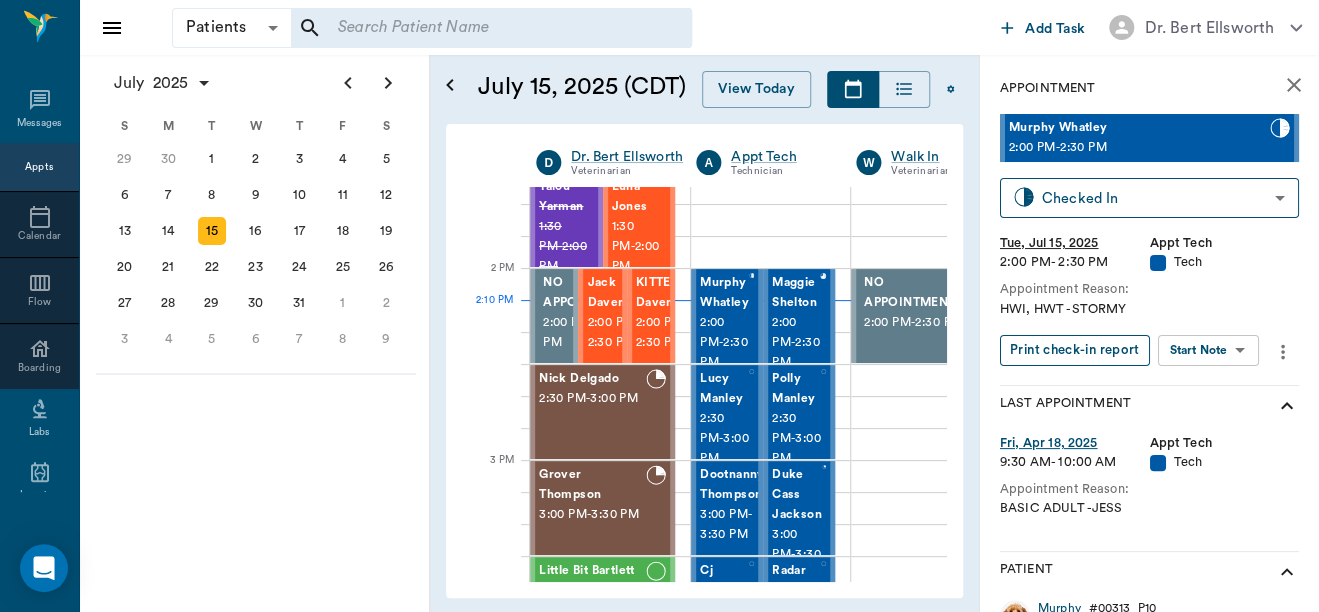click on "Print check-in report" at bounding box center [1075, 350] 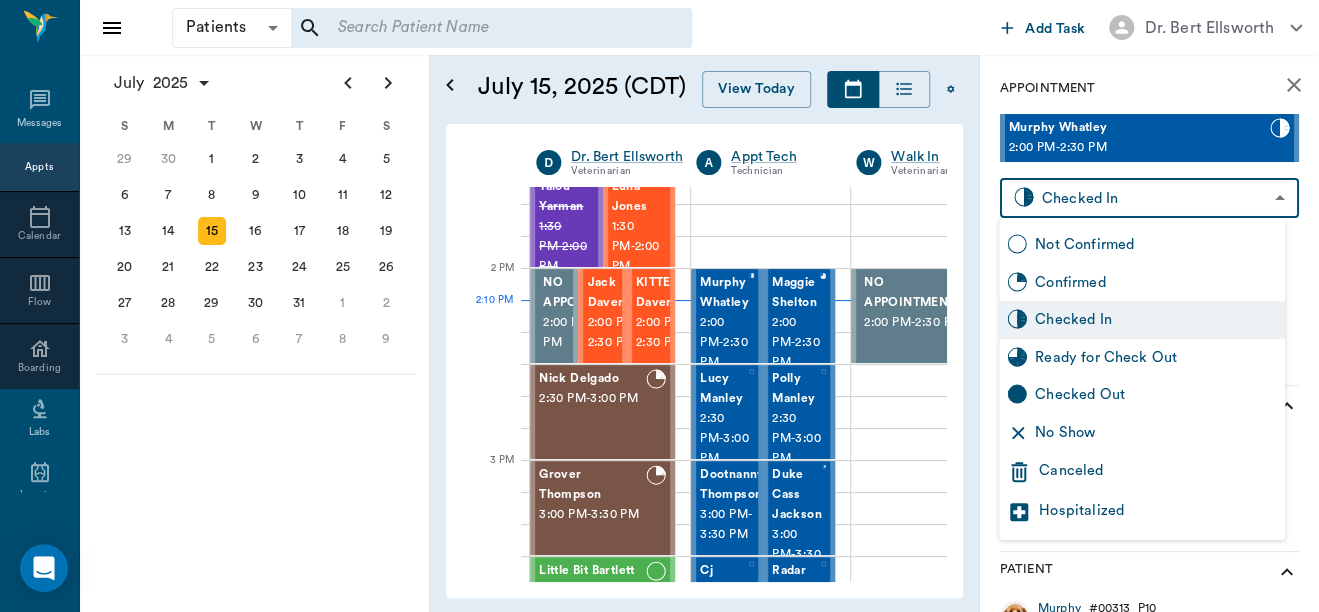 click on "Patients Patients ​ ​ Add Task Dr. [LAST] [LAST] Nectar Messages Appts Calendar Flow Boarding Labs Imaging Inventory Tasks Forms Staff Reports Lookup Settings [MONTH] 2025 S M T W T F S Jun 1 2 3 4 5 6 7 8 9 10 11 12 13 14 15 16 17 18 19 20 21 22 23 24 25 26 27 28 29 30 Jul 1 2 3 4 5 6 7 8 9 10 11 12 S M T W T F S 29 30 Jul 1 2 3 4 5 6 7 8 9 10 11 12 13 14 15 16 17 18 19 20 21 22 23 24 25 26 27 28 29 30 31 Aug 1 2 3 4 5 6 7 8 9 S M T W T F S 27 28 29 30 31 Aug 1 2 3 4 5 6 7 8 9 10 11 12 13 14 15 16 17 18 19 20 21 22 23 24 25 26 27 28 29 30 31 Sep 1 2 3 4 5 6 [MONTH] 15, 2025 (CDT) View Today [MONTH] 2025 Today 15 Tue Jul 2025 D Dr. [LAST] [LAST] Veterinarian A Appt Tech Technician W Walk In Veterinarian B Bath ​& Surgery Technician B Board &Procedures Other D Dr. [LAST] [LAST] Veterinarian 8 AM 9 AM 10 AM 11 AM 12 PM 1 PM 2 PM 3 PM 4 PM 5 PM 6 PM 7 PM 8 PM 2:10 PM 2:20 PM Equine Murdock 8:00 AM - 8:30 AM [FIRST] [LAST] 8:30 AM - 9:00 AM COLA [LAST] 8:30 AM - 9:00 AM #3 LG BLACK Pruitt 9:00 AM - 9:30 AM" at bounding box center [659, 306] 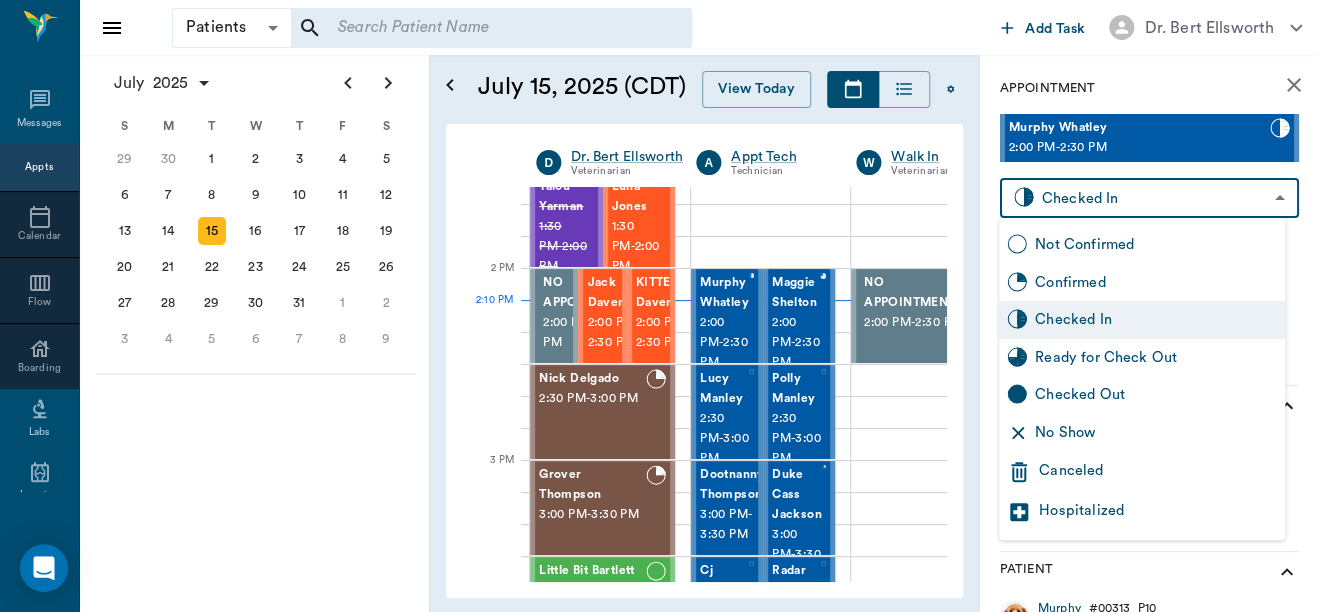 click on "Checked In" at bounding box center [1156, 320] 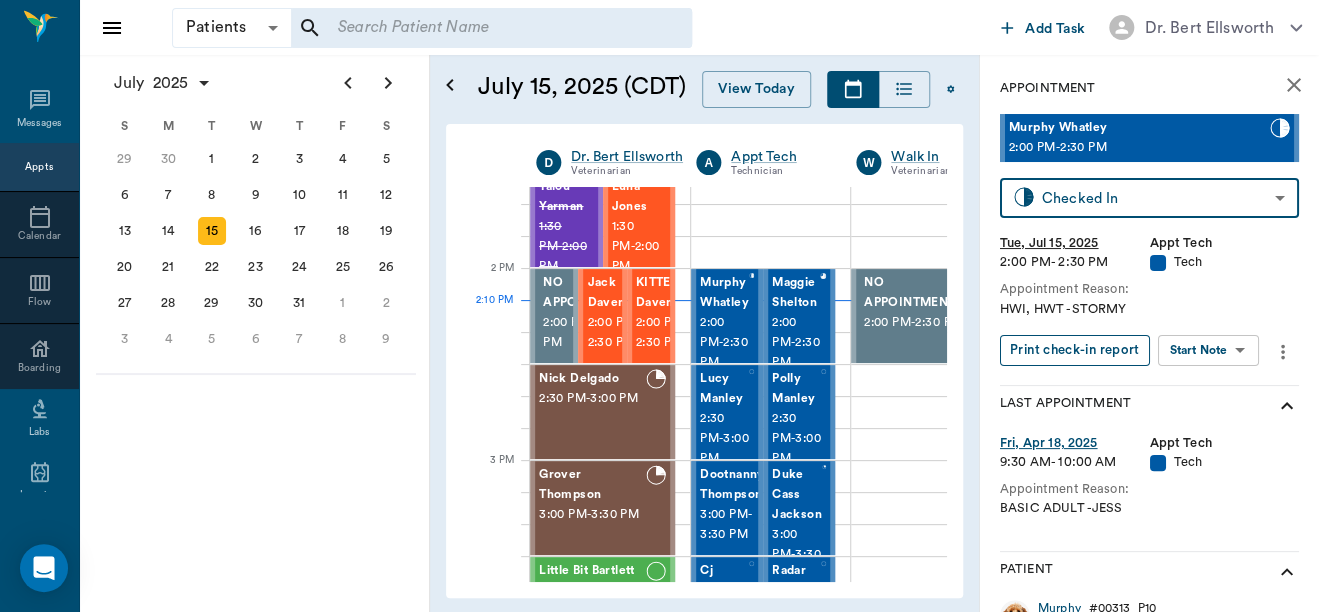 click on "Print check-in report" at bounding box center [1075, 350] 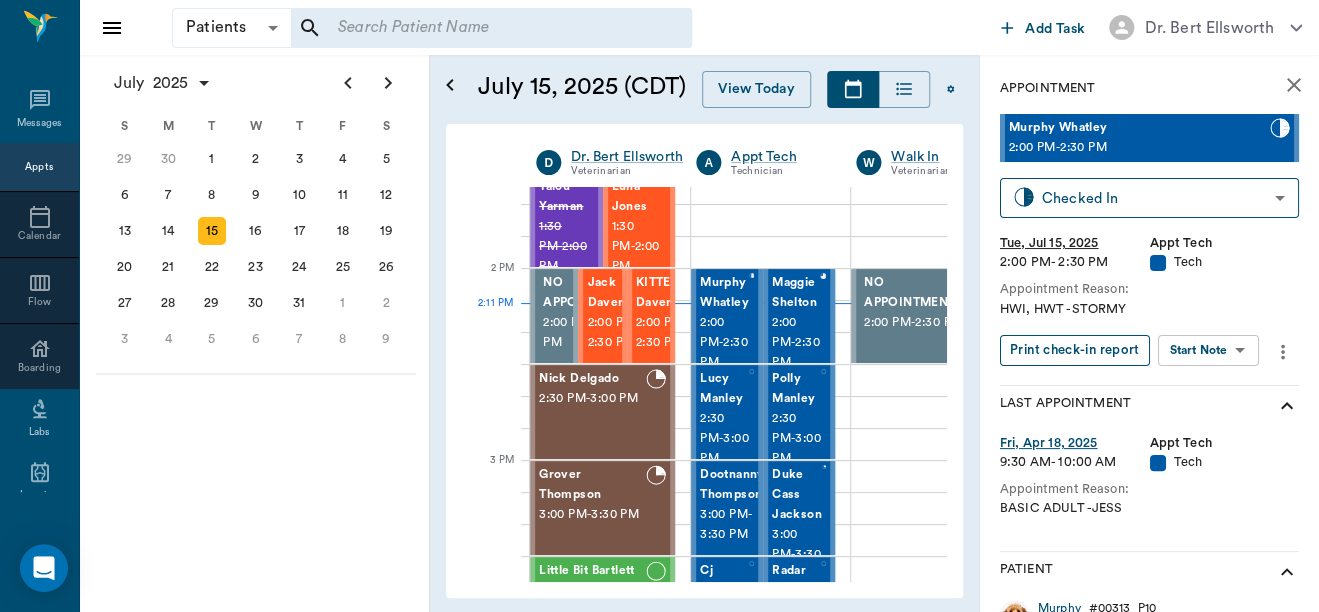 drag, startPoint x: 1036, startPoint y: 340, endPoint x: 1056, endPoint y: 346, distance: 20.880613 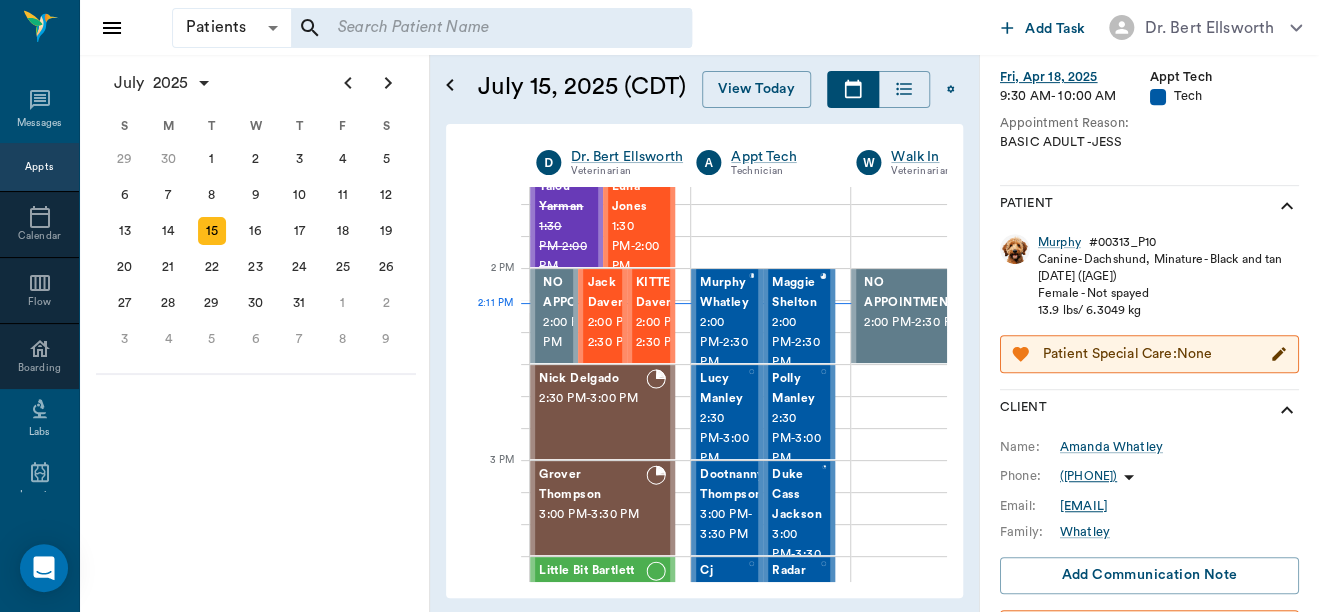 scroll, scrollTop: 541, scrollLeft: 0, axis: vertical 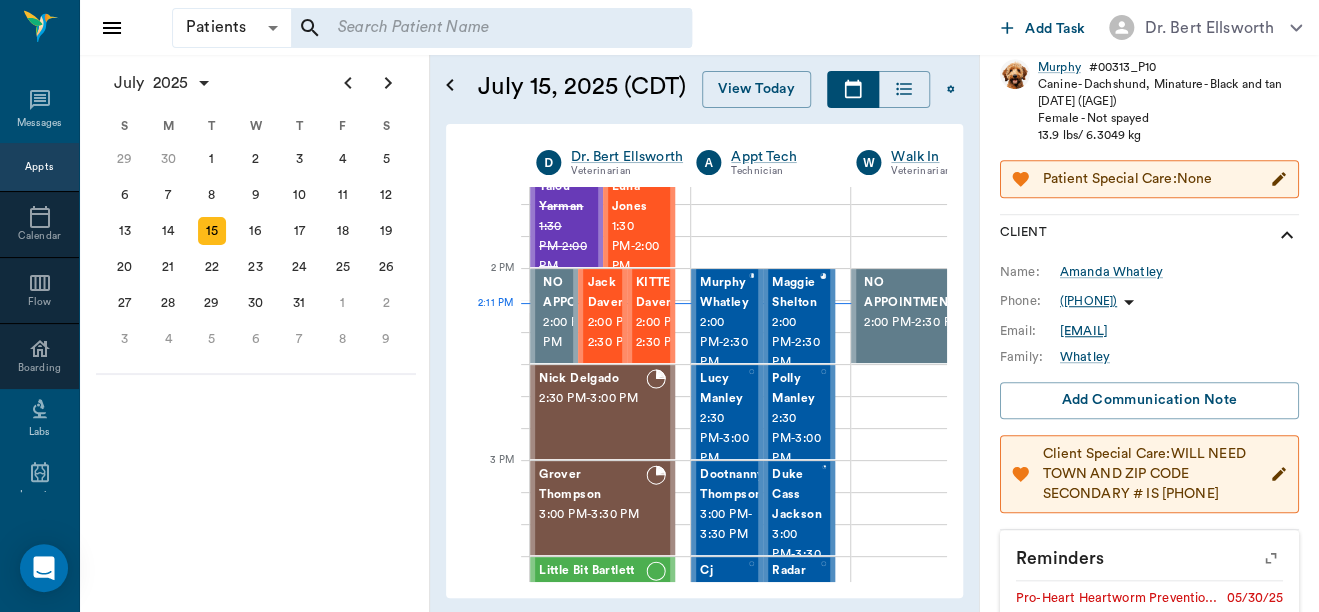 click on "Add Communication Note" at bounding box center [1149, 400] 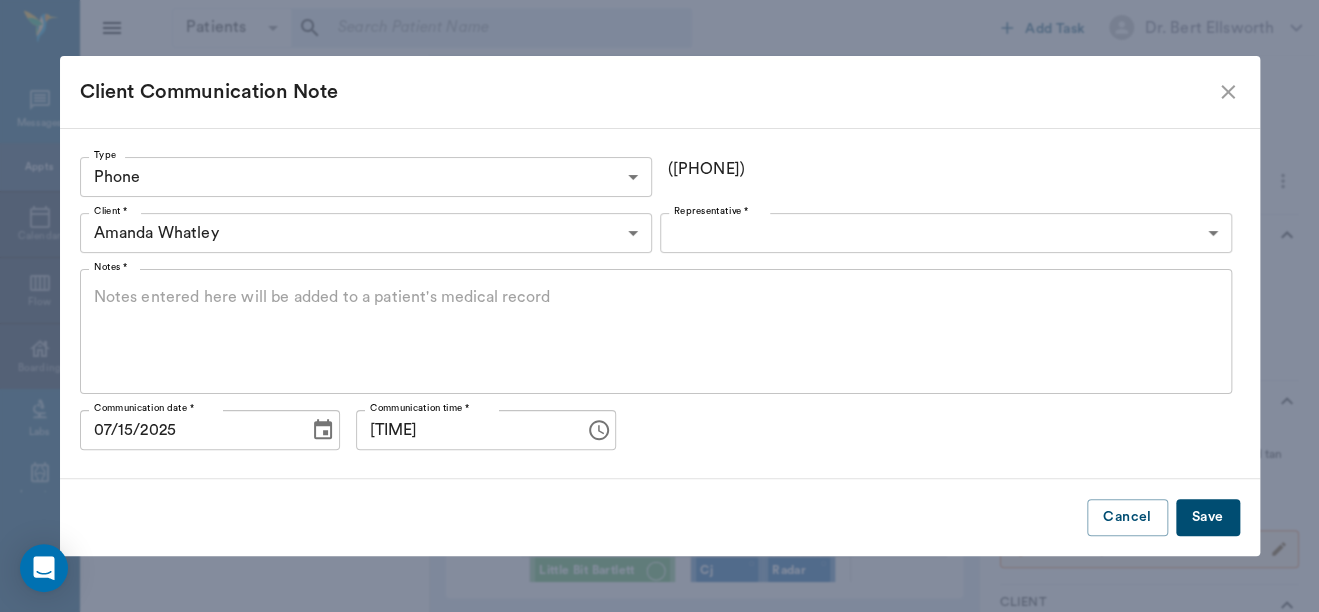 scroll, scrollTop: 157, scrollLeft: 0, axis: vertical 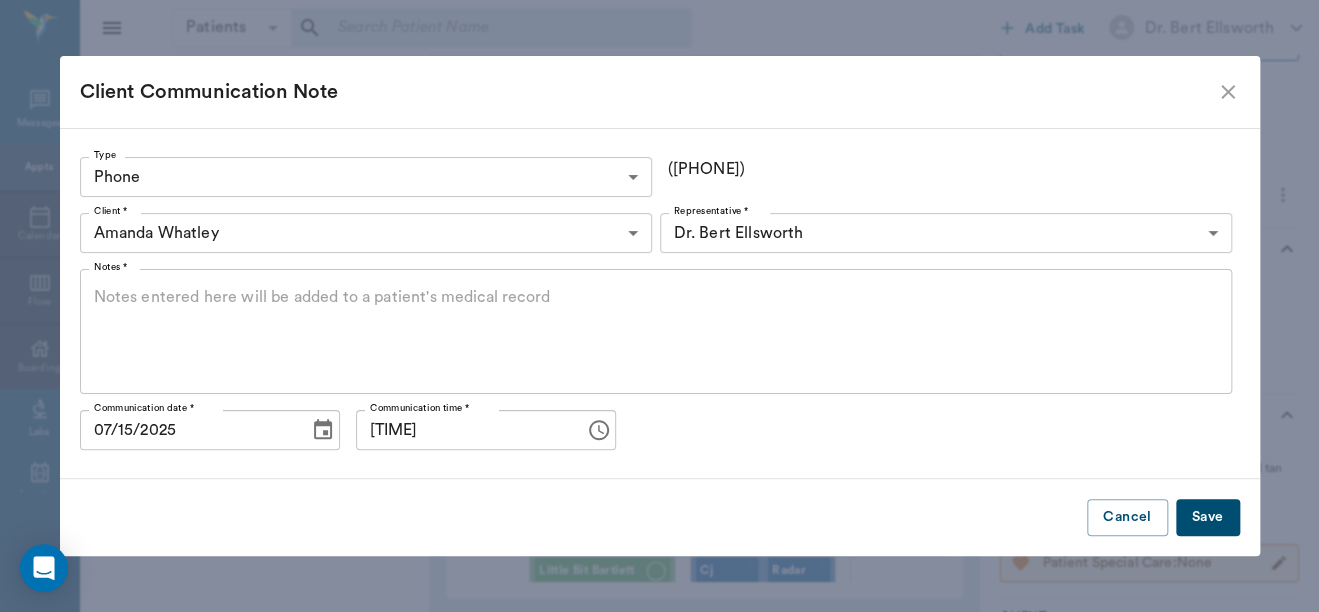 click 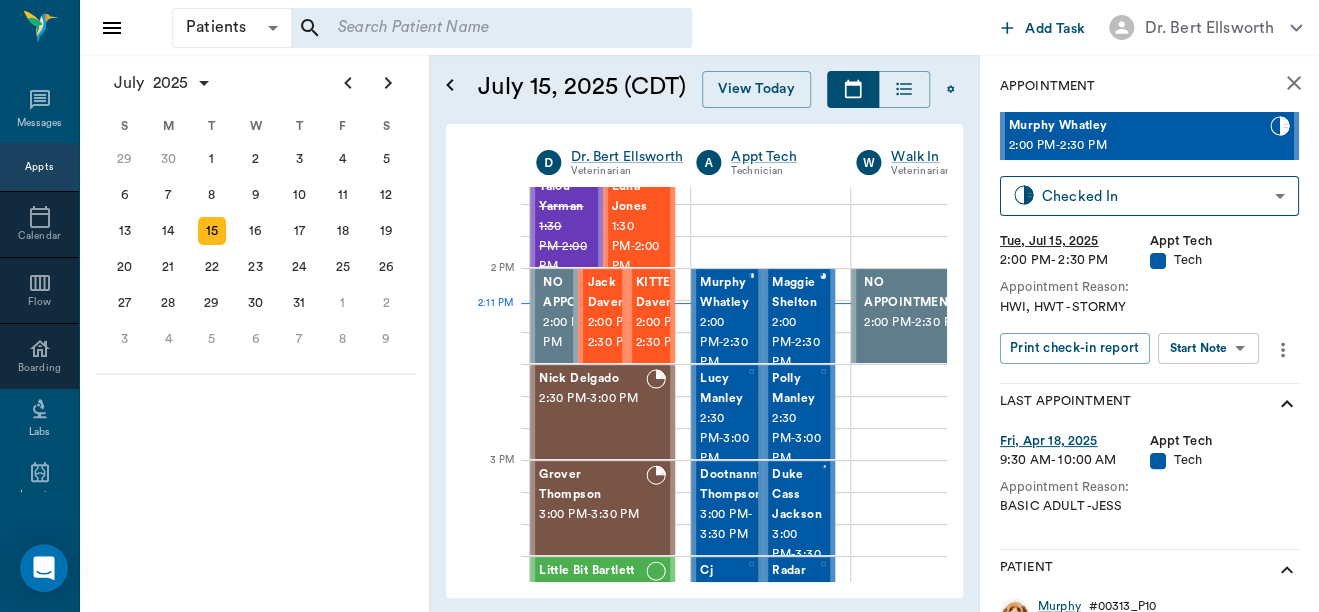 scroll, scrollTop: 0, scrollLeft: 0, axis: both 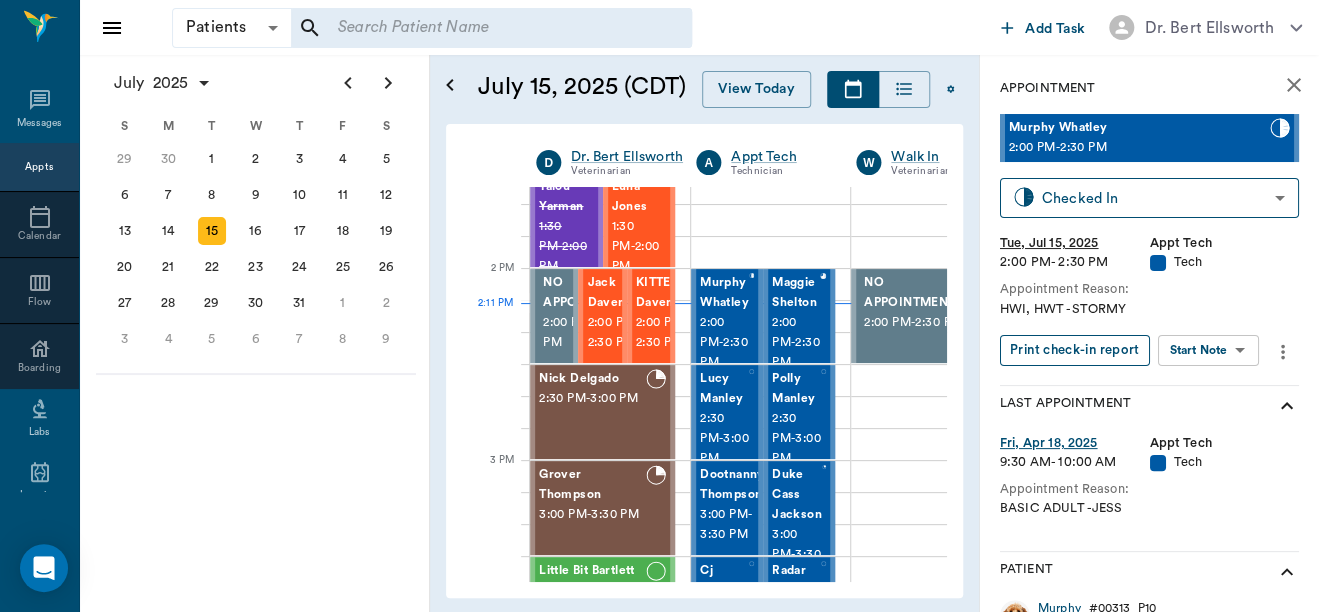 click on "Print check-in report" at bounding box center (1075, 350) 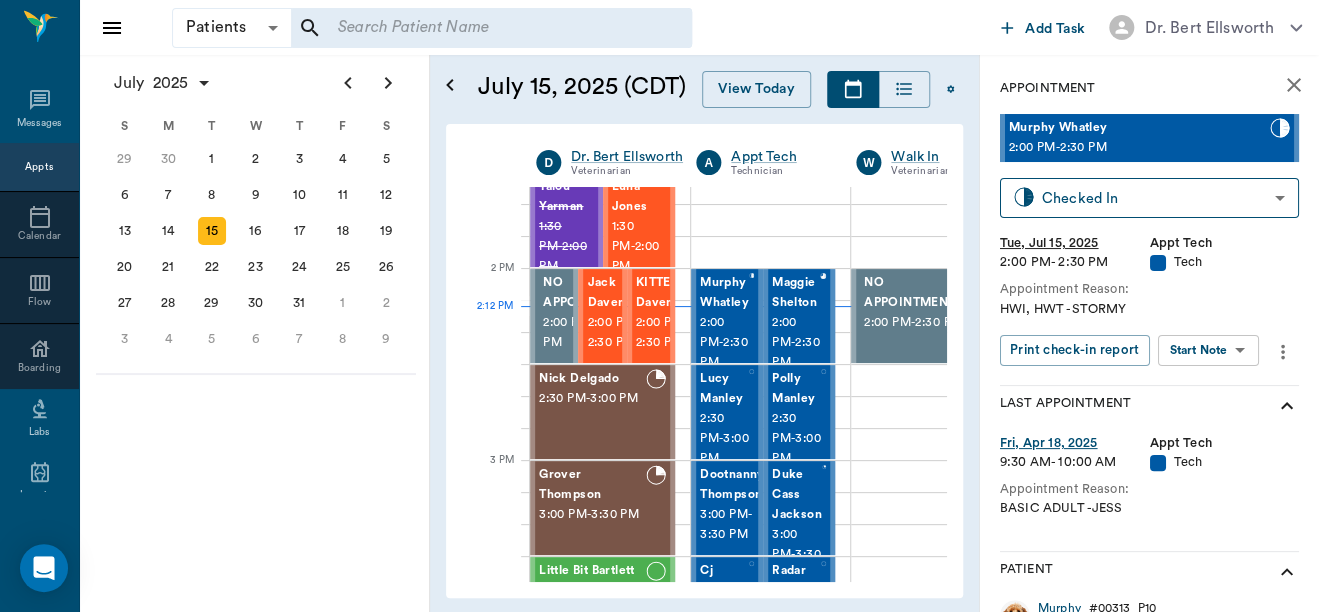 click on "Patients Patients ​ ​" at bounding box center (582, 28) 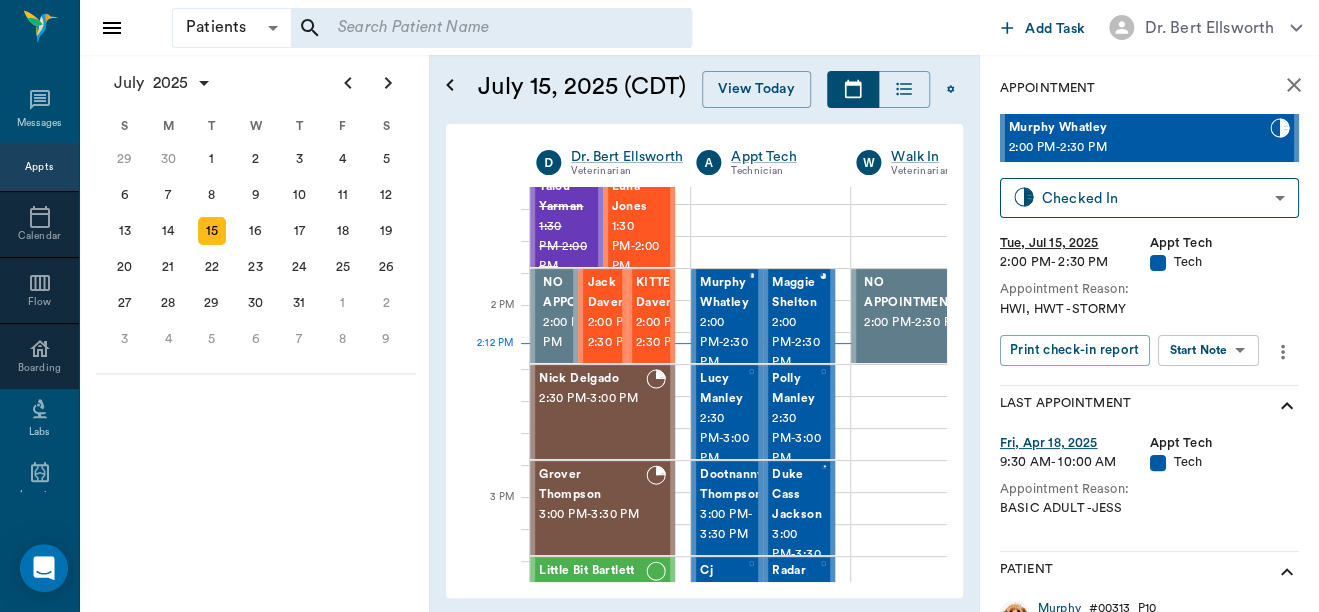scroll, scrollTop: 1042, scrollLeft: 0, axis: vertical 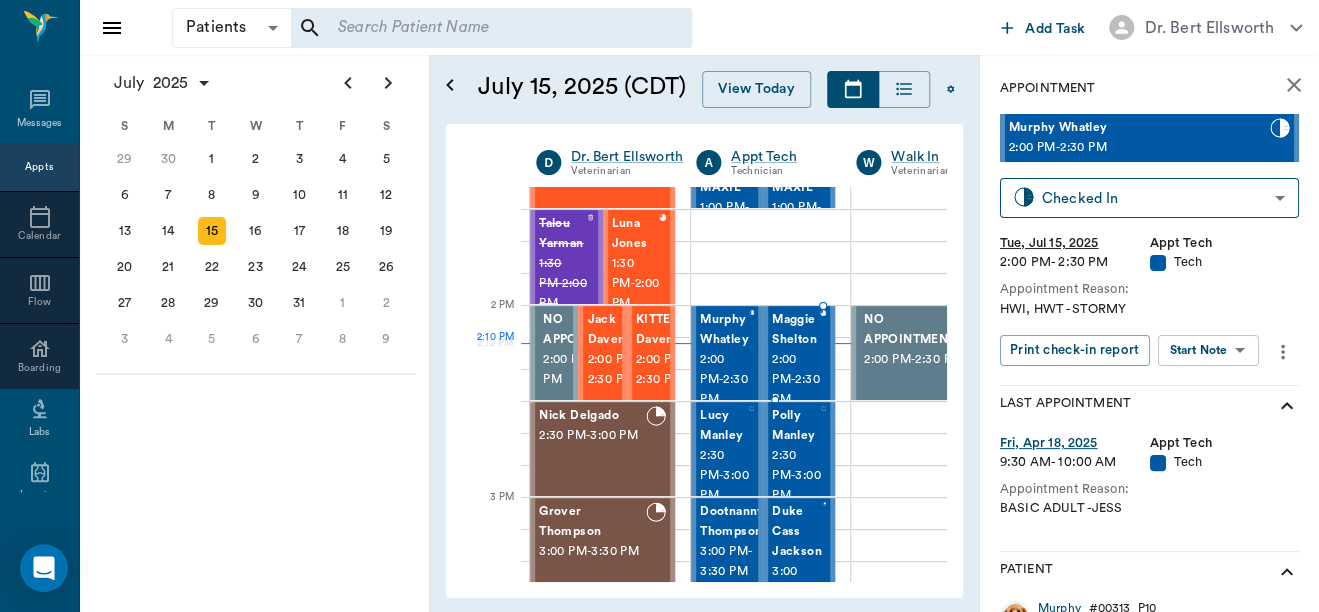 click on "Maggie Shelton" at bounding box center [796, 330] 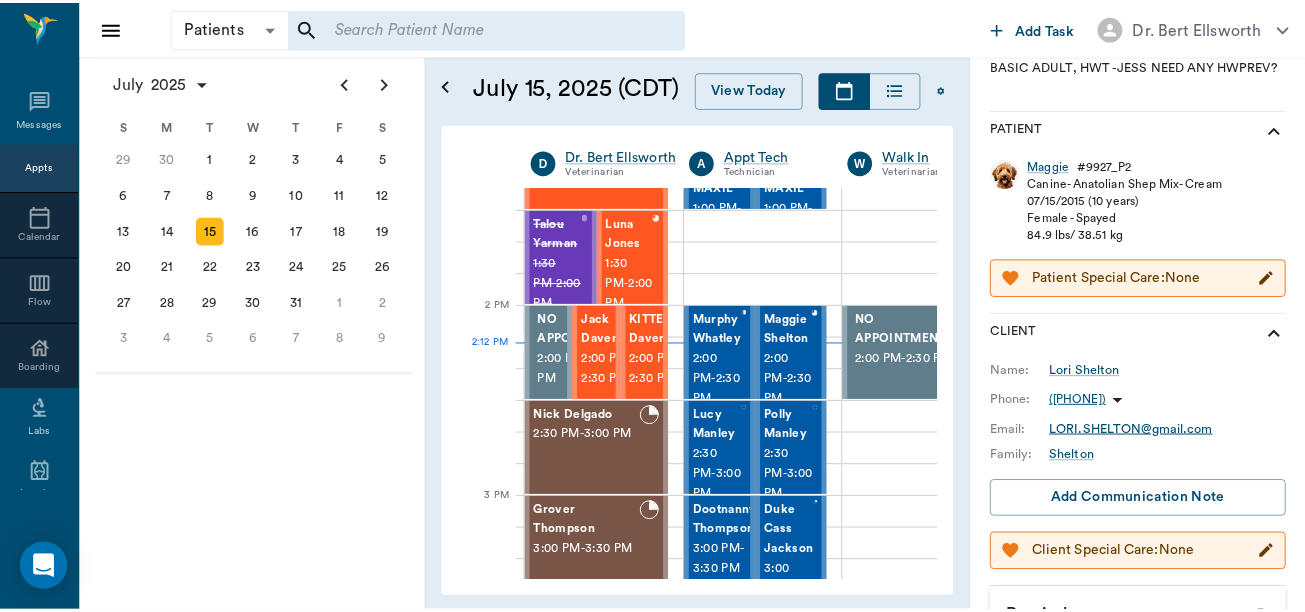 scroll, scrollTop: 431, scrollLeft: 0, axis: vertical 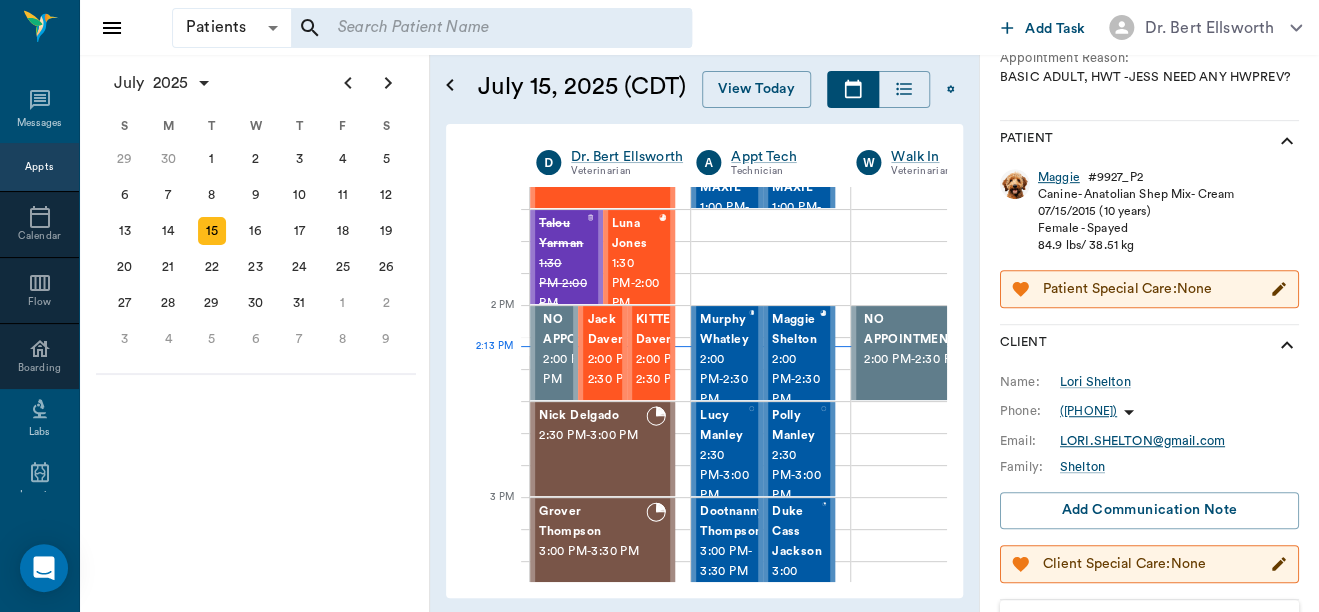 click on "Maggie" at bounding box center [1059, 177] 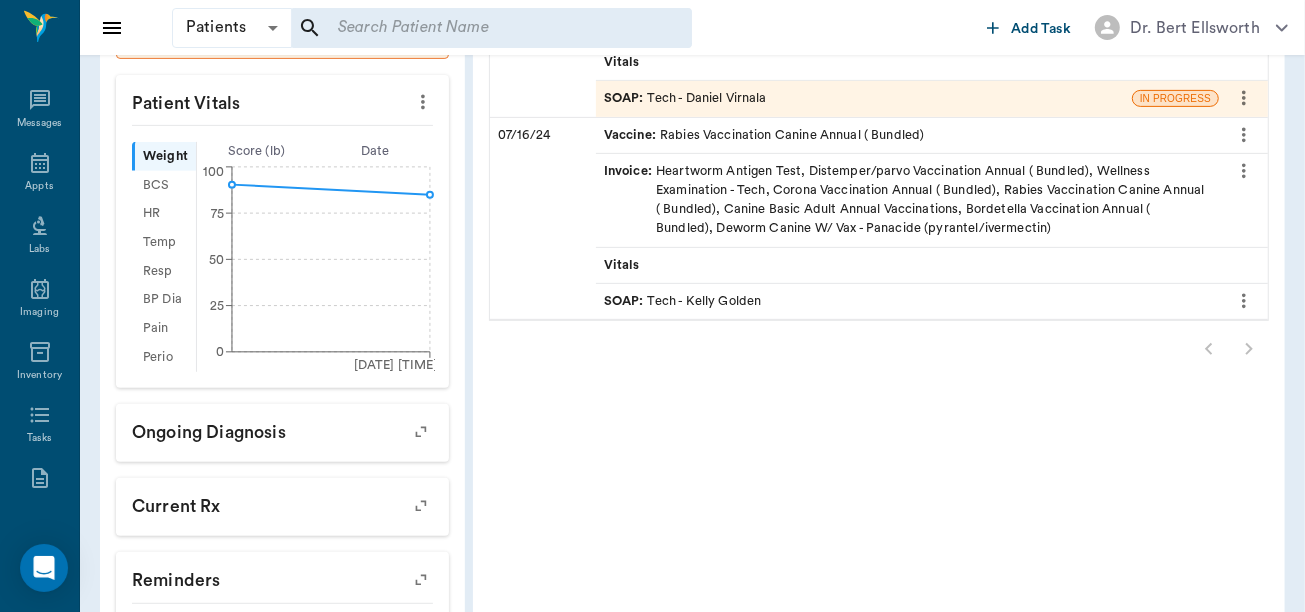 scroll, scrollTop: 451, scrollLeft: 0, axis: vertical 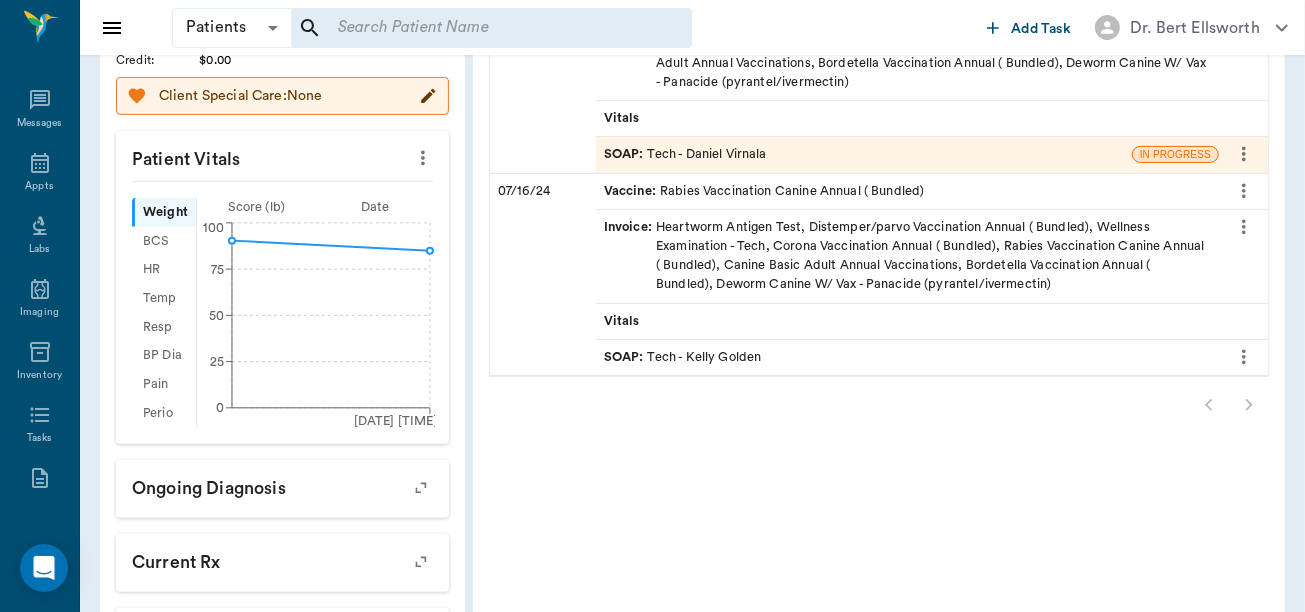 click on "SOAP : Tech - Daniel Virnala" at bounding box center [864, 154] 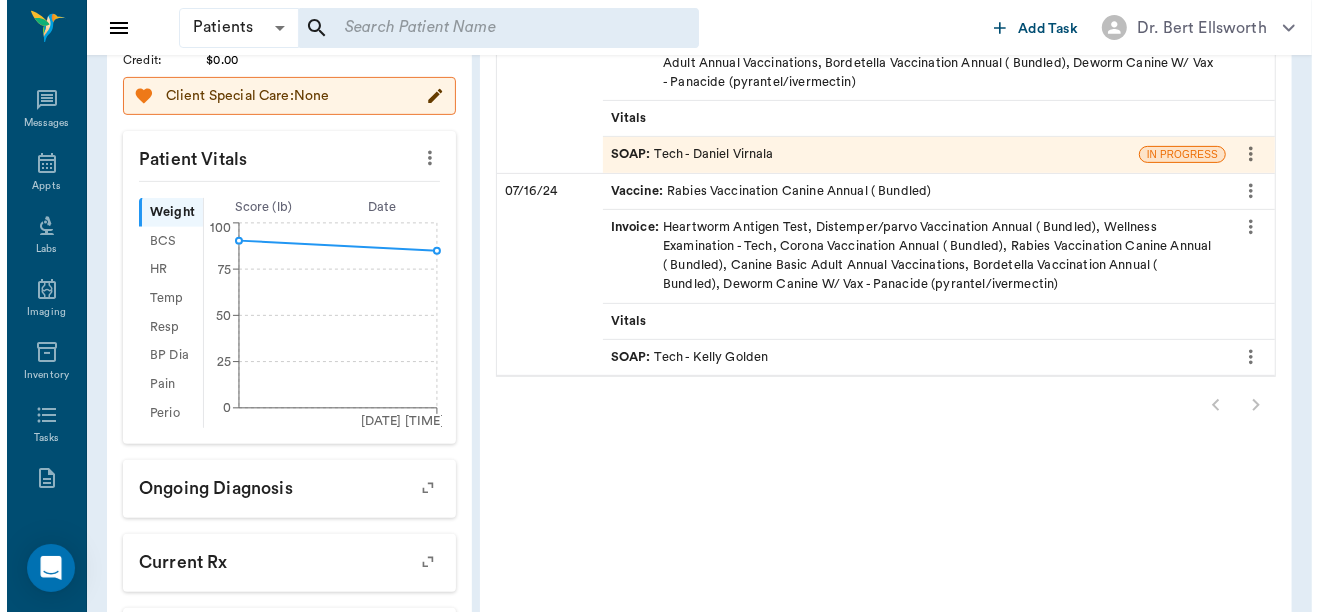 scroll, scrollTop: 0, scrollLeft: 0, axis: both 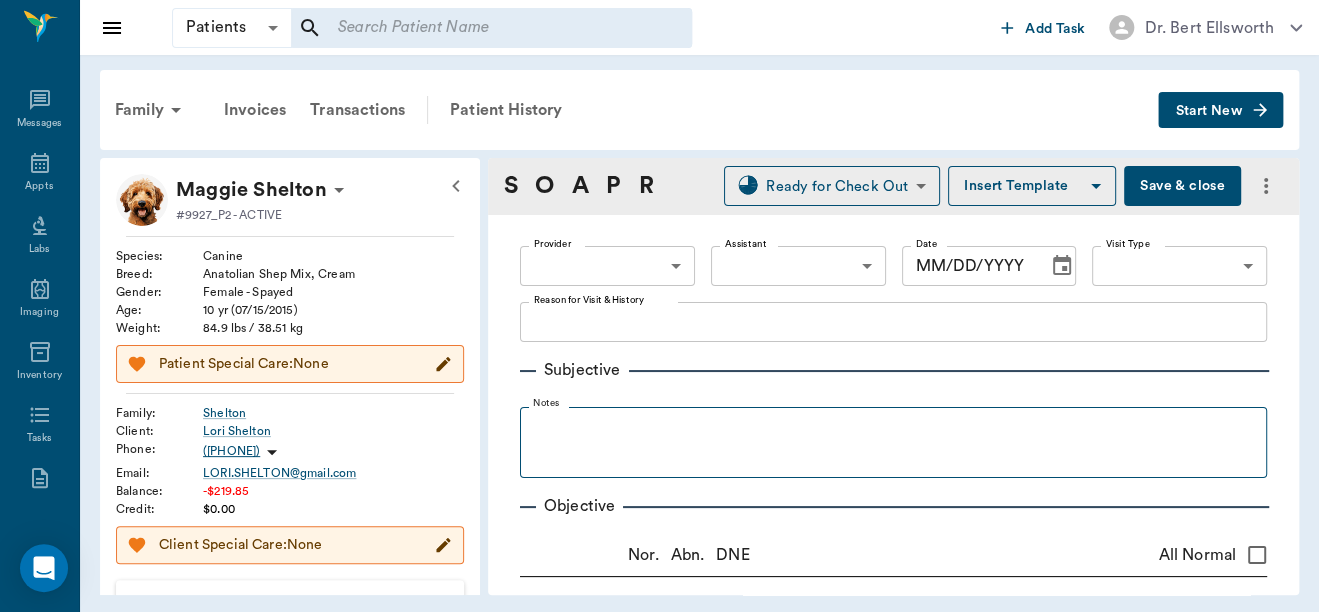 type on "642ef10e332a41444de2bad1" 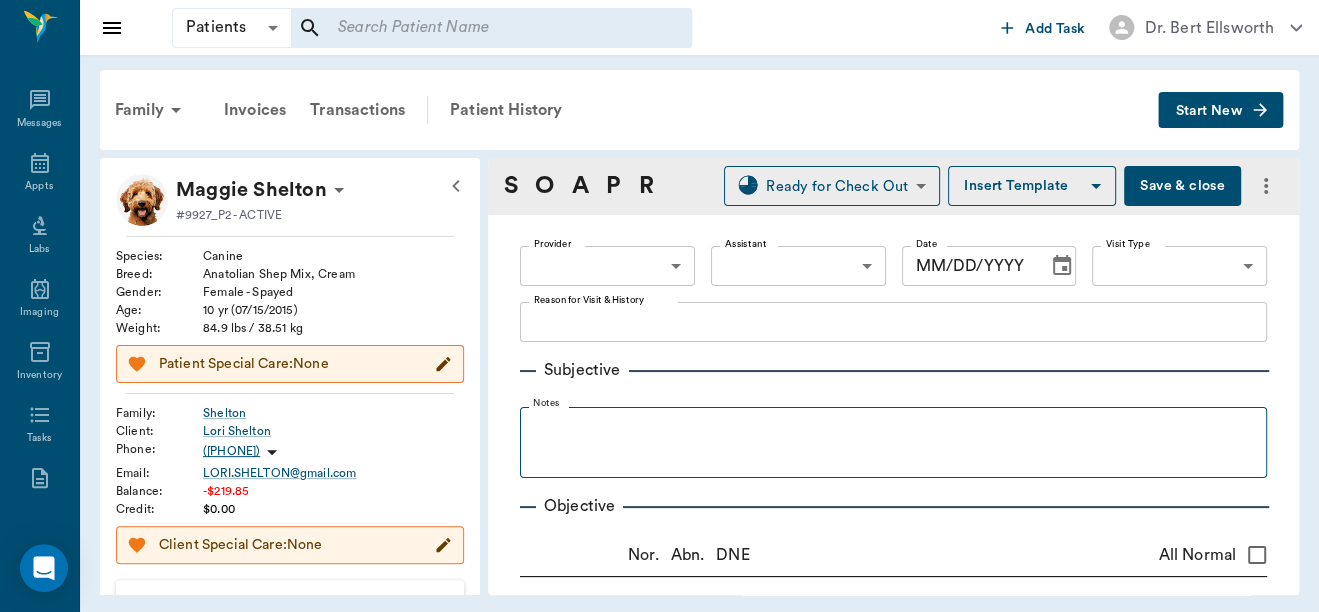 type on "65d2be4f46e3a538d89b8c1a" 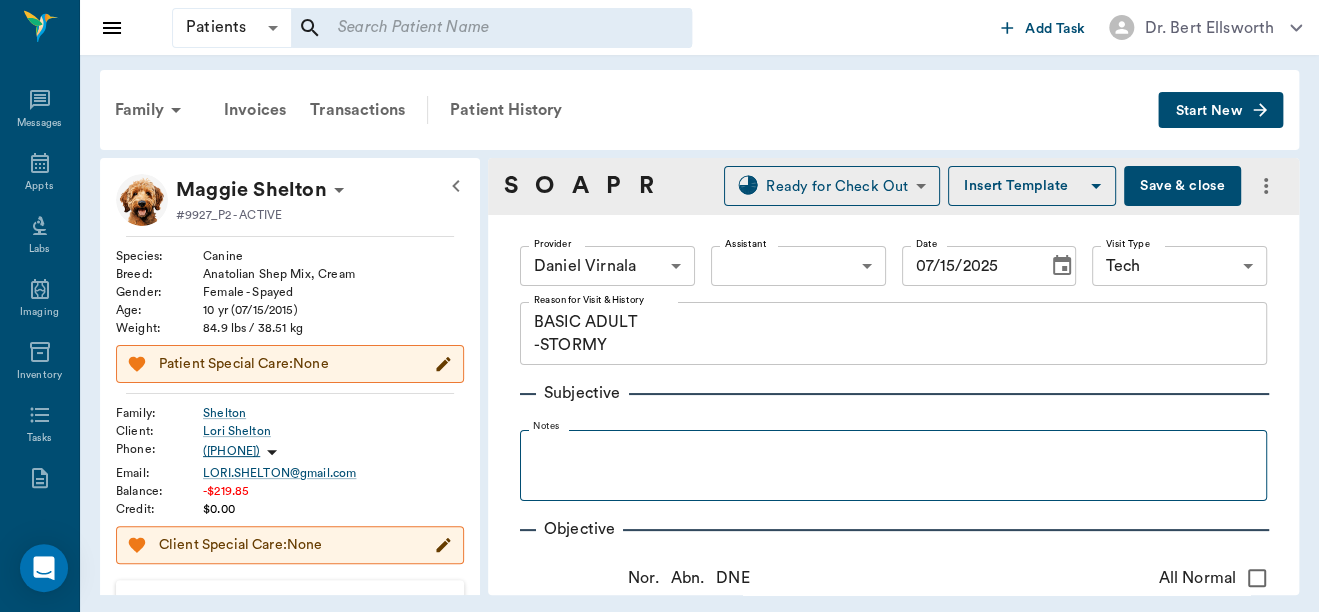 type on "07/15/2025" 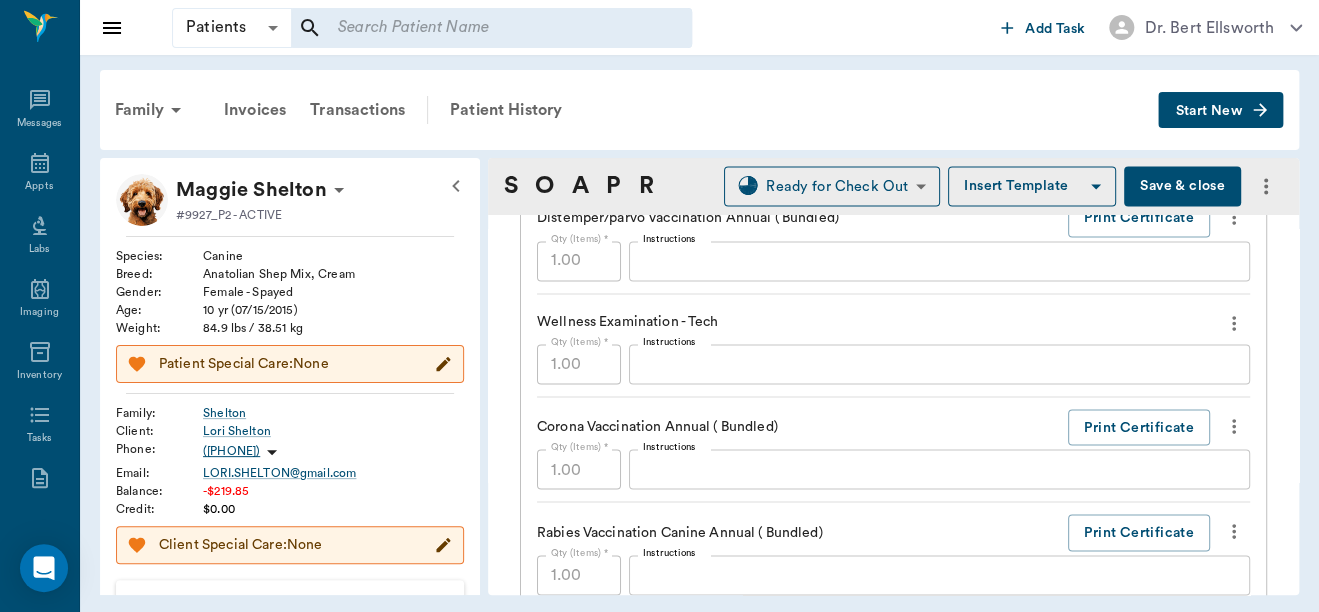 scroll, scrollTop: 1491, scrollLeft: 0, axis: vertical 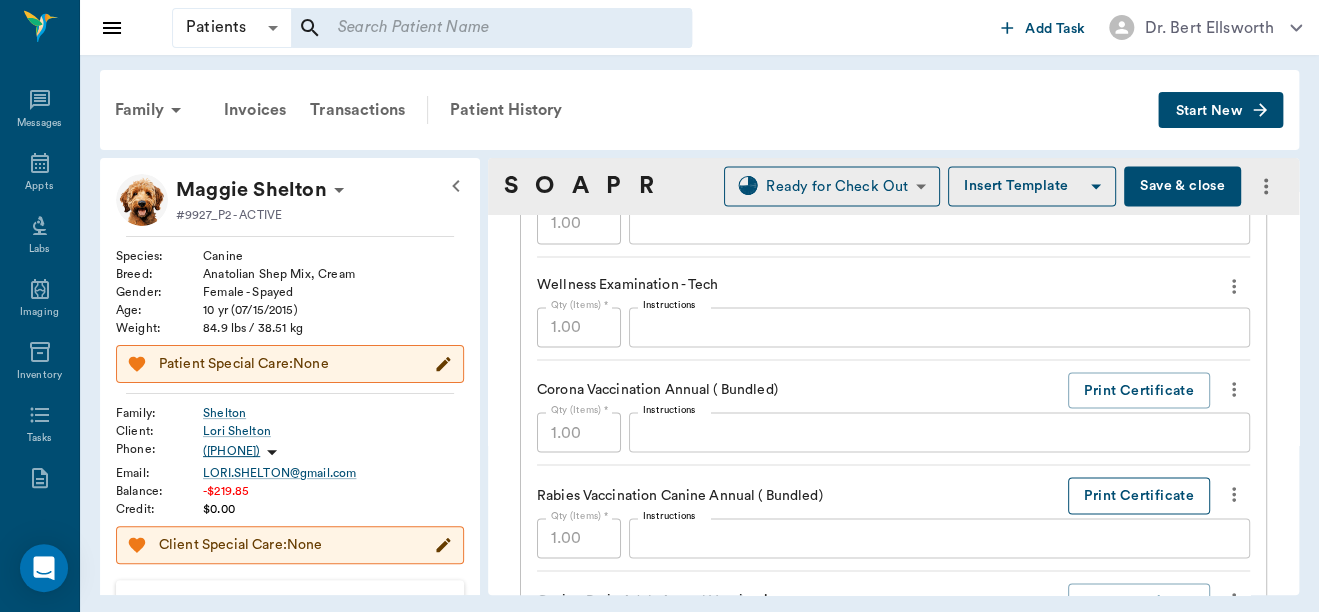 click on "Print Certificate" at bounding box center [1139, 495] 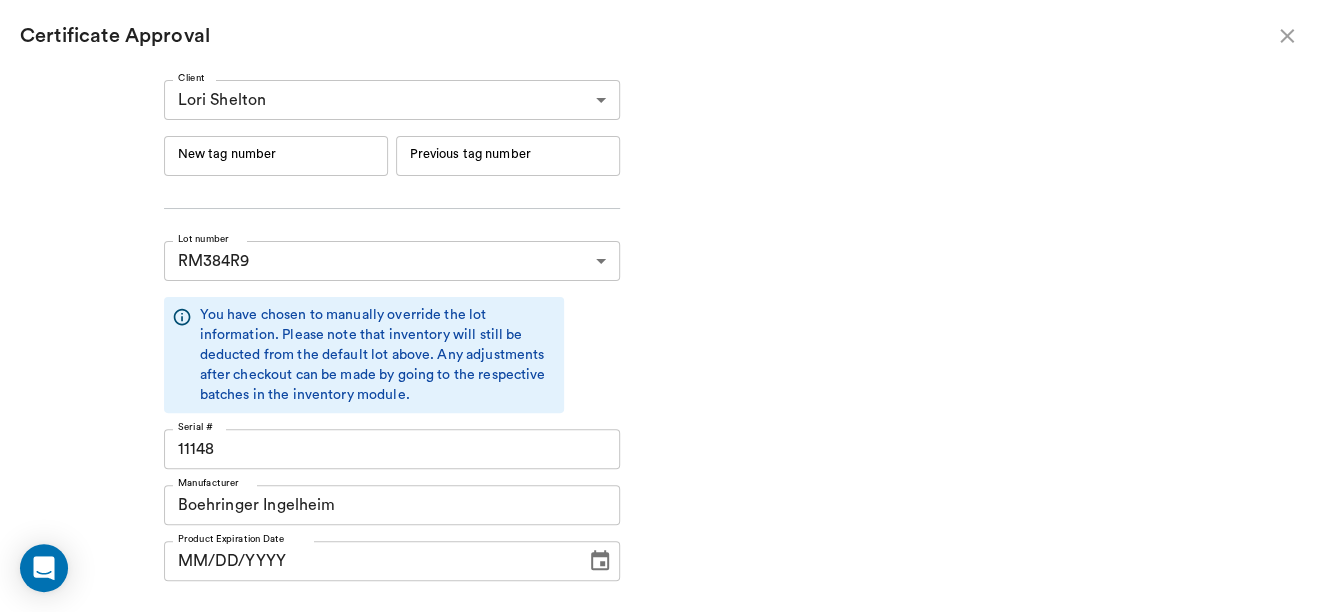 type on "06/19/2026" 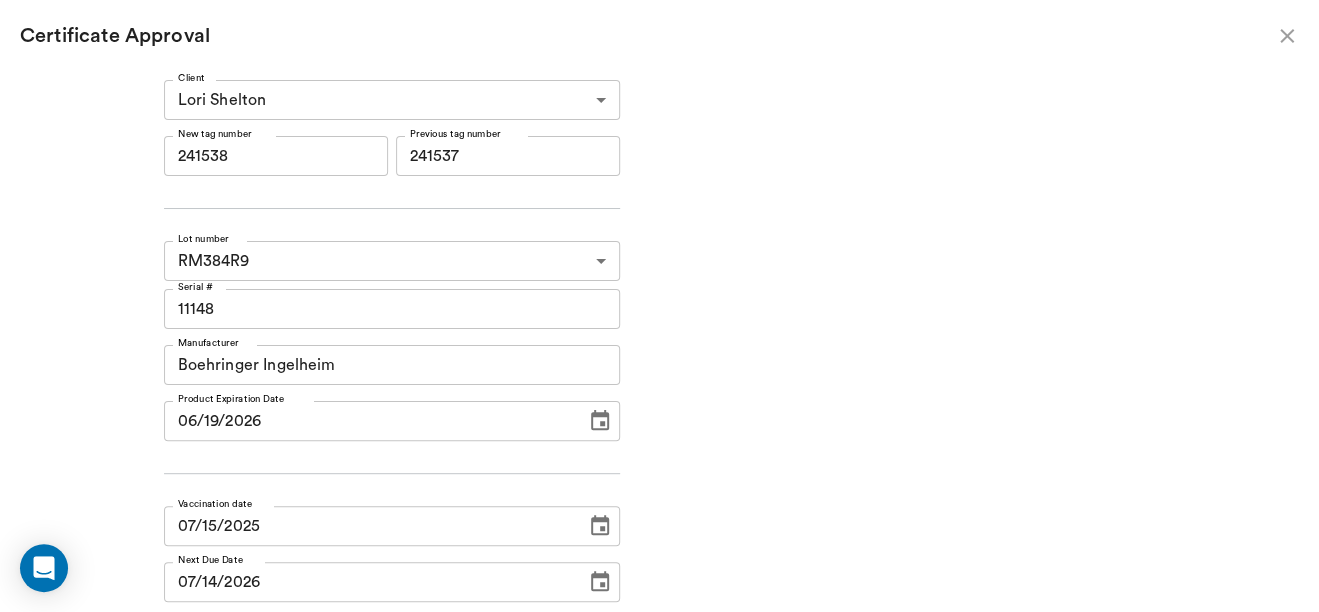 type on "241538" 